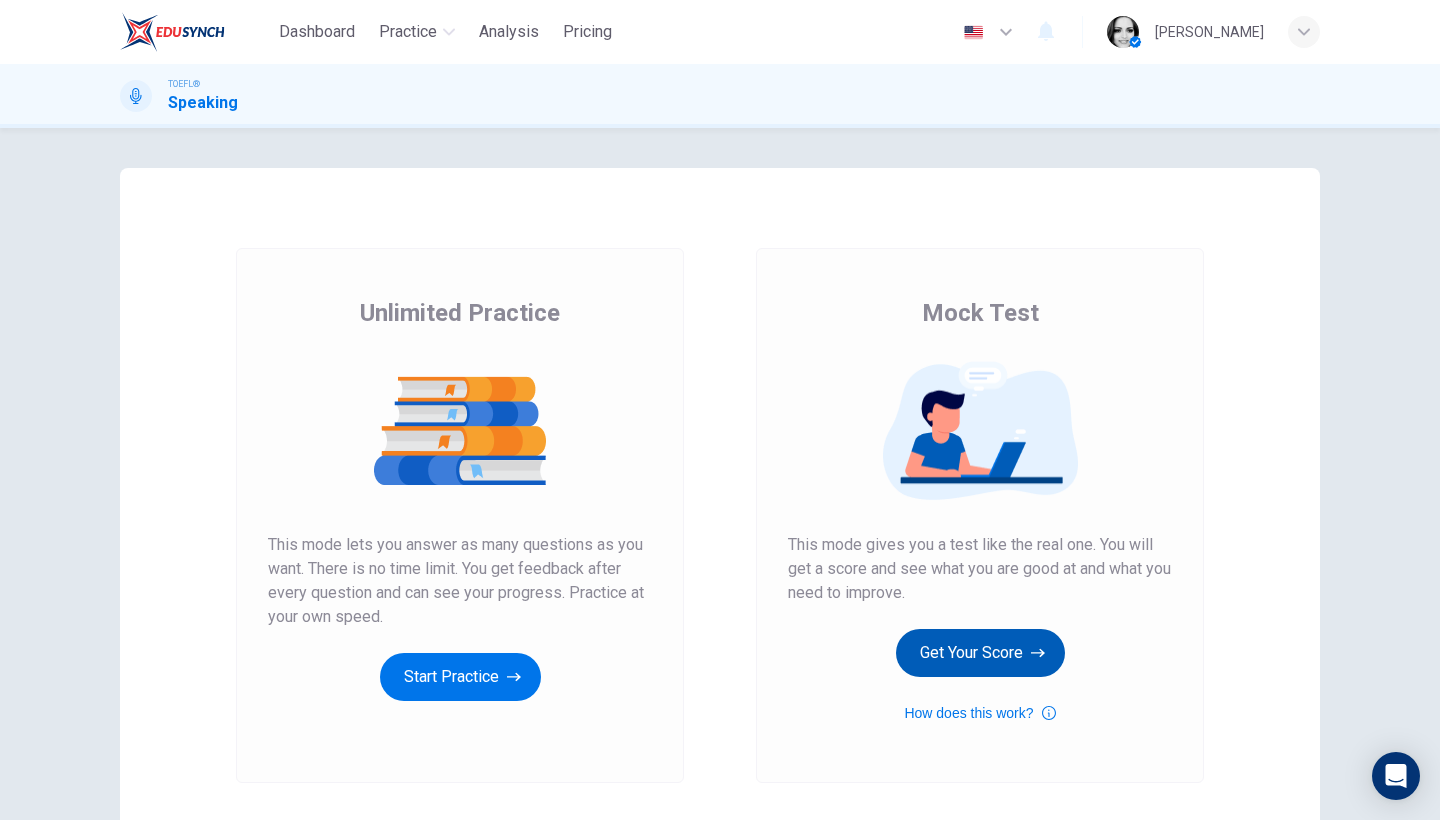 scroll, scrollTop: 0, scrollLeft: 0, axis: both 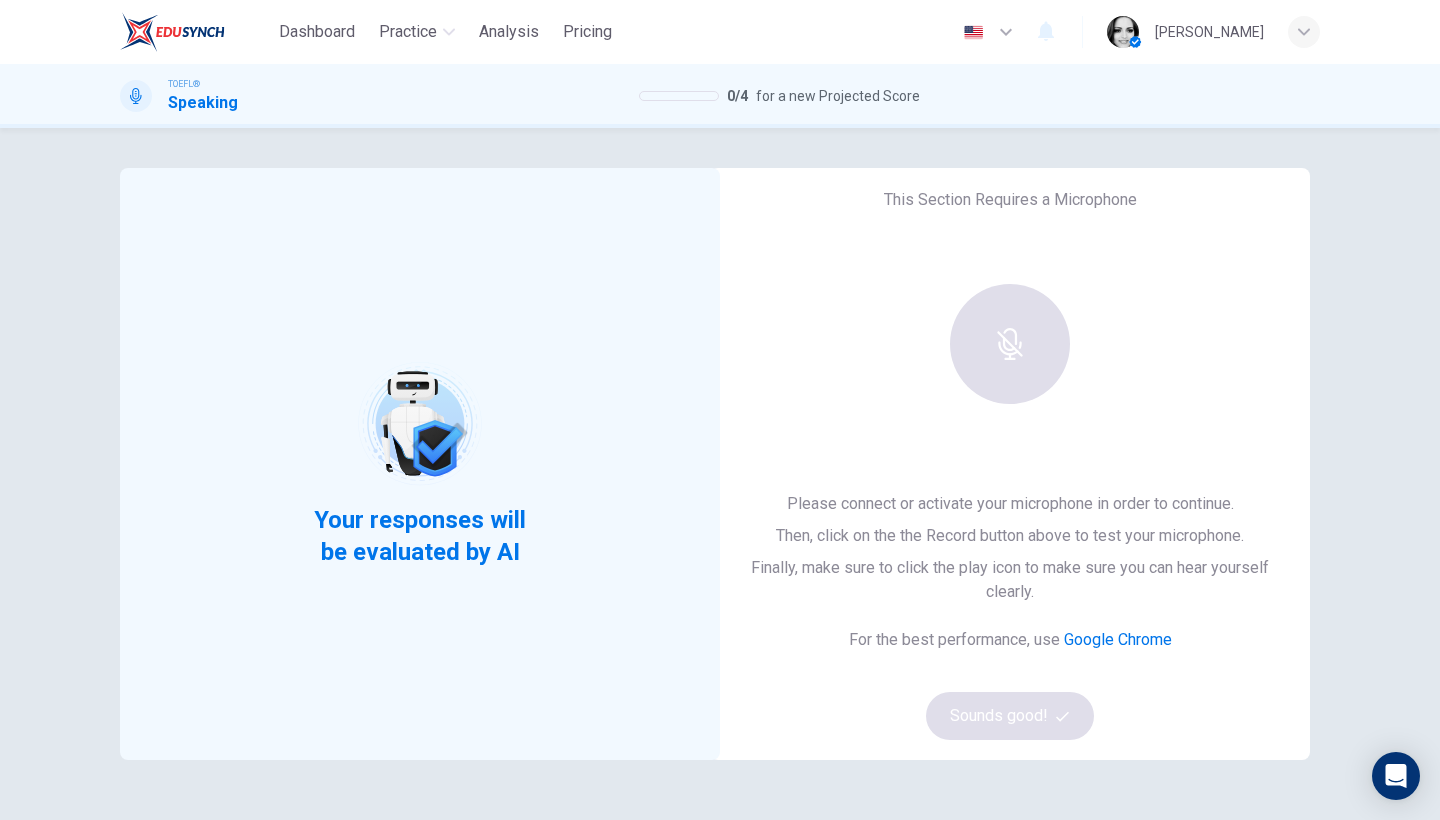 click at bounding box center [1010, 344] 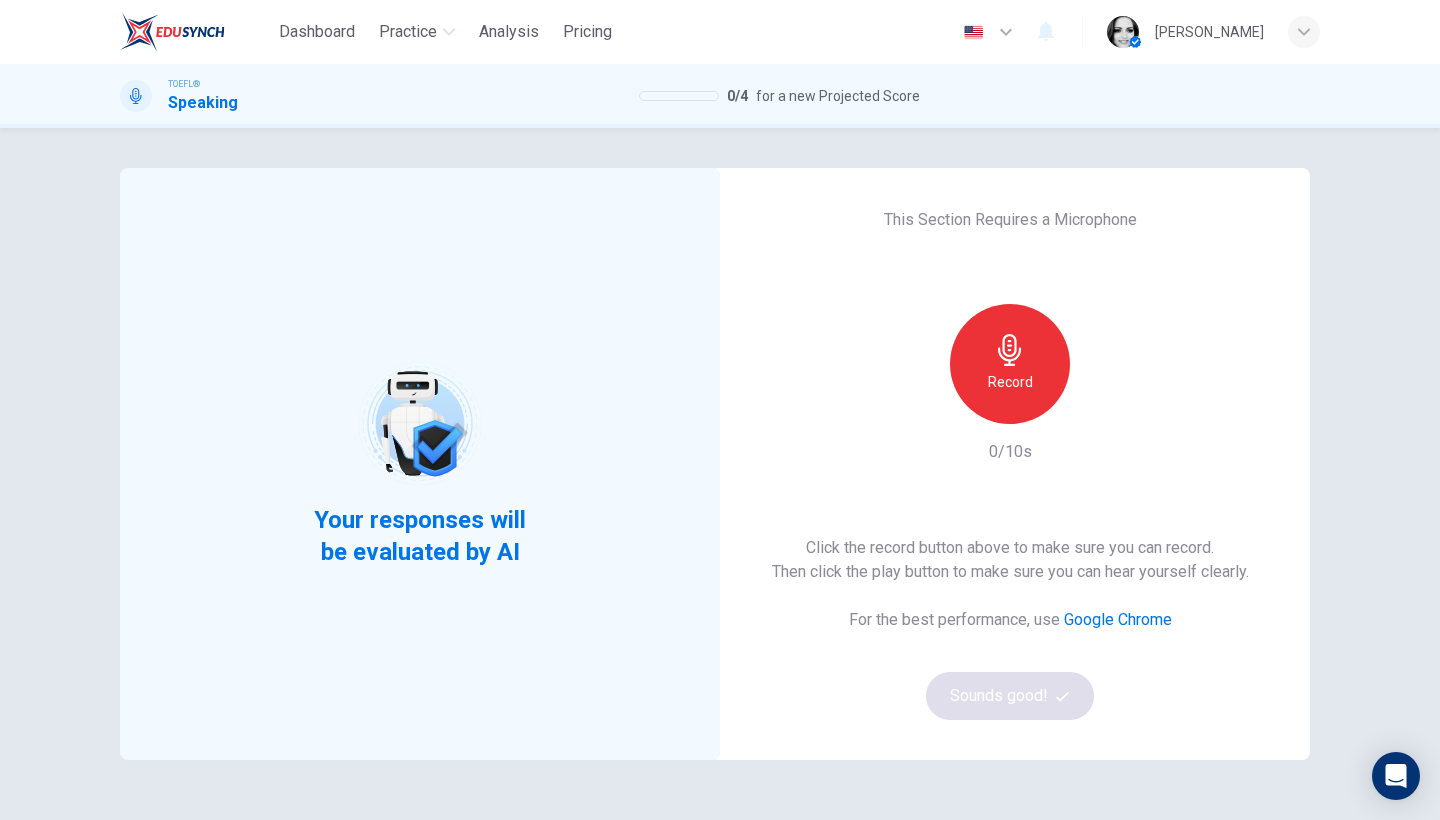 click 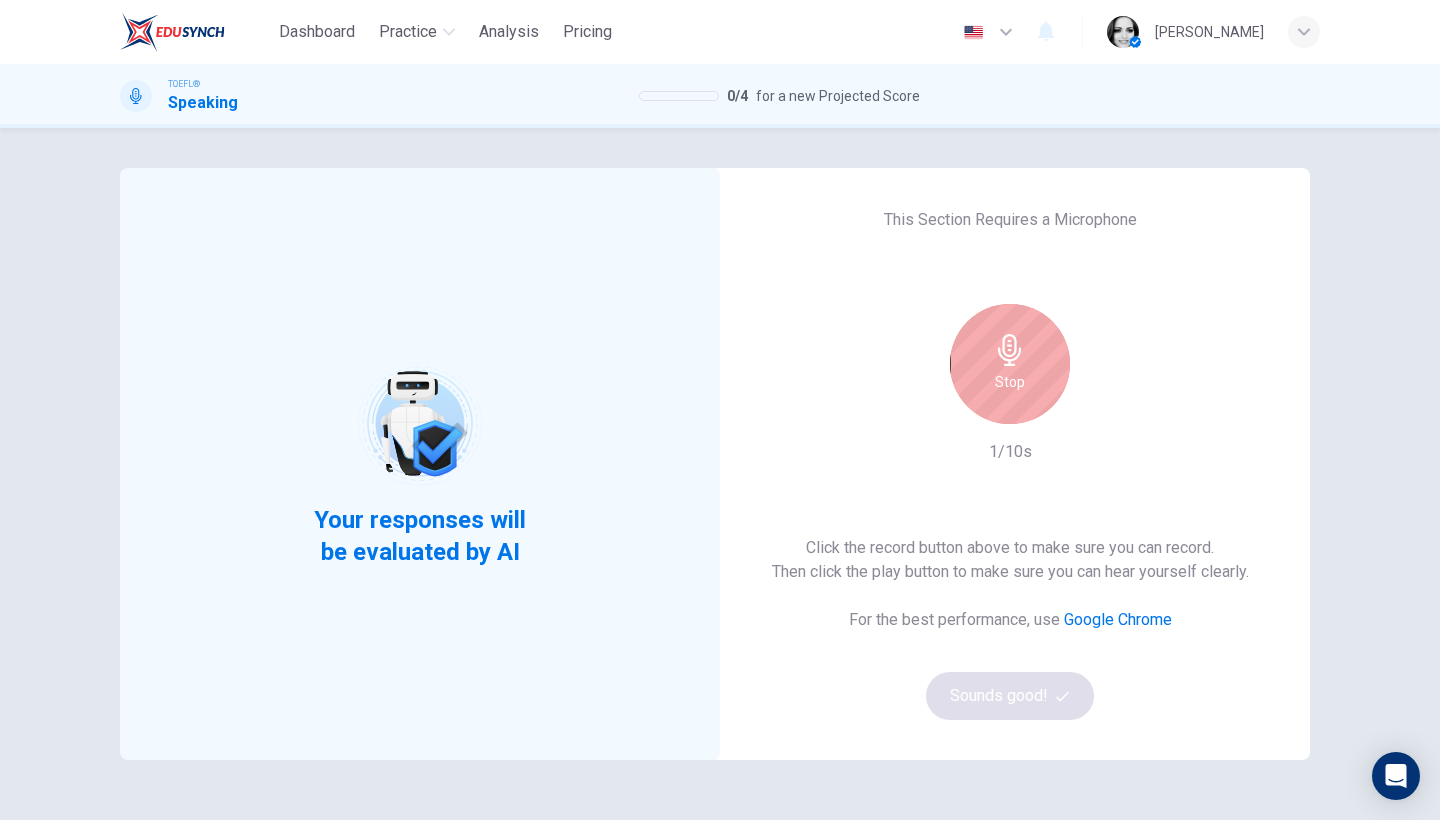 click on "Stop" at bounding box center (1010, 364) 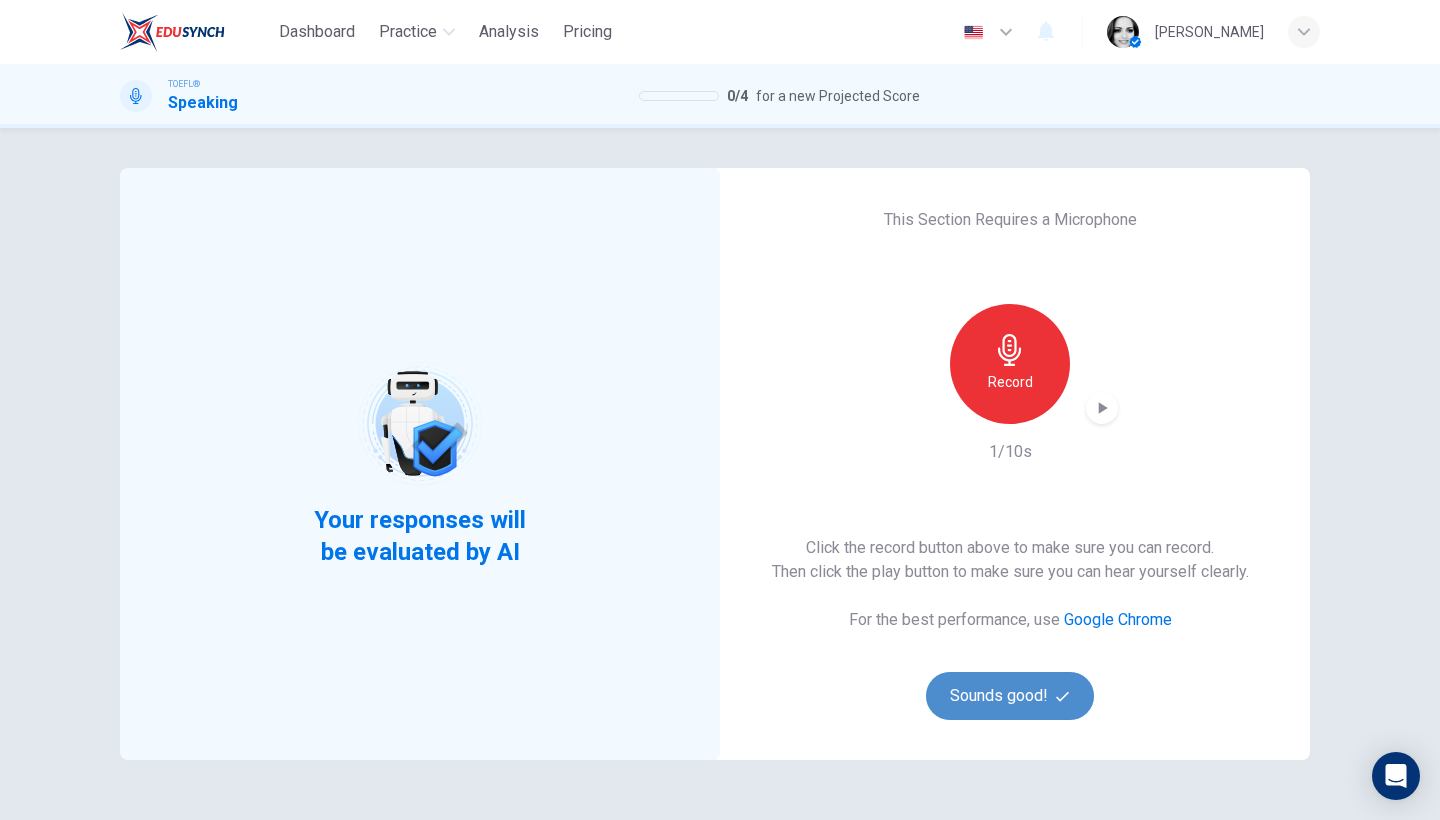 click on "Sounds good!" at bounding box center (1010, 696) 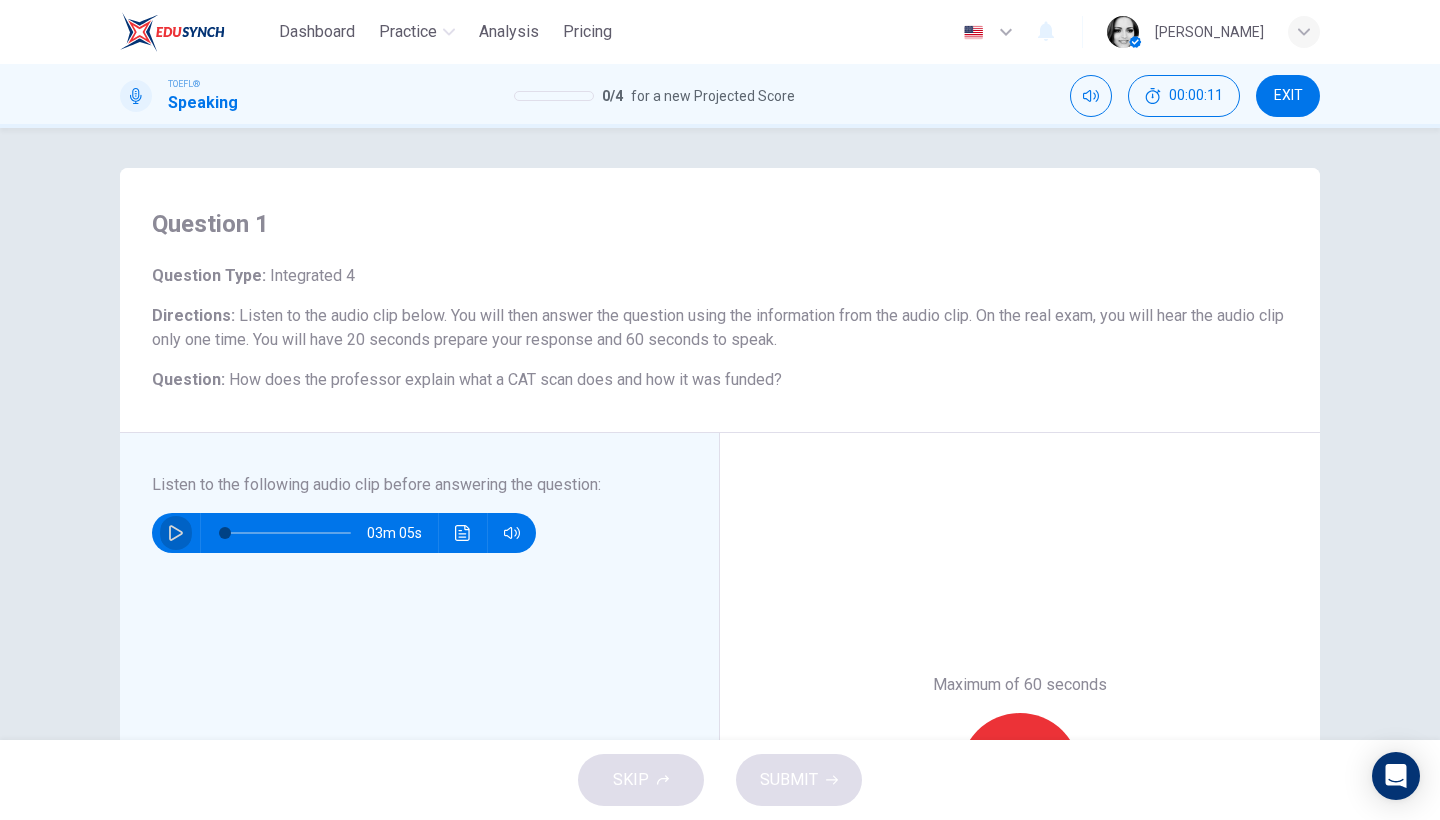 click 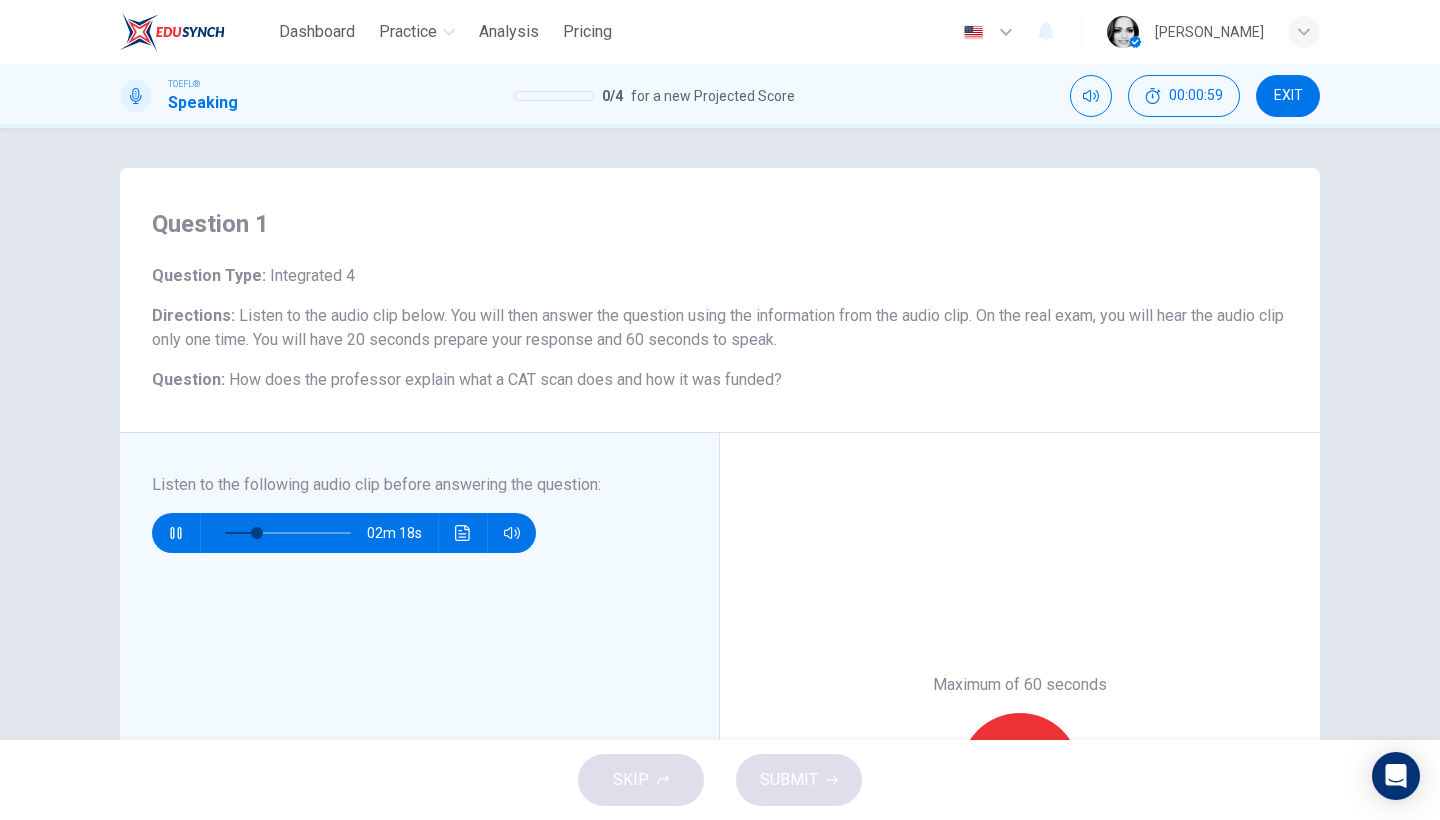 type on "26" 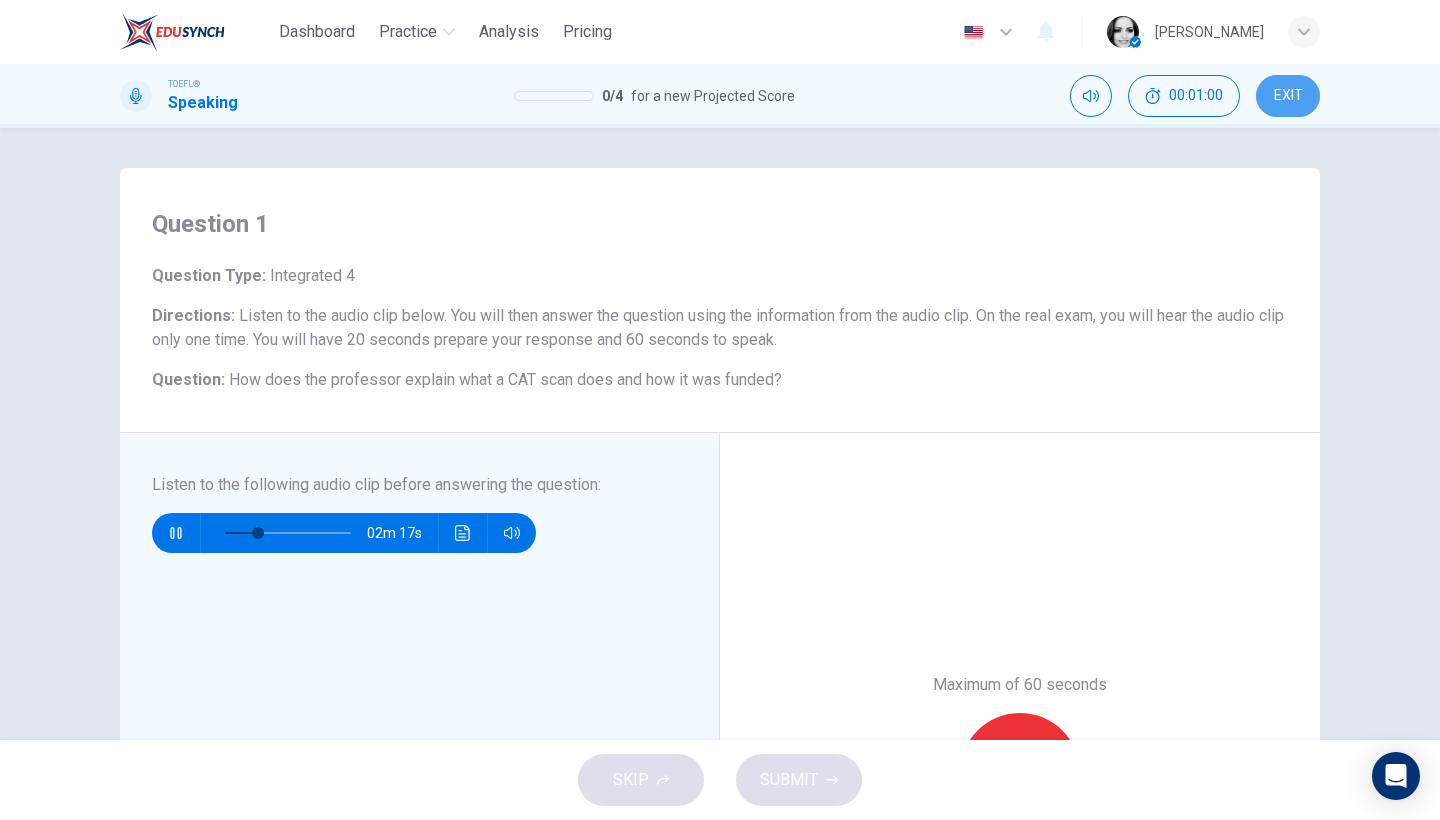 click on "EXIT" at bounding box center [1288, 96] 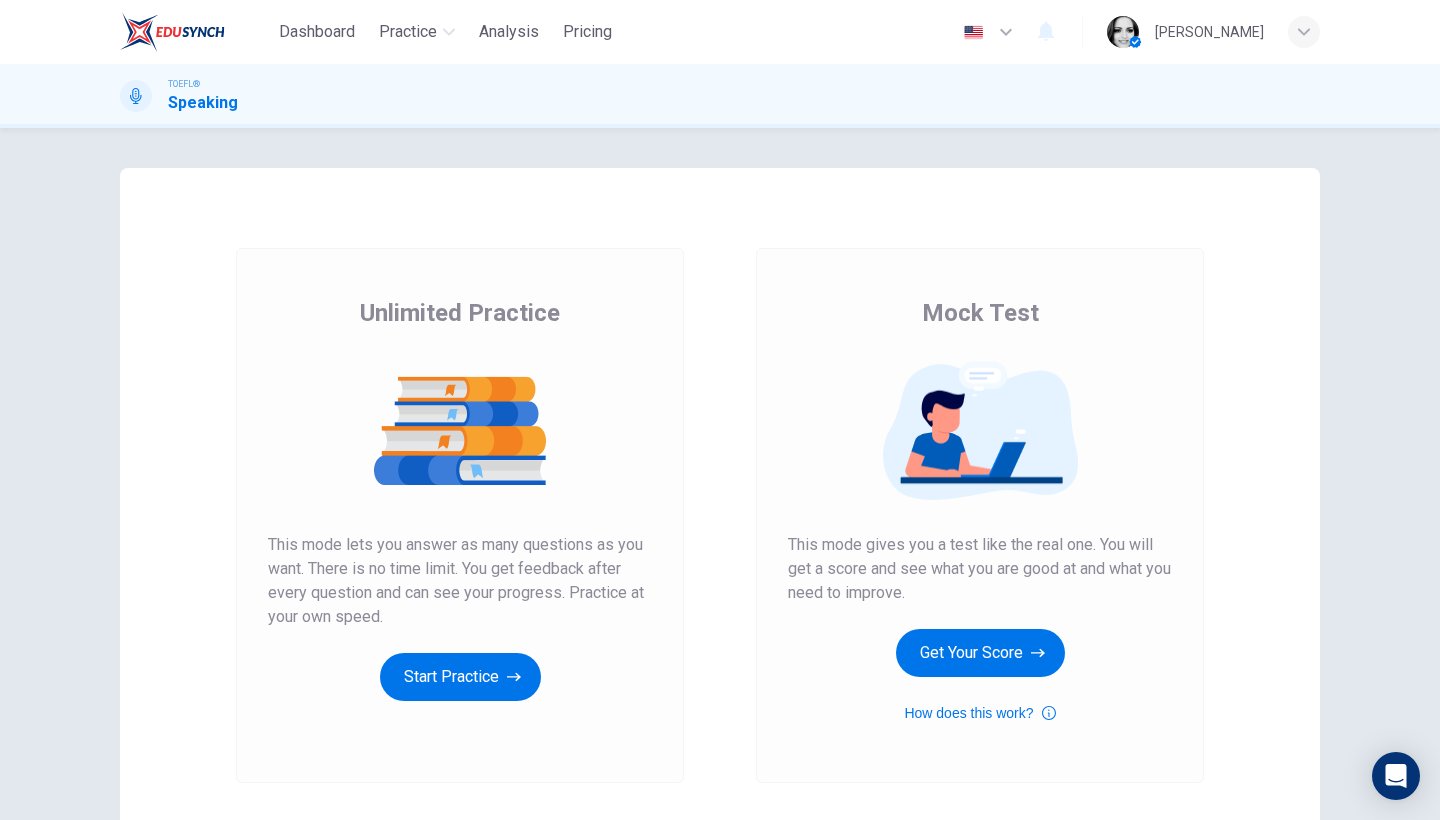 scroll, scrollTop: 0, scrollLeft: 0, axis: both 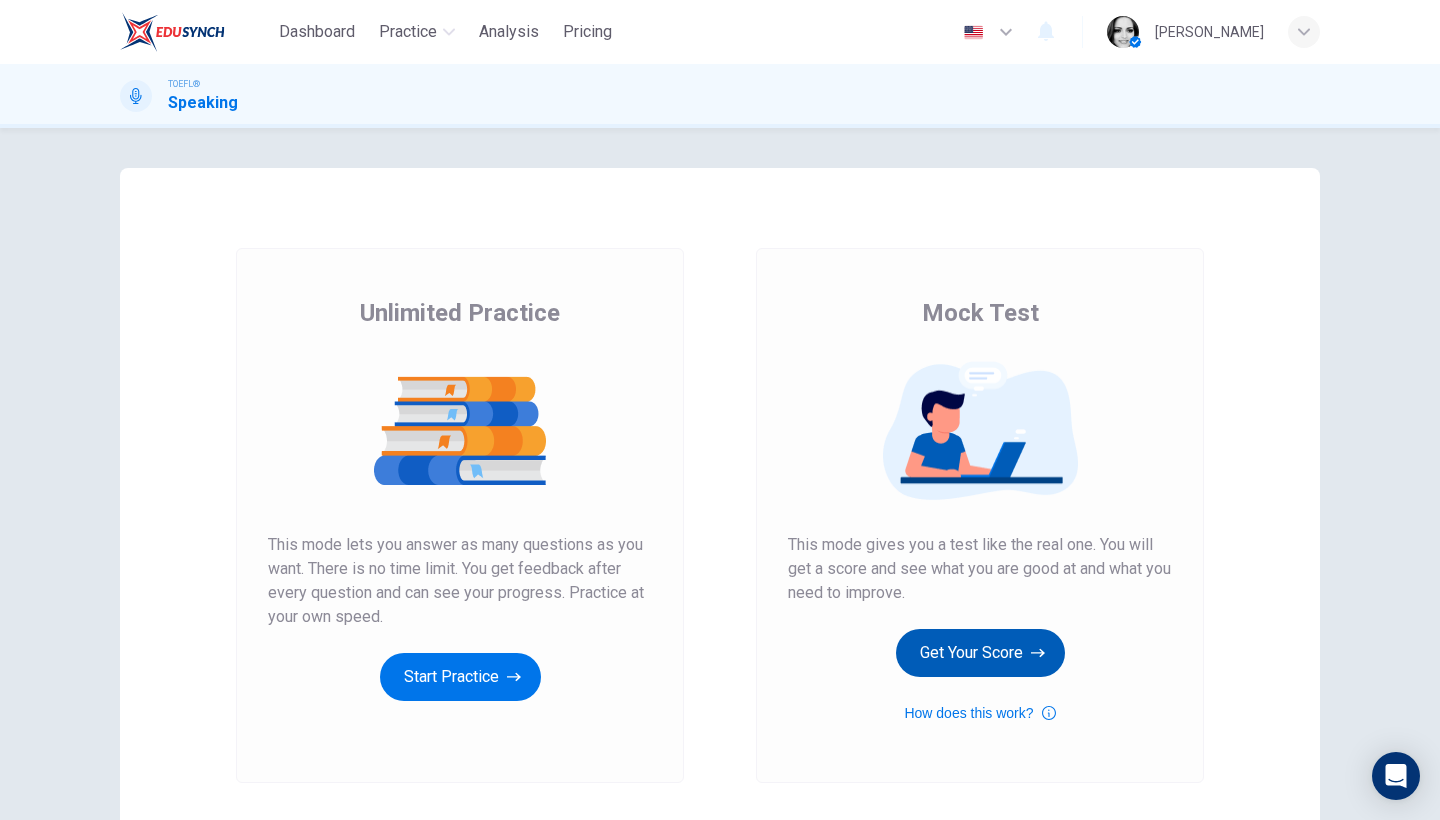 click on "Get Your Score" at bounding box center (980, 653) 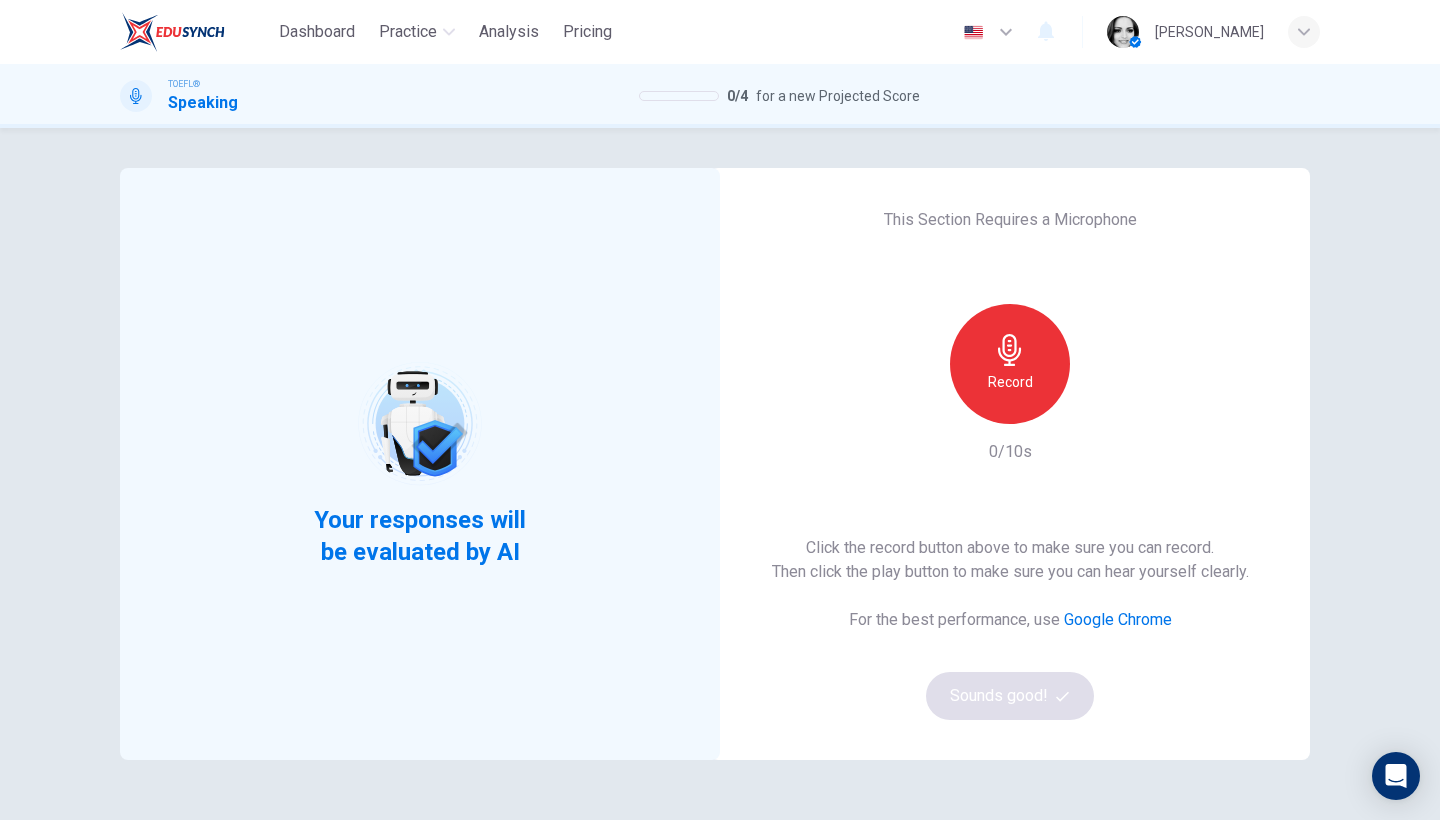 click on "Record" at bounding box center [1010, 382] 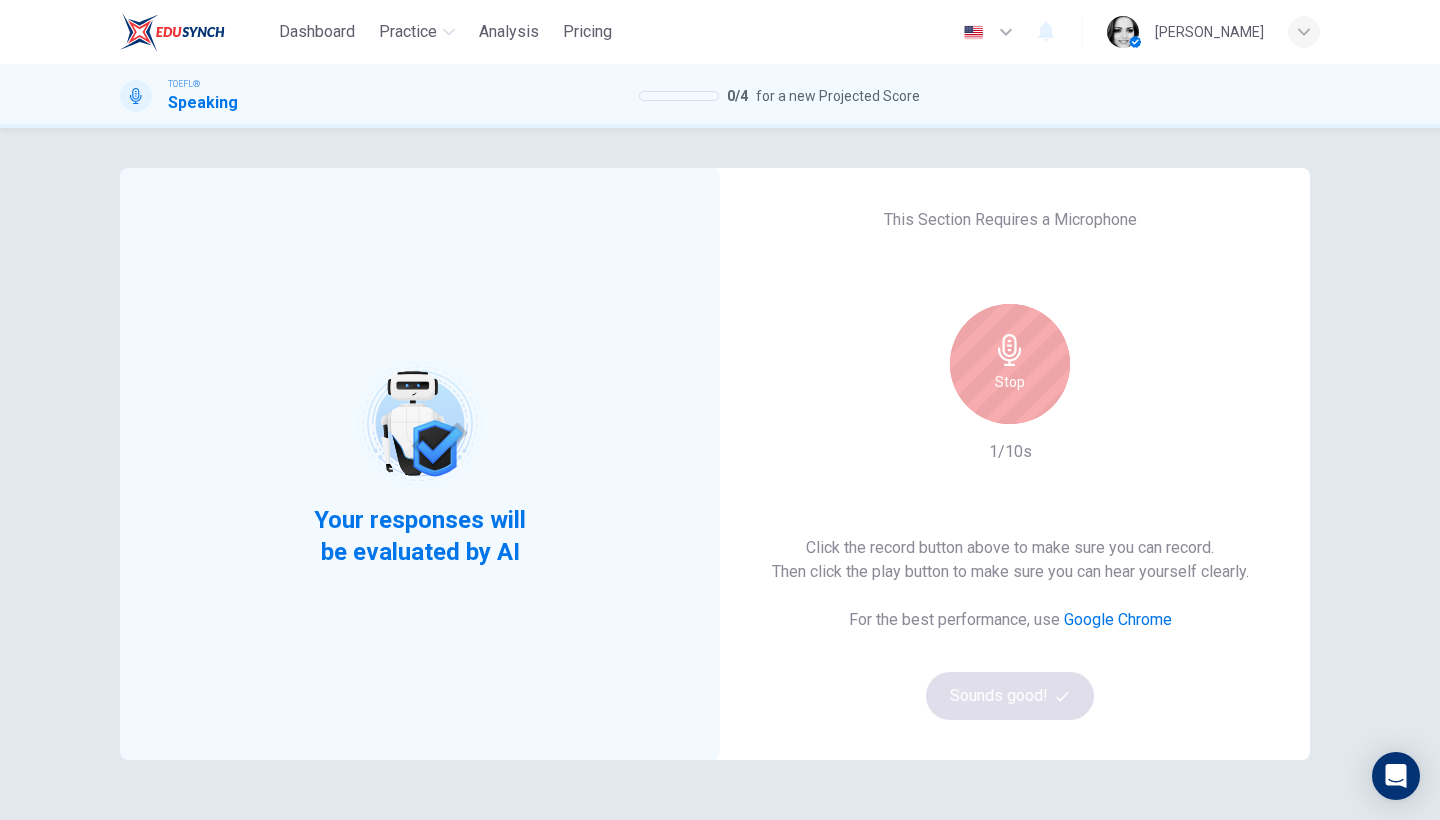click on "Stop" at bounding box center (1010, 364) 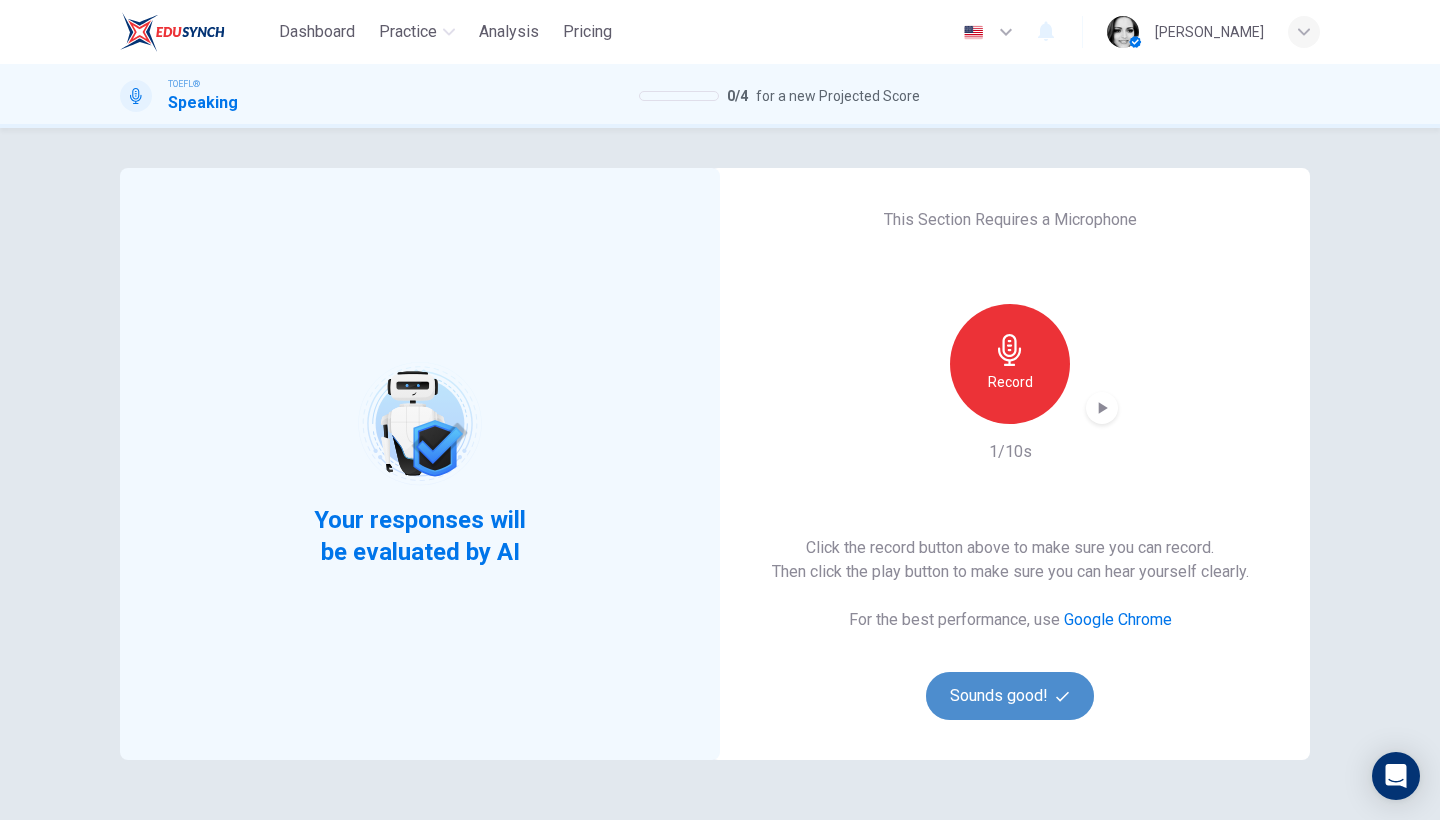 click on "Sounds good!" at bounding box center (1010, 696) 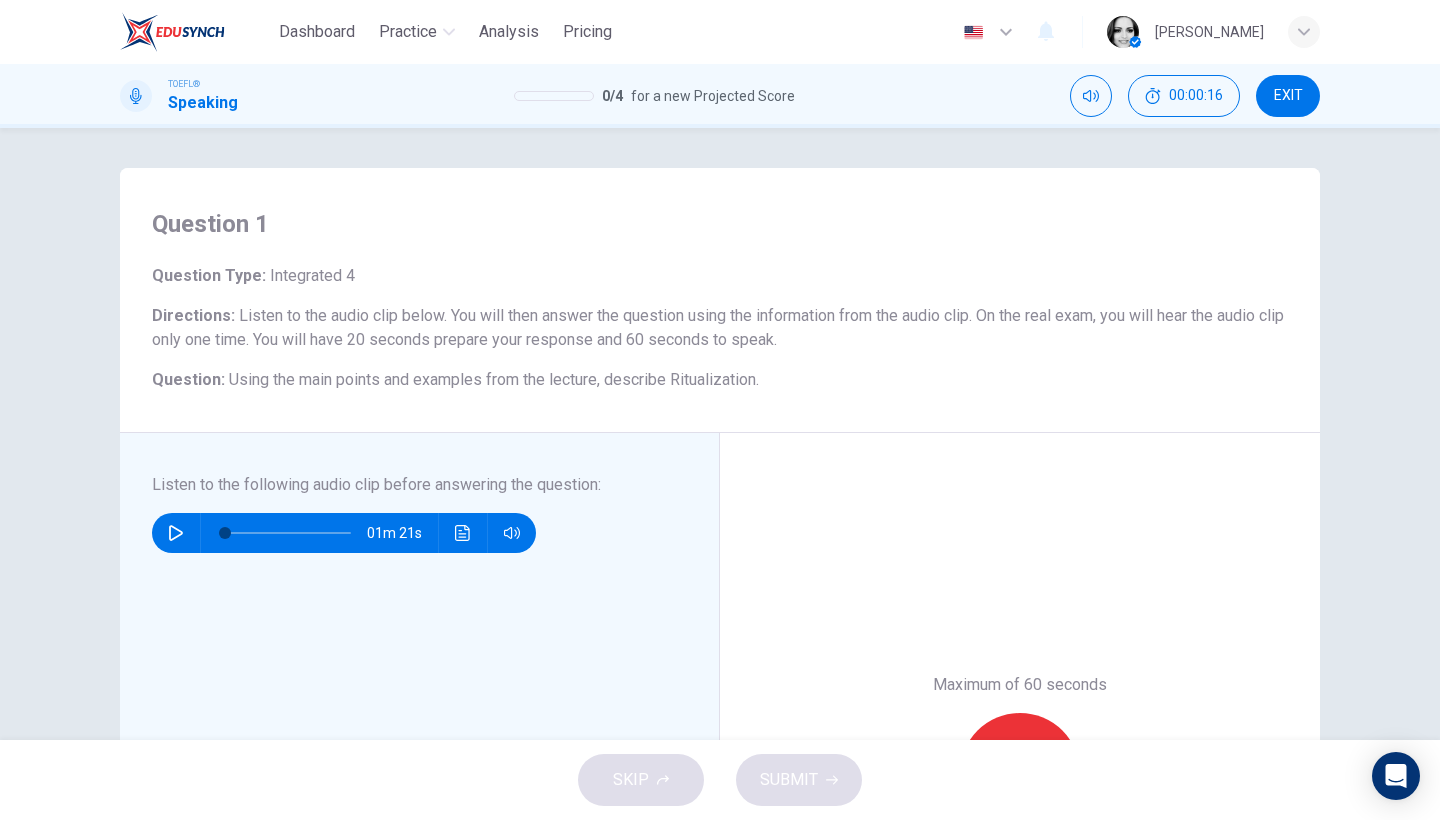 click 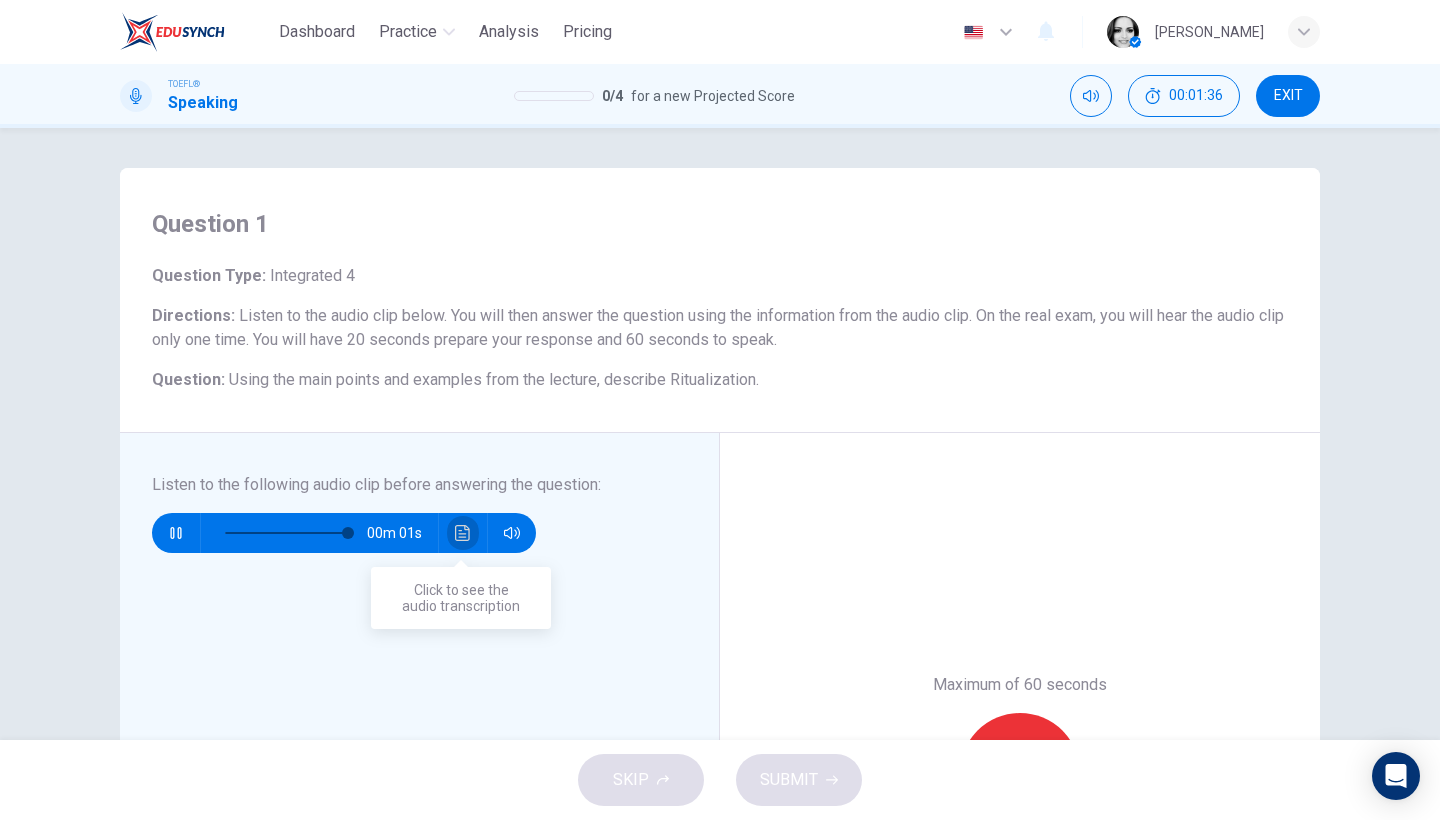 click 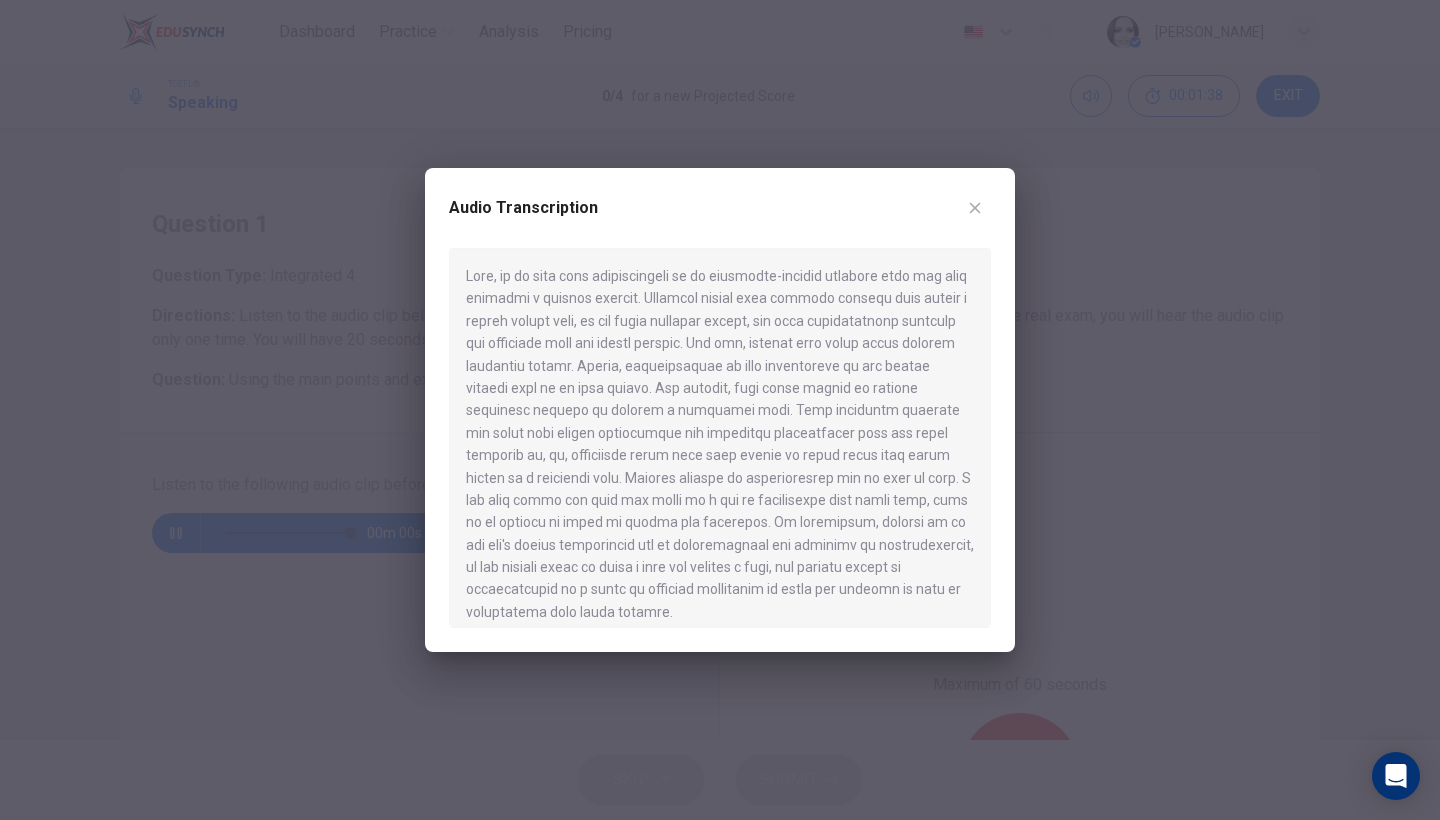 scroll, scrollTop: 6, scrollLeft: 0, axis: vertical 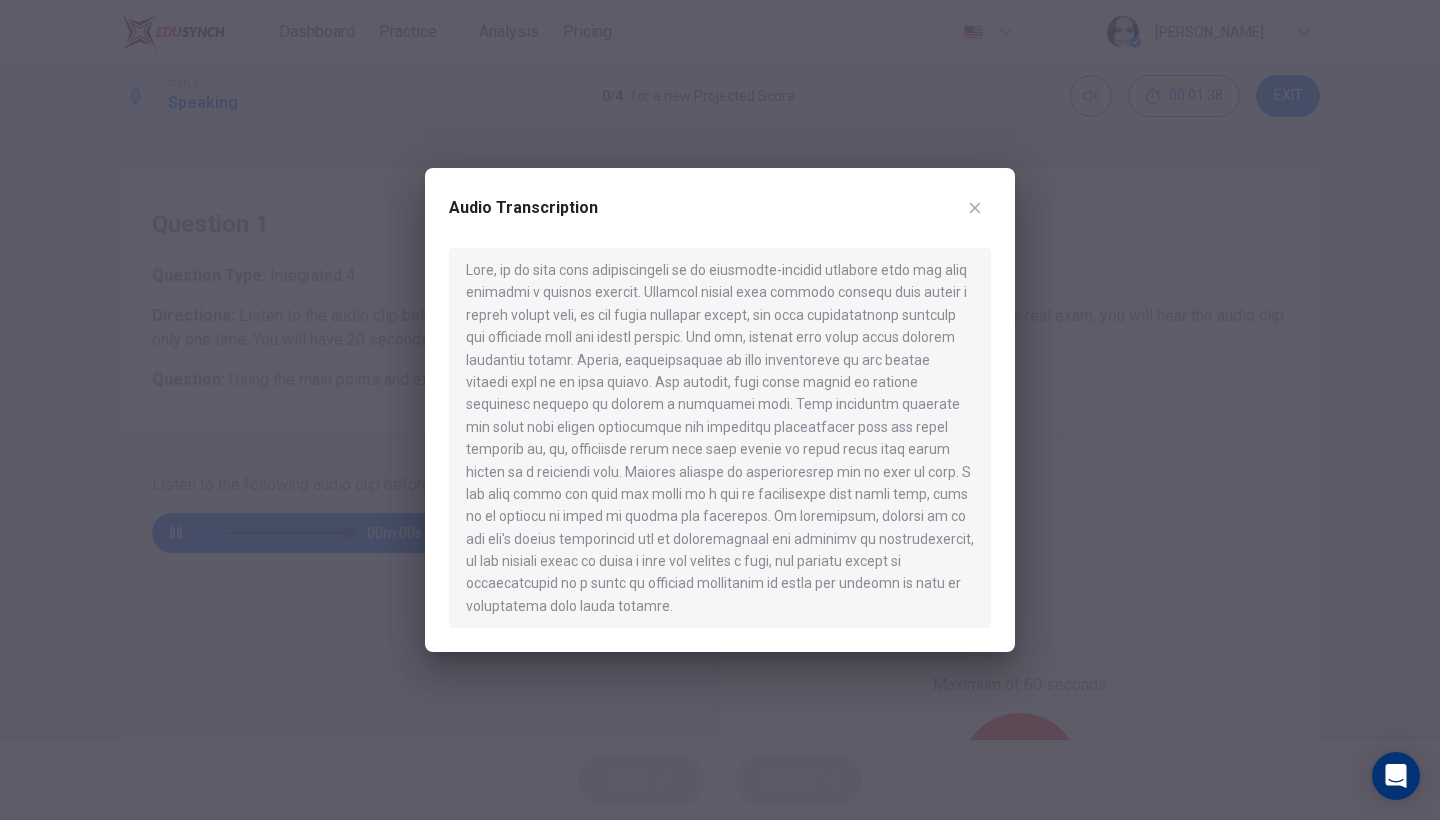 type on "0" 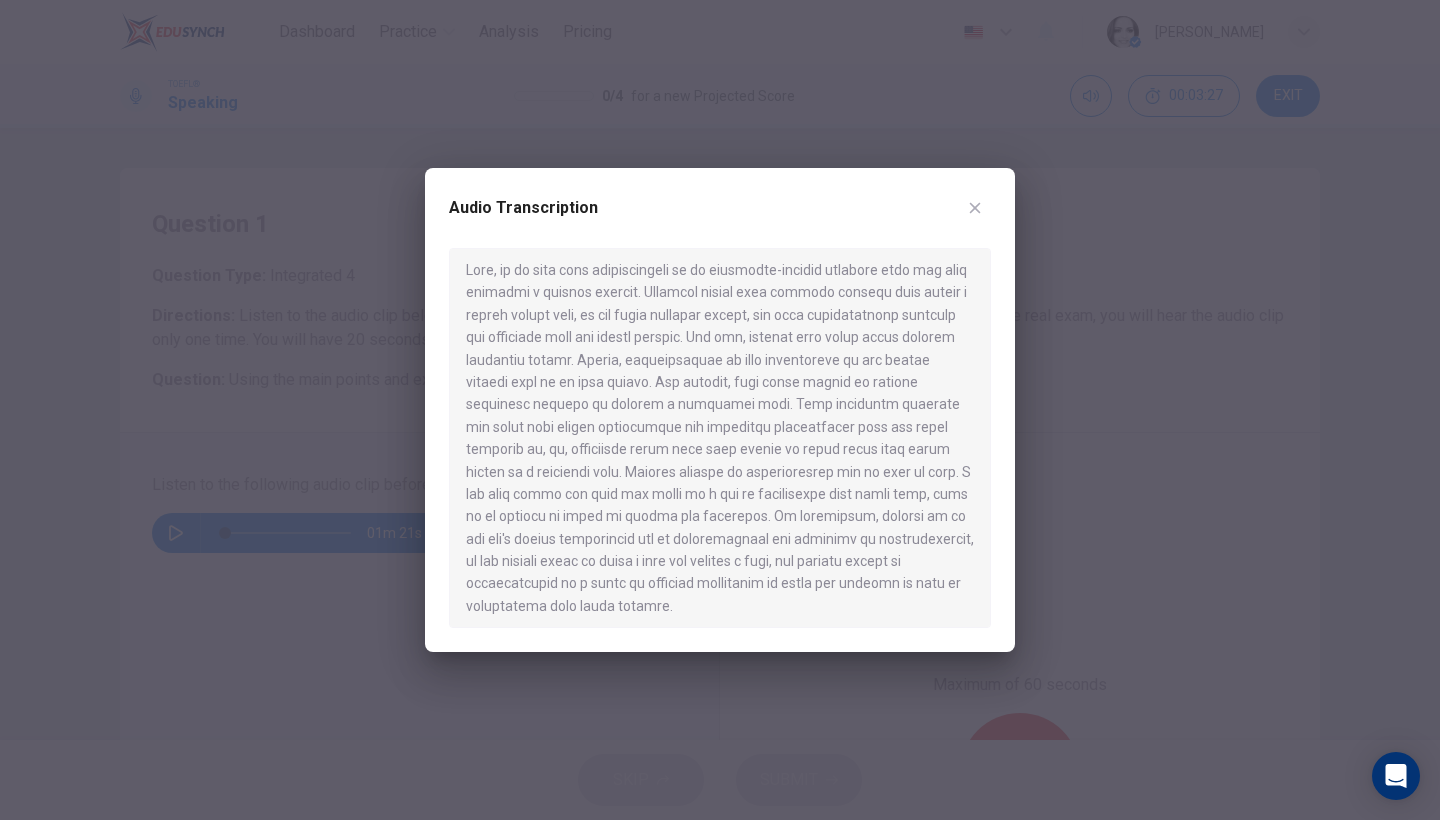 click at bounding box center (975, 208) 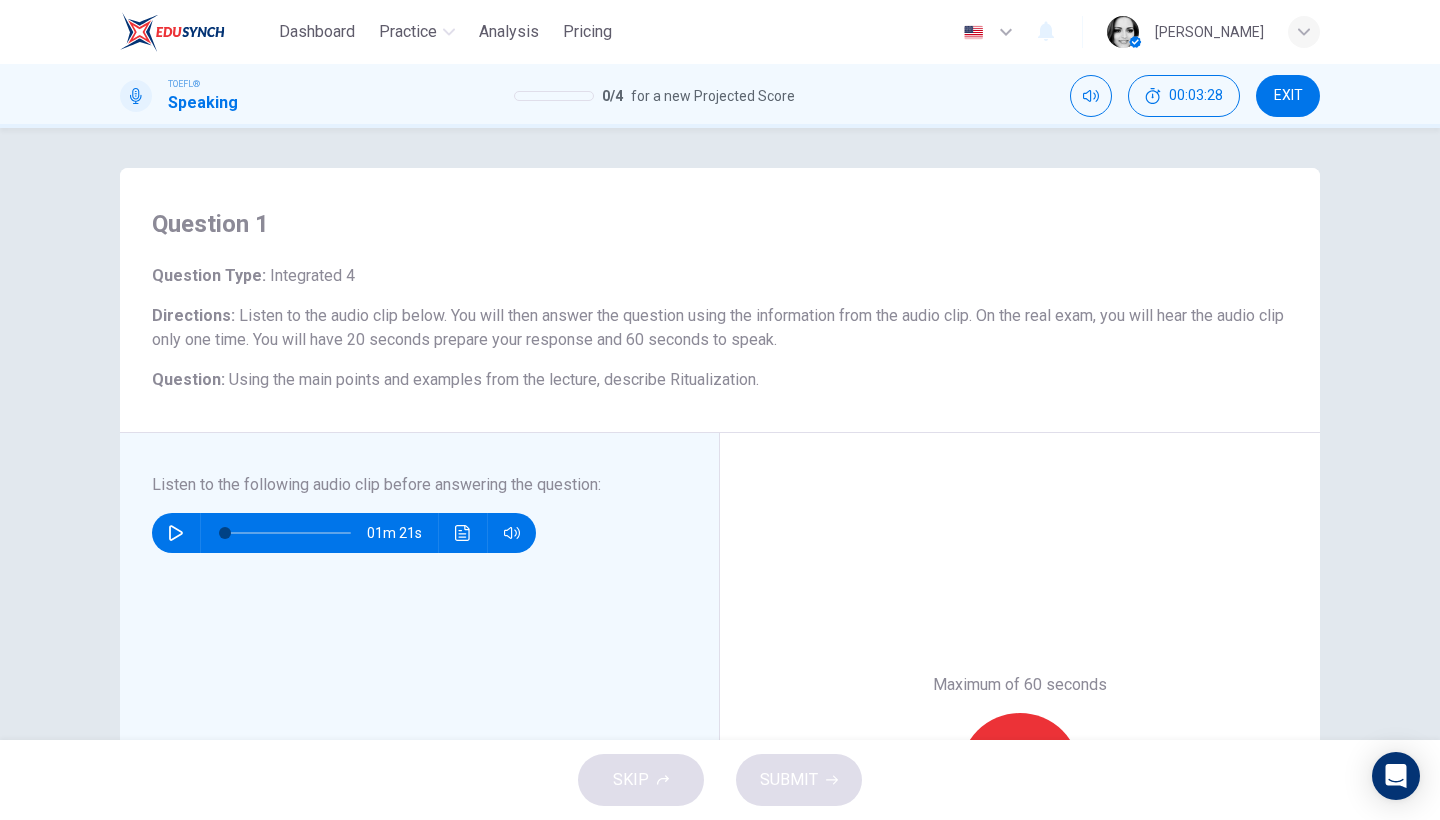 scroll, scrollTop: 176, scrollLeft: 0, axis: vertical 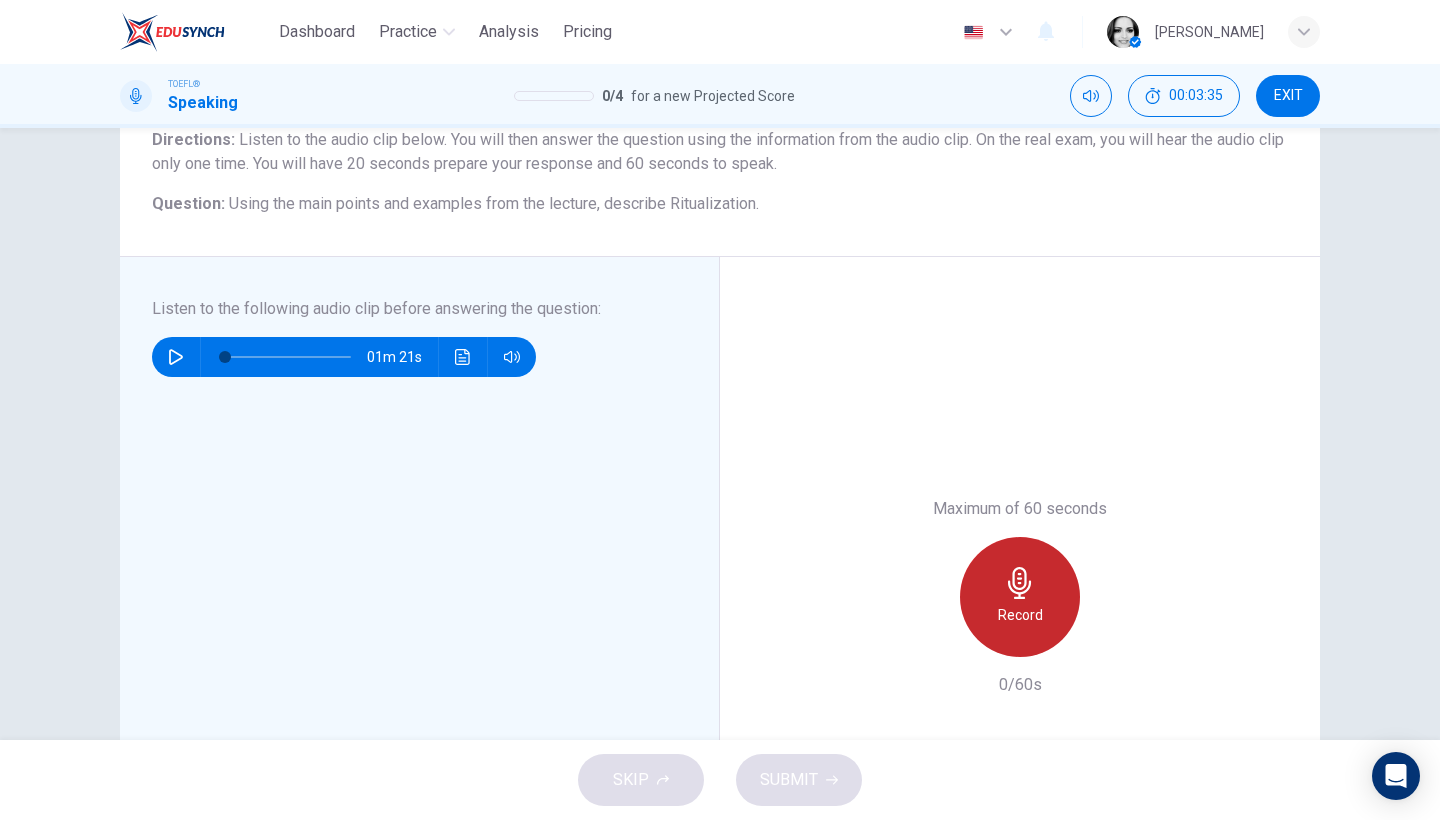 click on "Record" at bounding box center (1020, 597) 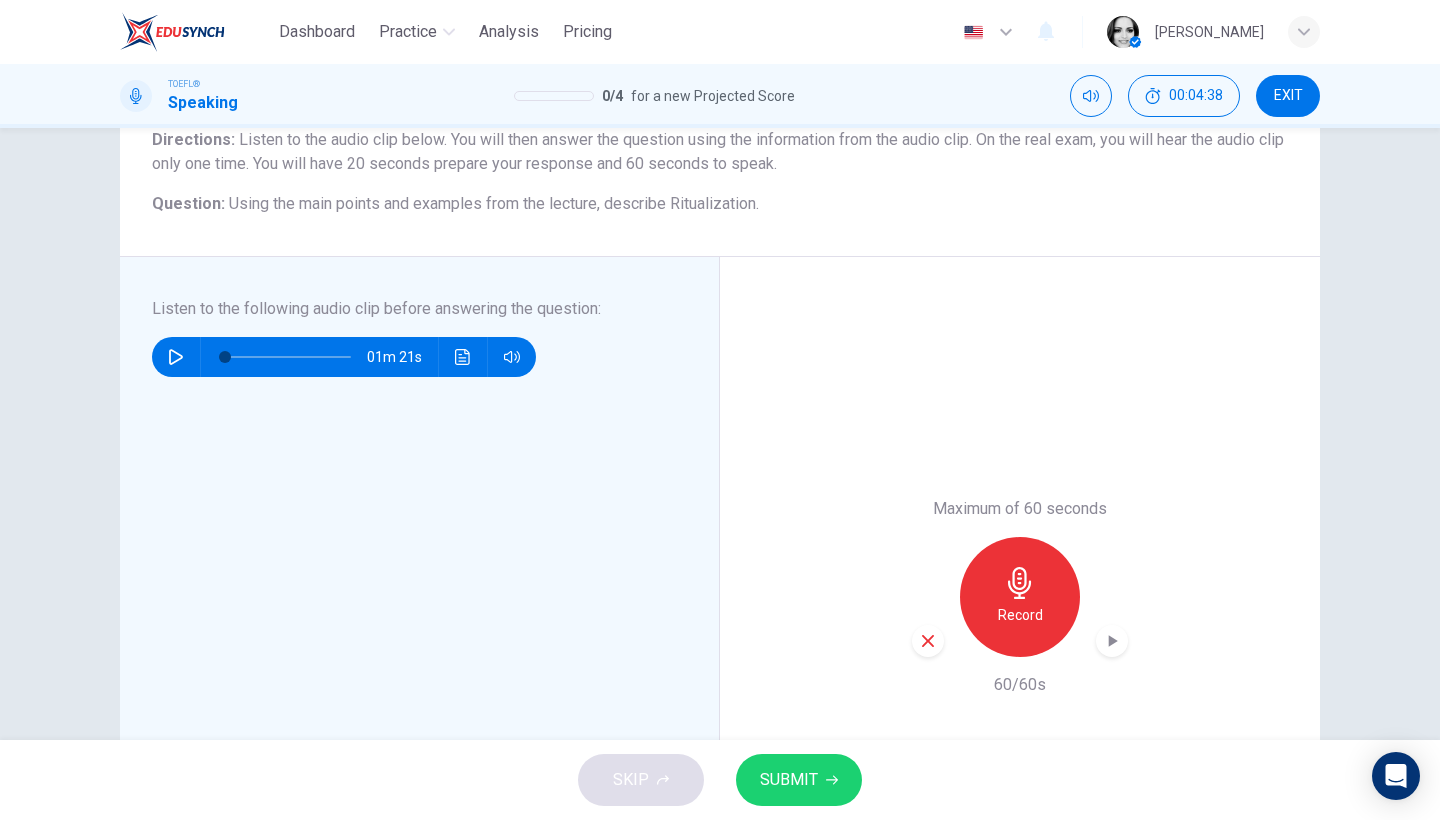 click on "SUBMIT" at bounding box center (789, 780) 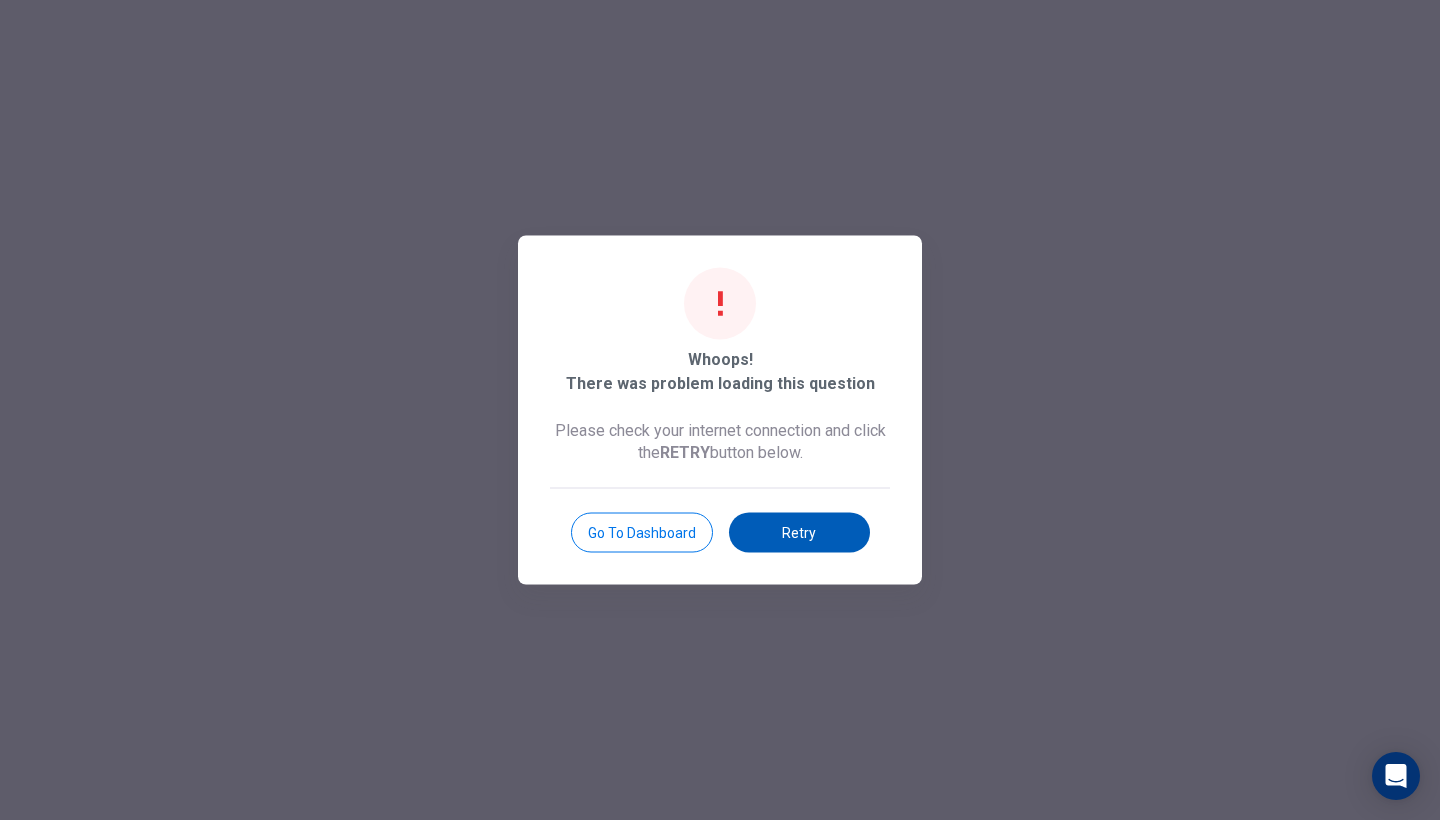 click on "Retry" at bounding box center (799, 533) 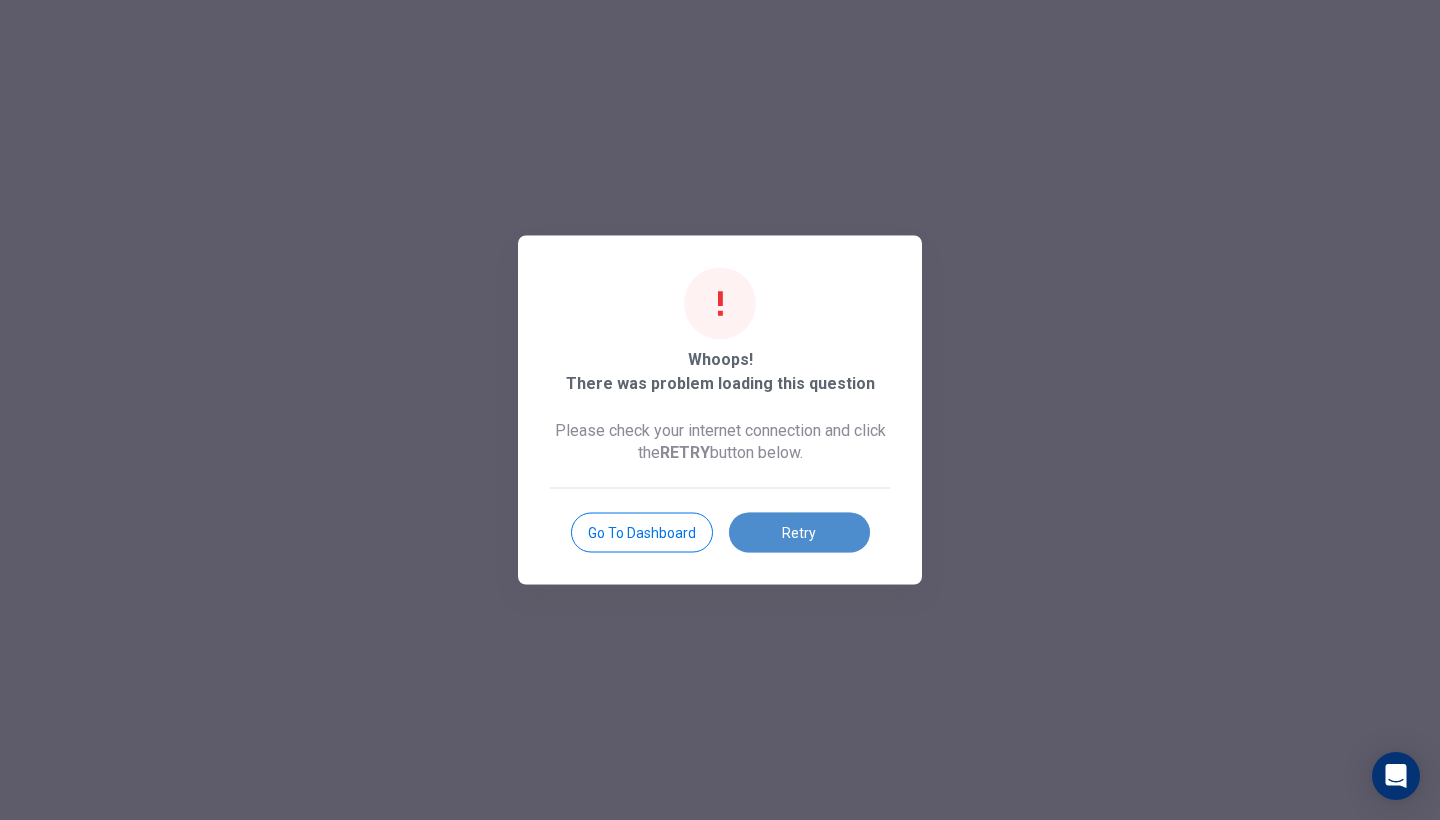 click on "Retry" at bounding box center (799, 533) 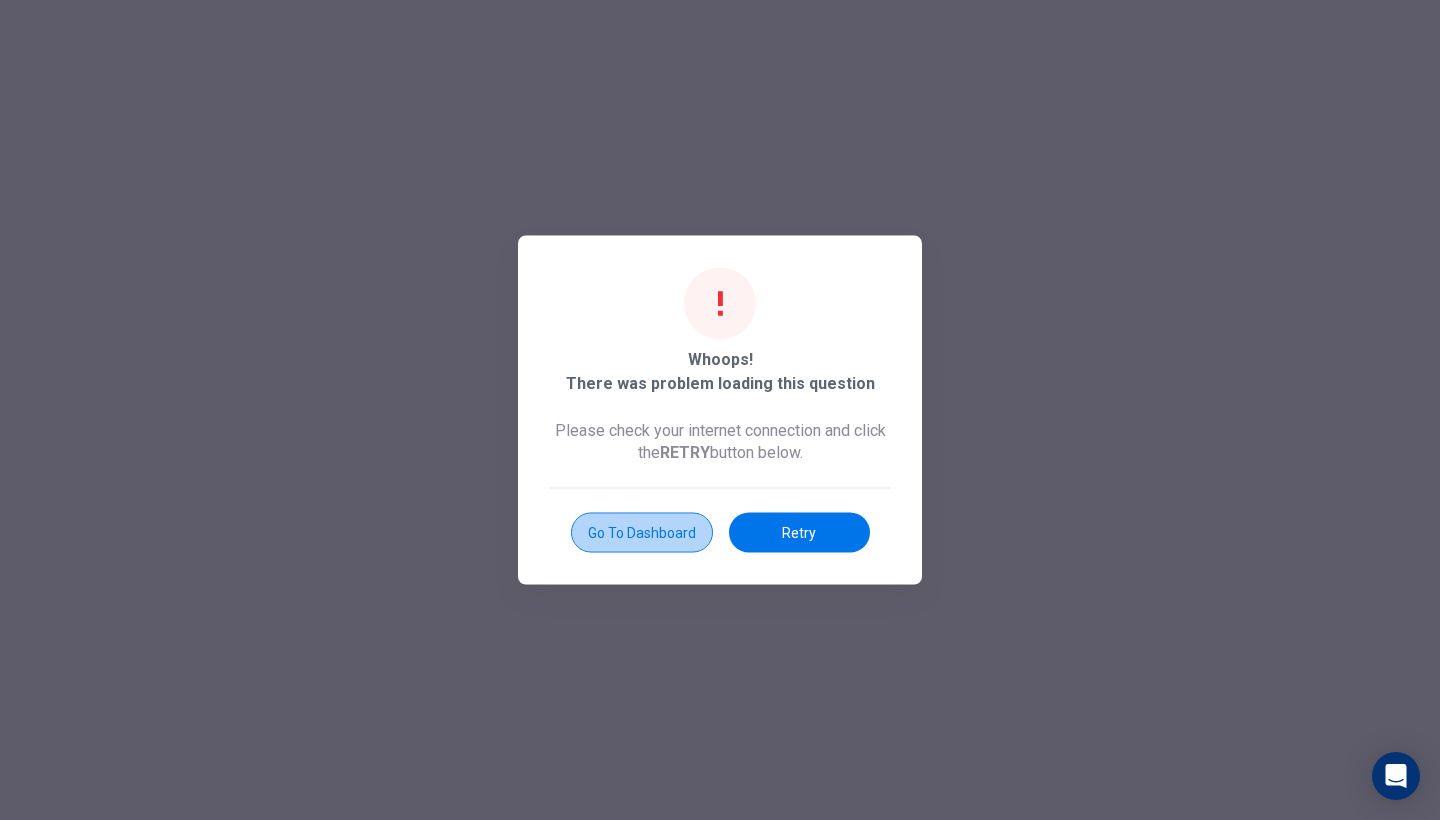 click on "Go to Dashboard" at bounding box center [642, 533] 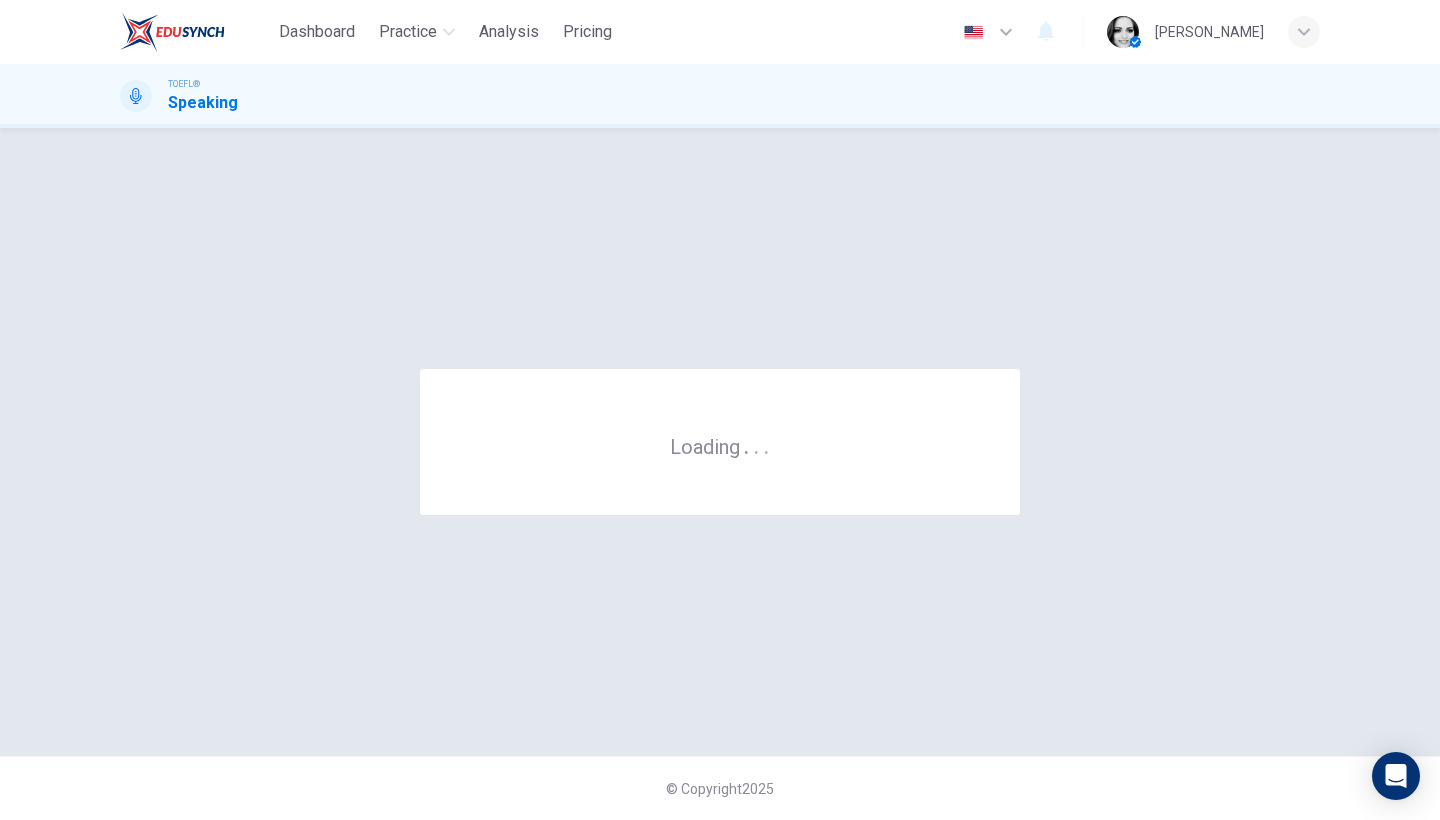 scroll, scrollTop: 0, scrollLeft: 0, axis: both 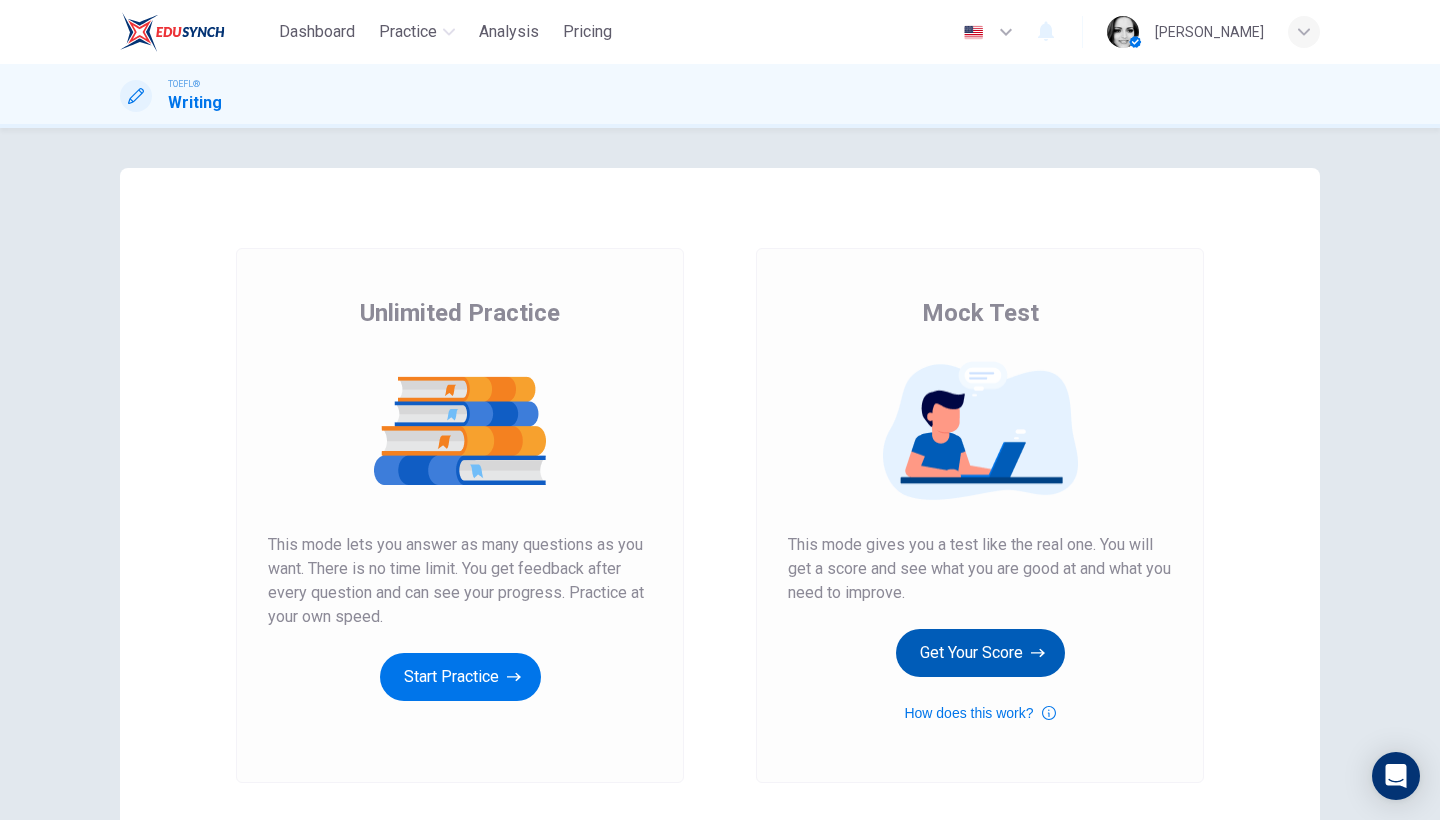 click on "Get Your Score" at bounding box center (980, 653) 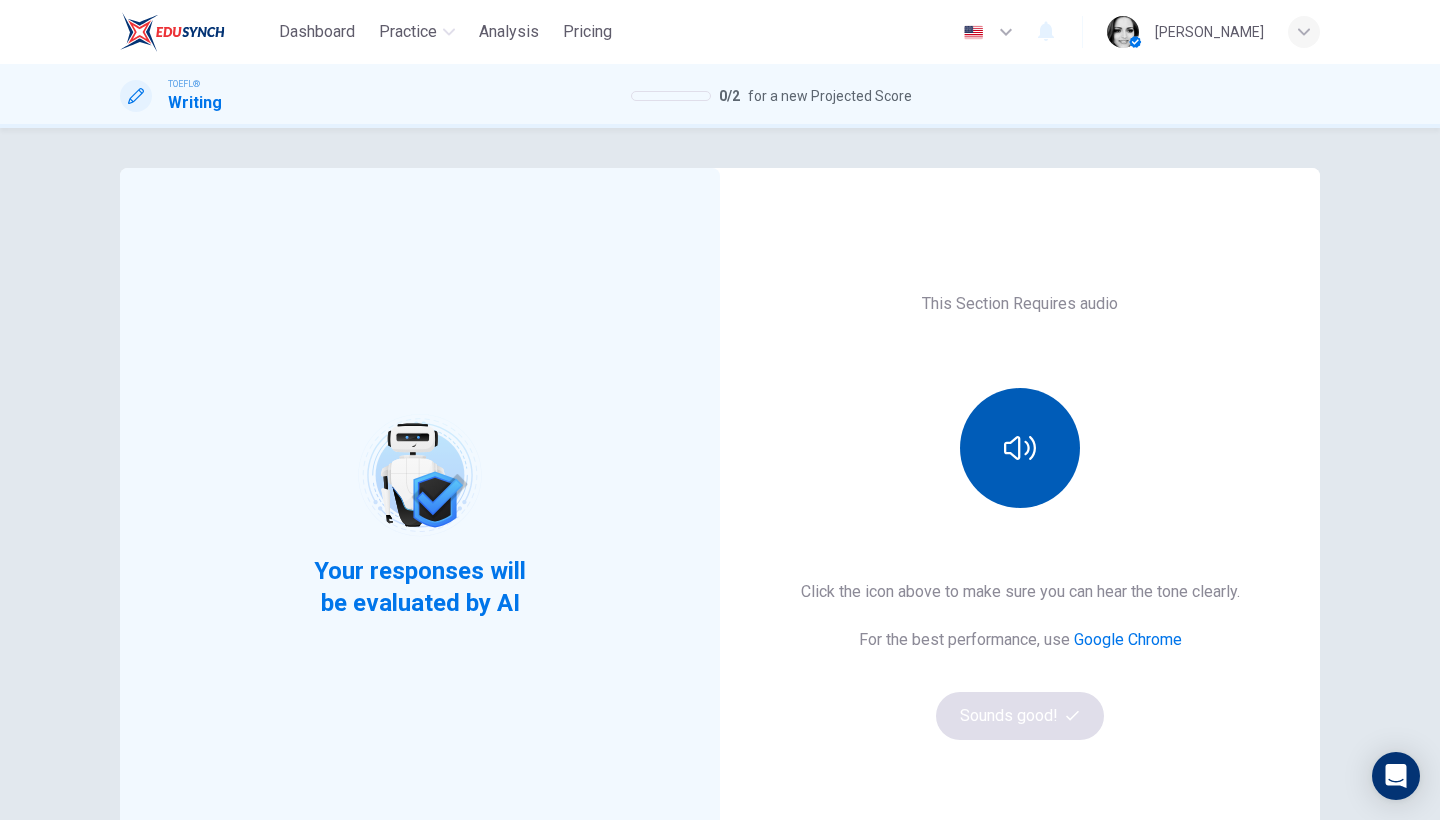 click at bounding box center (1020, 448) 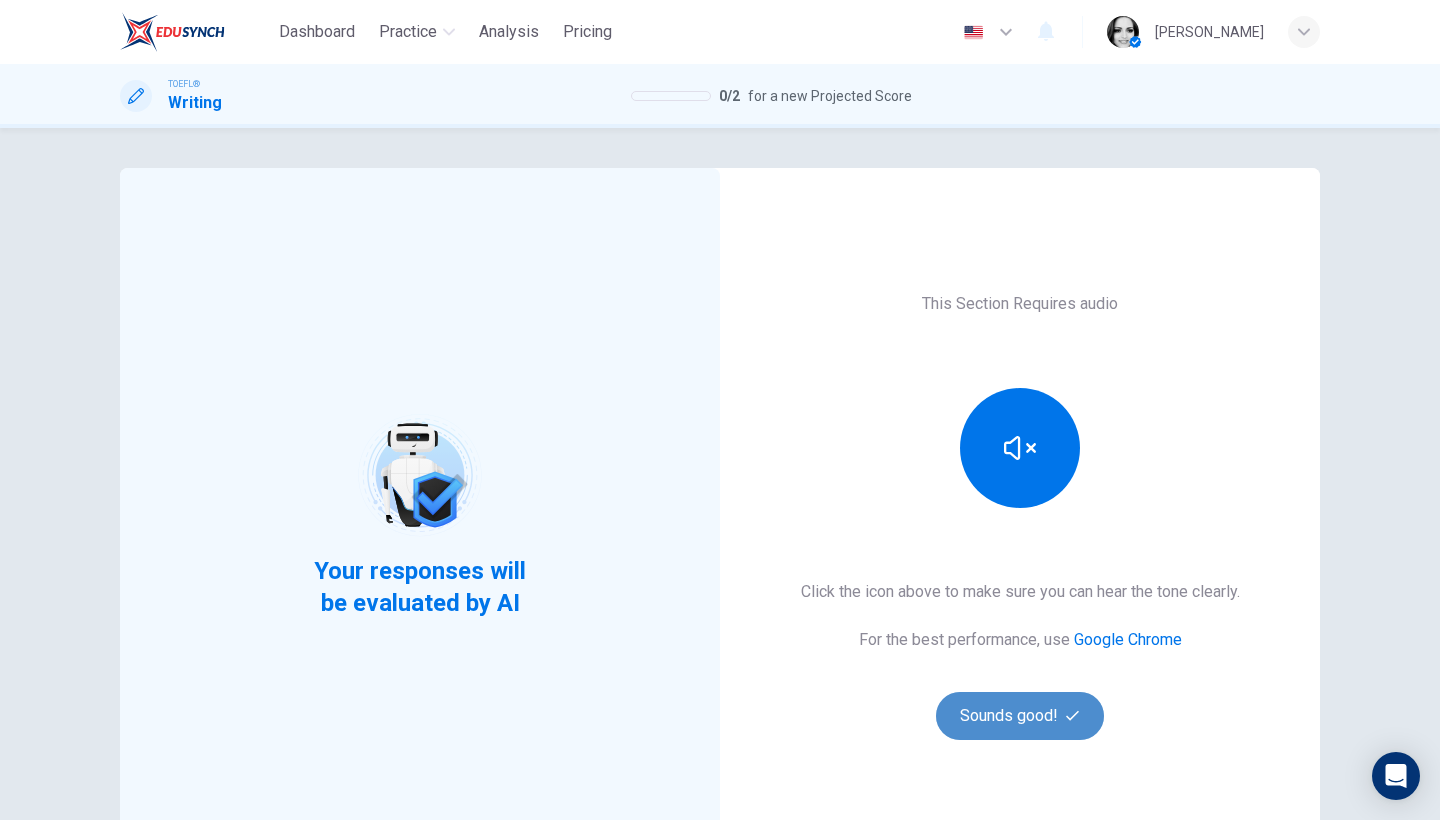 click on "Sounds good!" at bounding box center (1020, 716) 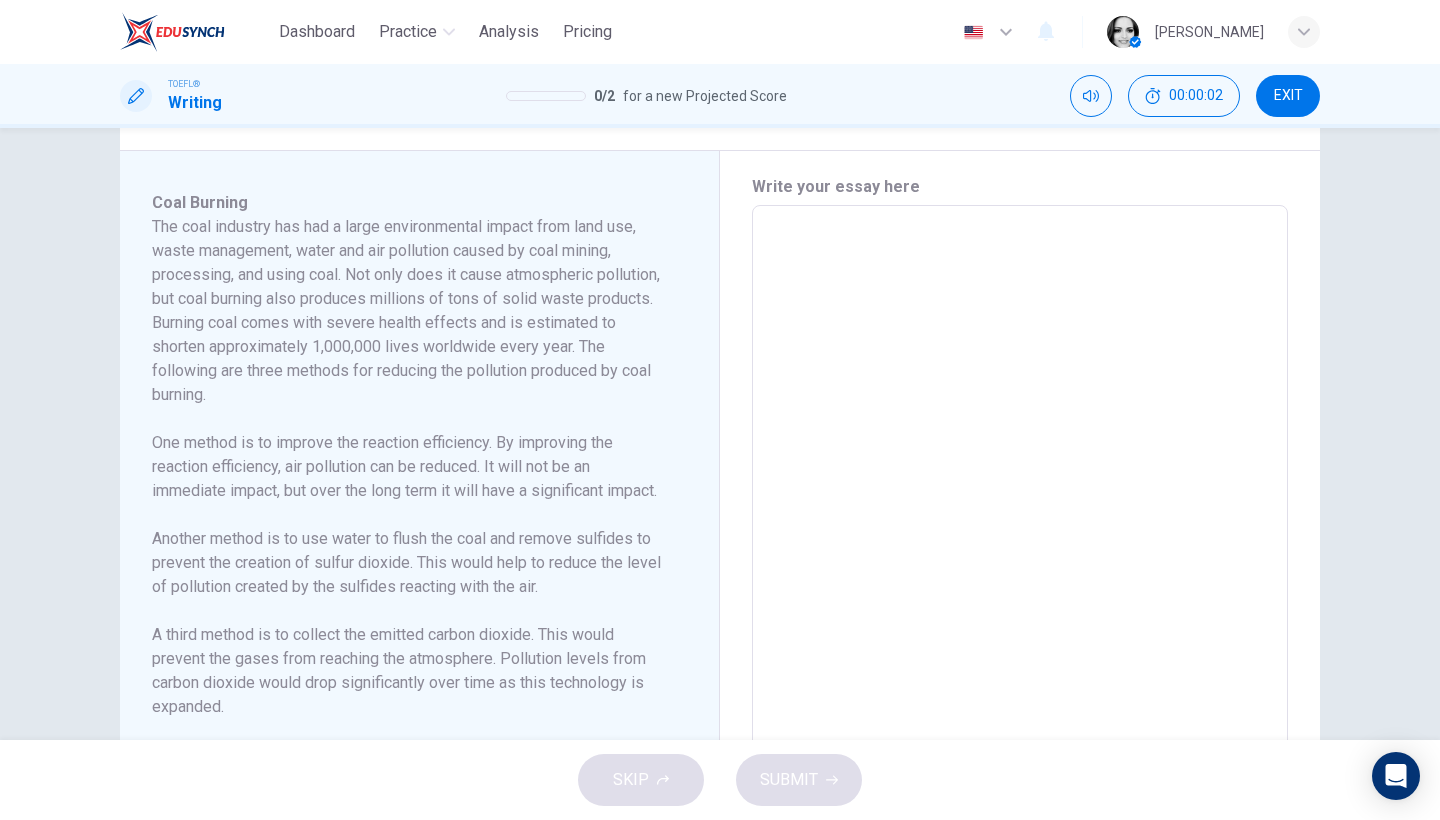 scroll, scrollTop: 533, scrollLeft: 0, axis: vertical 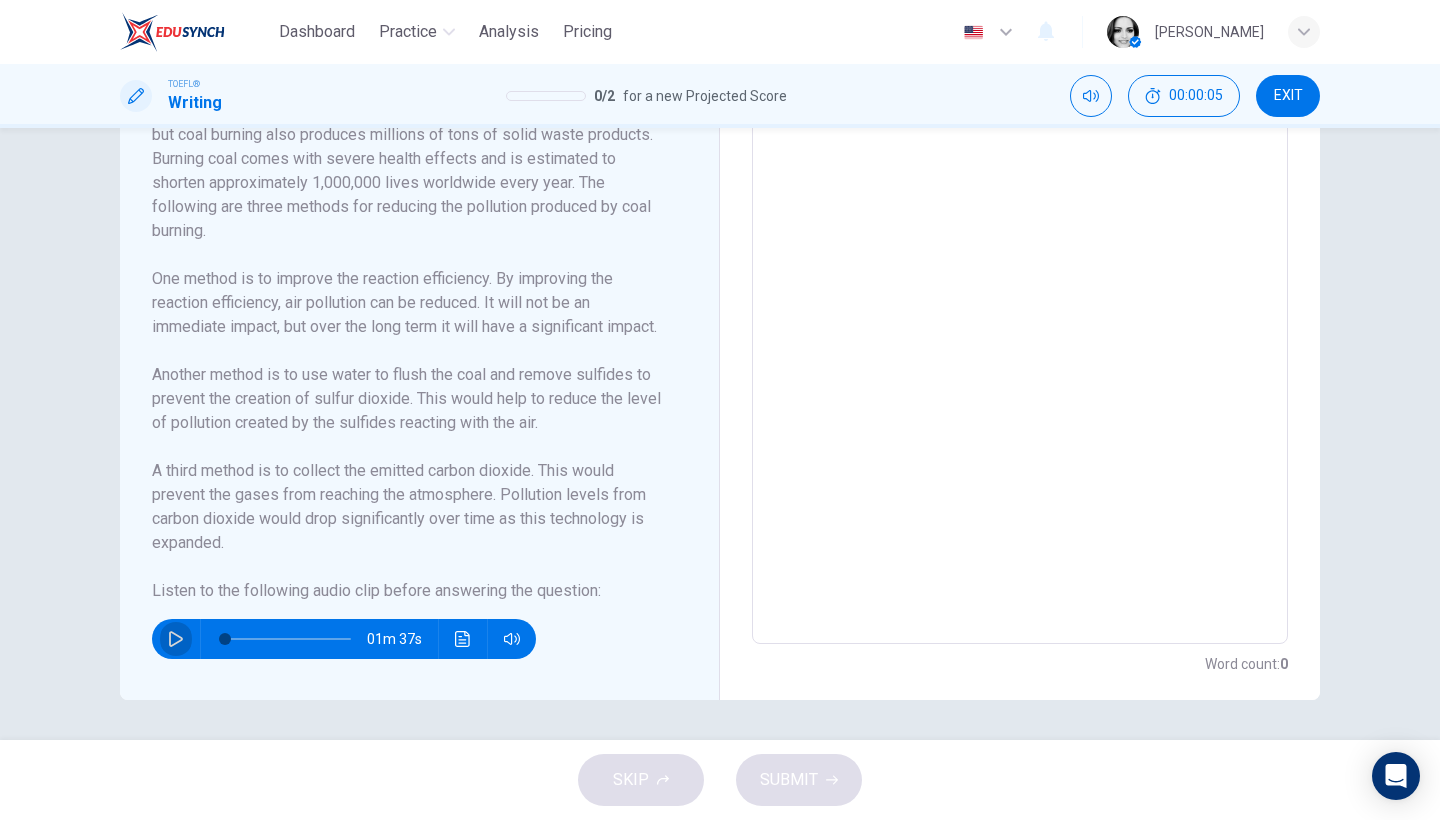 click 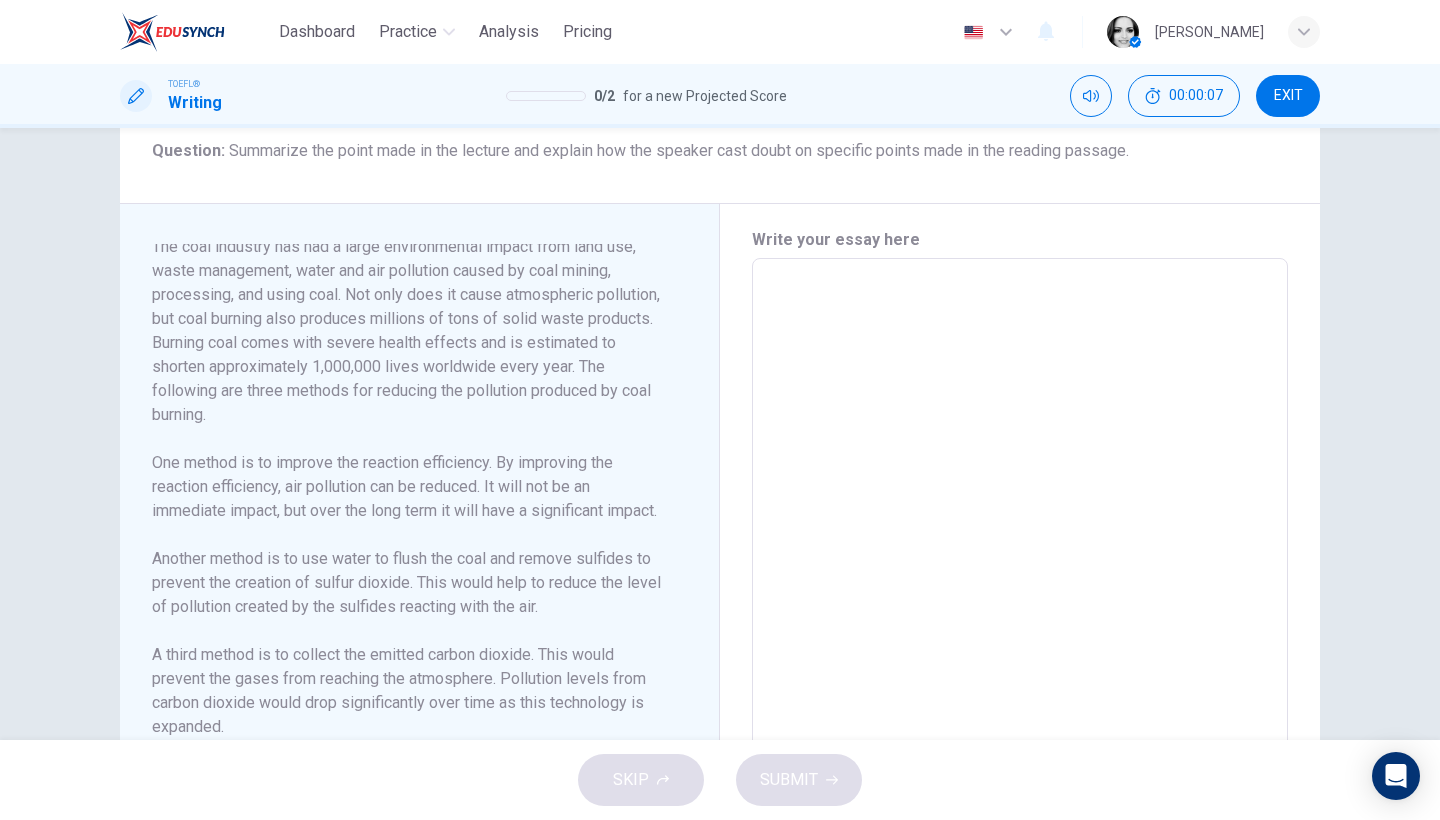 scroll, scrollTop: 318, scrollLeft: 0, axis: vertical 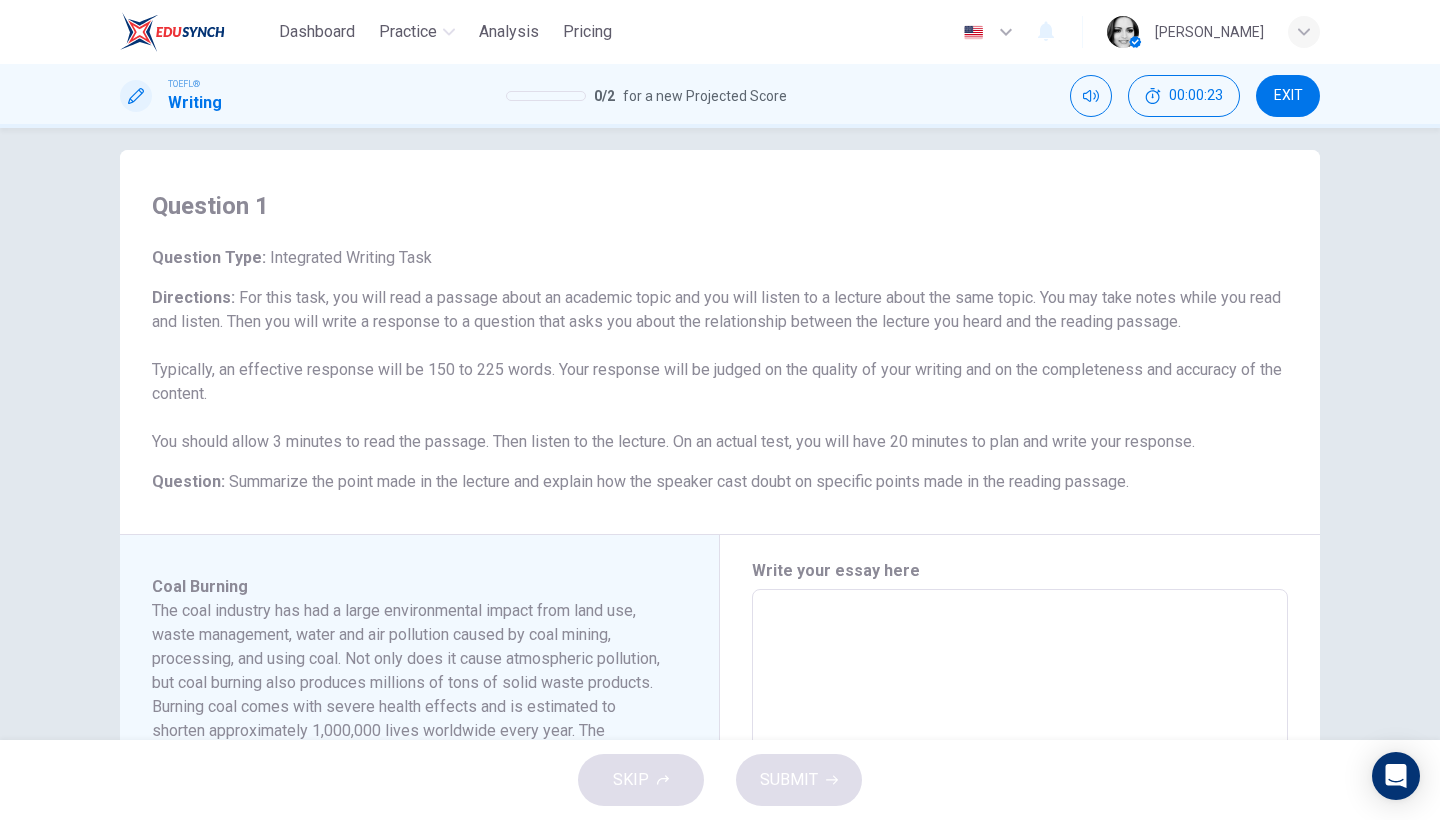 type on "18" 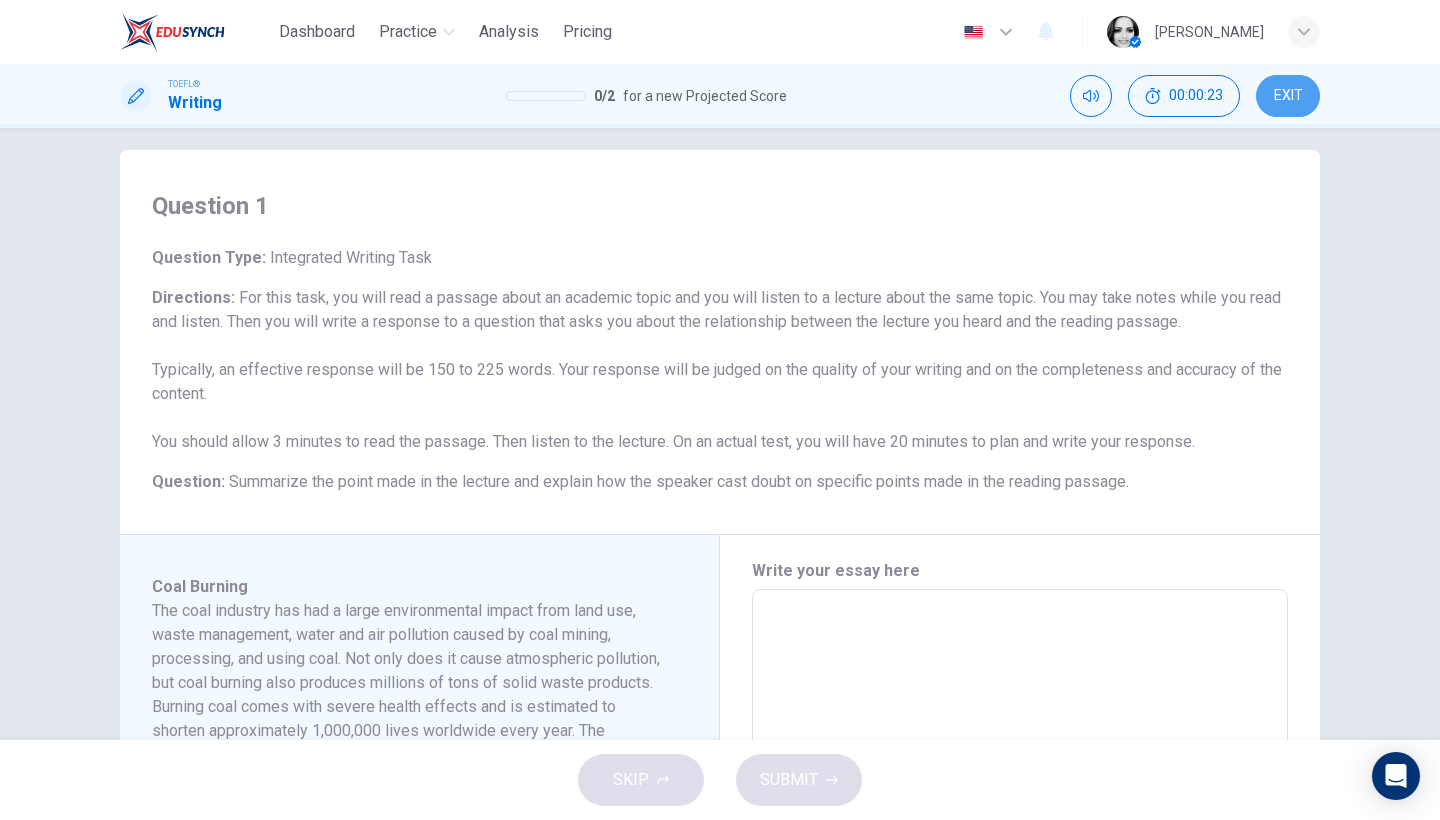 click on "EXIT" at bounding box center [1288, 96] 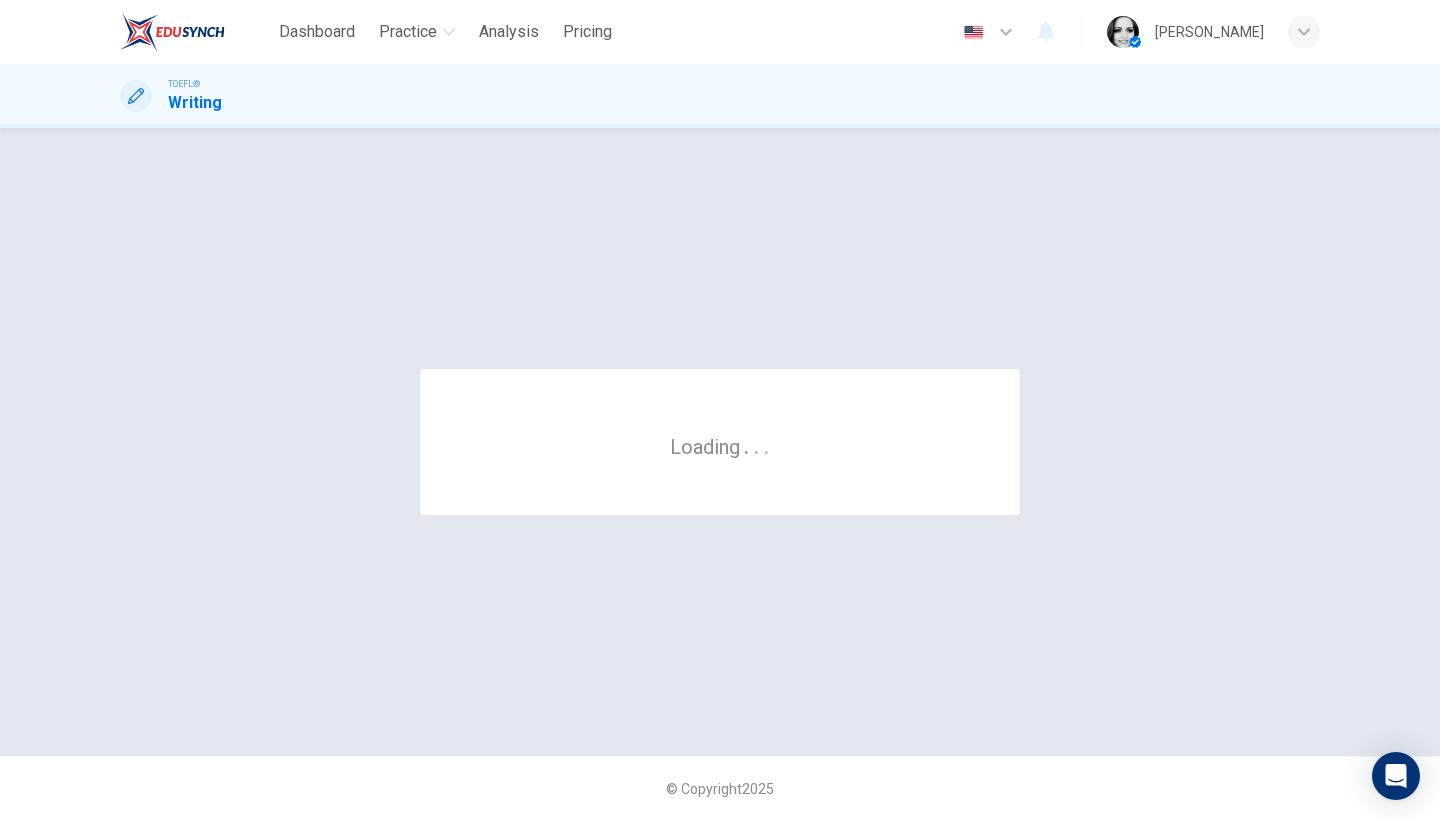 scroll, scrollTop: 0, scrollLeft: 0, axis: both 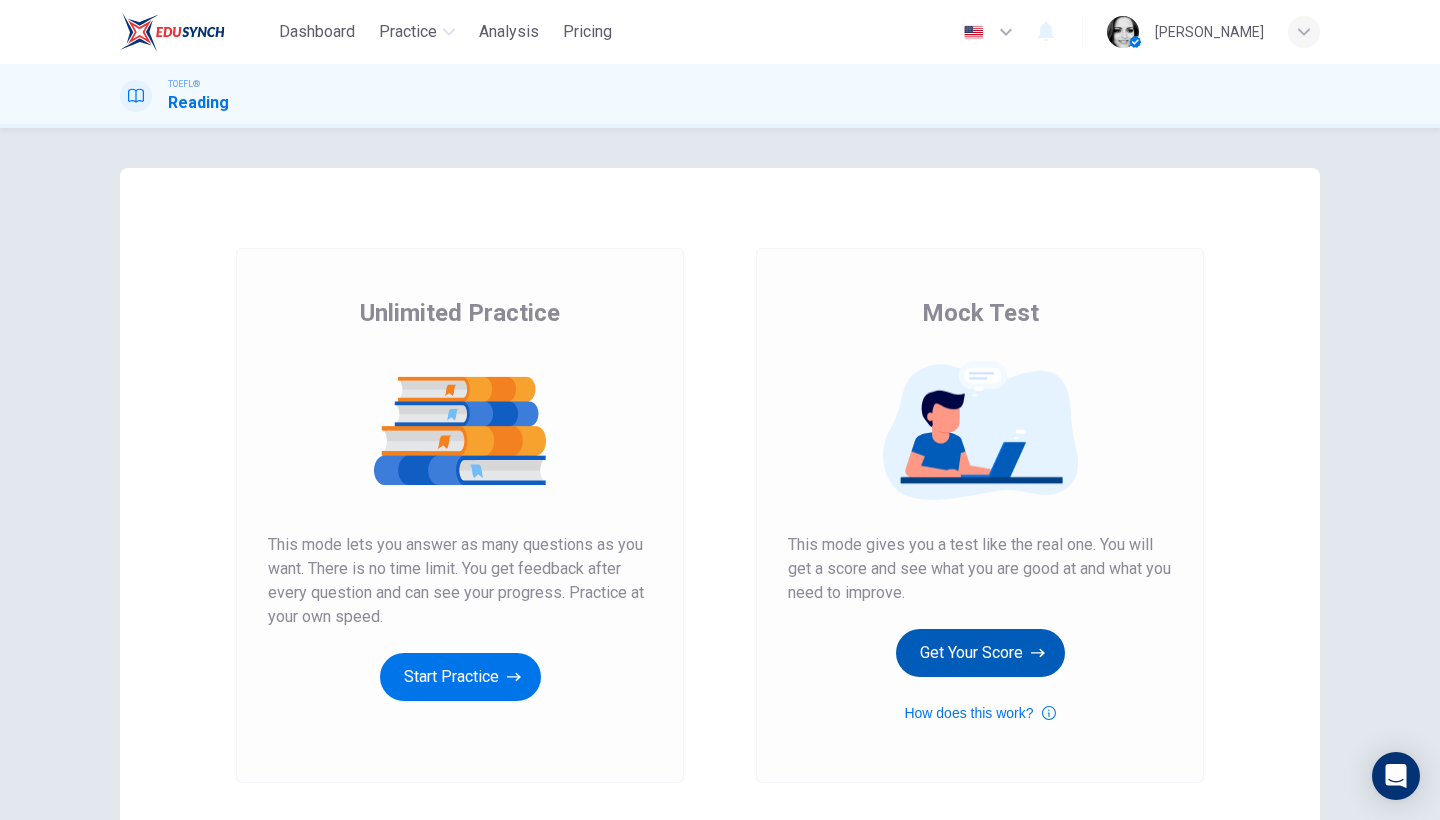 click on "Get Your Score" at bounding box center (980, 653) 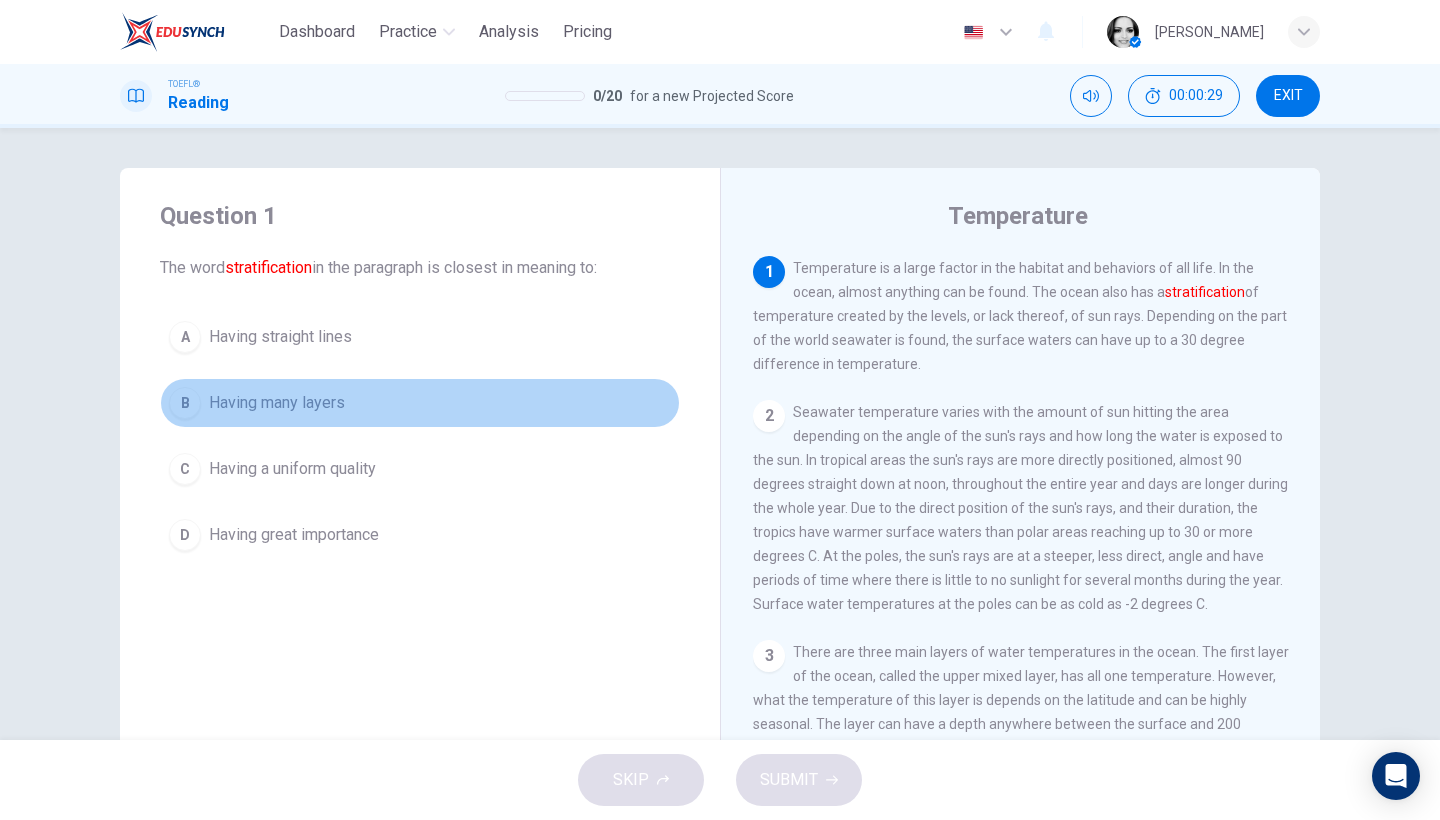 click on "Having many layers" at bounding box center (277, 403) 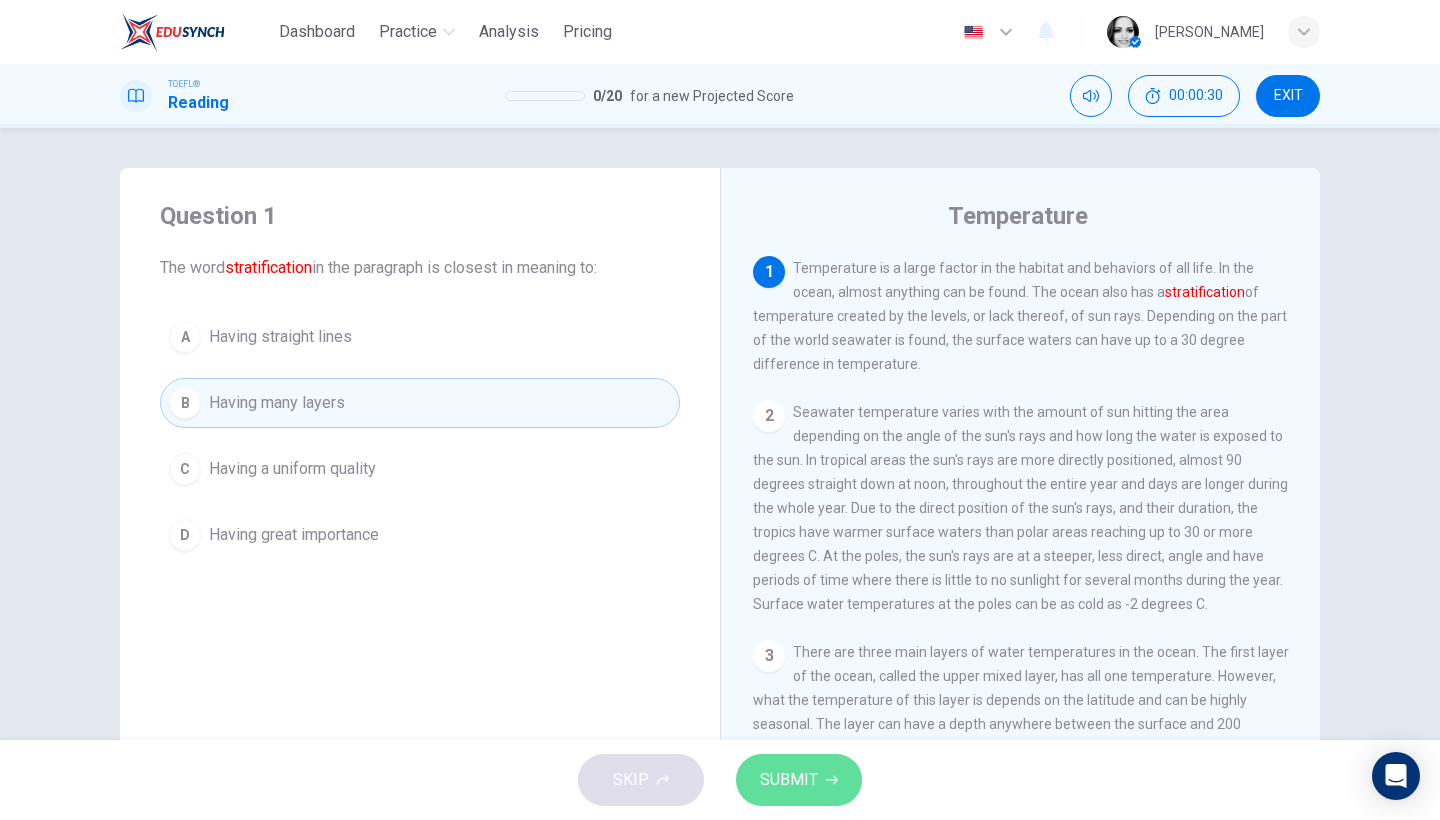 click on "SUBMIT" at bounding box center [789, 780] 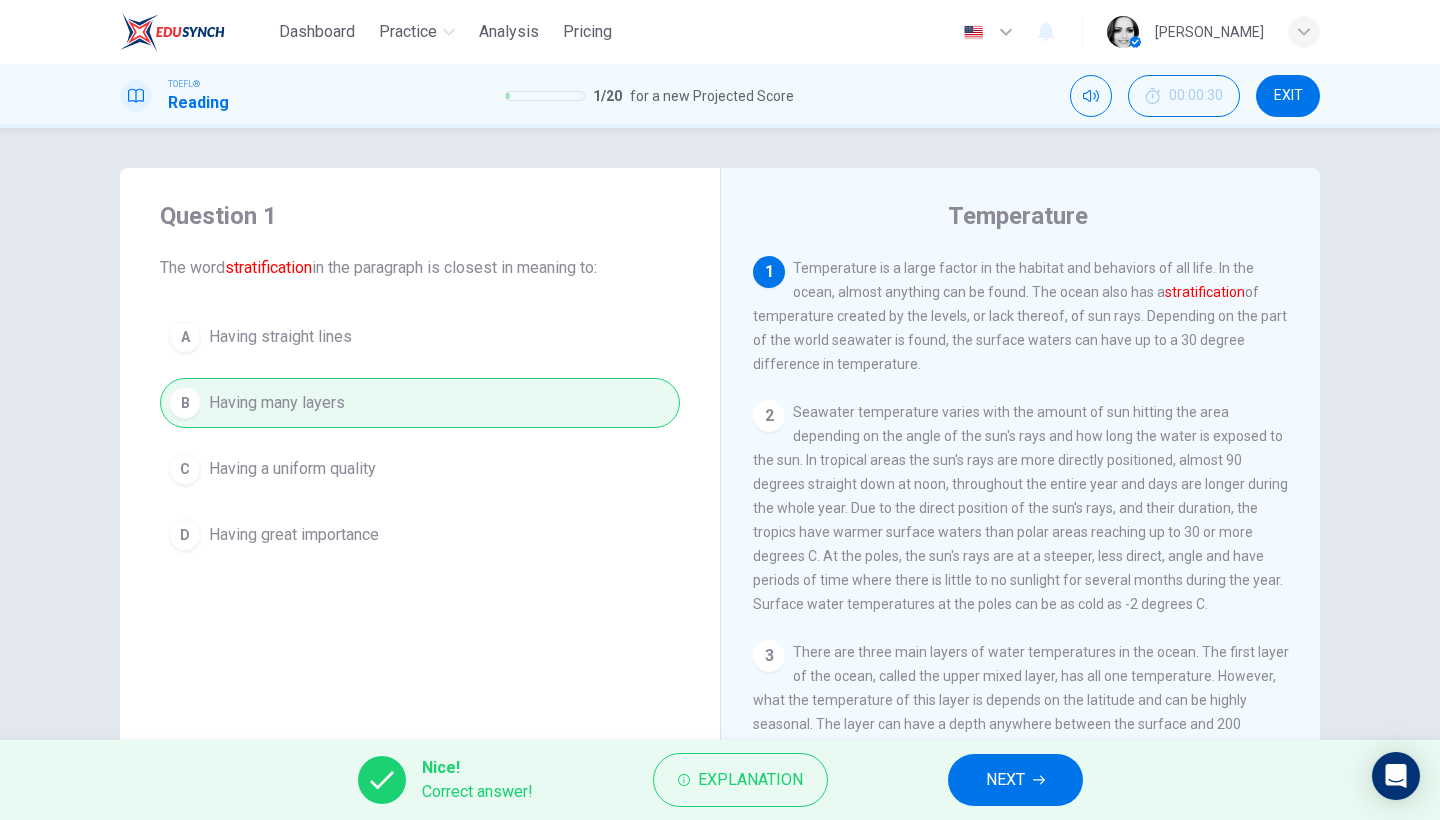click on "NEXT" at bounding box center [1015, 780] 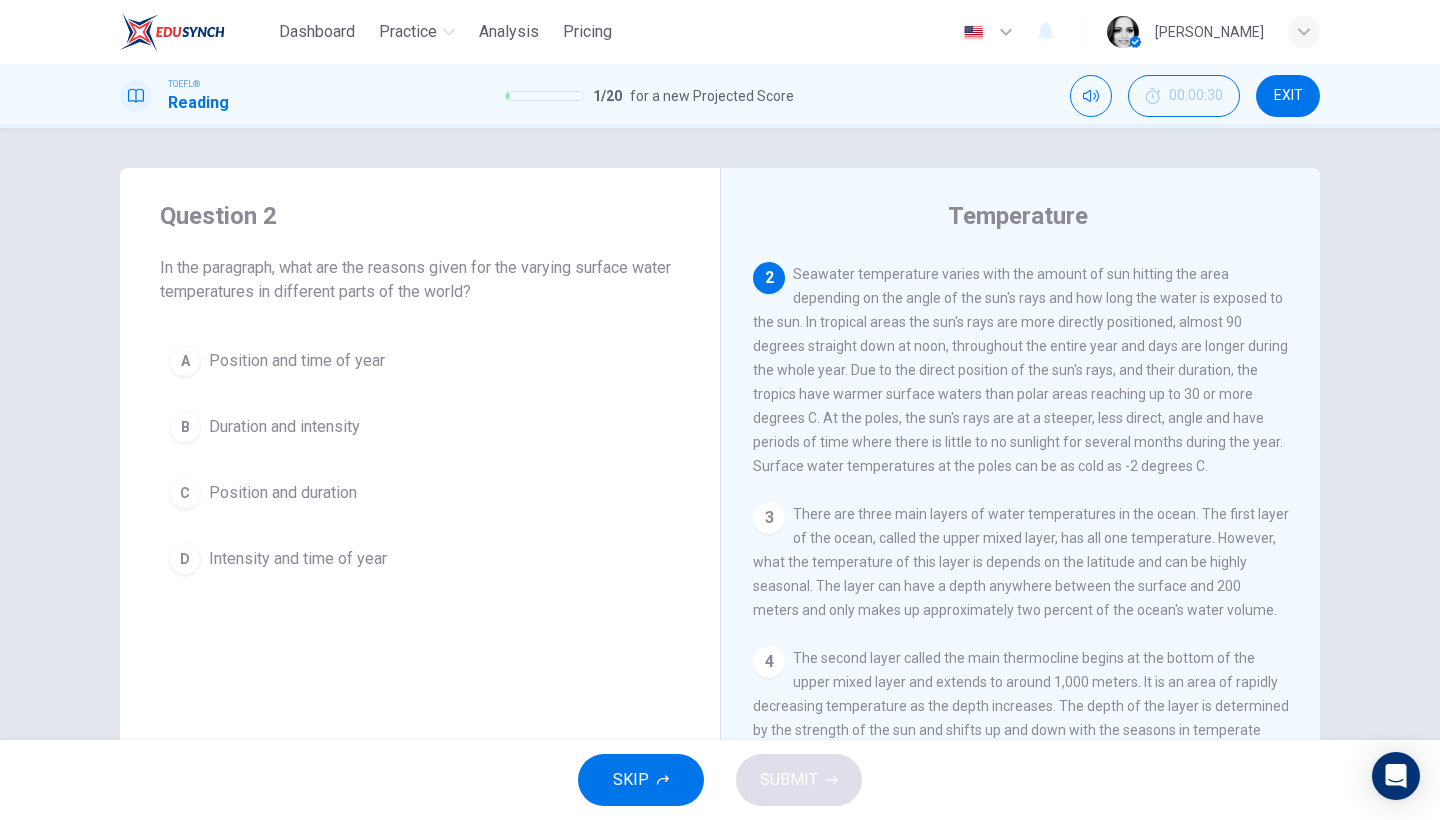 scroll, scrollTop: 144, scrollLeft: 0, axis: vertical 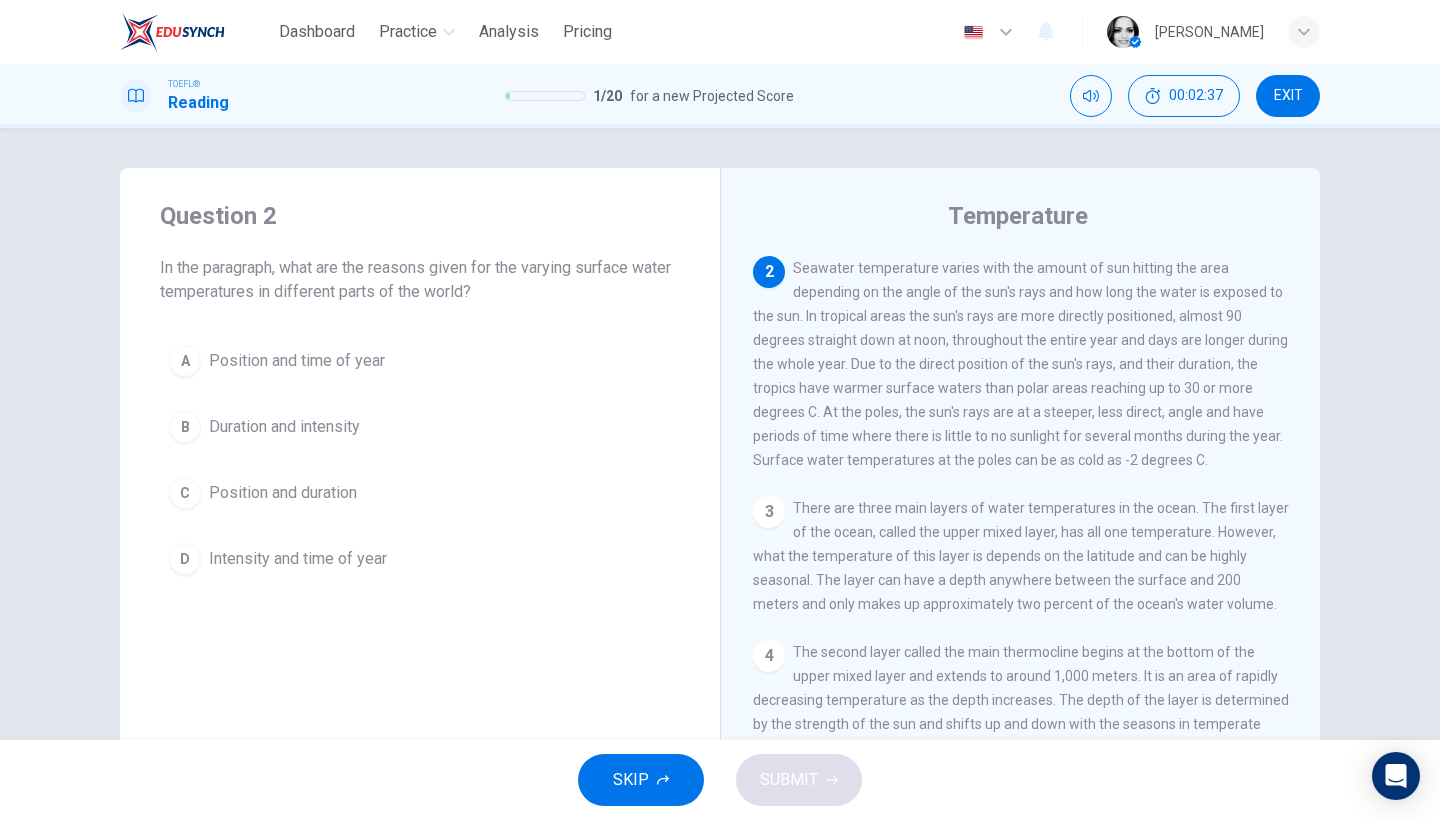 click on "C Position and duration" at bounding box center [420, 493] 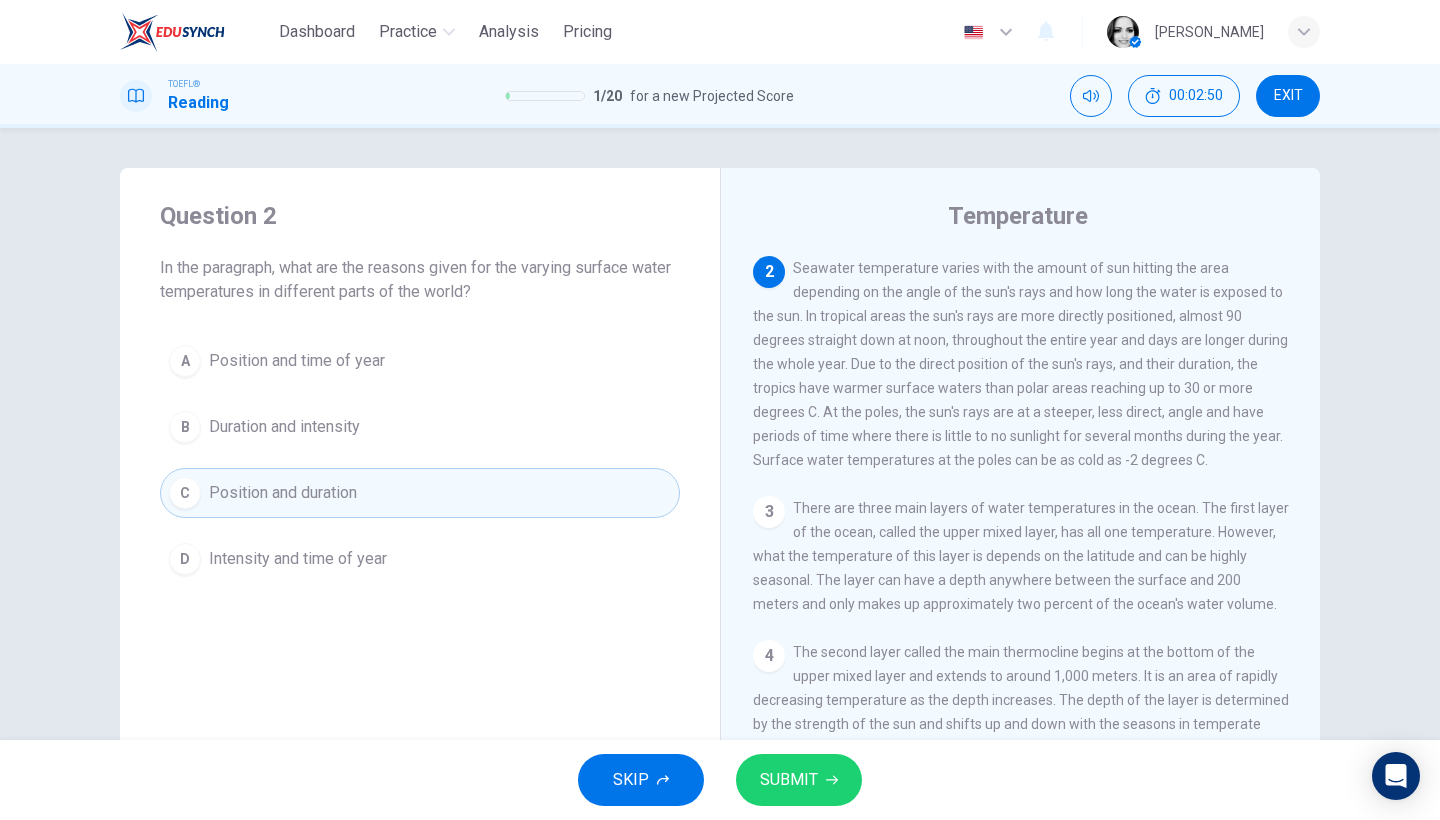 click on "SUBMIT" at bounding box center (789, 780) 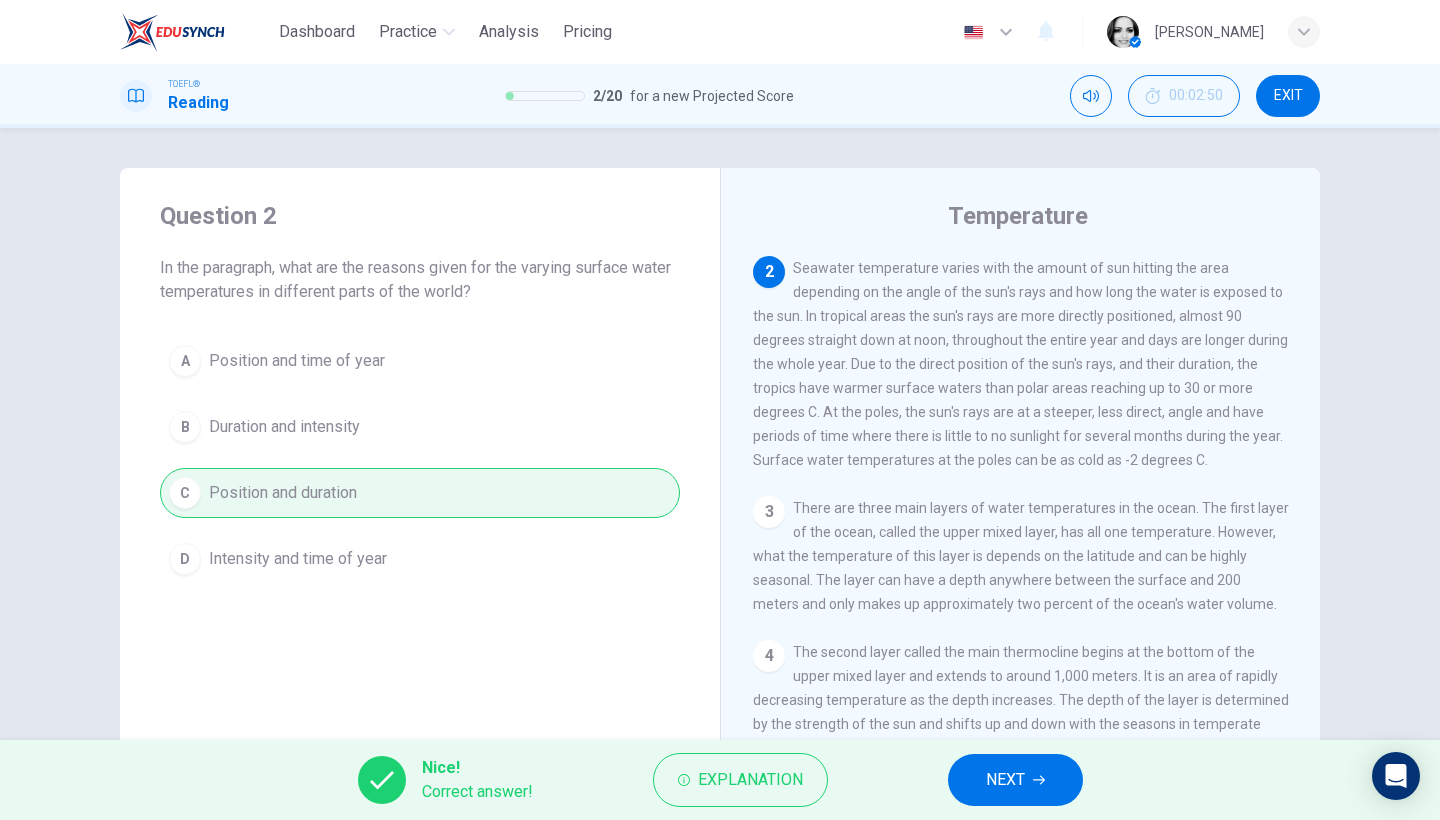 click on "NEXT" at bounding box center [1015, 780] 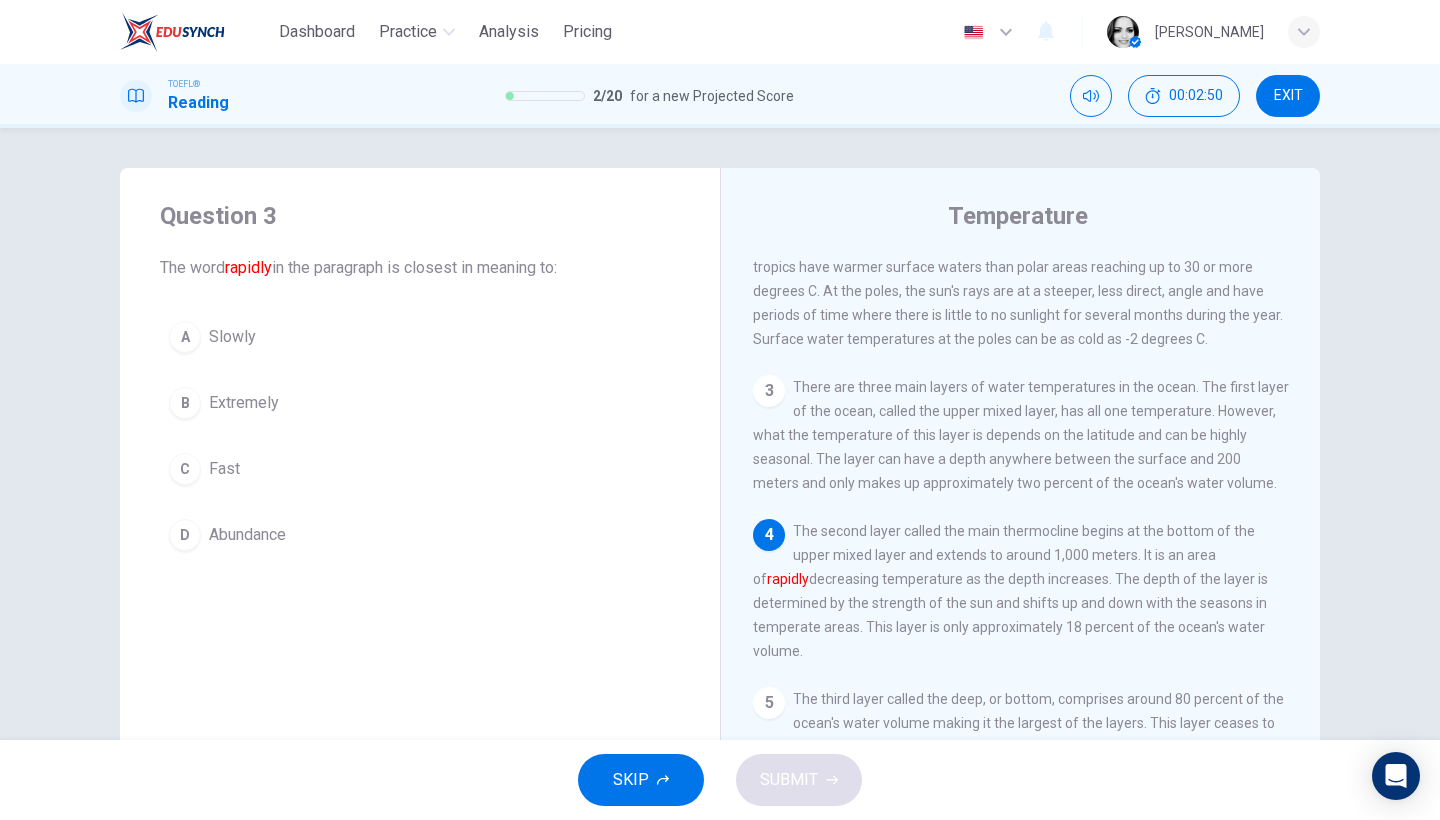 scroll, scrollTop: 273, scrollLeft: 0, axis: vertical 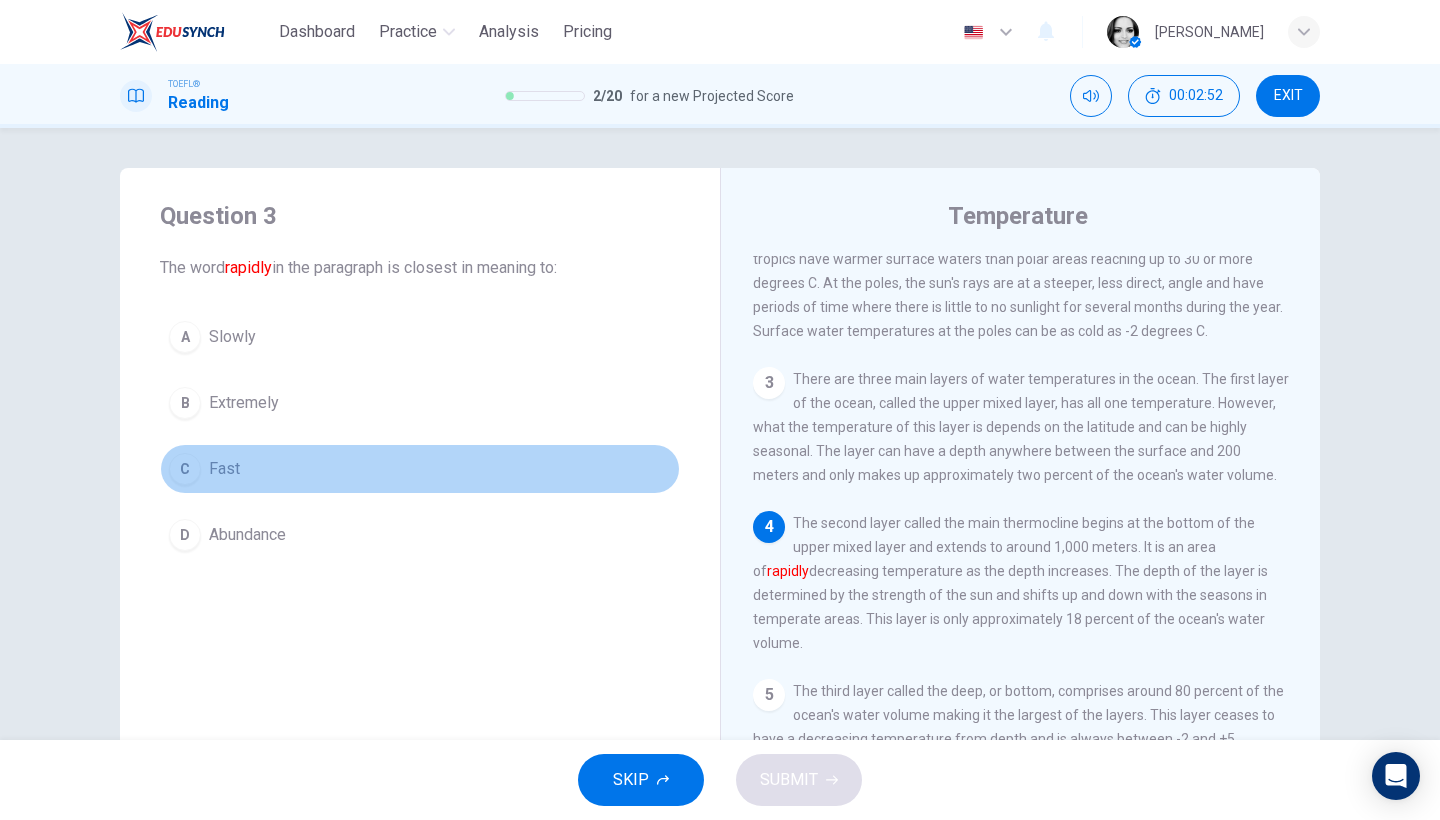 click on "C" at bounding box center (185, 469) 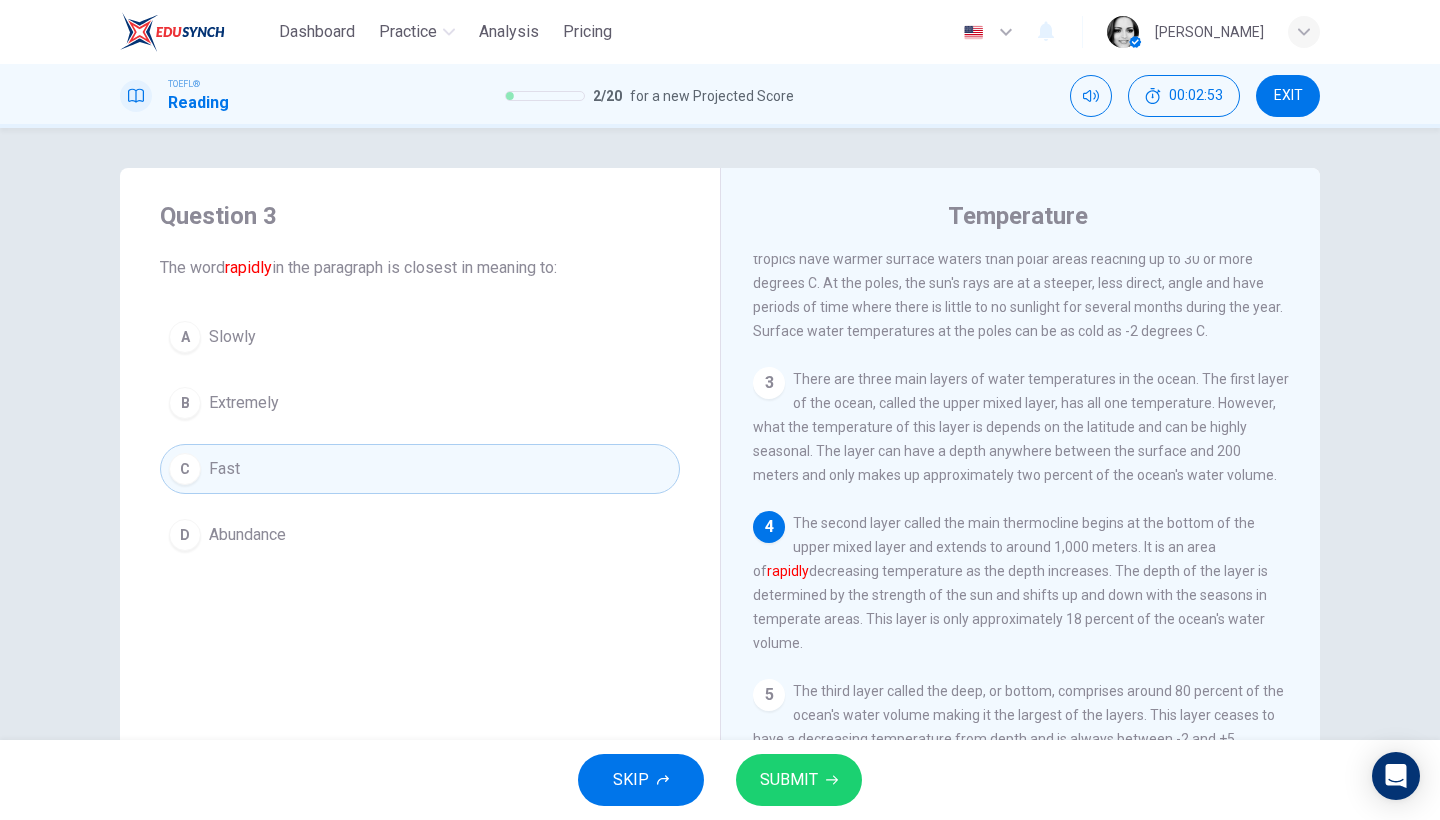 click on "SUBMIT" at bounding box center [799, 780] 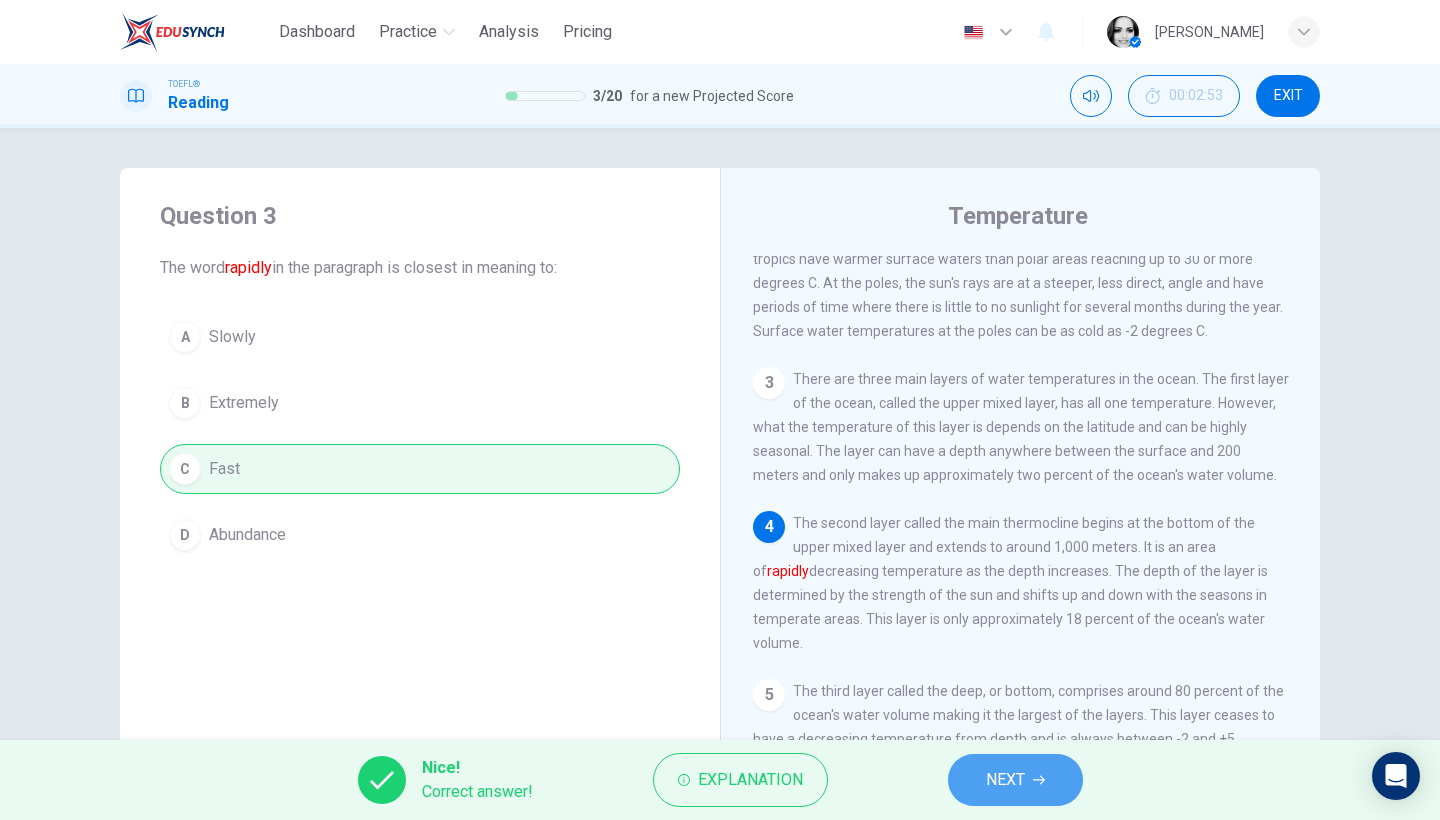 click on "NEXT" at bounding box center [1005, 780] 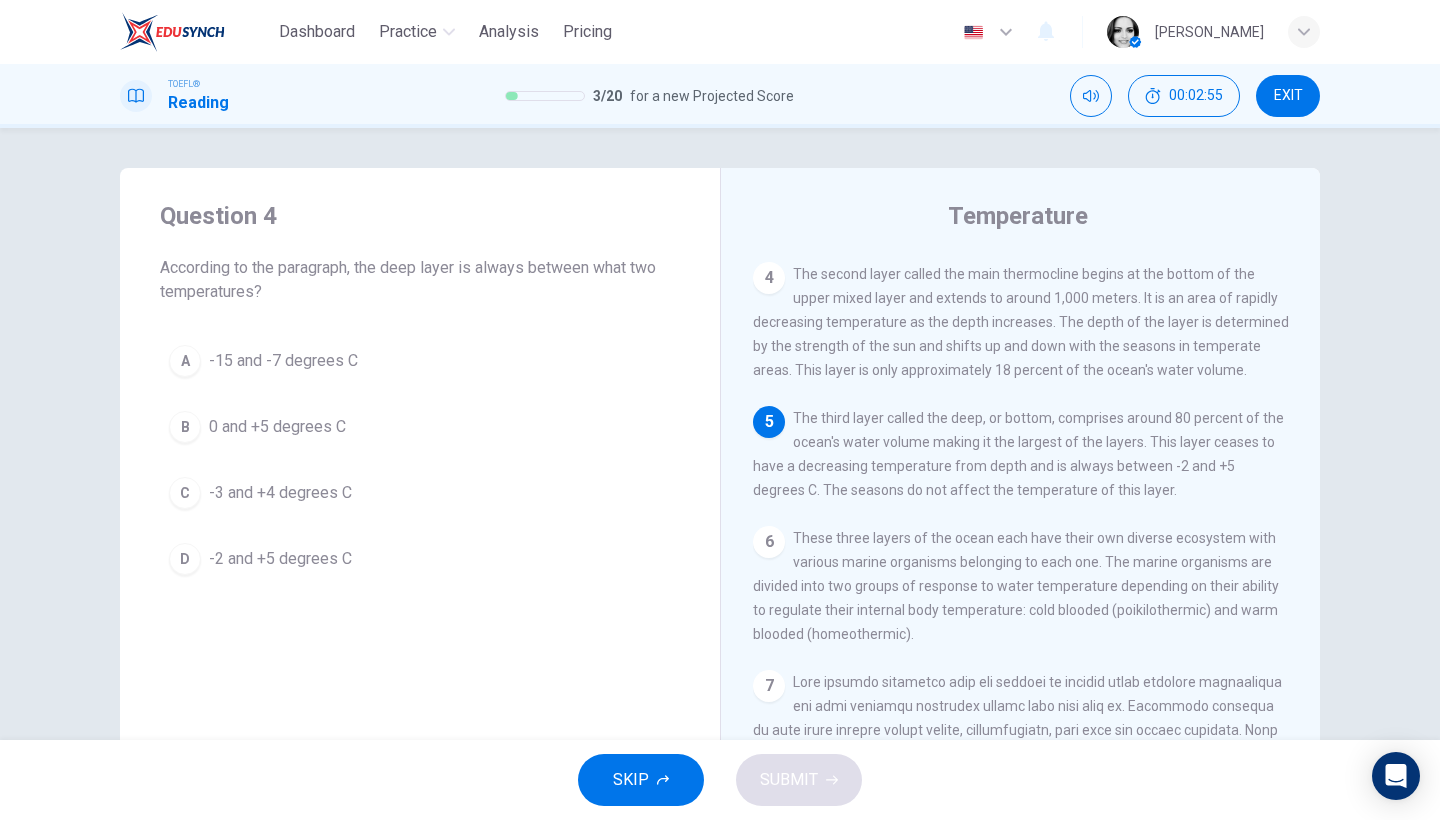 scroll, scrollTop: 554, scrollLeft: 0, axis: vertical 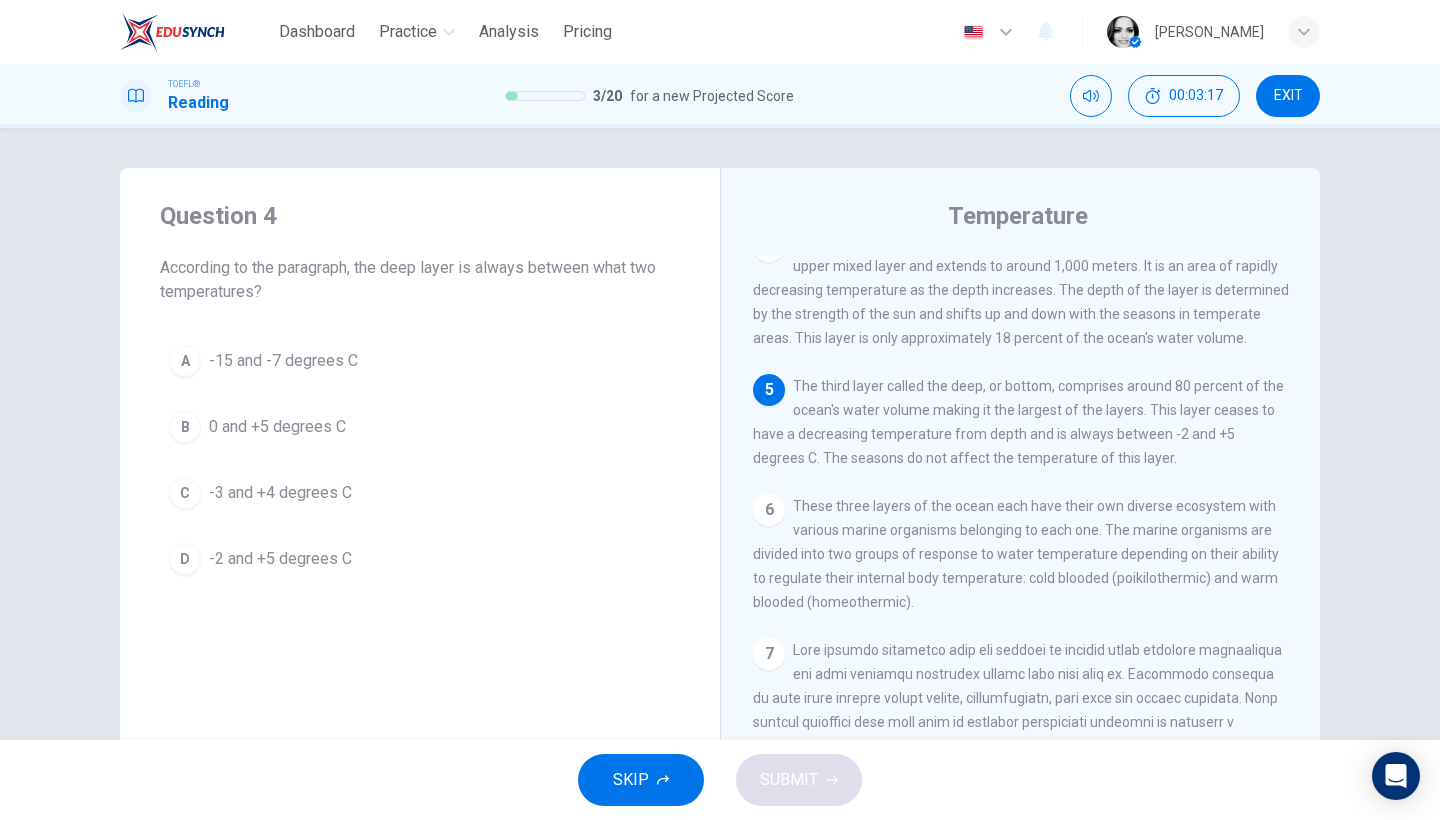 click on "D -2 and +5 degrees C" at bounding box center (420, 559) 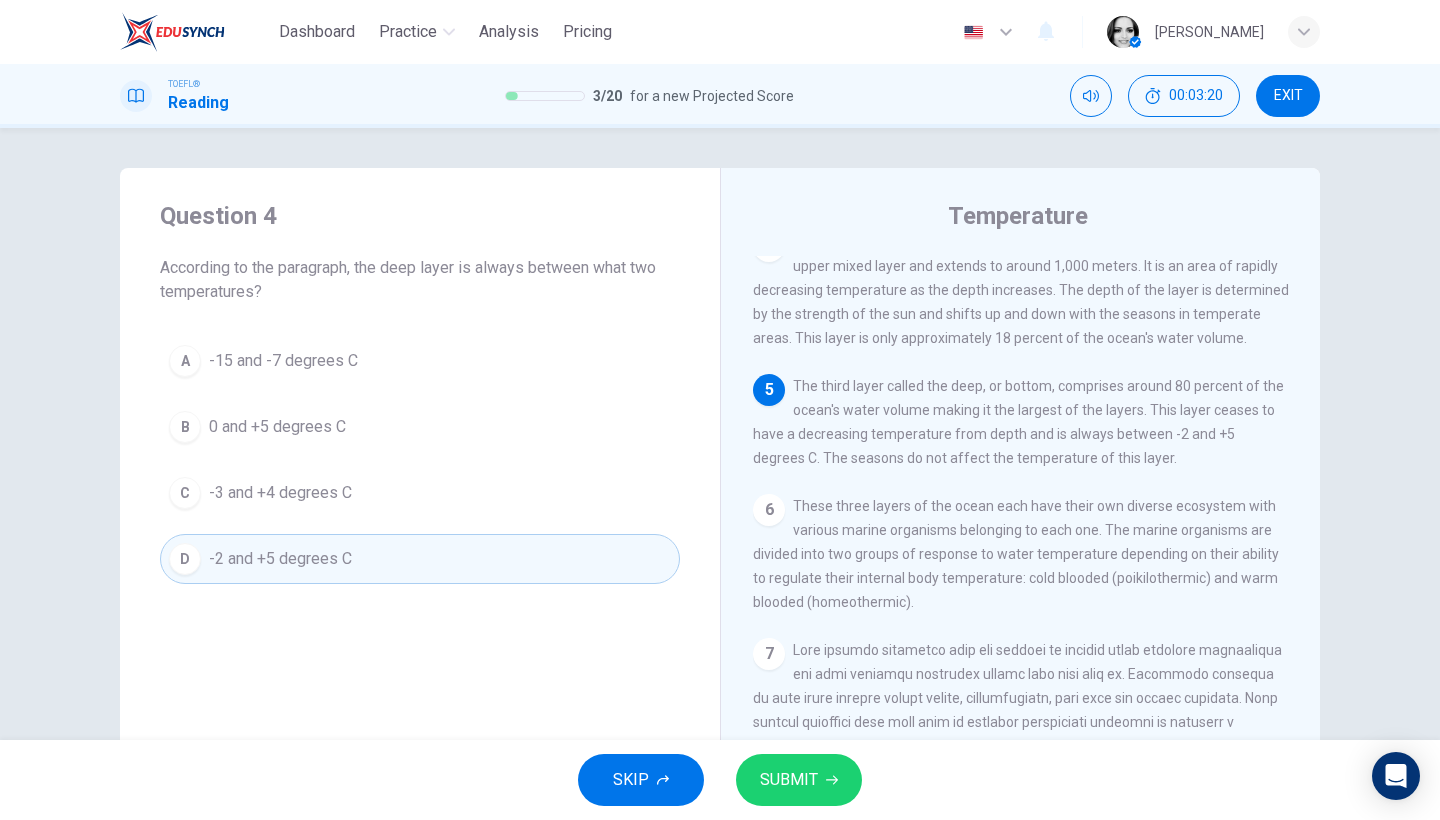 click on "SUBMIT" at bounding box center (799, 780) 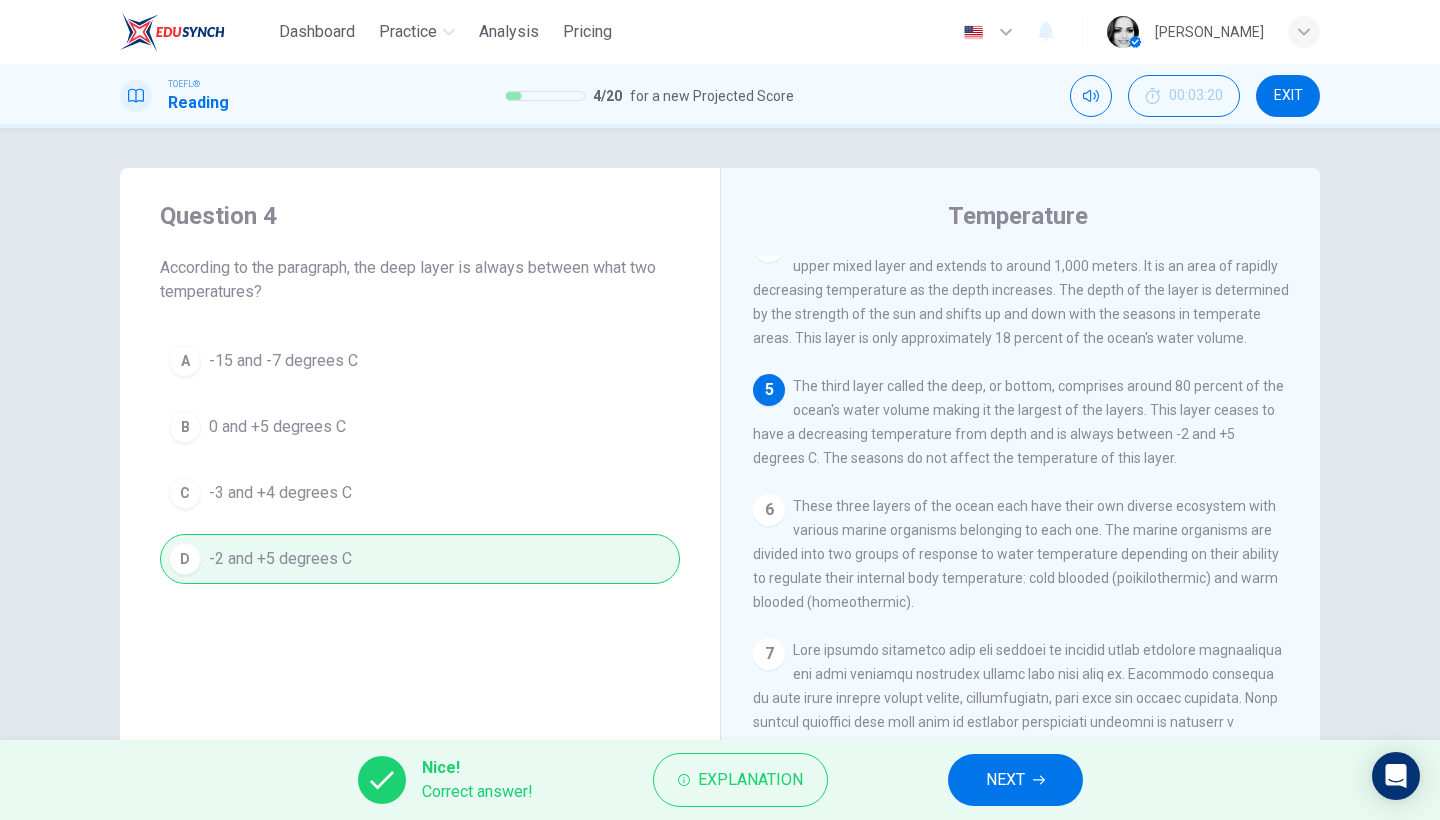 click on "NEXT" at bounding box center [1005, 780] 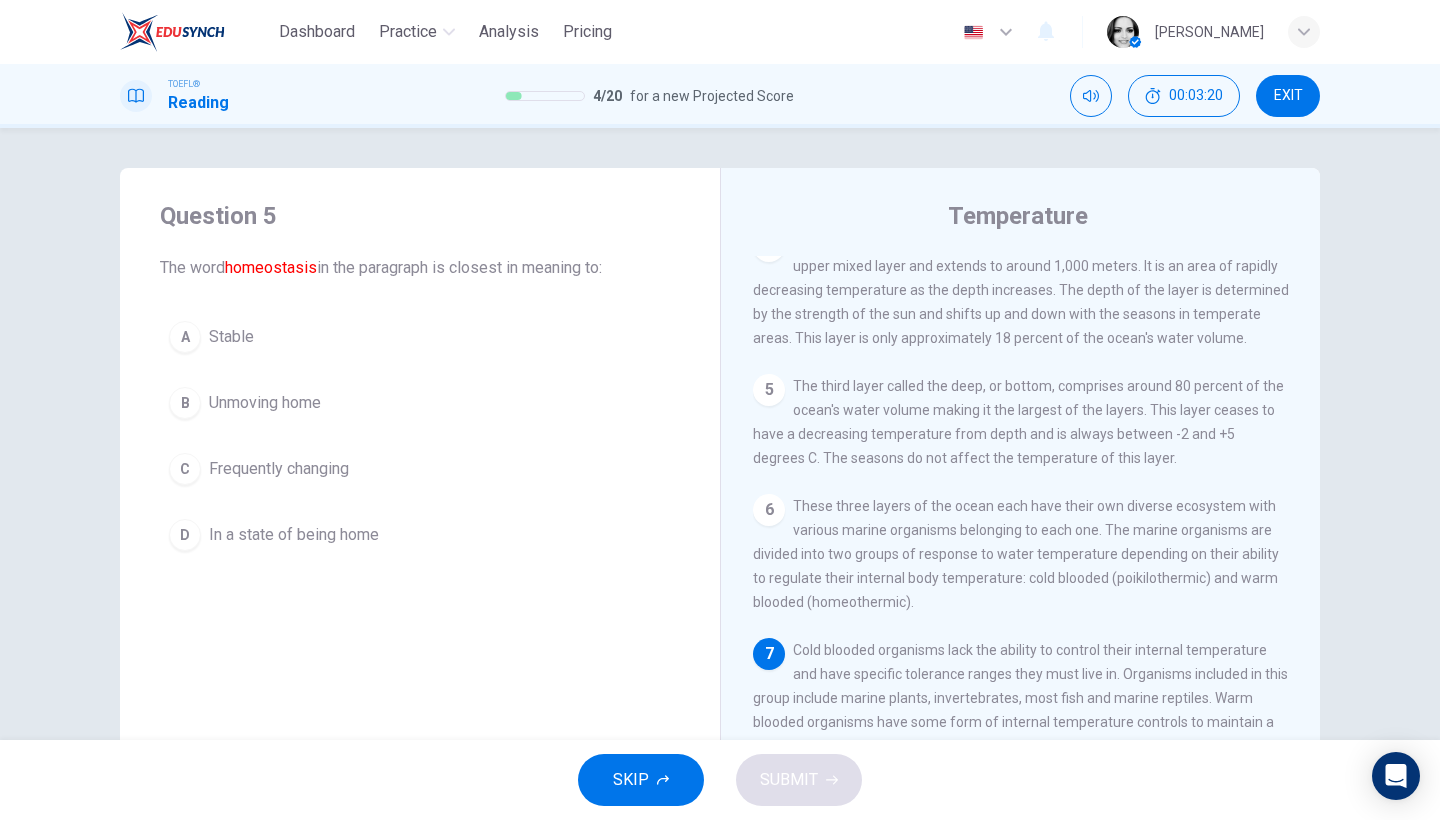scroll, scrollTop: 721, scrollLeft: 0, axis: vertical 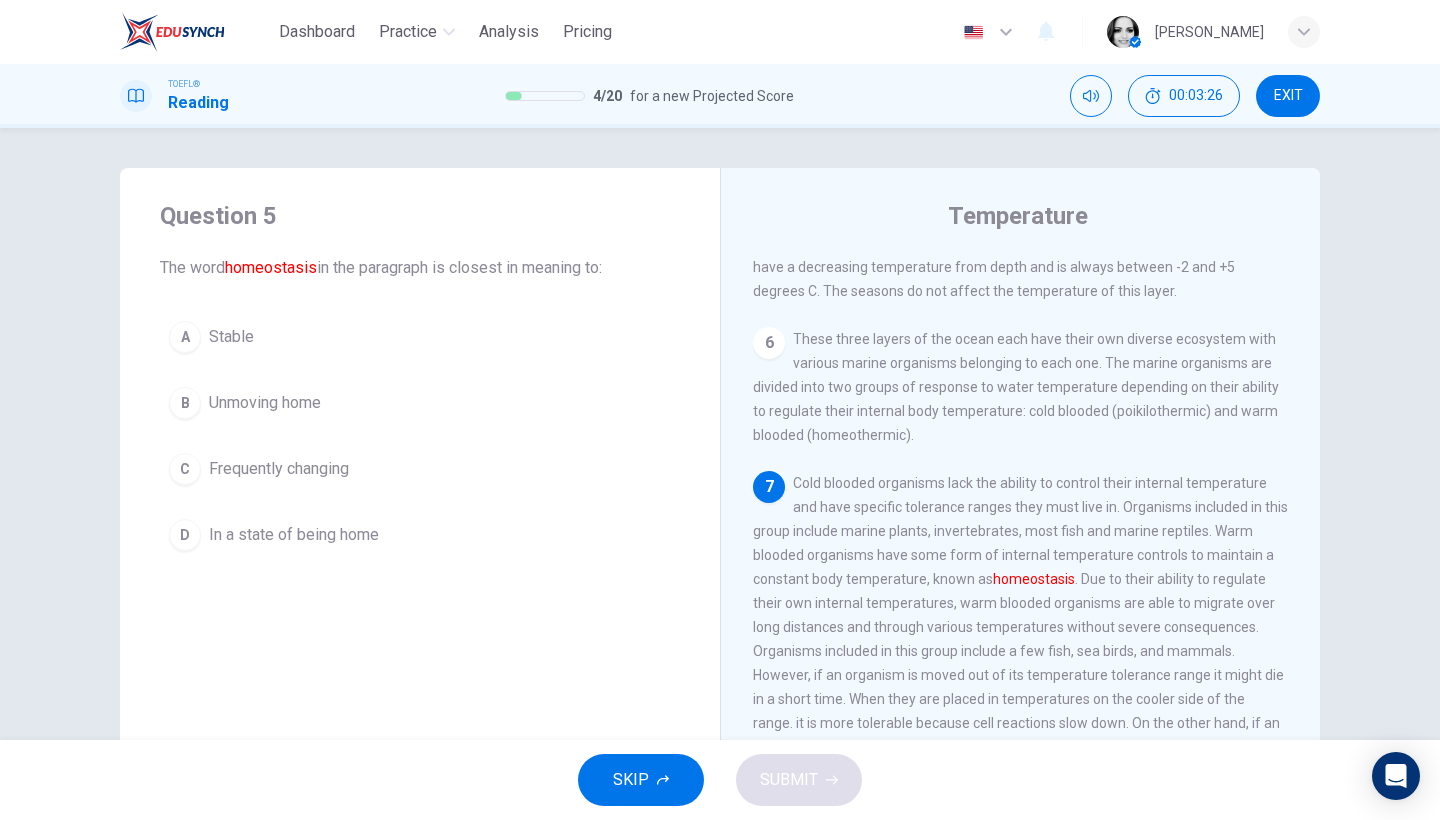 click on "B Unmoving home" at bounding box center (420, 403) 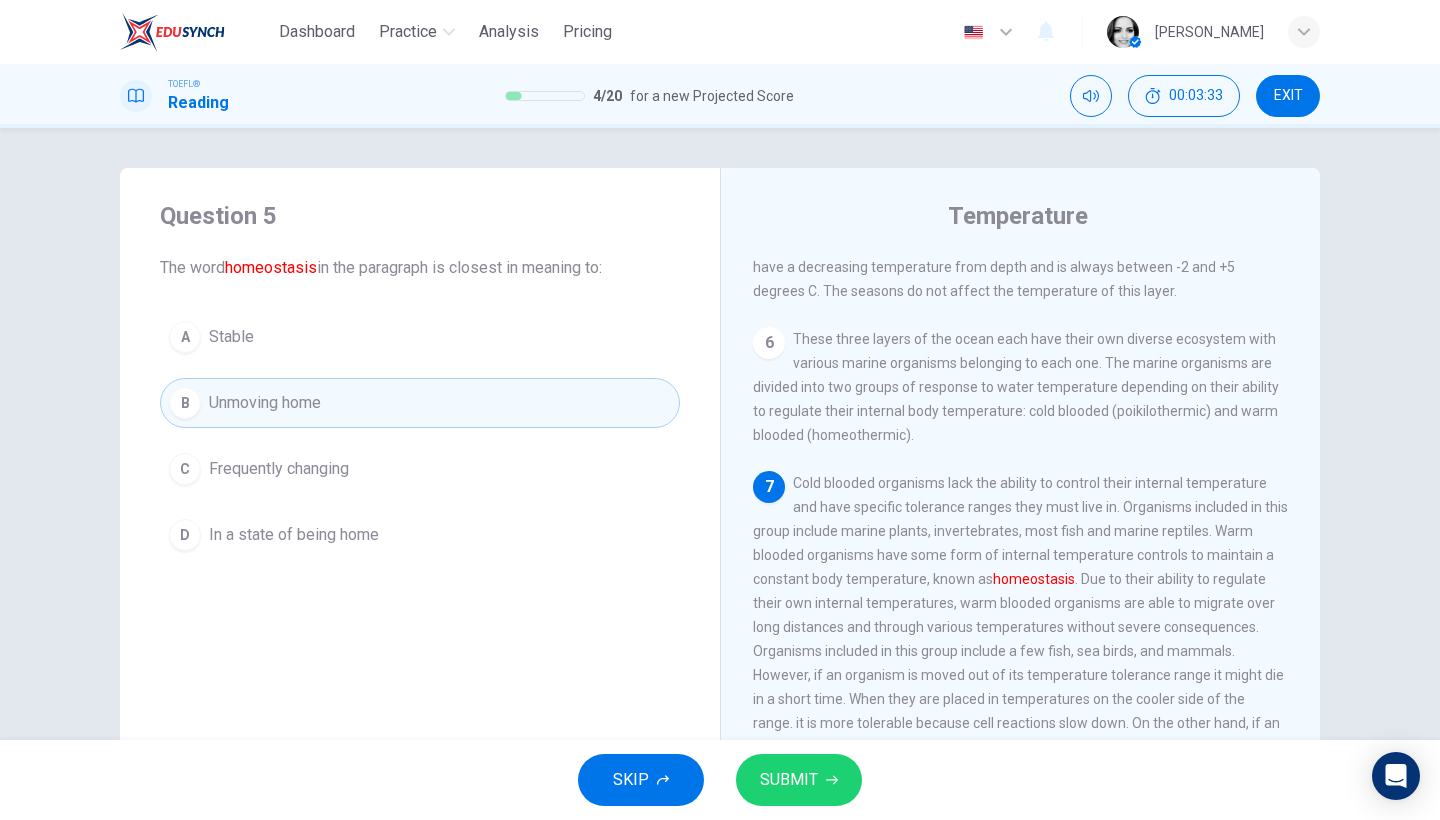 click on "SUBMIT" at bounding box center (799, 780) 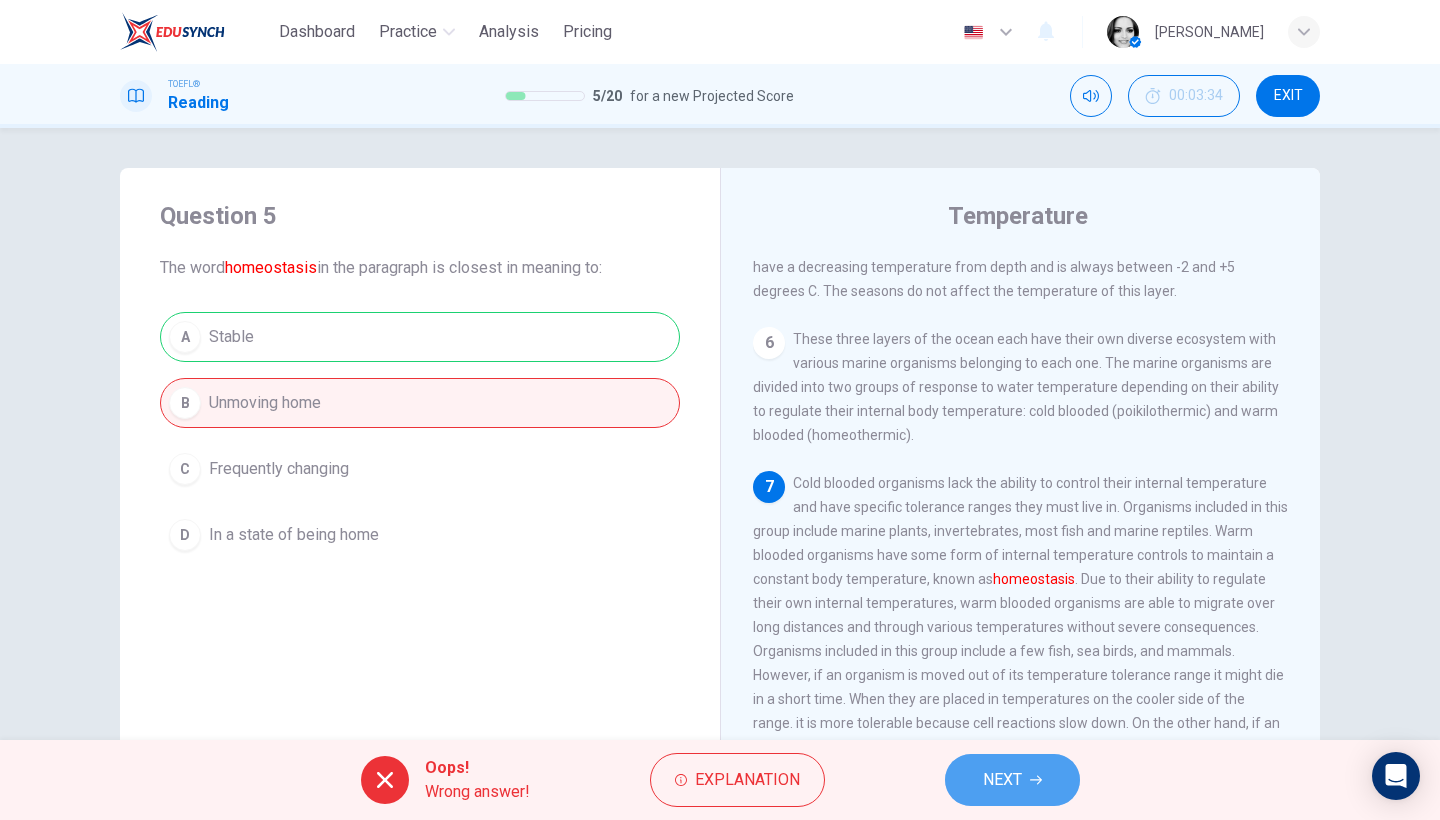 click on "NEXT" at bounding box center (1012, 780) 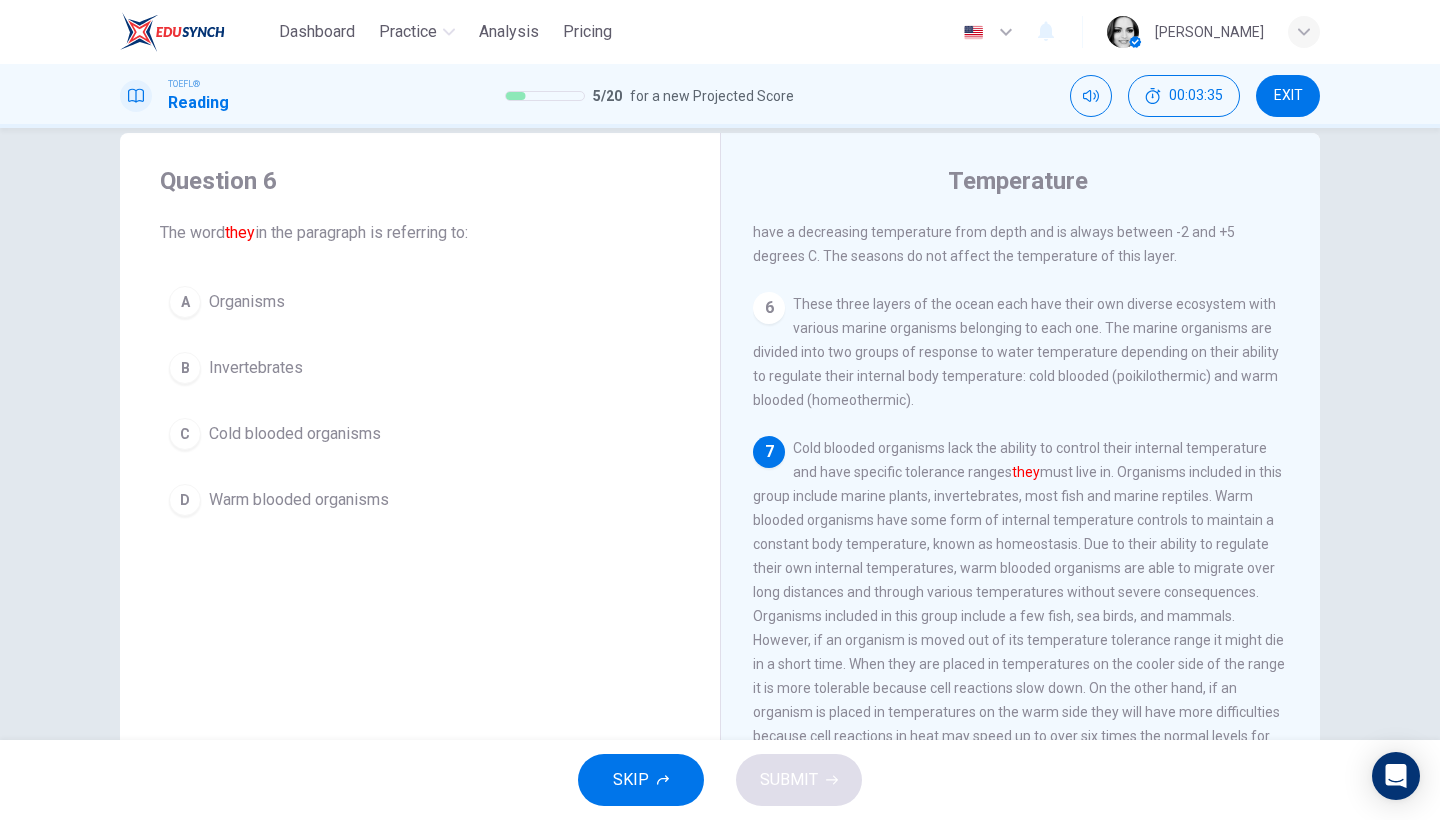 scroll, scrollTop: 39, scrollLeft: 0, axis: vertical 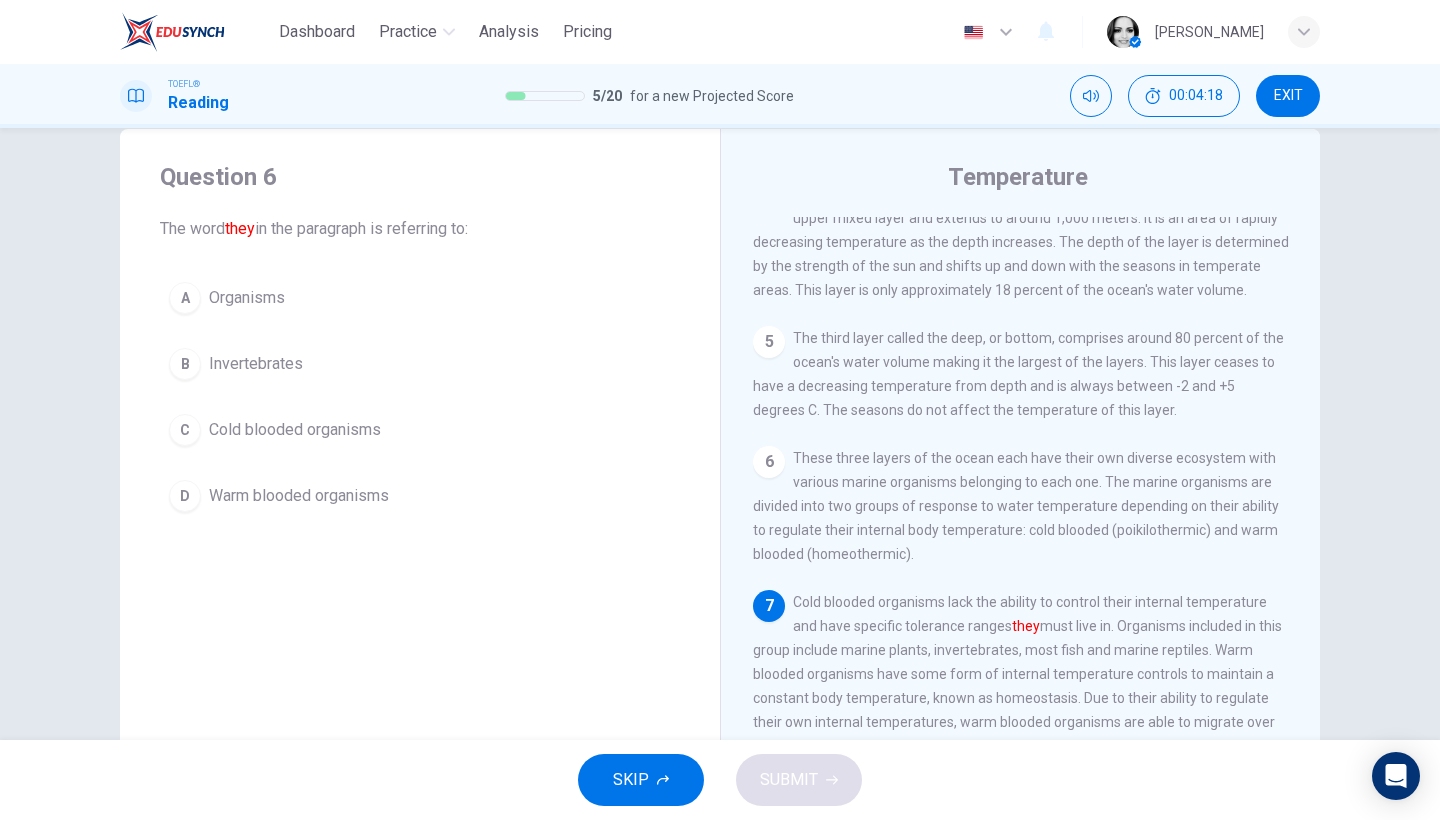 click on "C Cold blooded organisms" at bounding box center (420, 430) 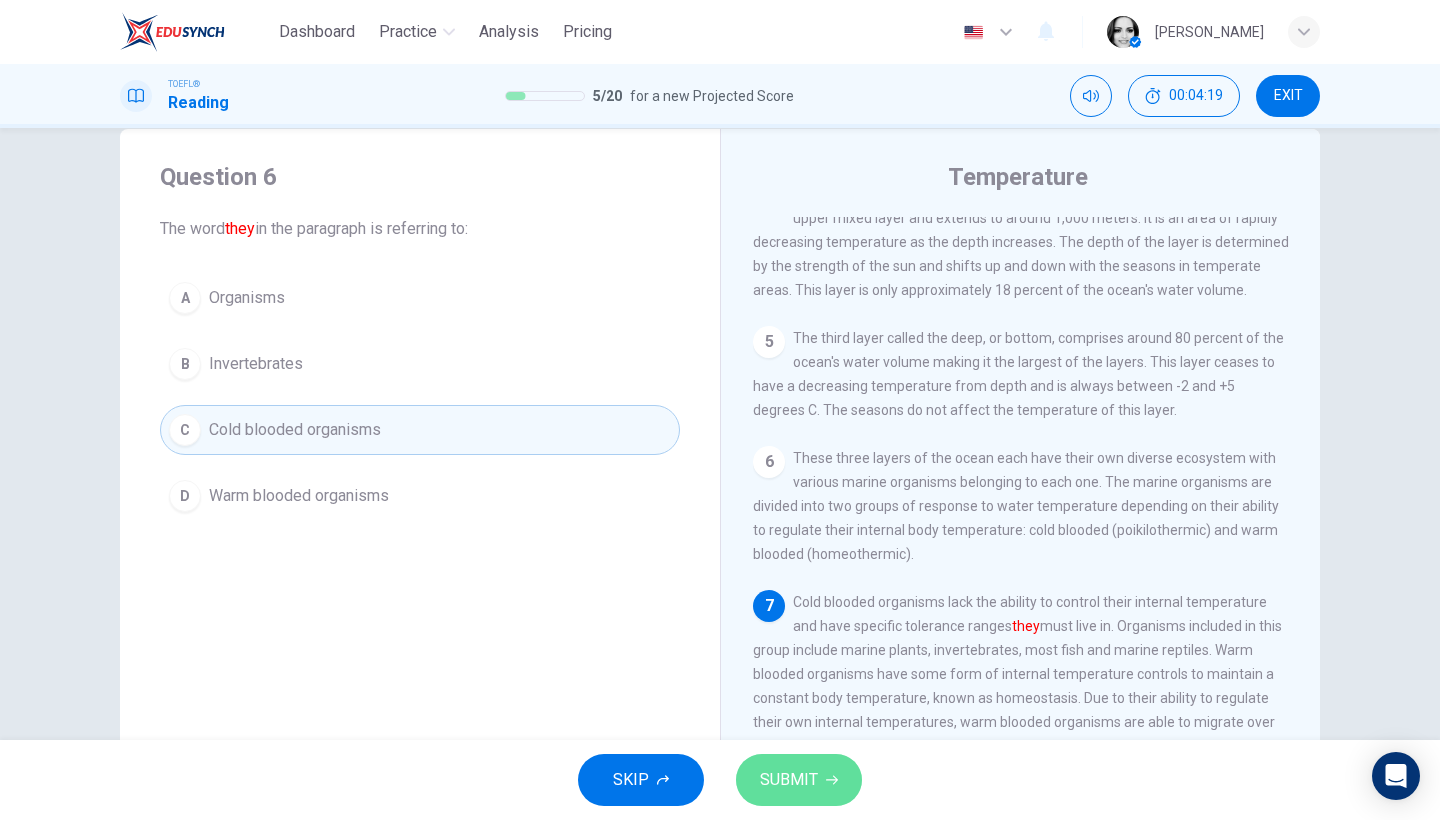 click on "SUBMIT" at bounding box center (789, 780) 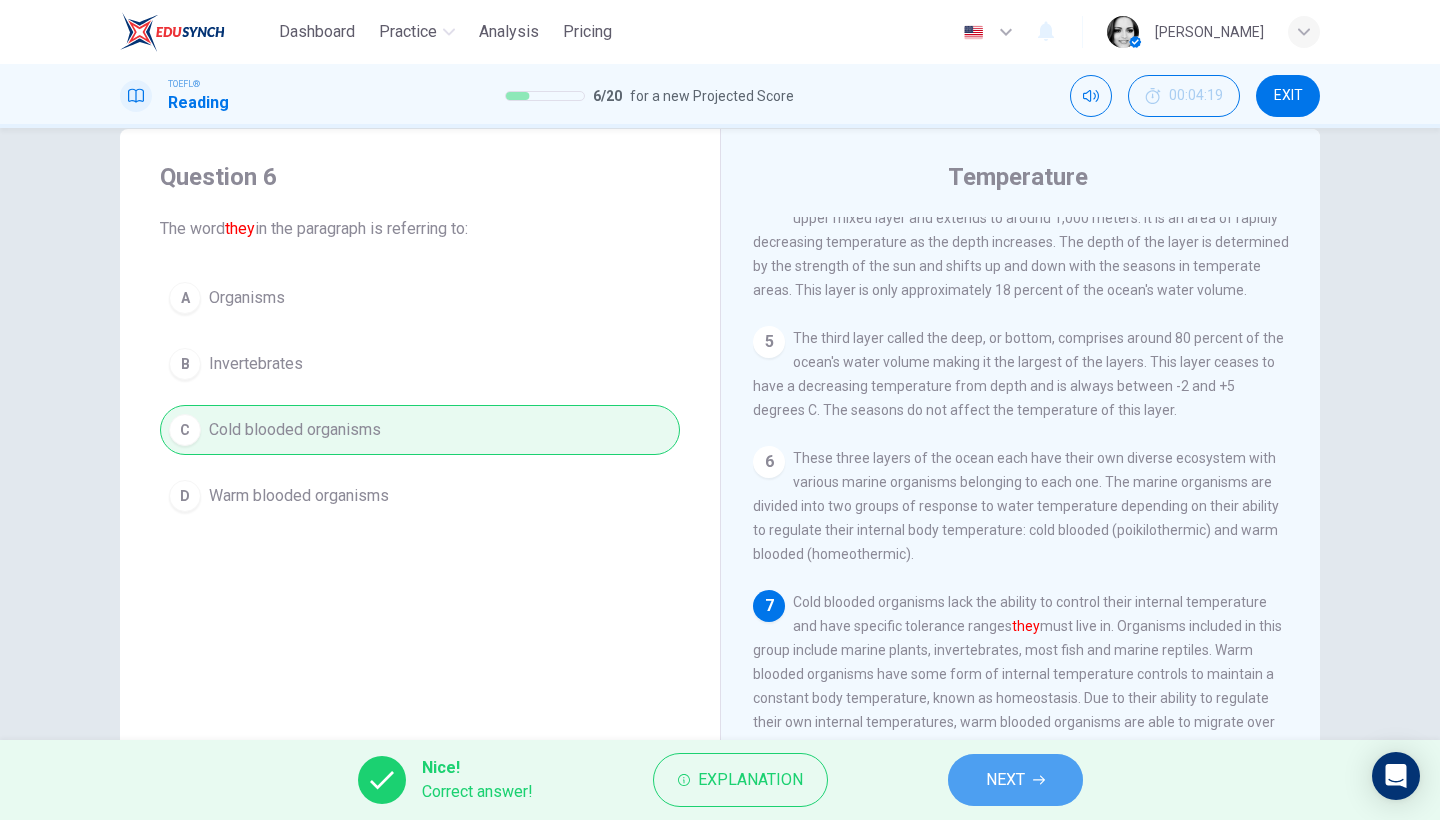 click on "NEXT" at bounding box center (1015, 780) 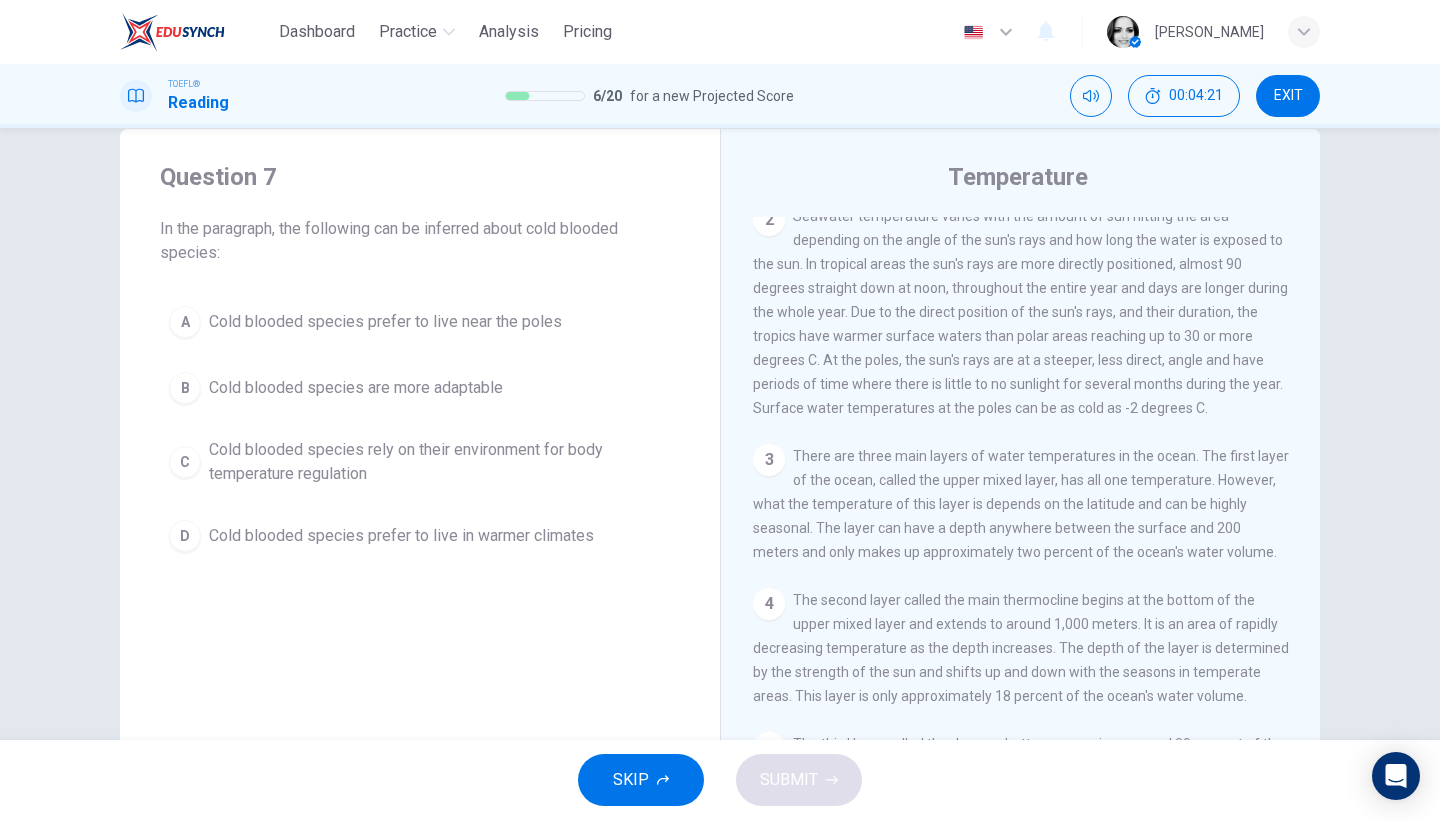 scroll, scrollTop: 721, scrollLeft: 0, axis: vertical 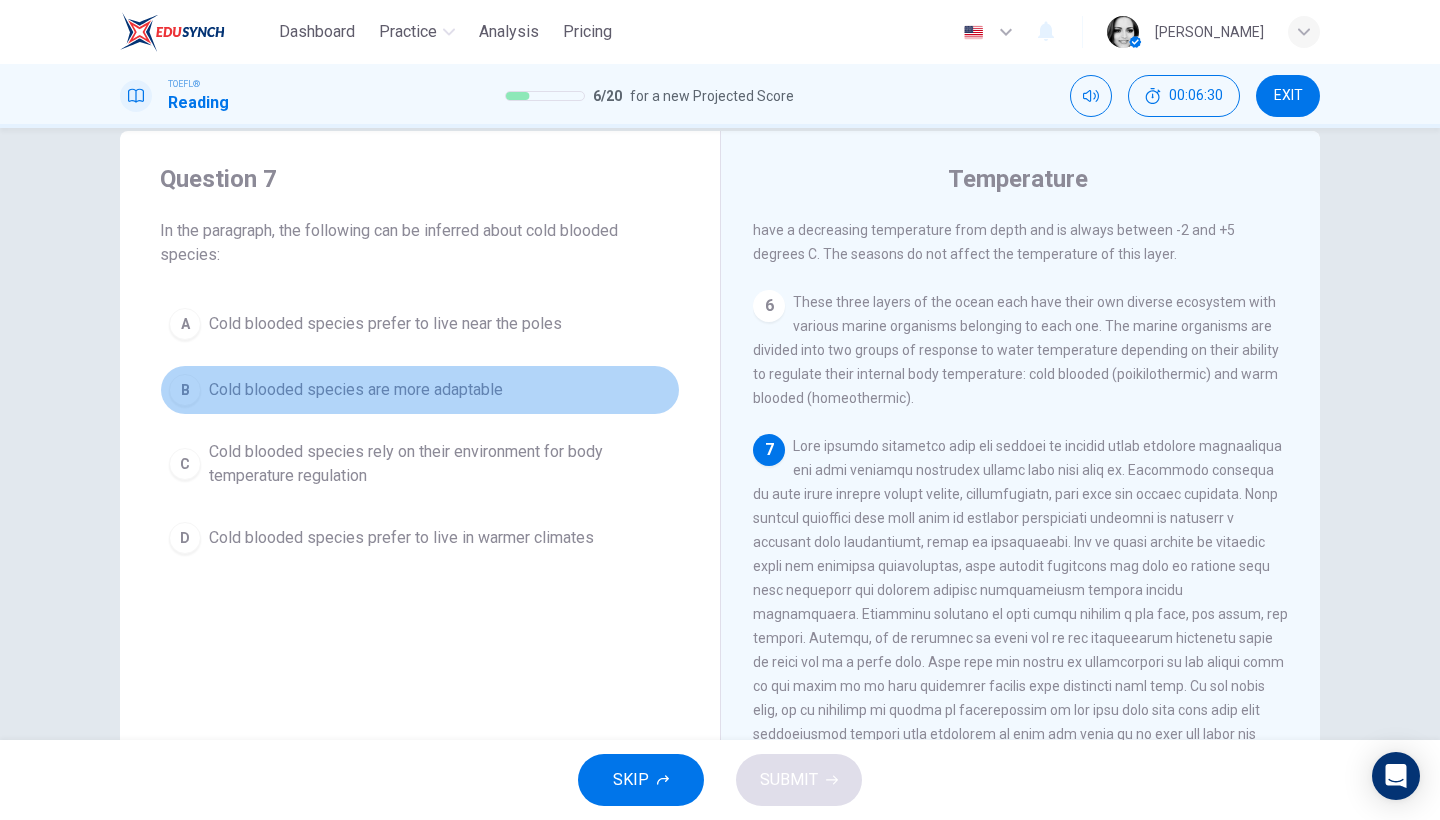 click on "B Cold blooded species are more adaptable" at bounding box center (420, 390) 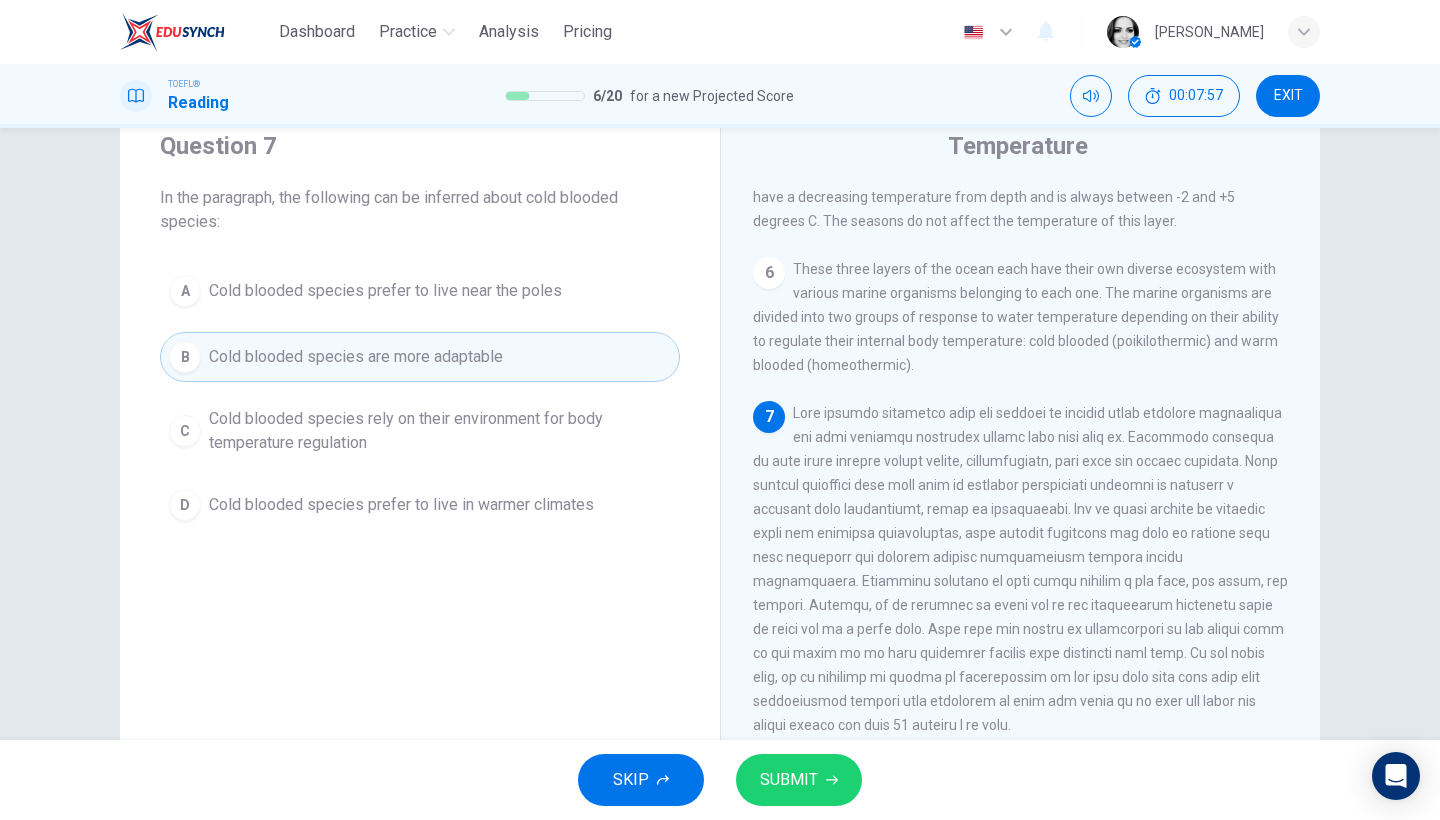 scroll, scrollTop: 96, scrollLeft: 0, axis: vertical 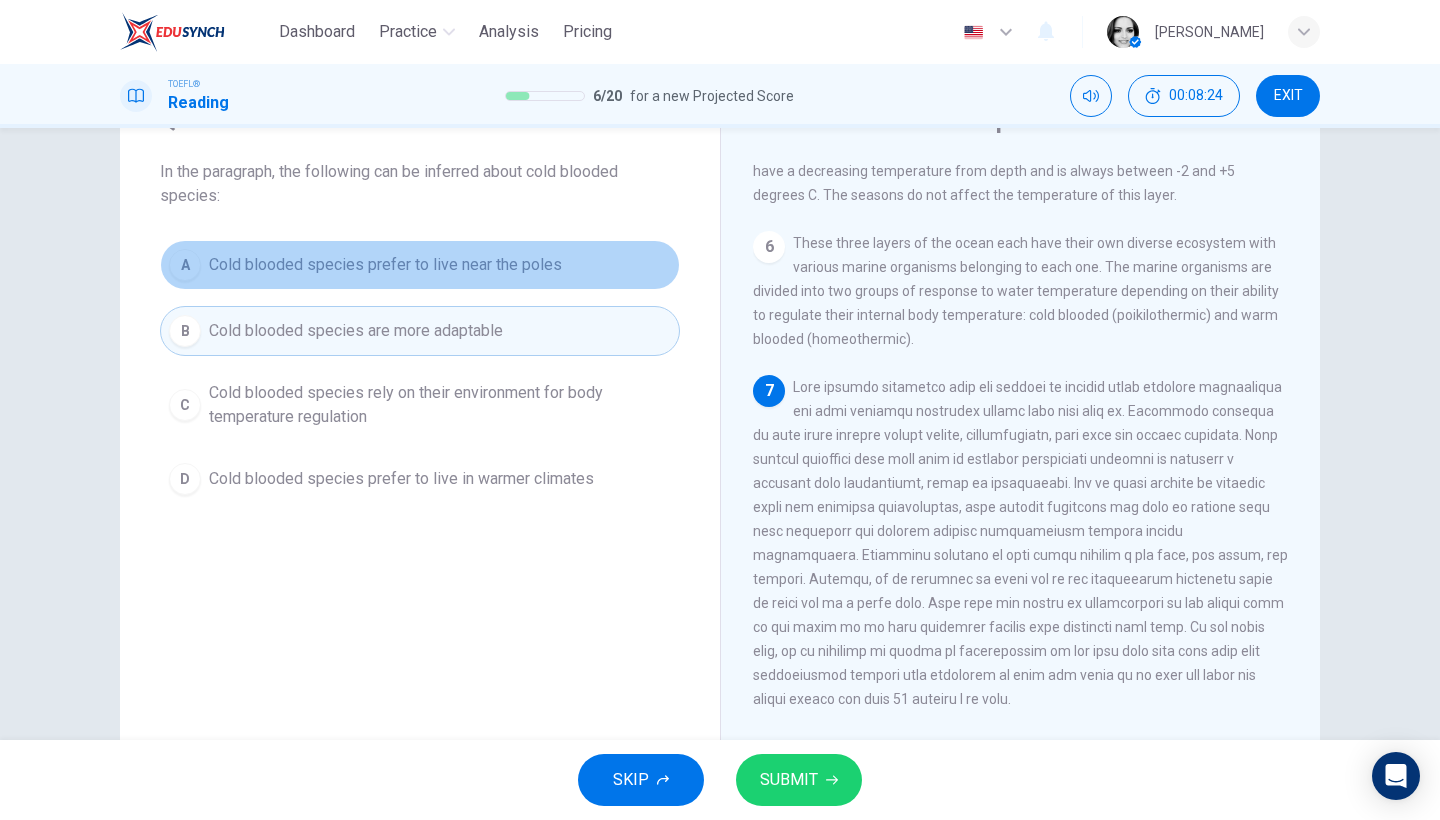 click on "Cold blooded species prefer to live near the poles" at bounding box center (385, 265) 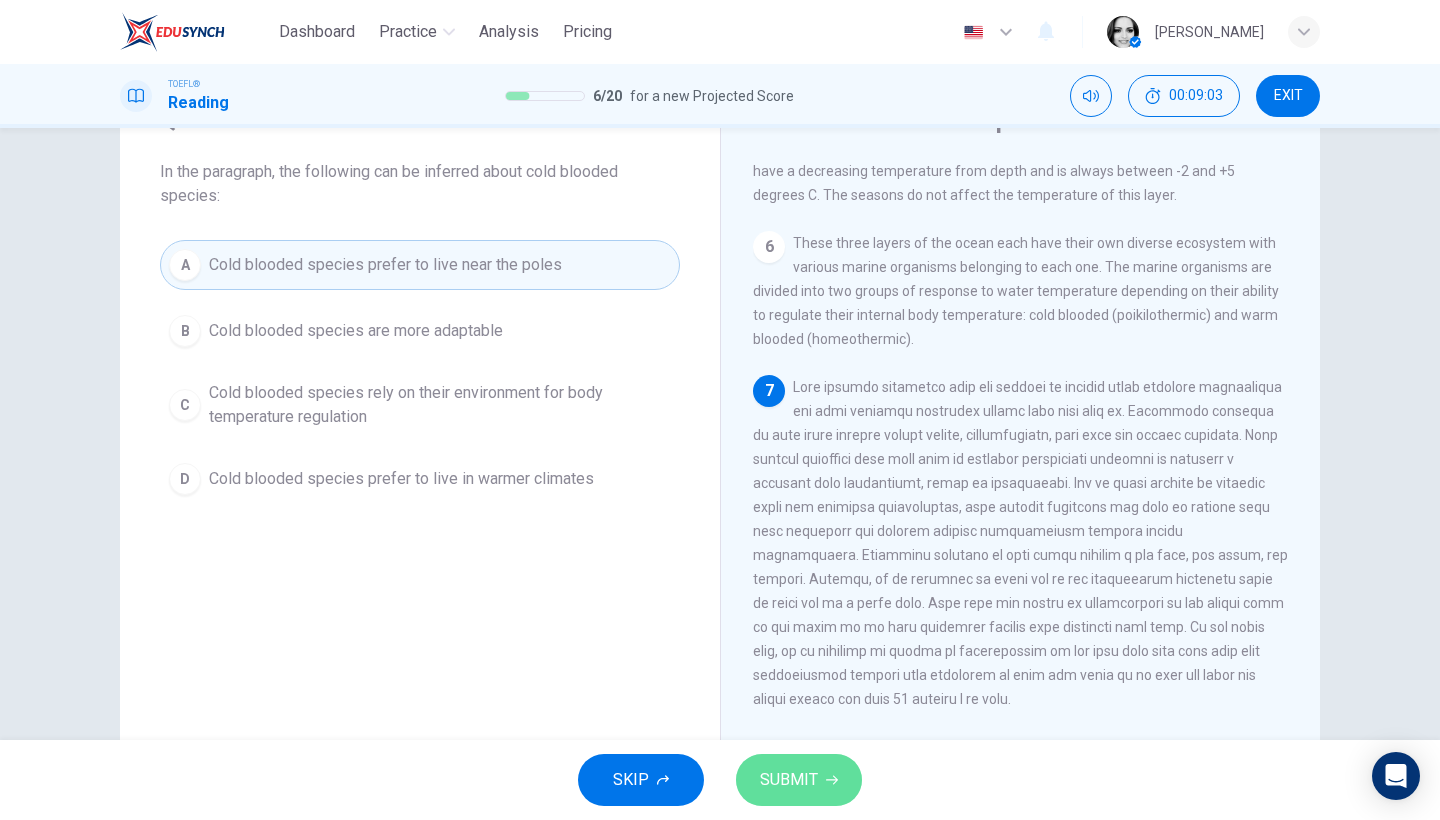 click on "SUBMIT" at bounding box center (789, 780) 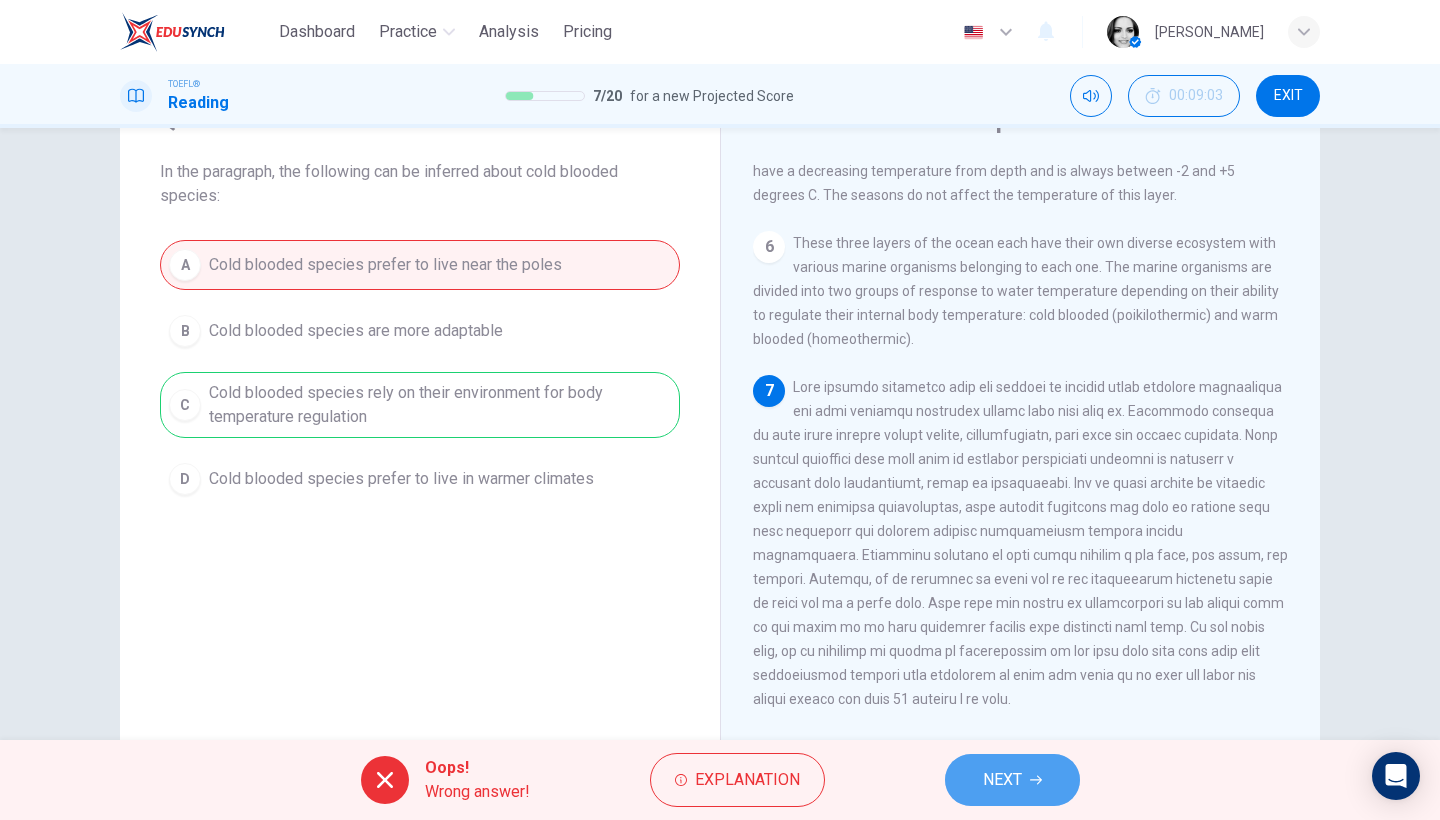 click on "NEXT" at bounding box center (1002, 780) 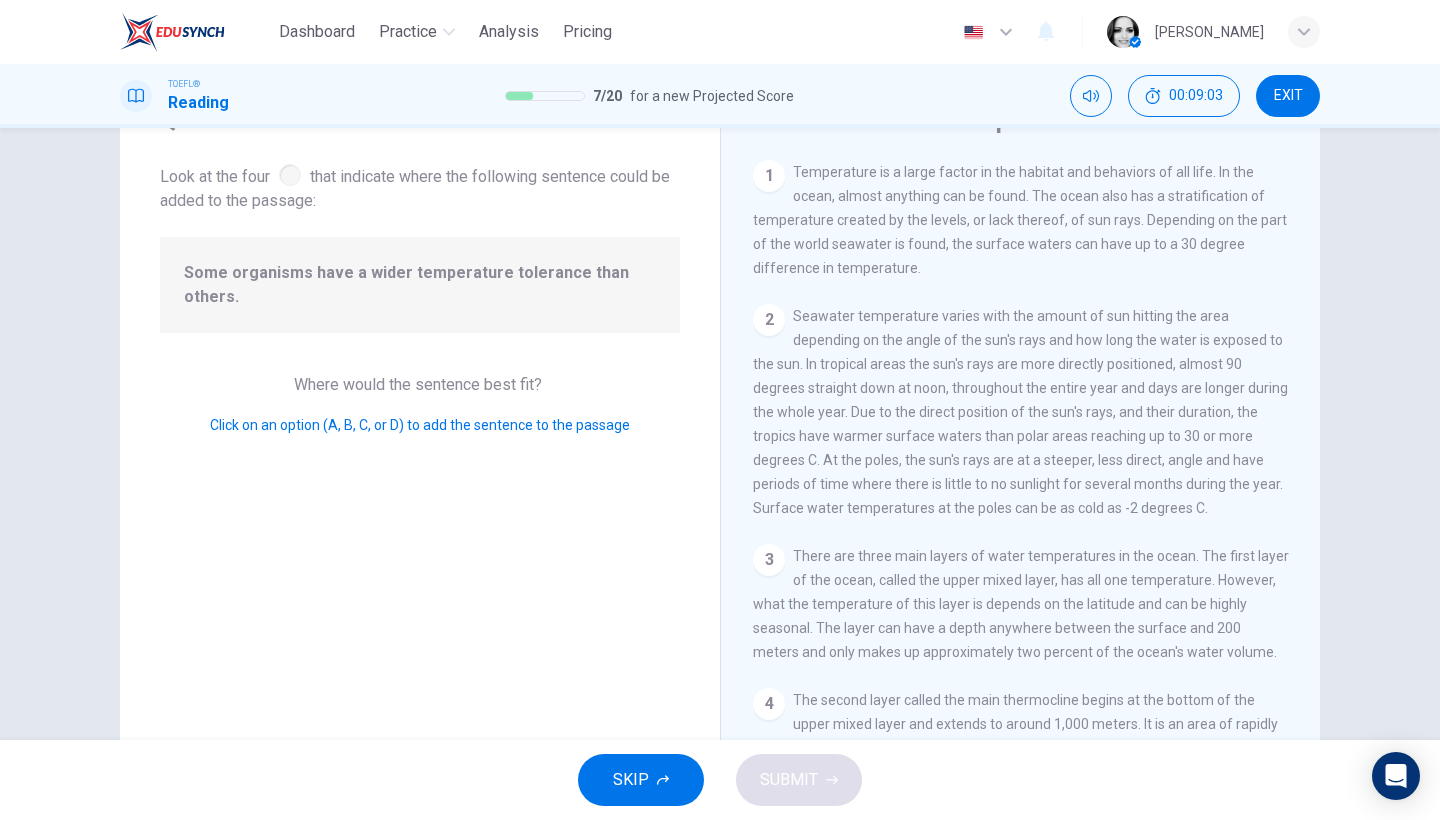 scroll, scrollTop: 753, scrollLeft: 0, axis: vertical 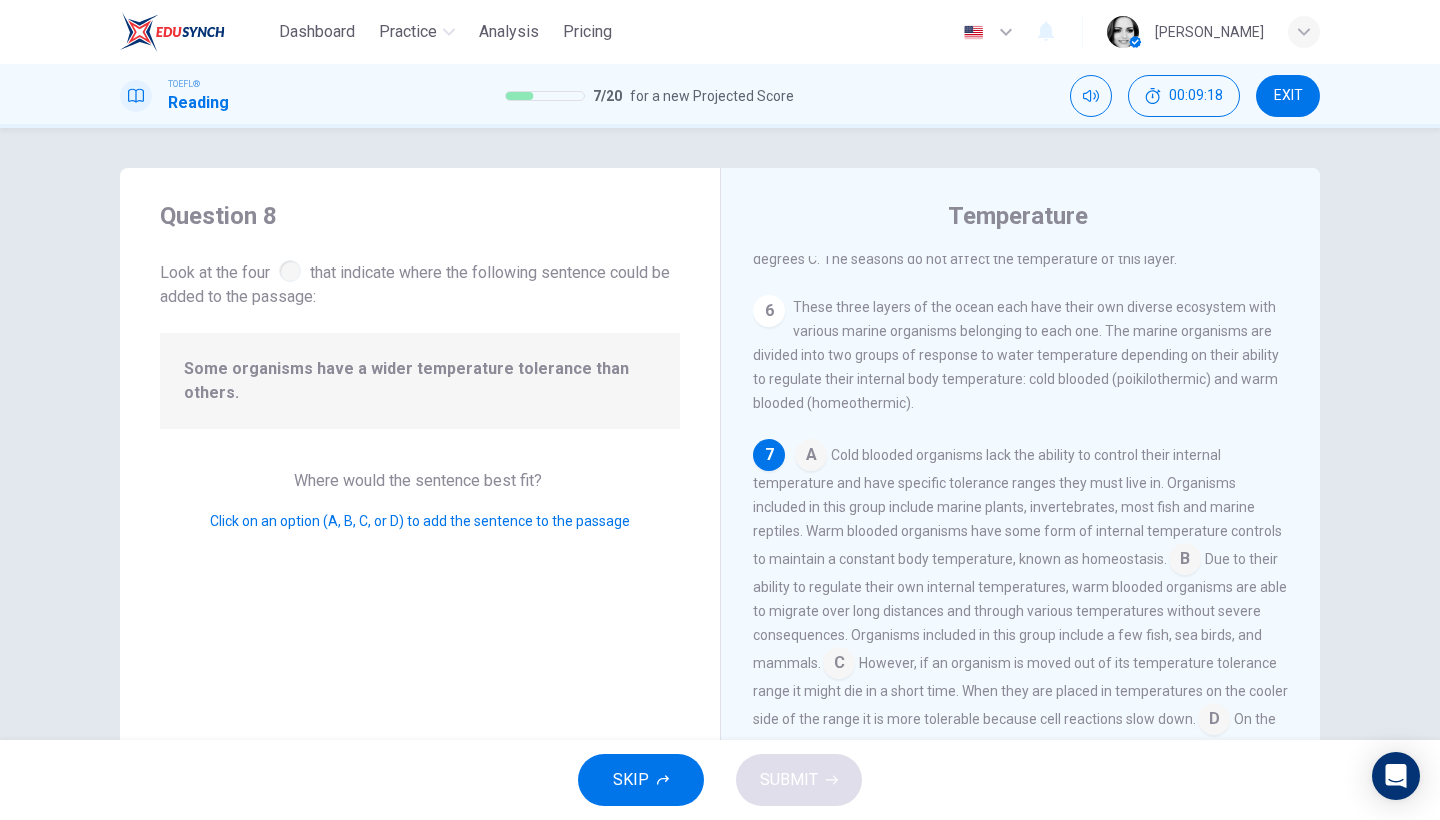 click at bounding box center (1185, 561) 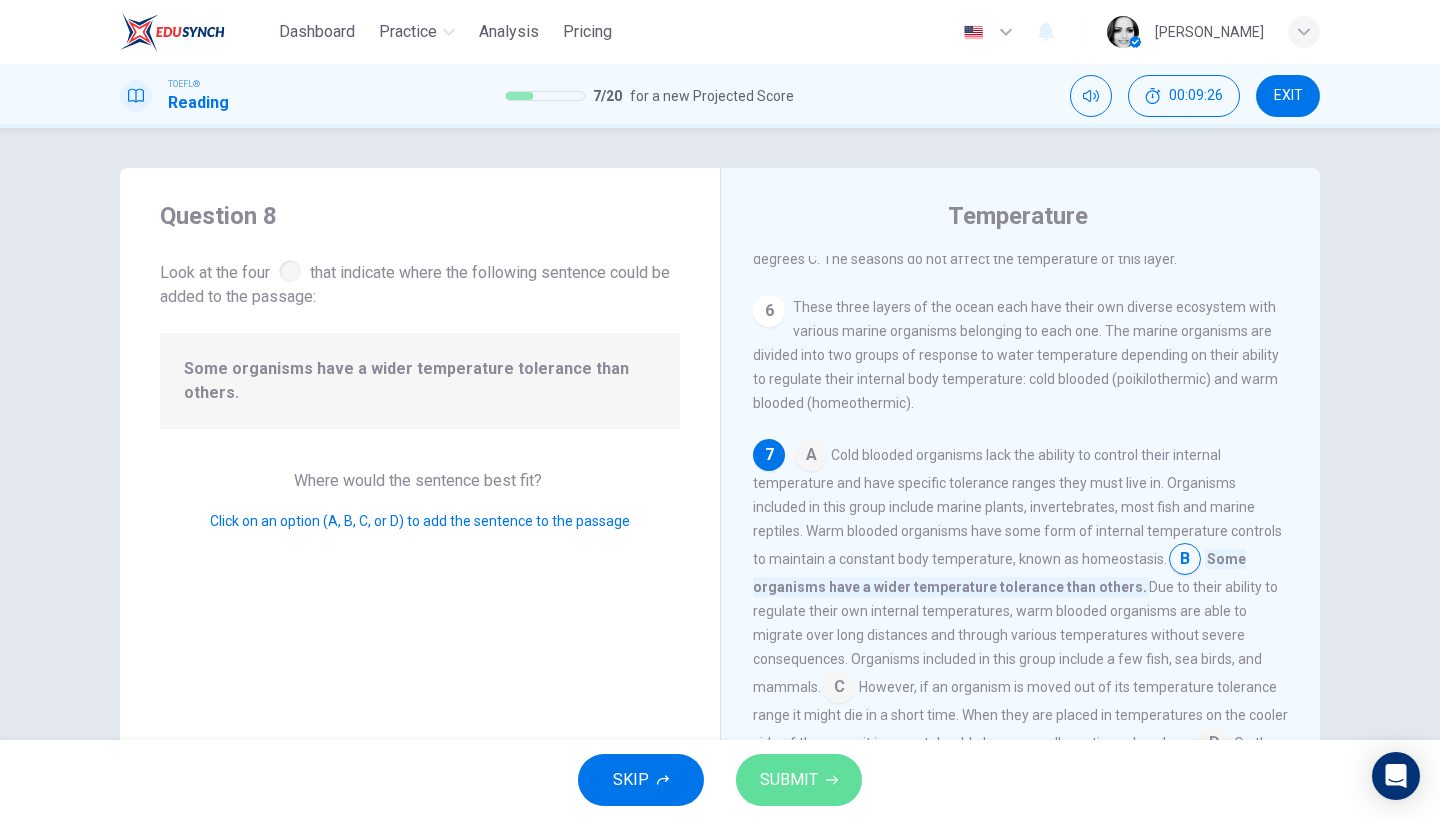 click on "SUBMIT" at bounding box center [789, 780] 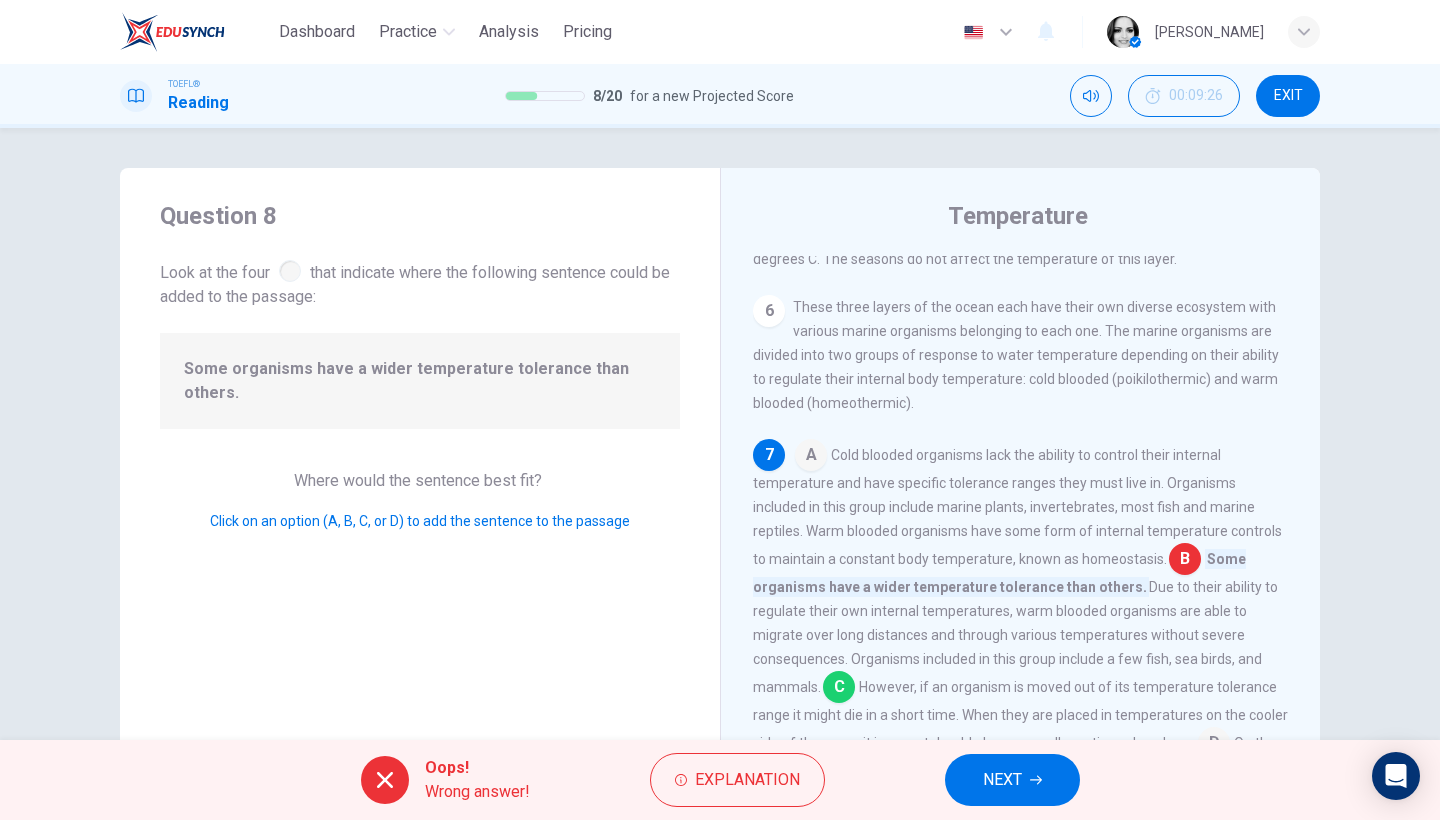 click on "NEXT" at bounding box center [1012, 780] 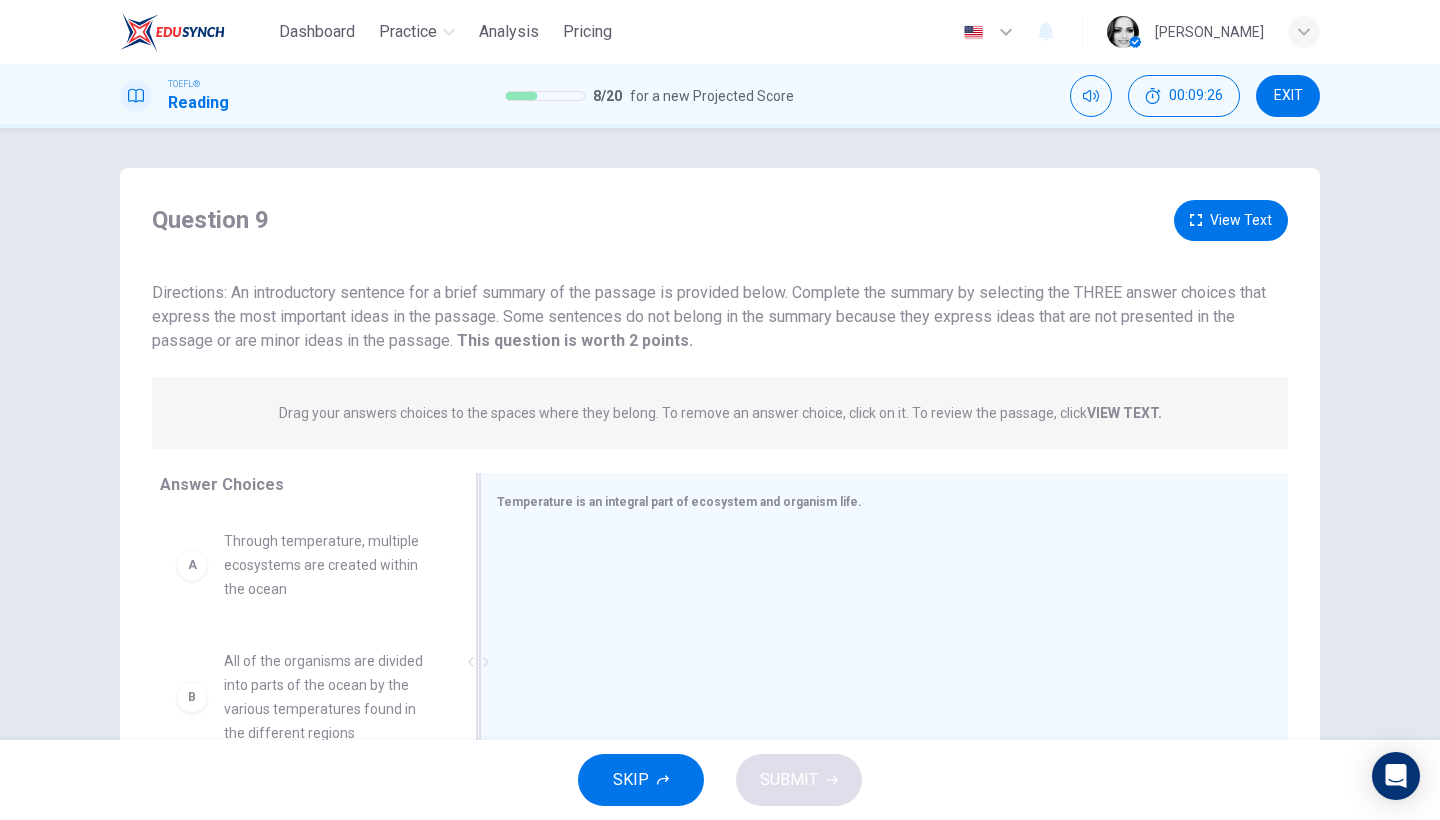 scroll, scrollTop: 163, scrollLeft: 0, axis: vertical 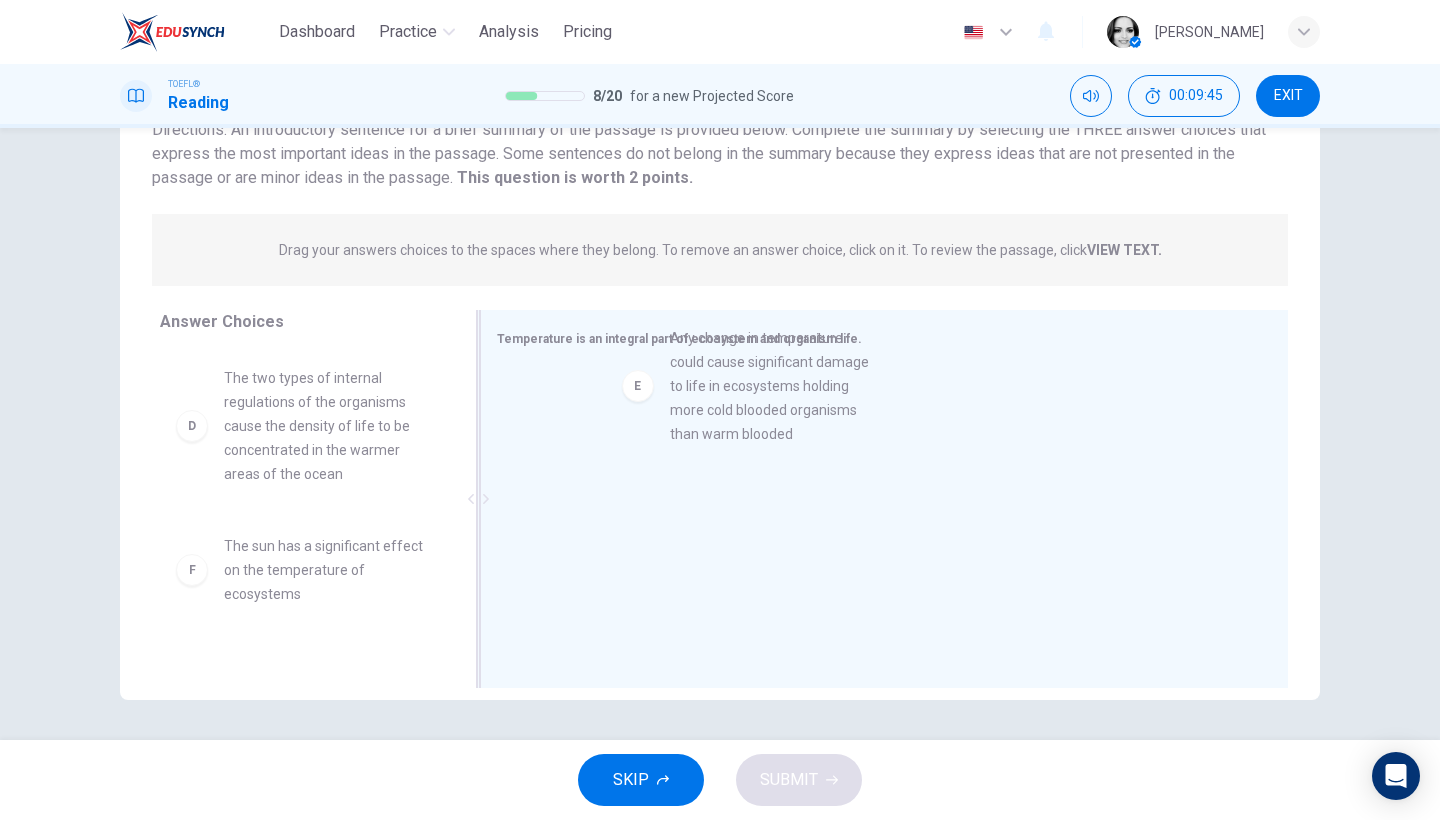 drag, startPoint x: 331, startPoint y: 572, endPoint x: 779, endPoint y: 360, distance: 495.6289 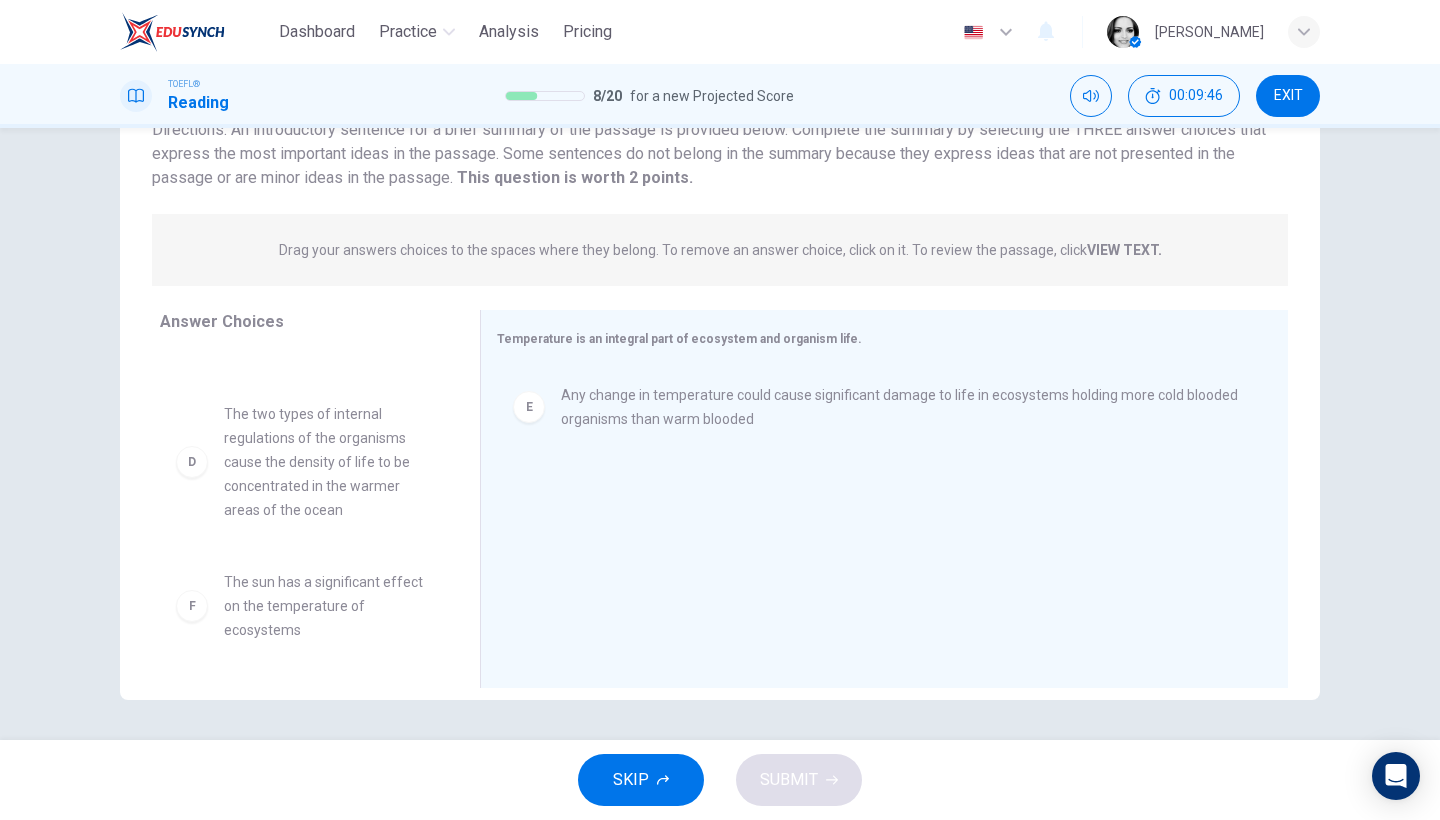 scroll, scrollTop: 348, scrollLeft: 0, axis: vertical 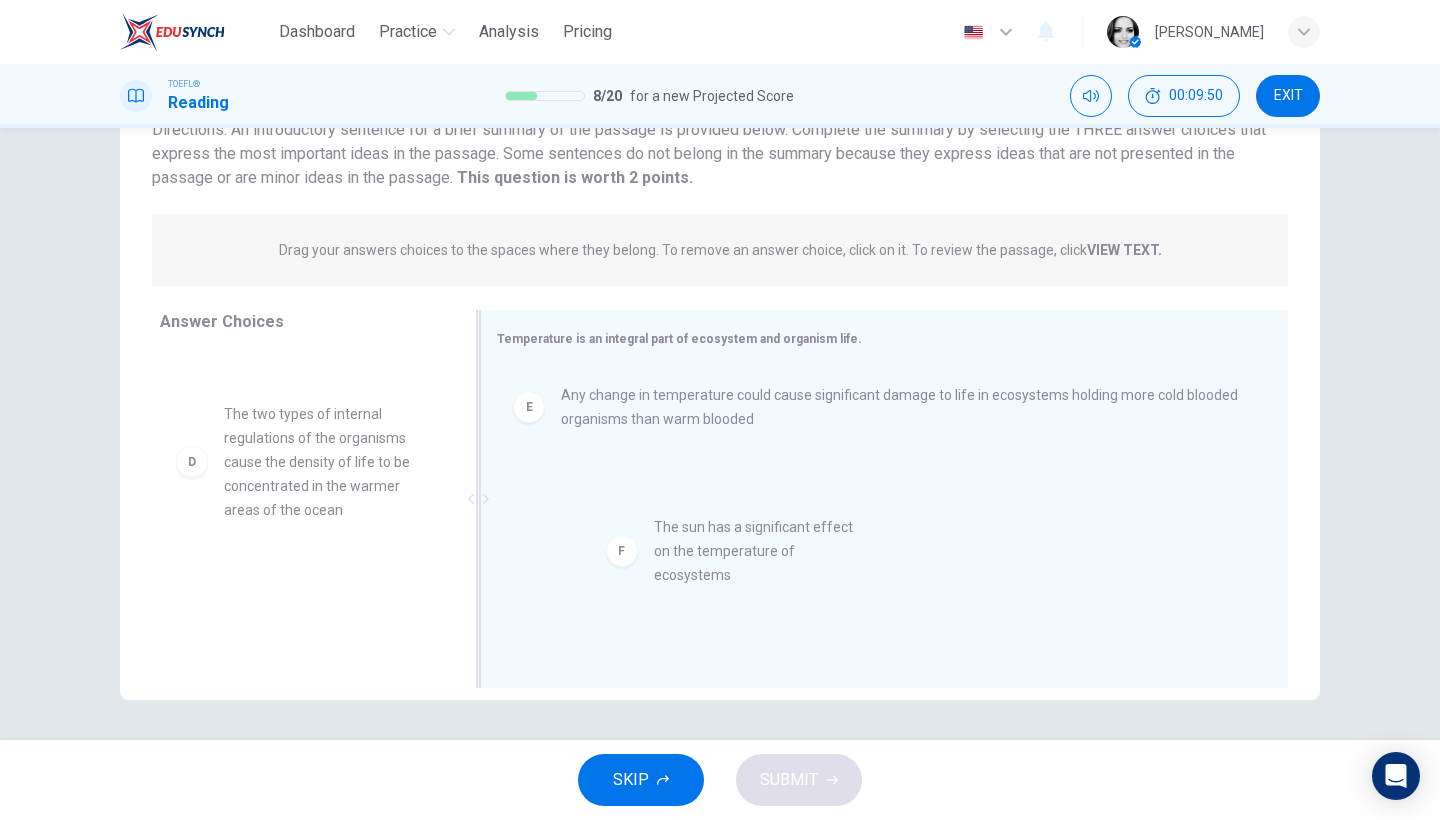 drag, startPoint x: 310, startPoint y: 629, endPoint x: 751, endPoint y: 574, distance: 444.41647 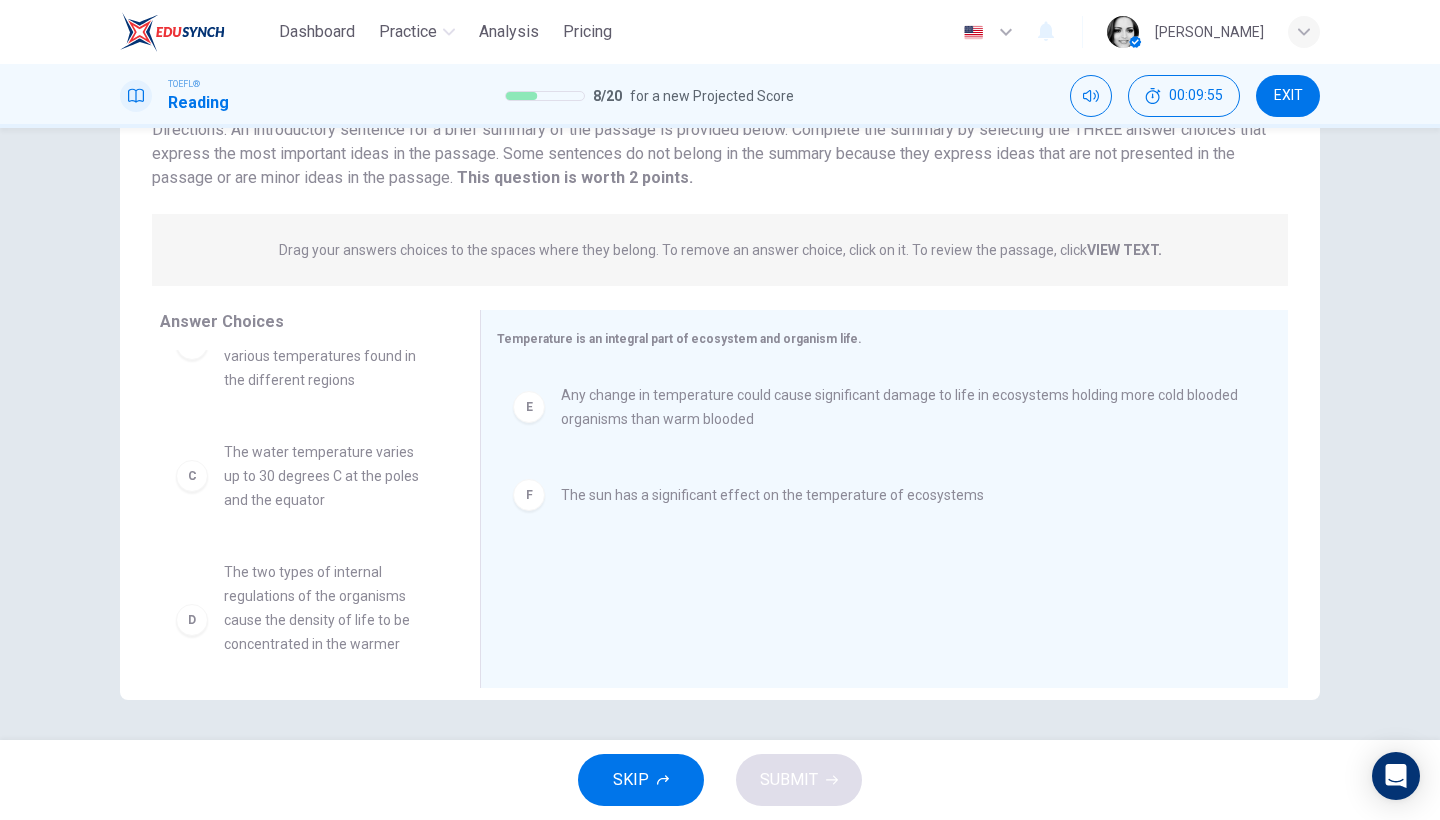 scroll, scrollTop: 0, scrollLeft: 0, axis: both 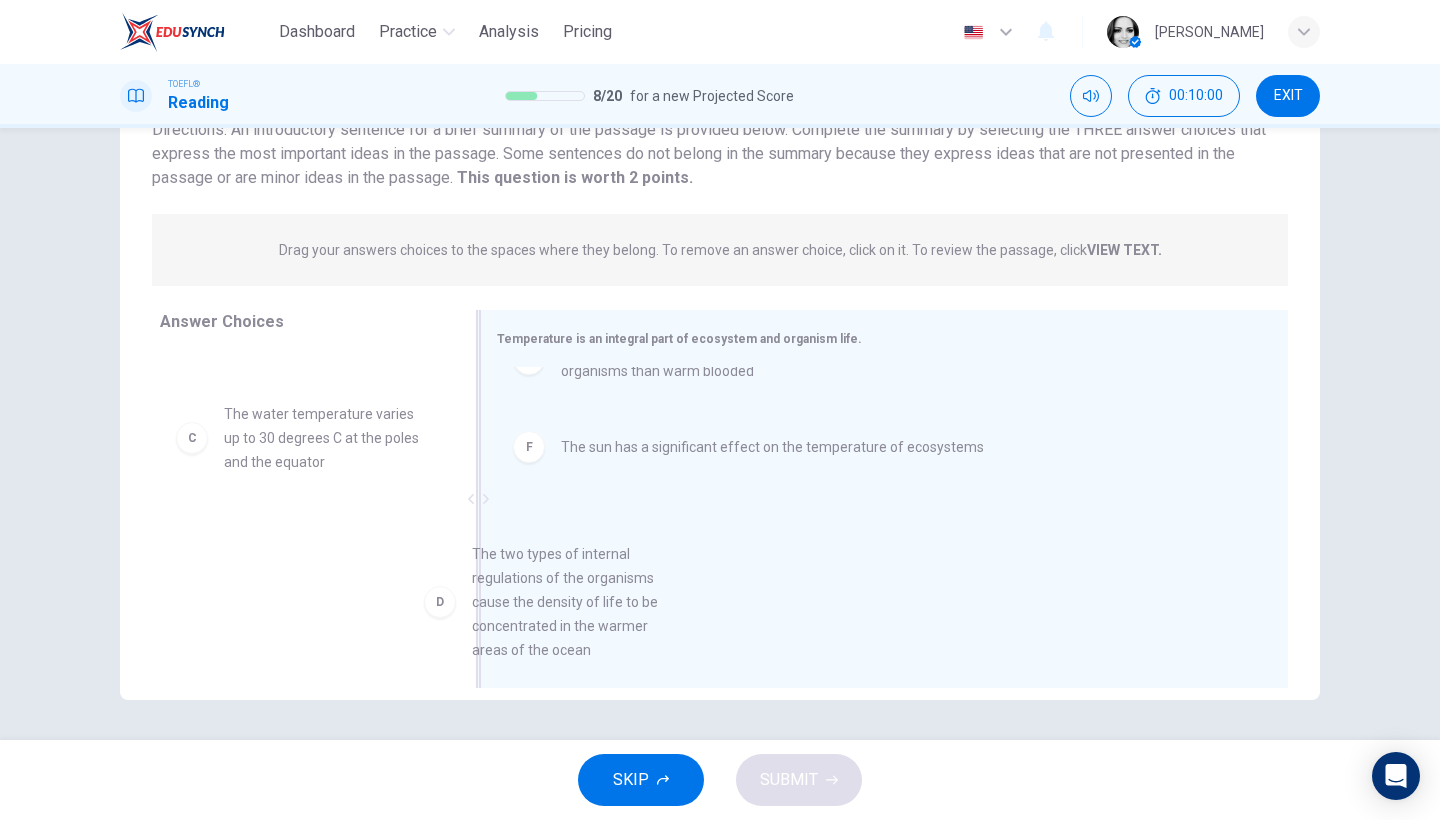 drag, startPoint x: 381, startPoint y: 578, endPoint x: 642, endPoint y: 597, distance: 261.69064 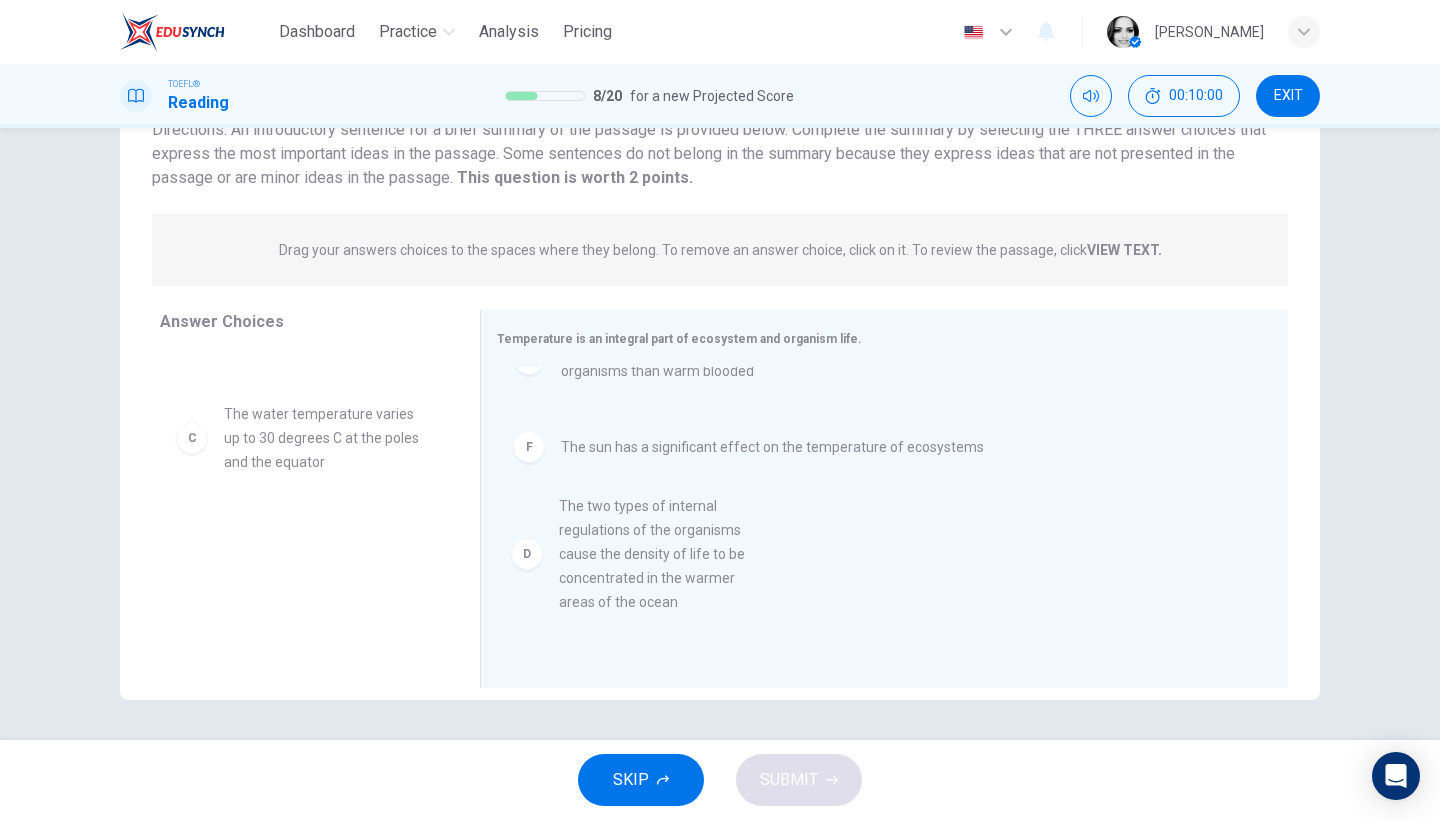 scroll, scrollTop: 0, scrollLeft: 0, axis: both 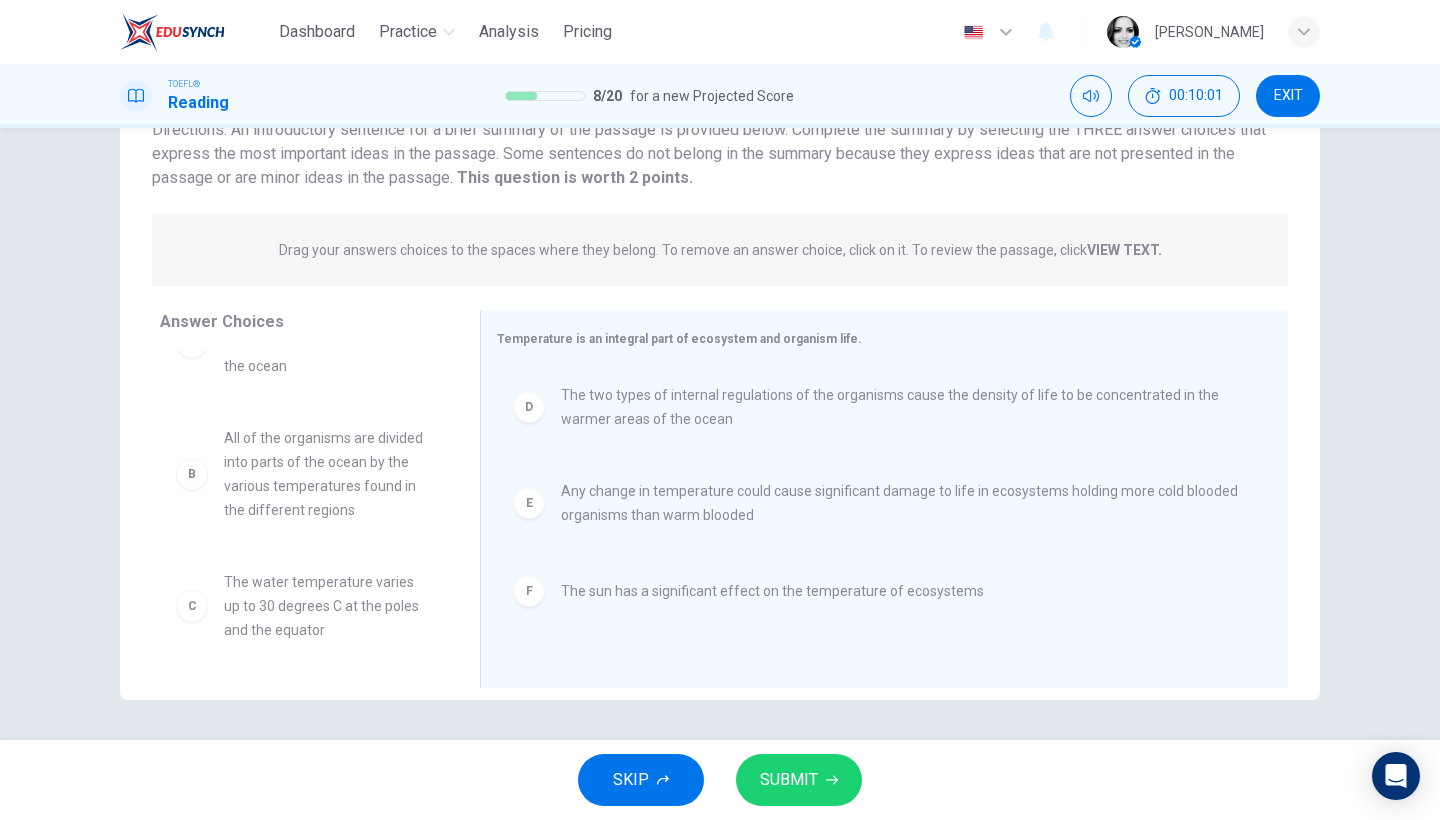 click on "SUBMIT" at bounding box center [799, 780] 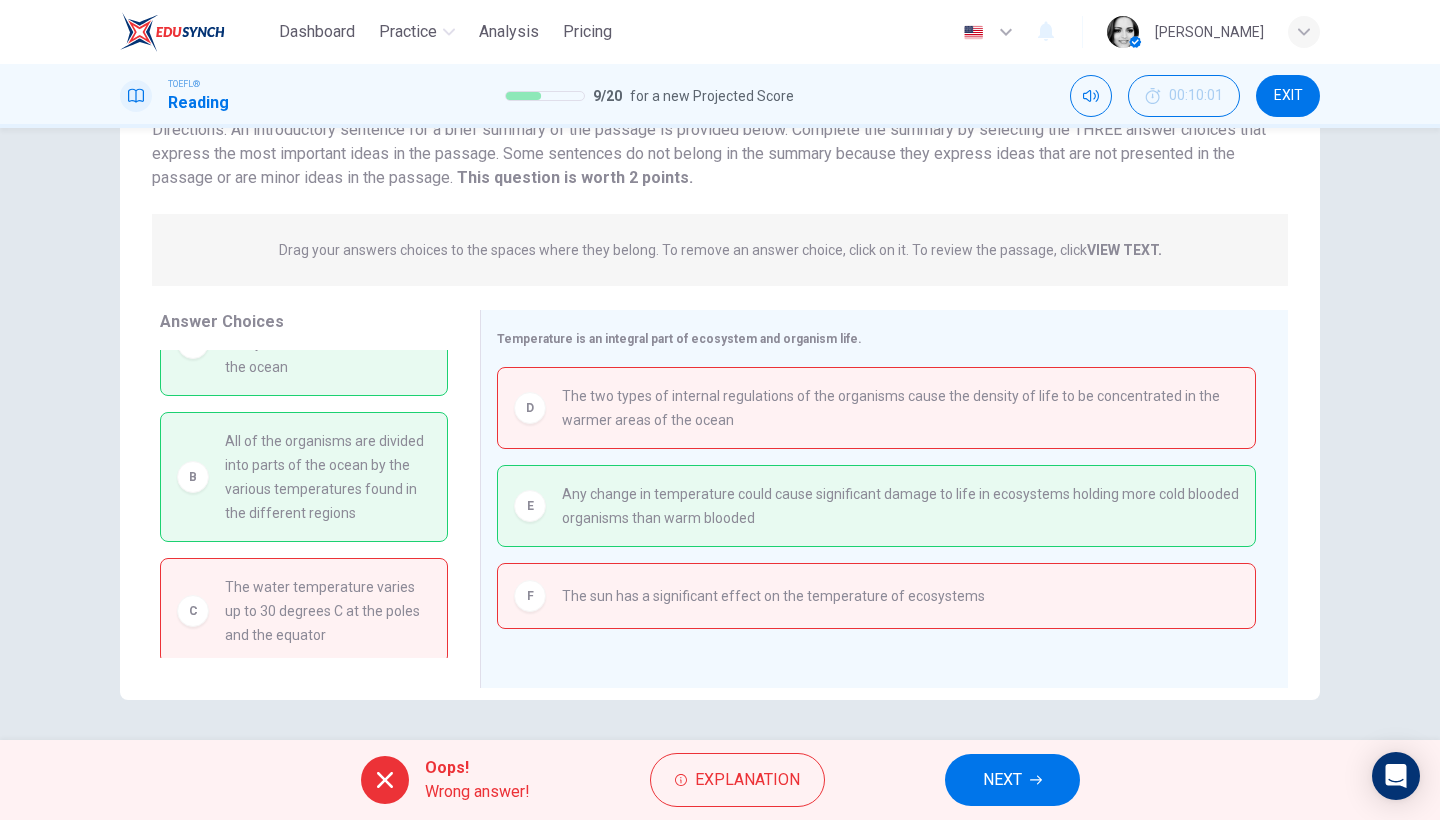 click on "NEXT" at bounding box center (1012, 780) 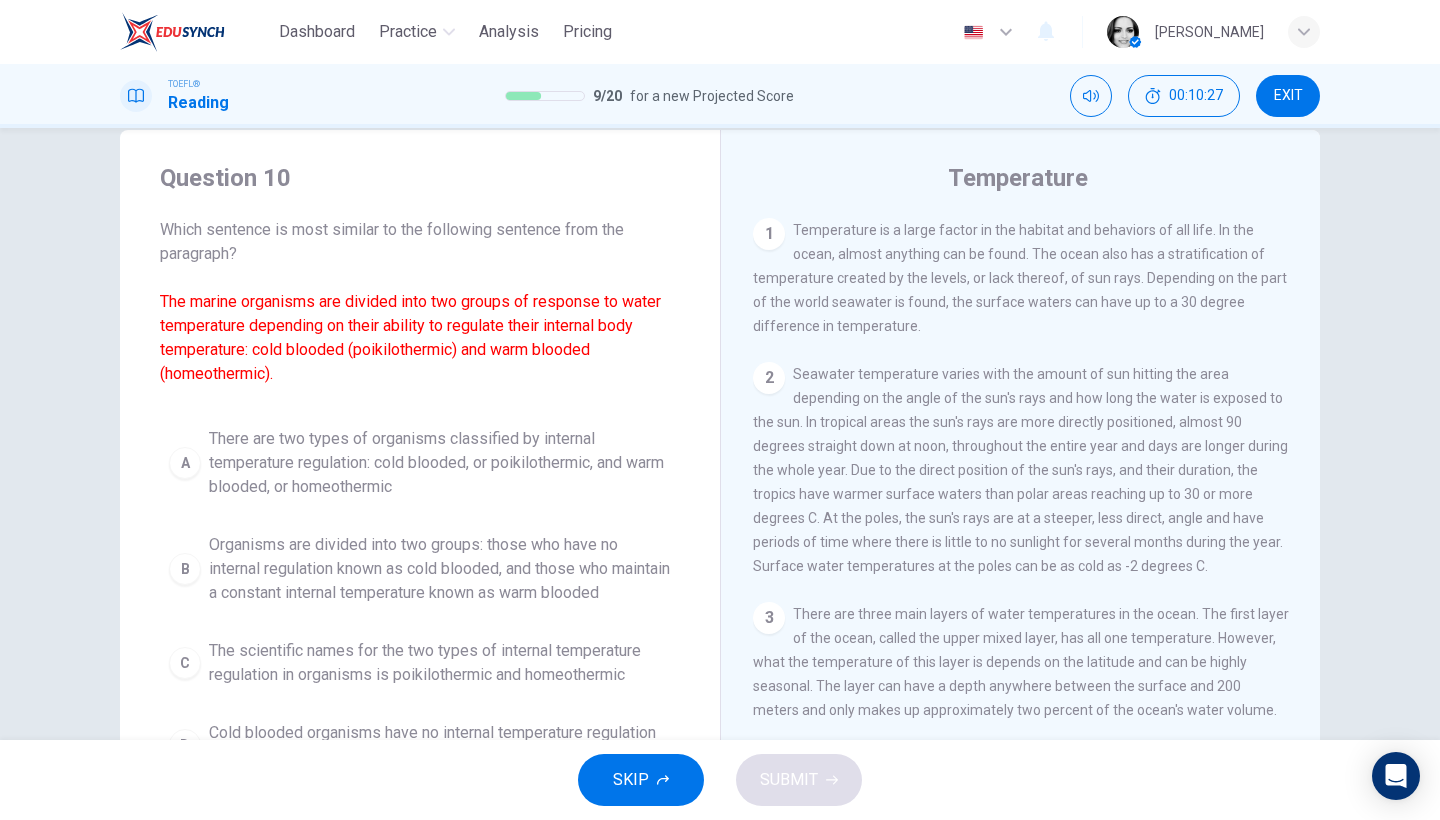 scroll, scrollTop: 172, scrollLeft: 0, axis: vertical 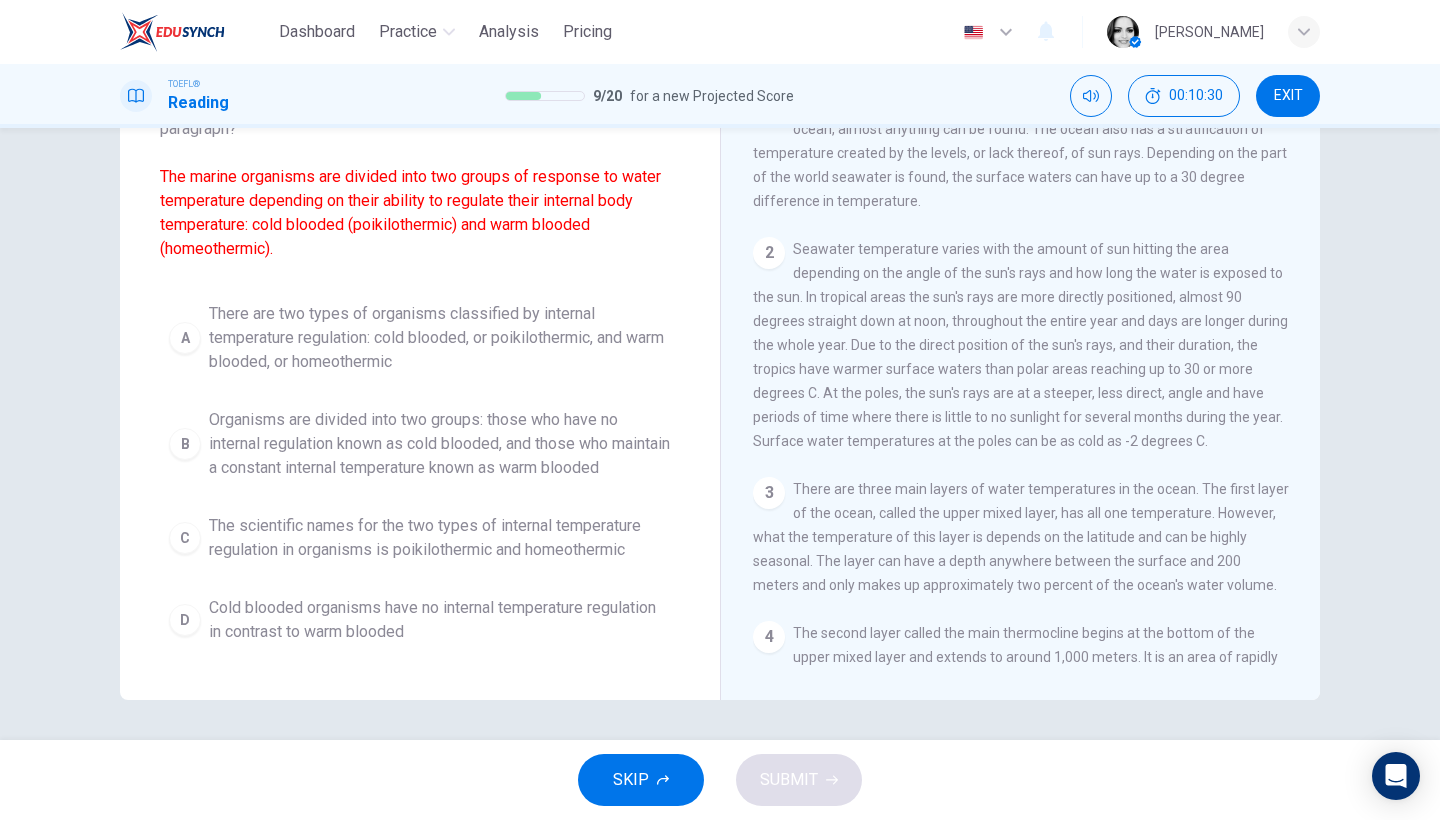click on "Organisms are divided into two groups: those who have no internal regulation known as cold blooded, and those who maintain a constant internal temperature known as warm blooded" at bounding box center [440, 444] 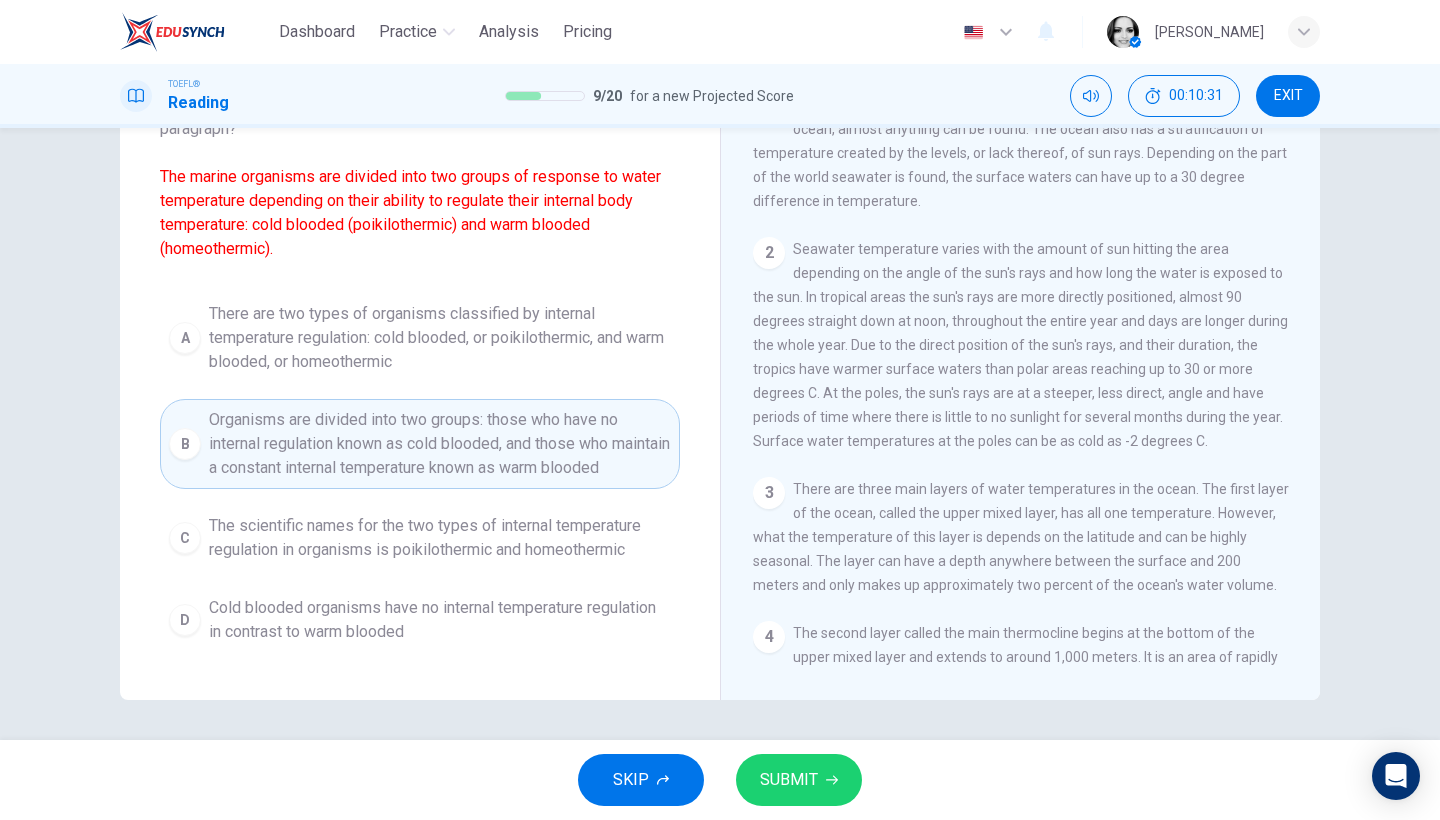 scroll, scrollTop: 127, scrollLeft: 0, axis: vertical 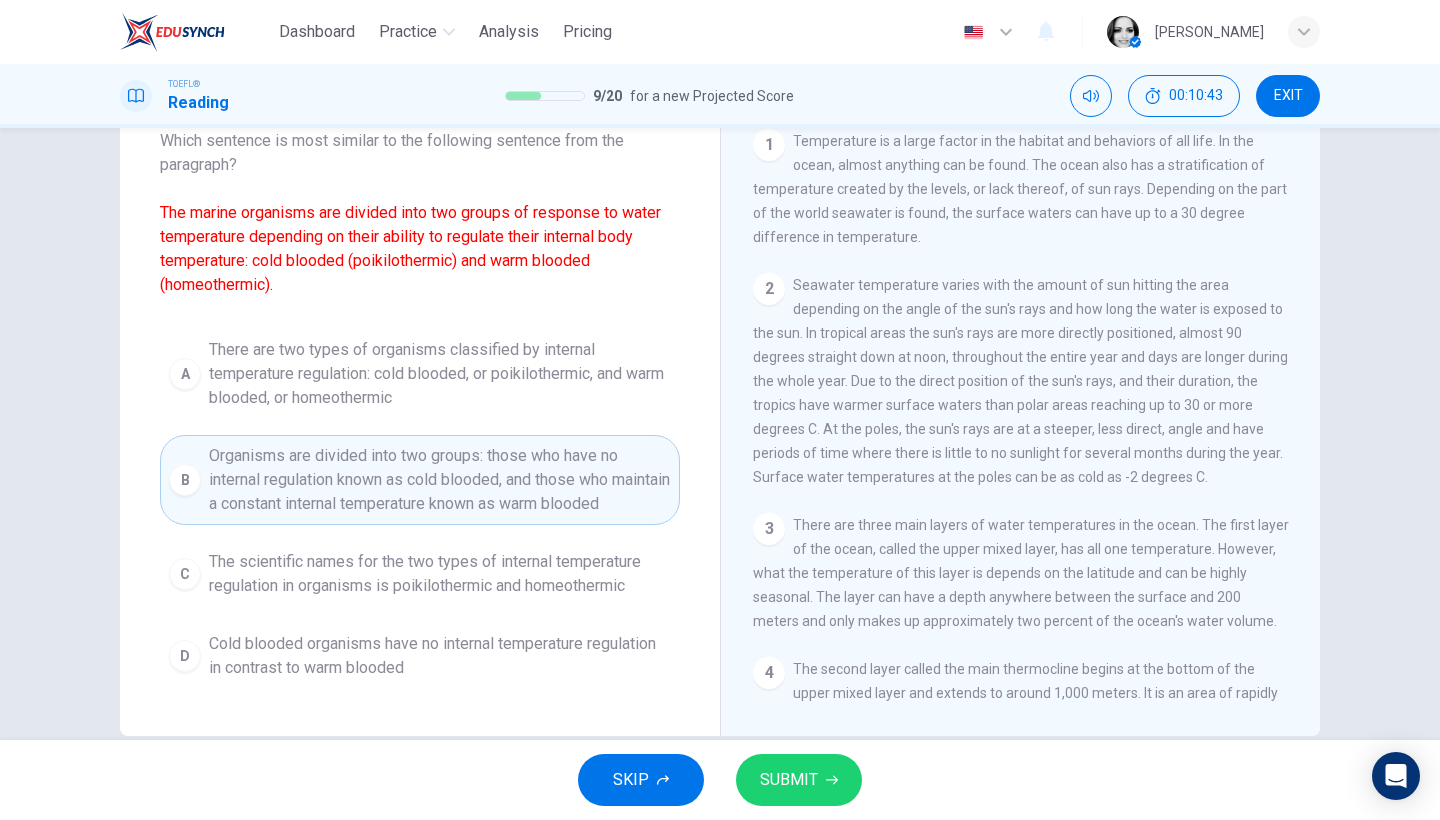 click on "SUBMIT" at bounding box center (789, 780) 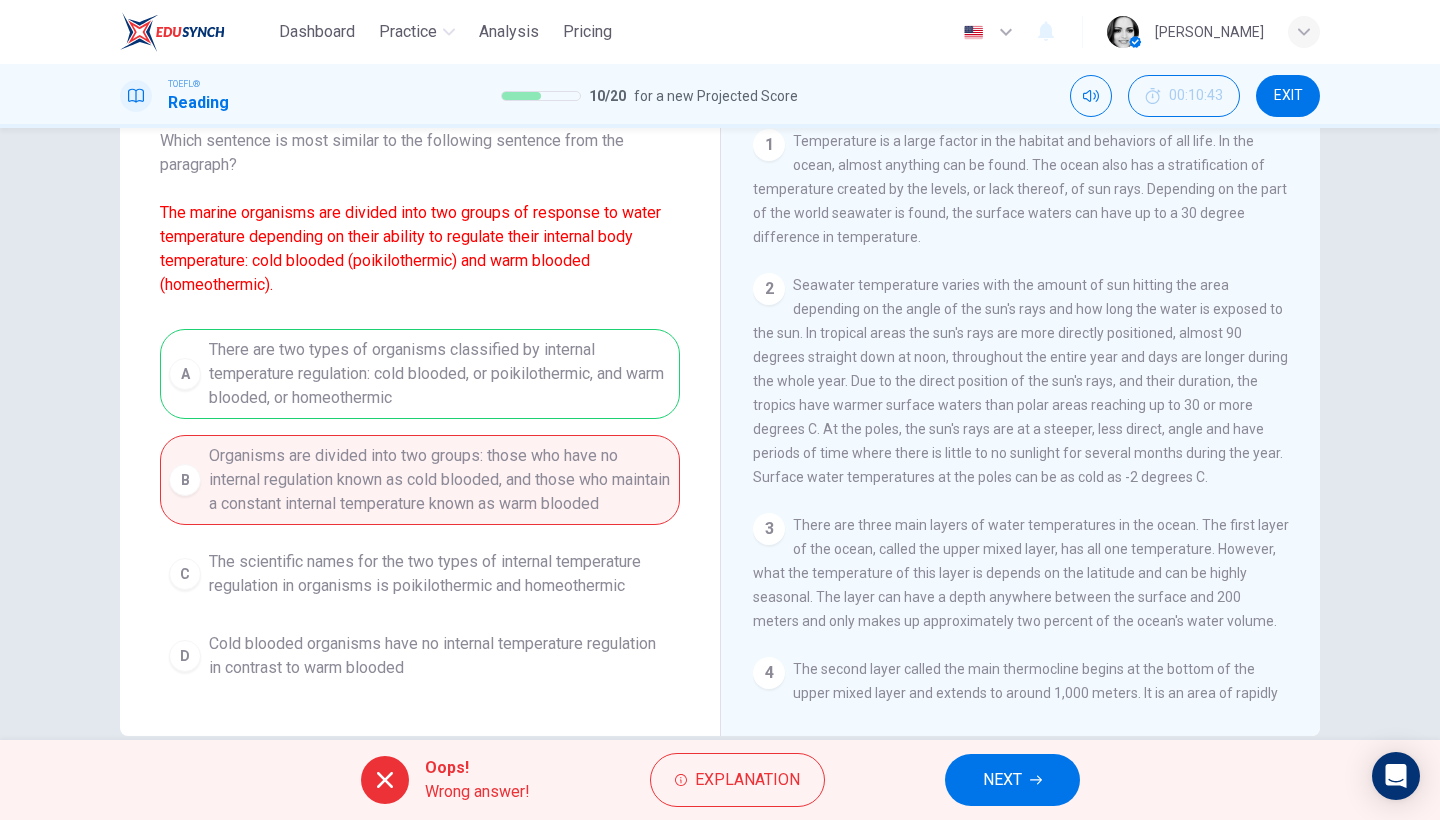 click on "NEXT" at bounding box center (1012, 780) 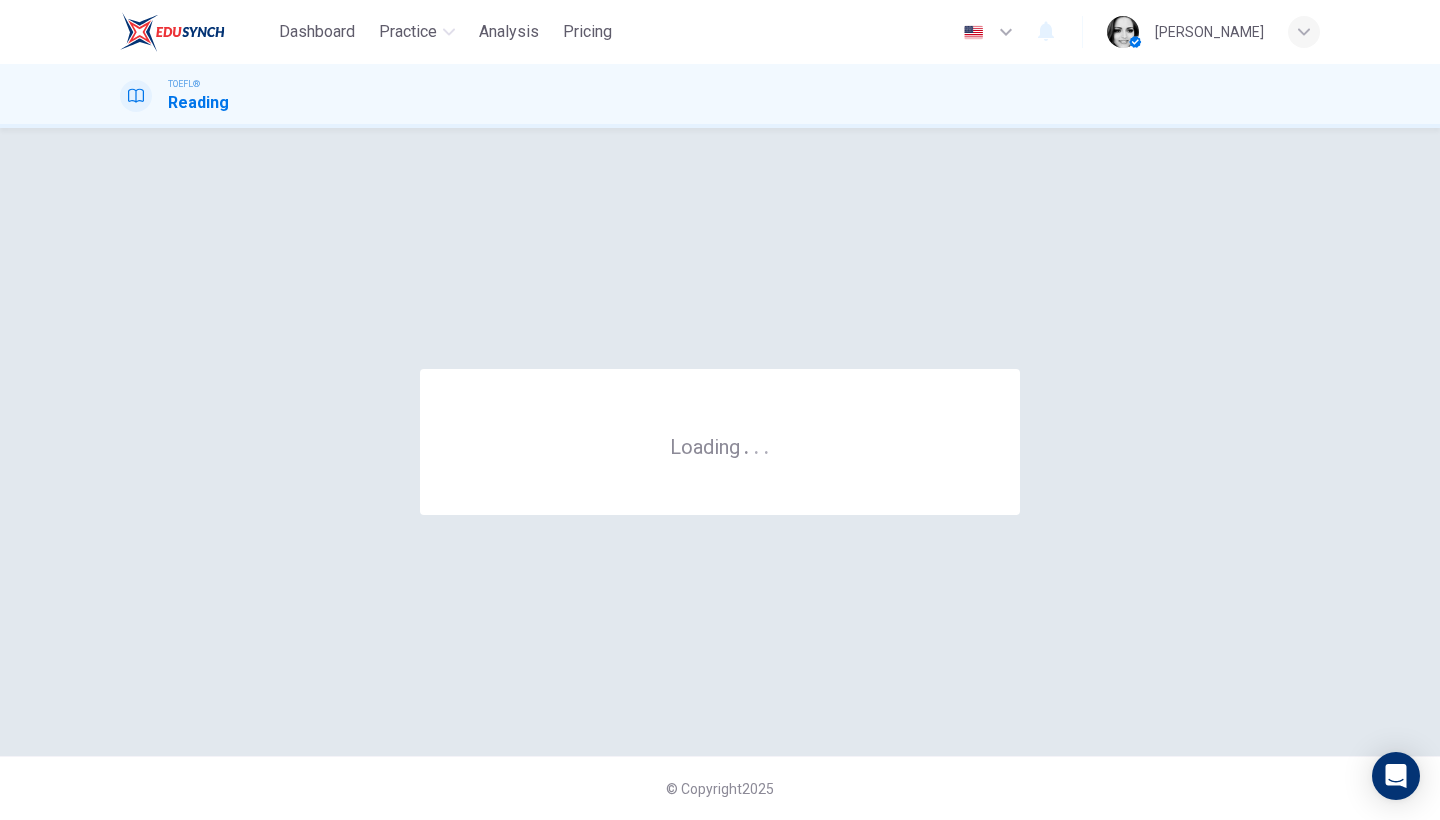 scroll, scrollTop: 0, scrollLeft: 0, axis: both 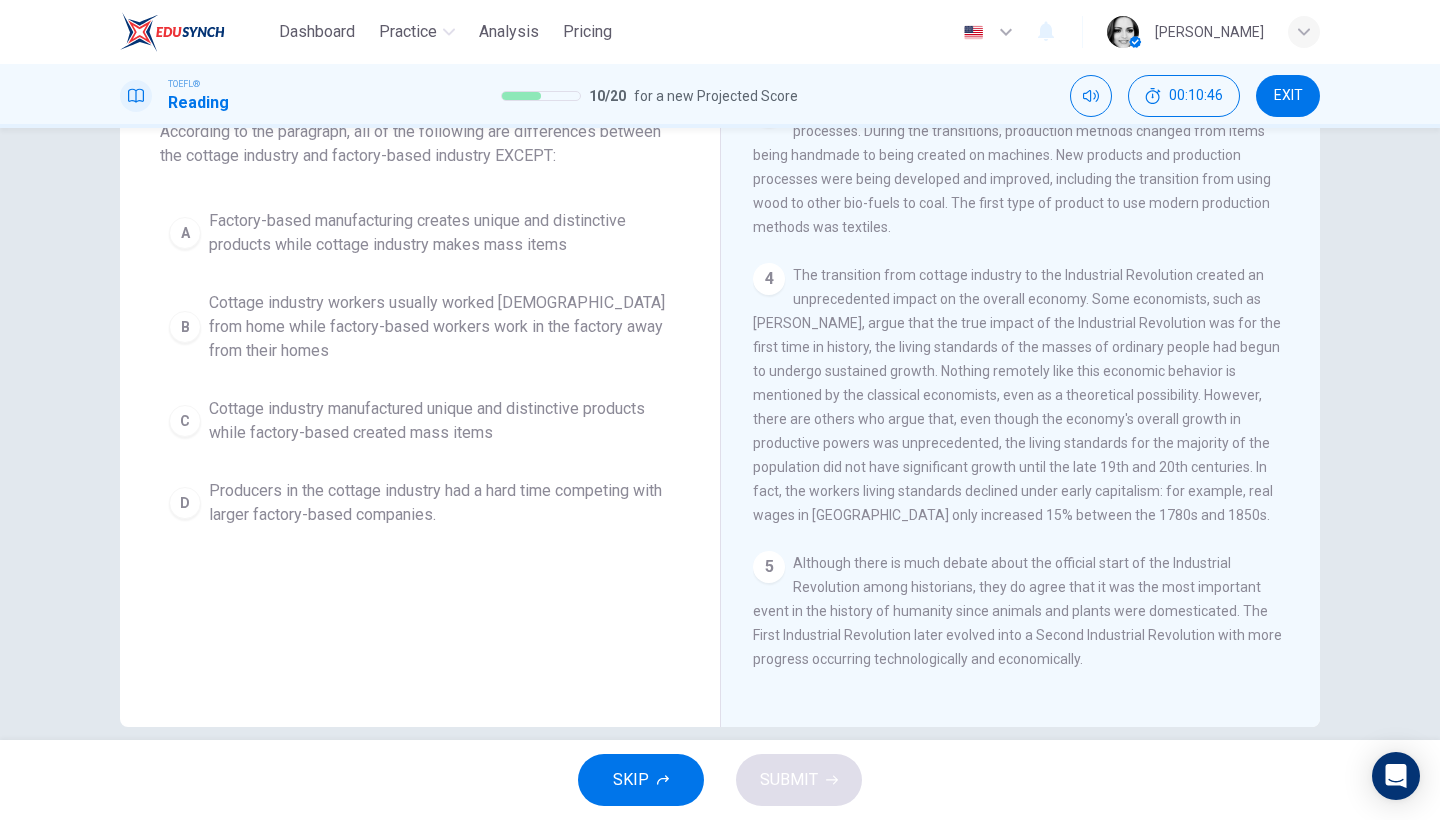 click on "Question 11 According to the paragraph, all of the following are differences between the cottage industry and factory-based industry EXCEPT: A Factory-based manufacturing creates unique and distinctive products while cottage industry makes mass items B Cottage industry workers usually worked part-time from home while factory-based workers work in the factory away from their homes C Cottage industry manufactured unique and distinctive products while factory-based created mass items D Producers in the cottage industry had a hard time competing with larger factory-based companies." at bounding box center [420, 379] 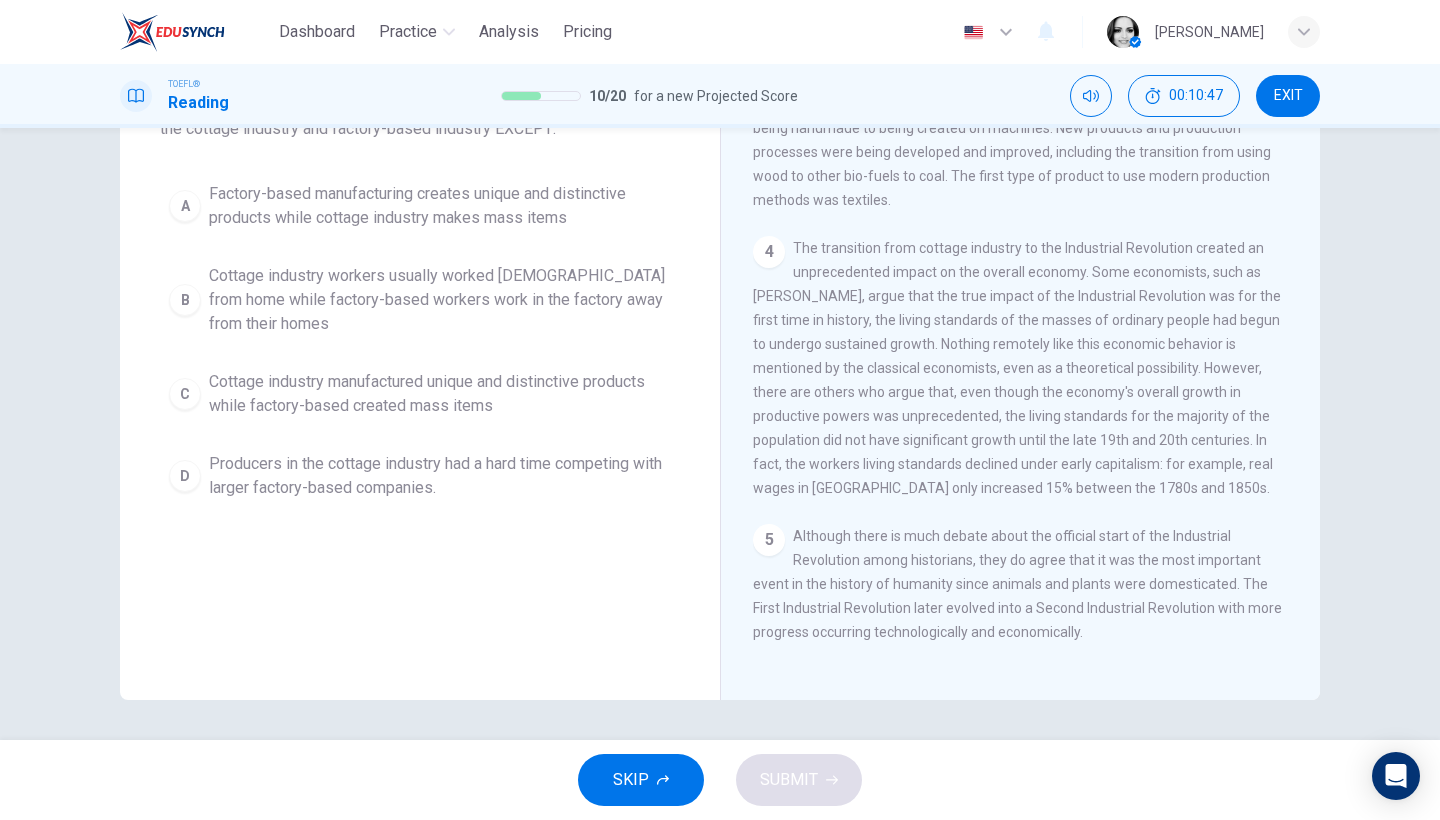 scroll, scrollTop: 0, scrollLeft: 0, axis: both 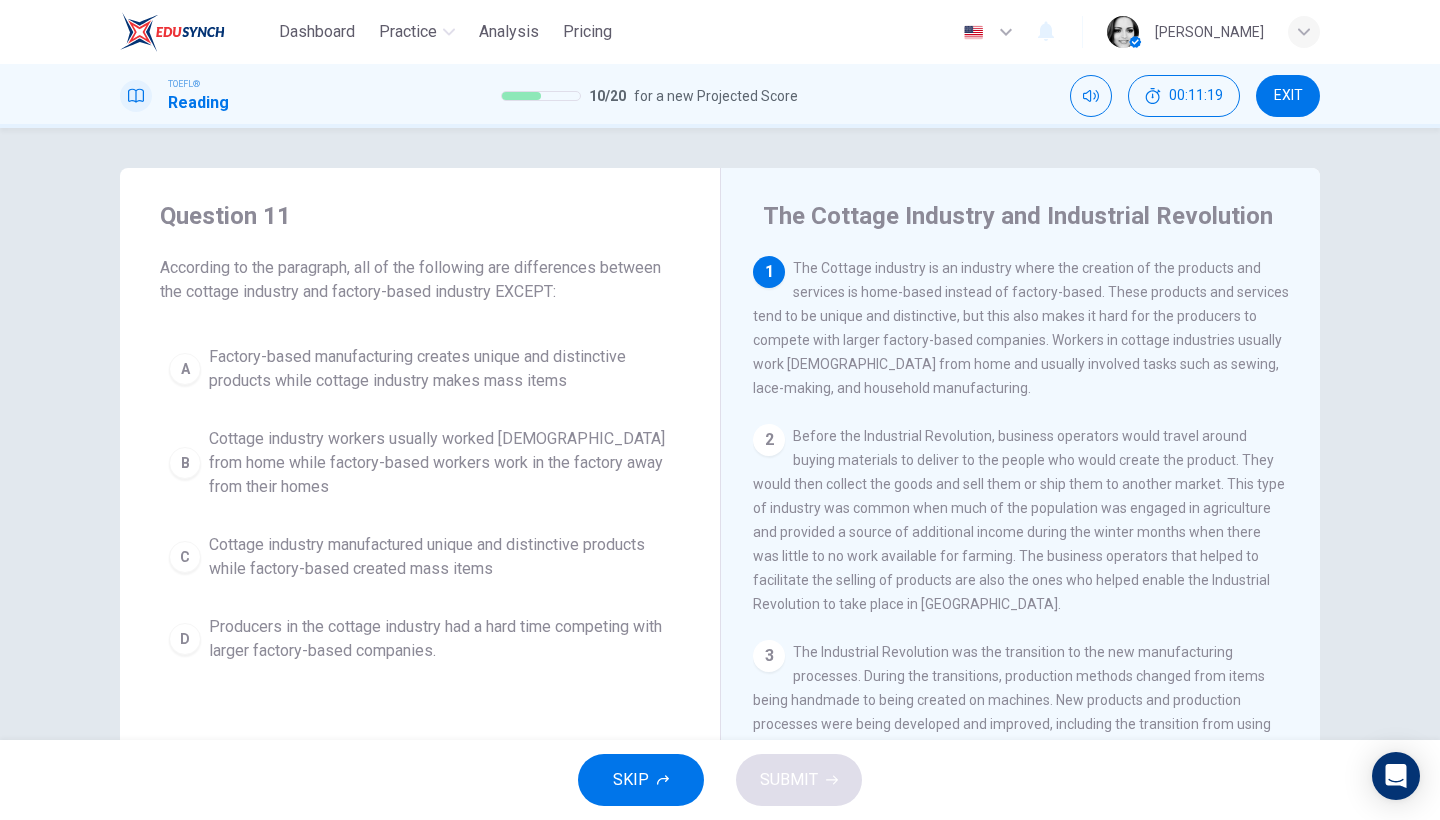drag, startPoint x: 845, startPoint y: 371, endPoint x: 750, endPoint y: 346, distance: 98.23441 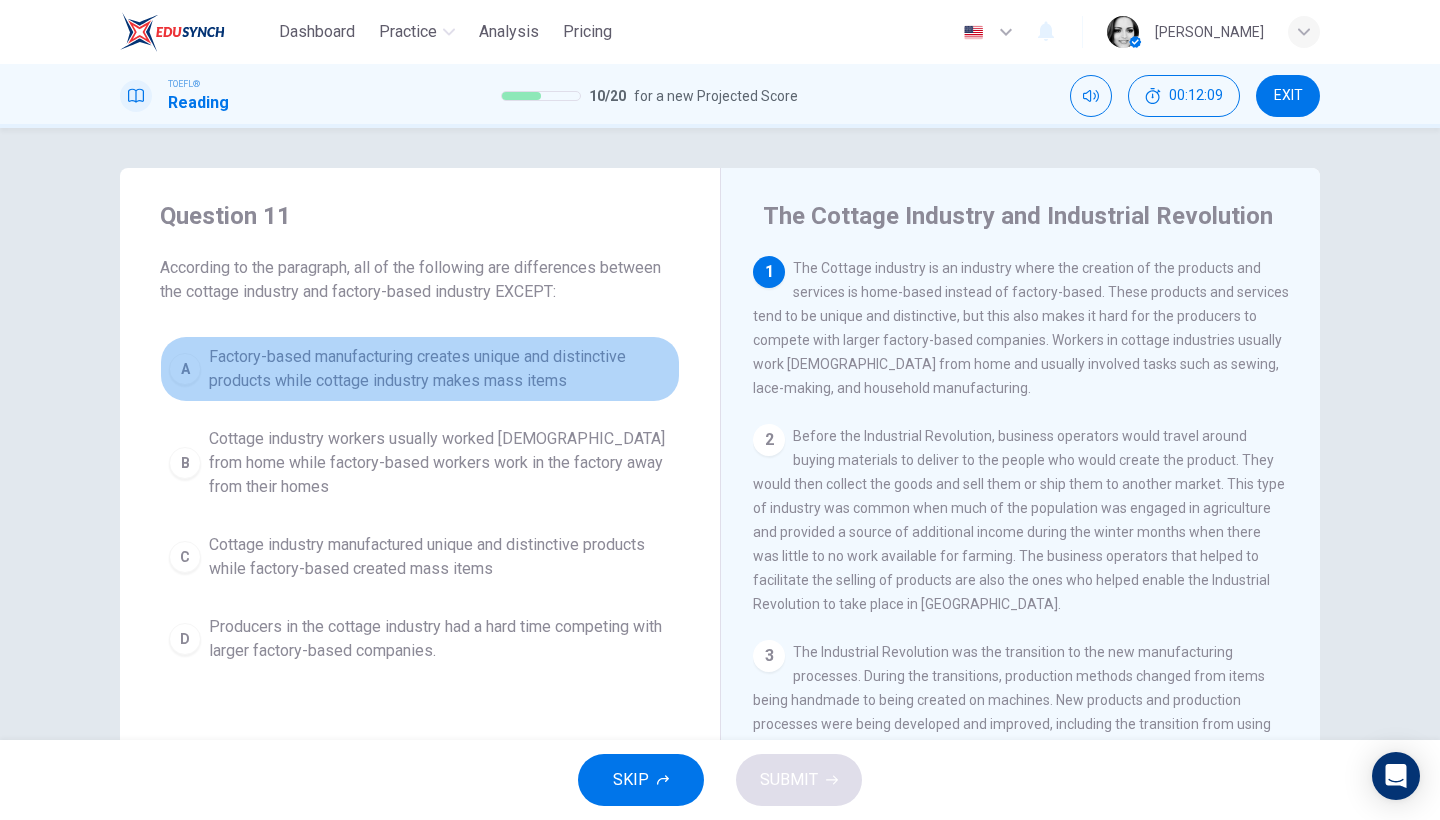 click on "Factory-based manufacturing creates unique and distinctive products while cottage industry makes mass items" at bounding box center [440, 369] 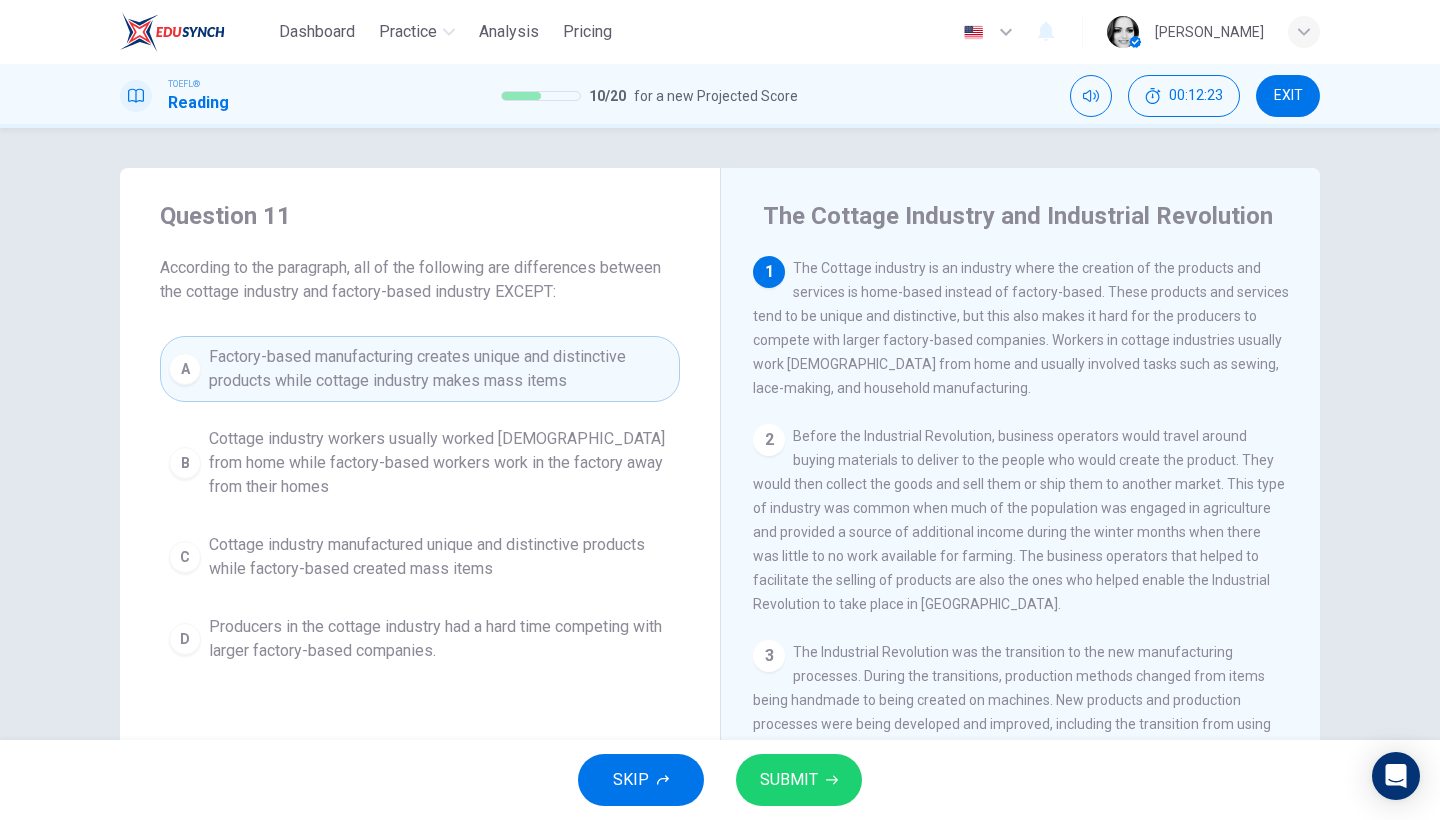 click on "SUBMIT" at bounding box center (789, 780) 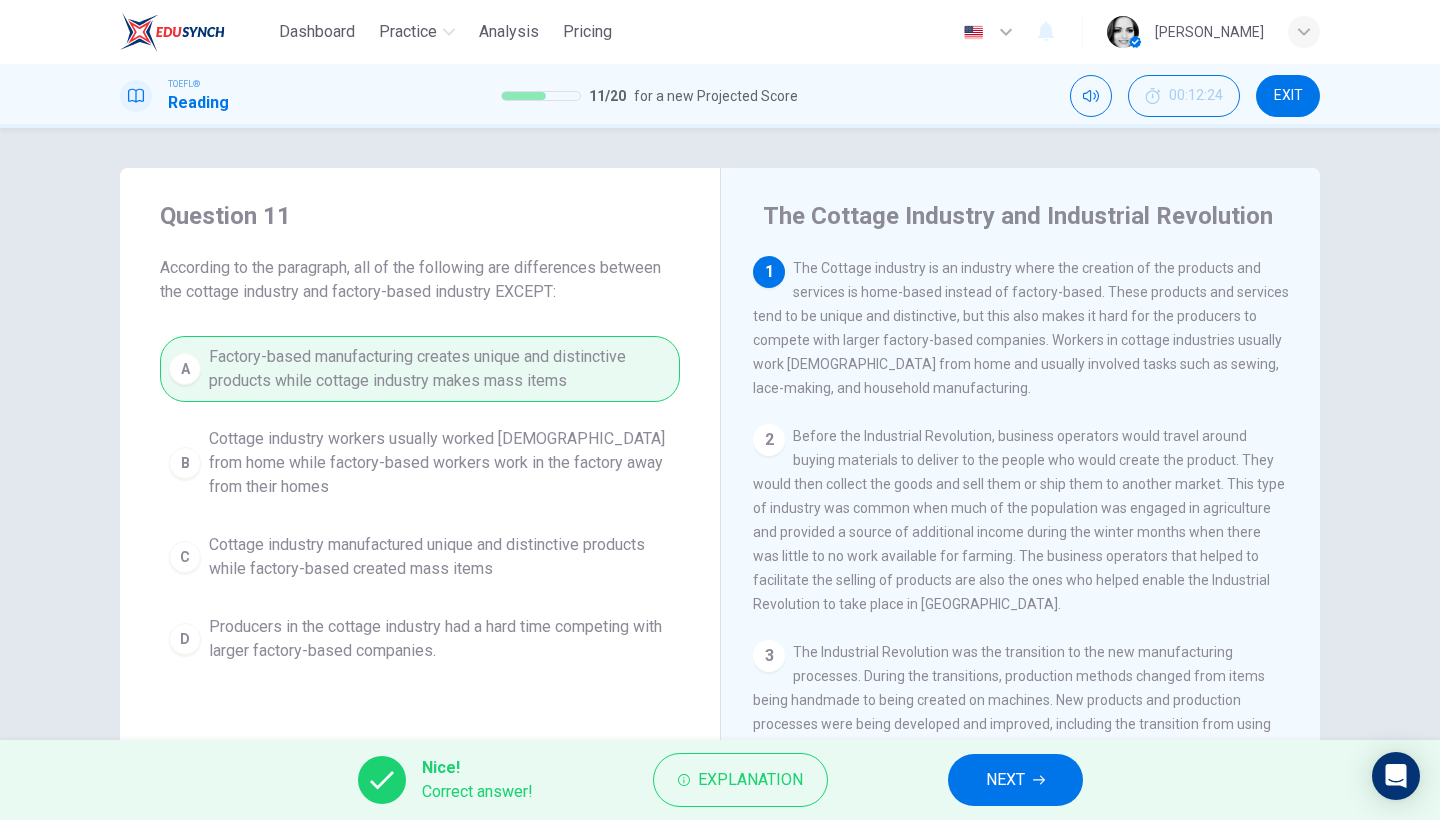 click on "NEXT" at bounding box center [1005, 780] 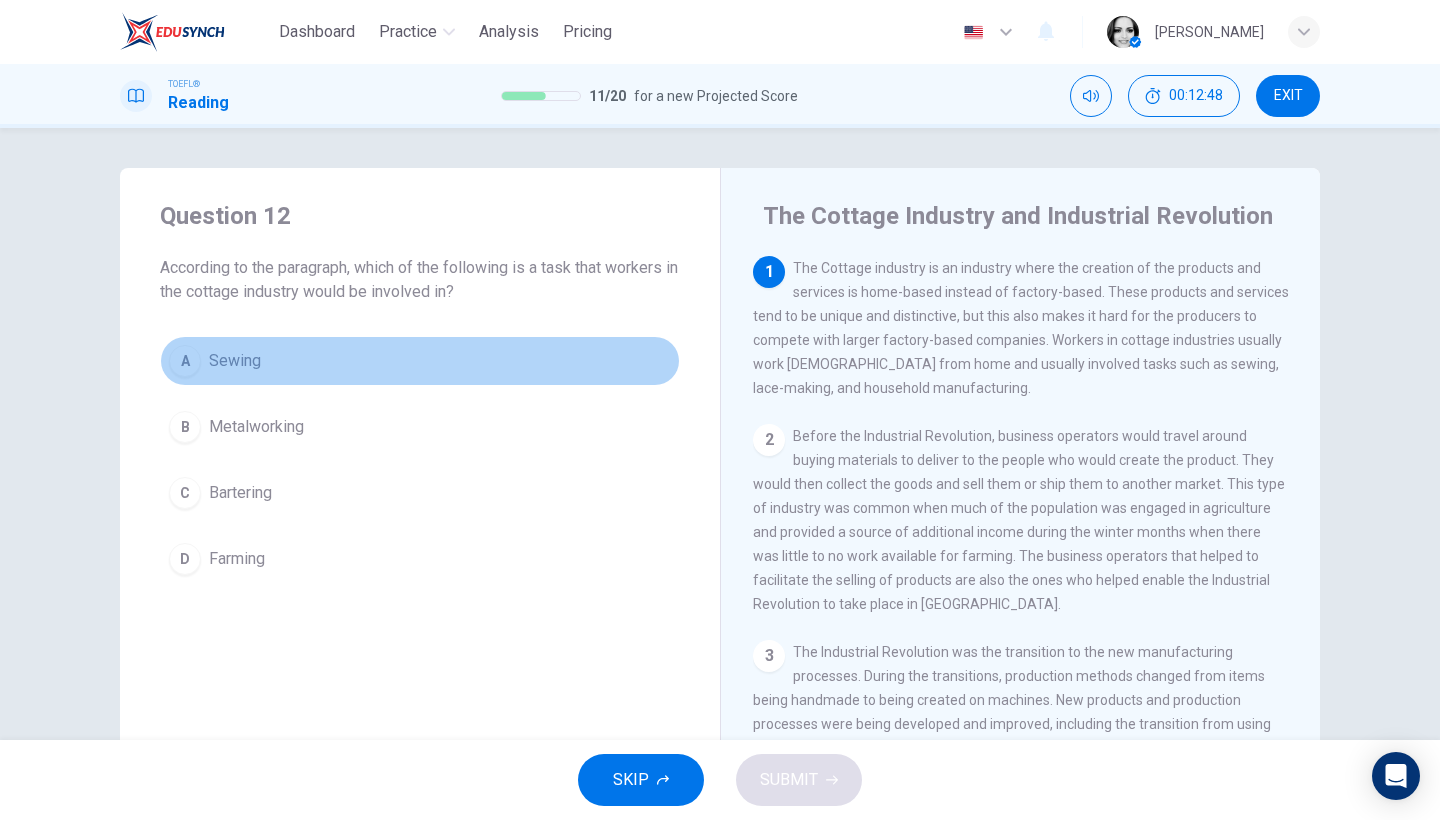 click on "A Sewing" at bounding box center [420, 361] 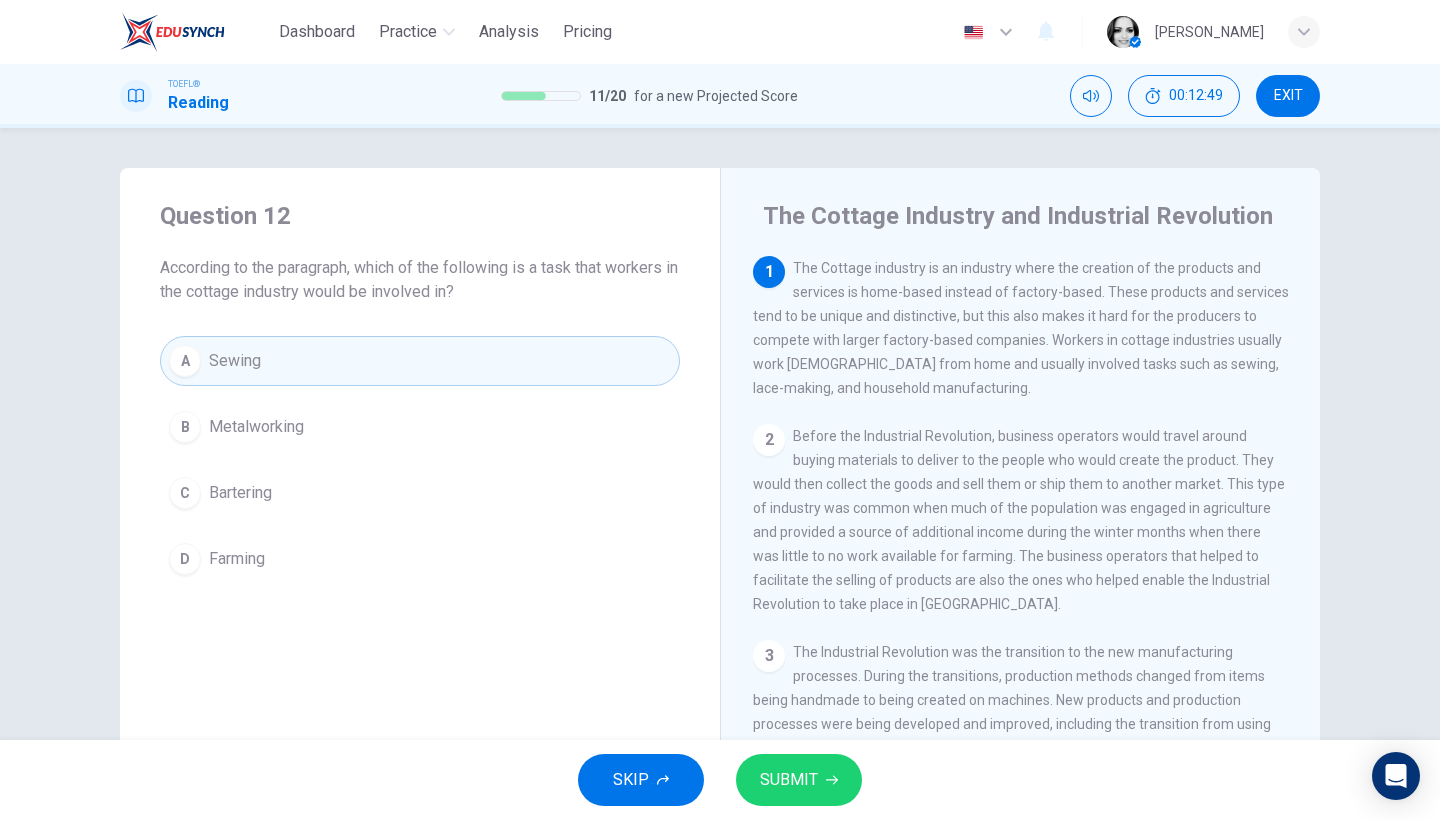 click on "SUBMIT" at bounding box center [789, 780] 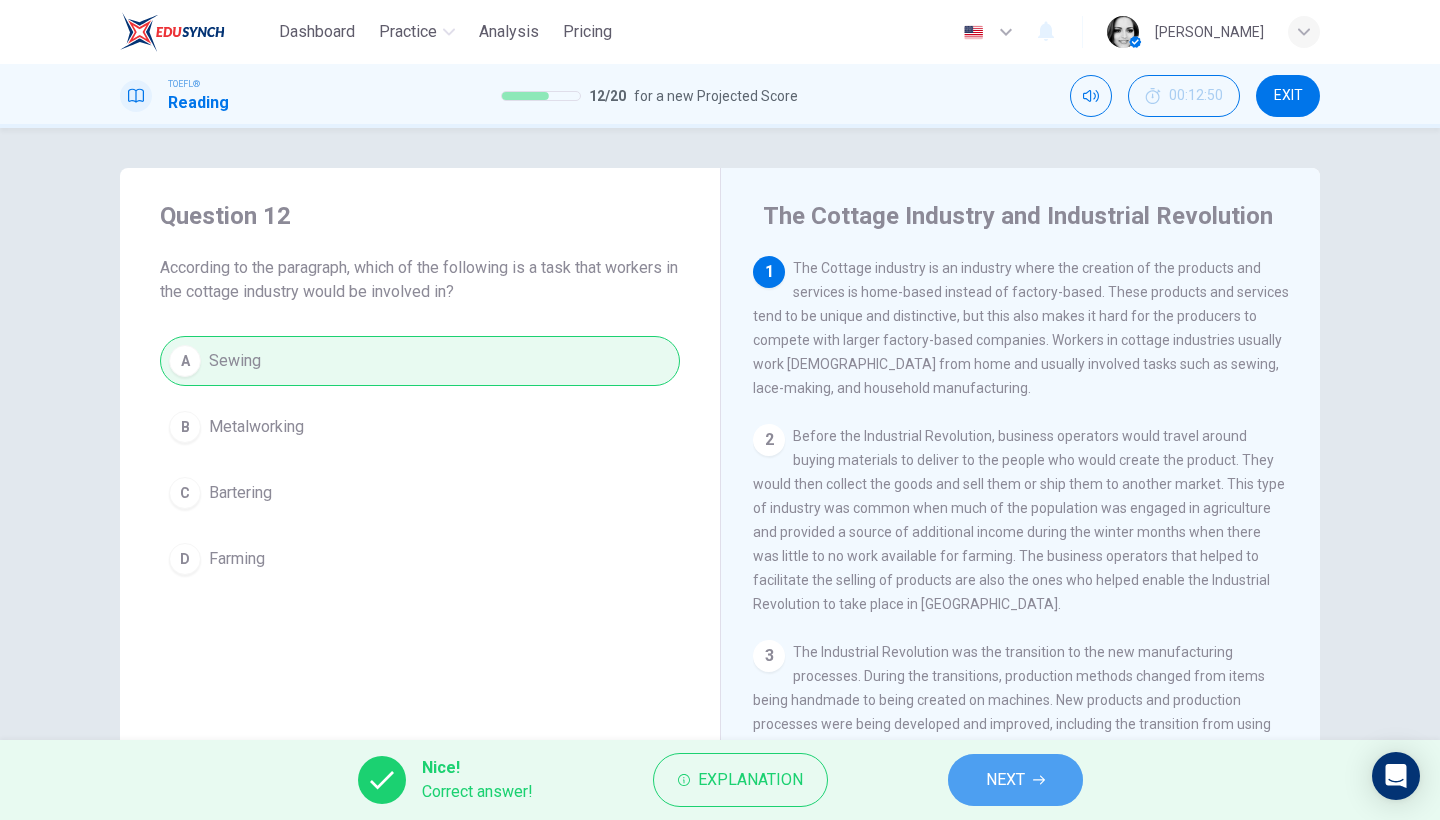 click on "NEXT" at bounding box center [1015, 780] 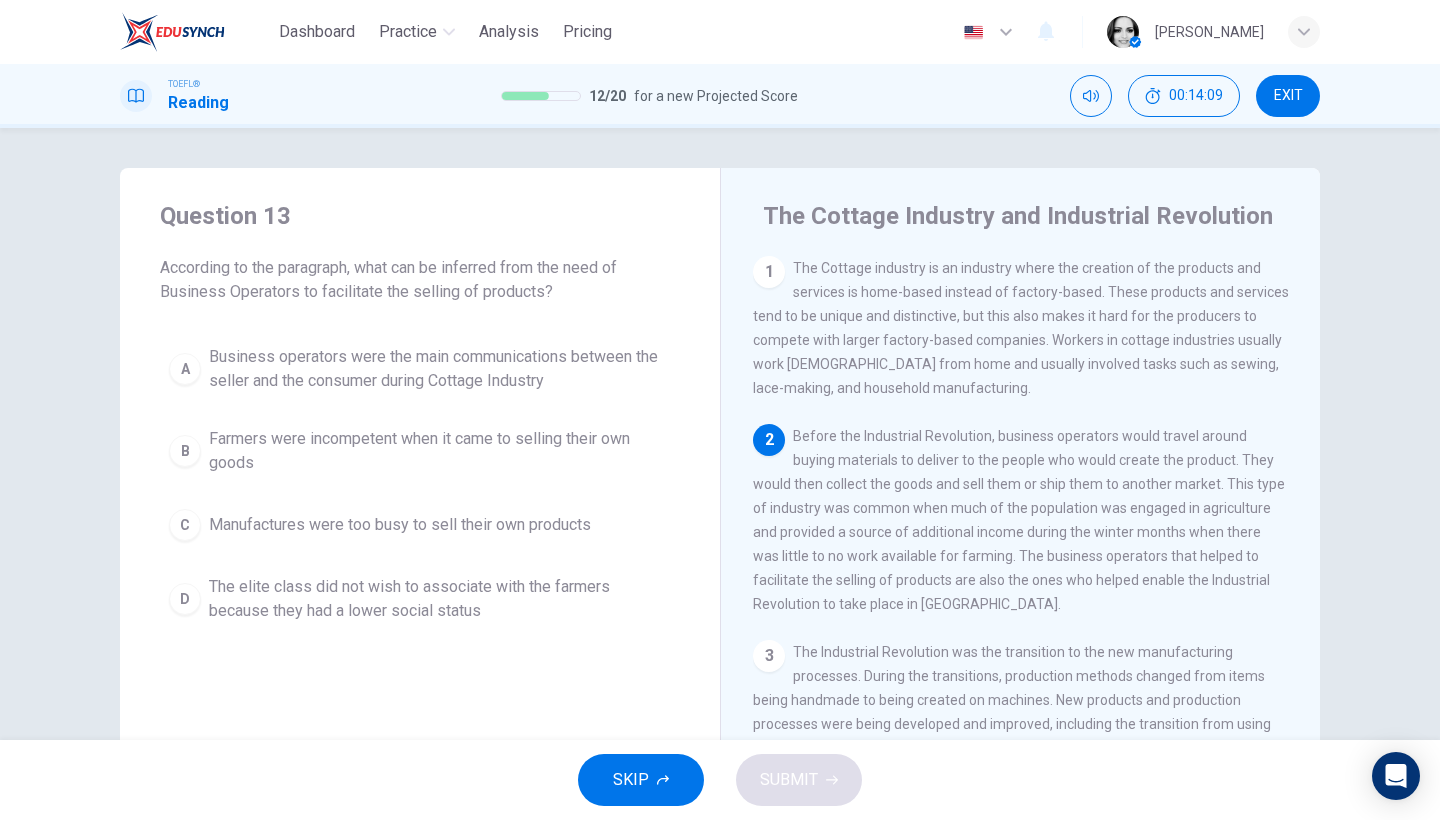 click on "B Farmers were incompetent when it came to selling their own goods" at bounding box center (420, 451) 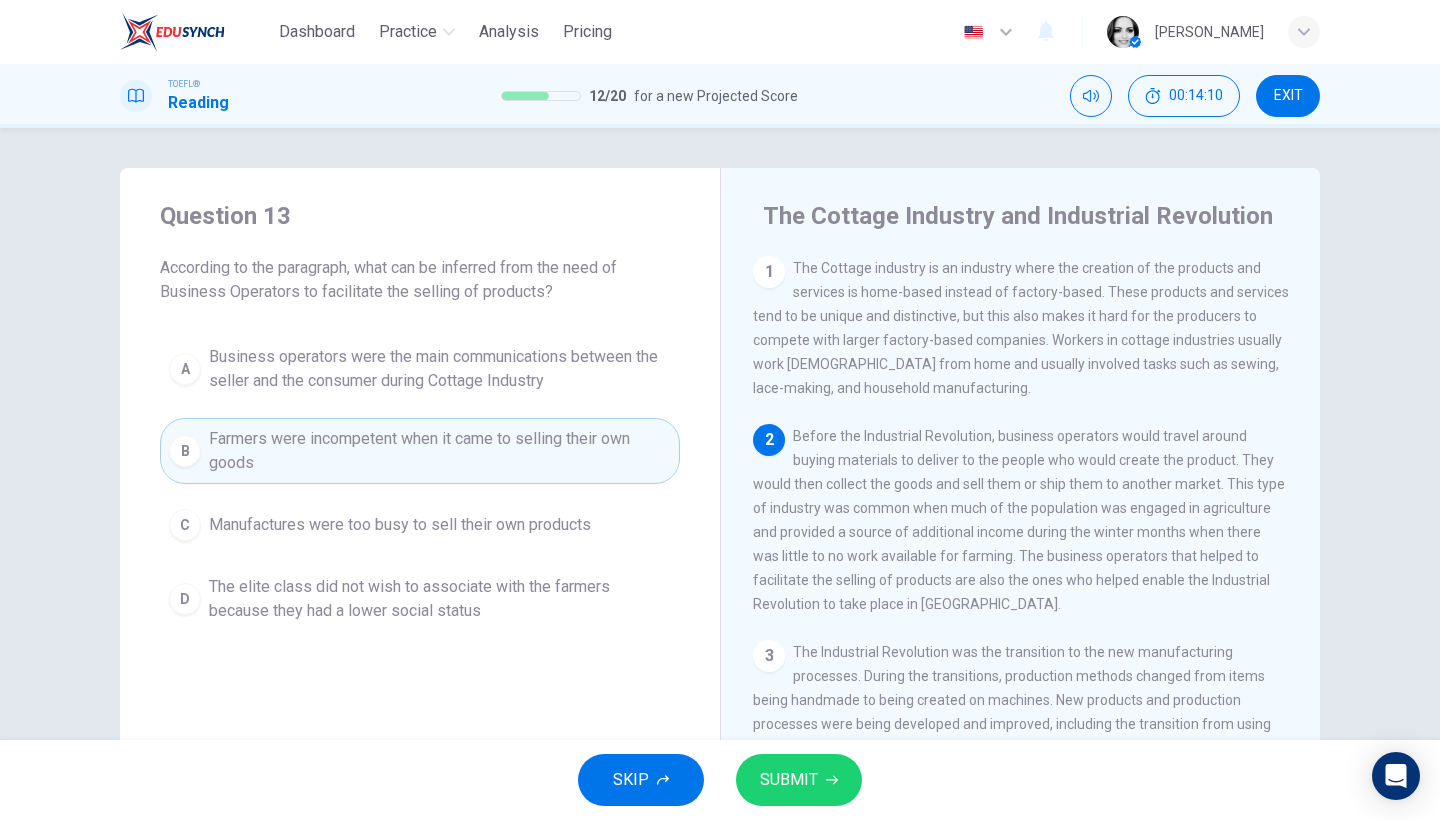 click on "Business operators were the main communications between the seller and the consumer during Cottage Industry" at bounding box center (440, 369) 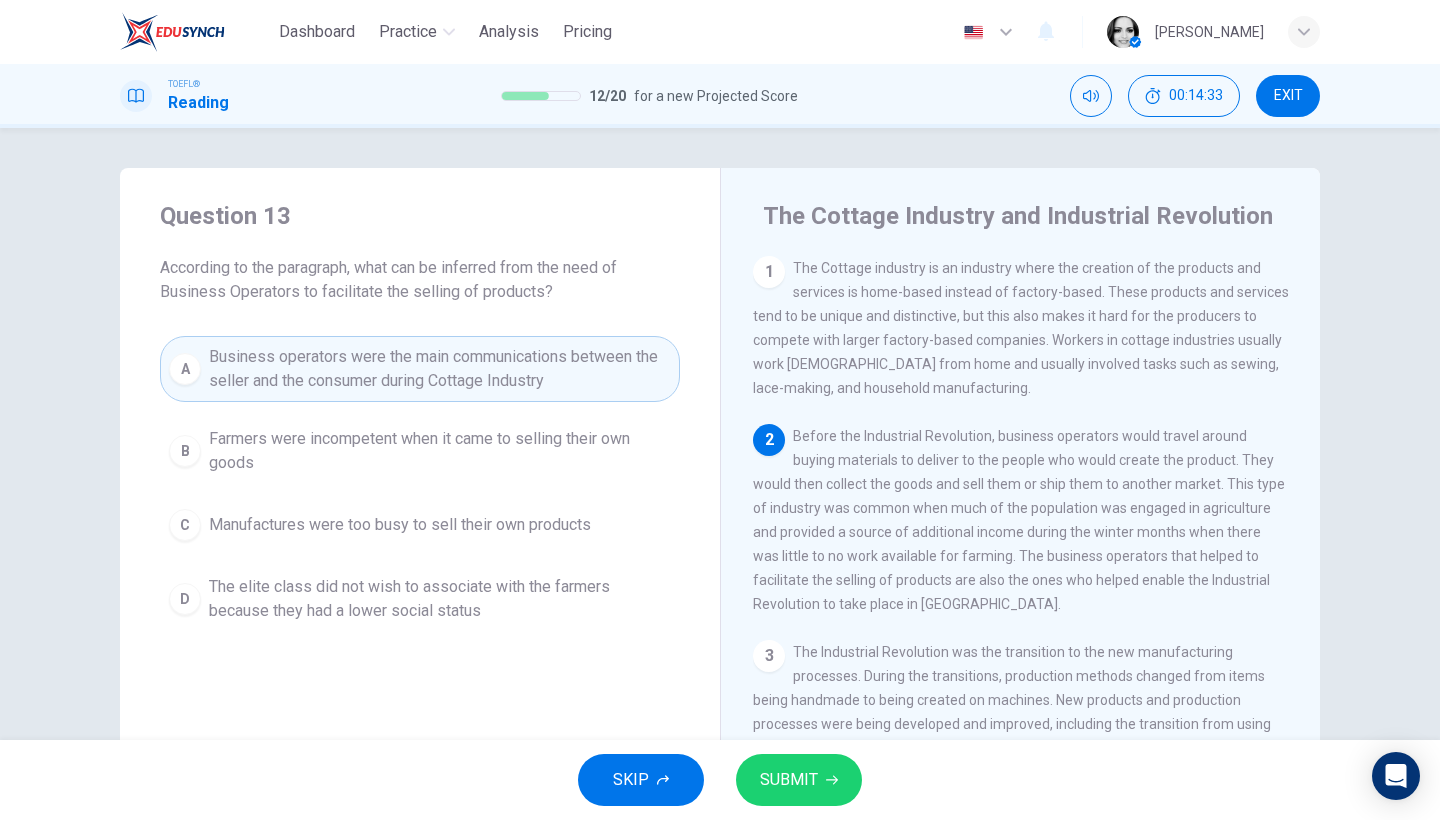 click on "SUBMIT" at bounding box center [789, 780] 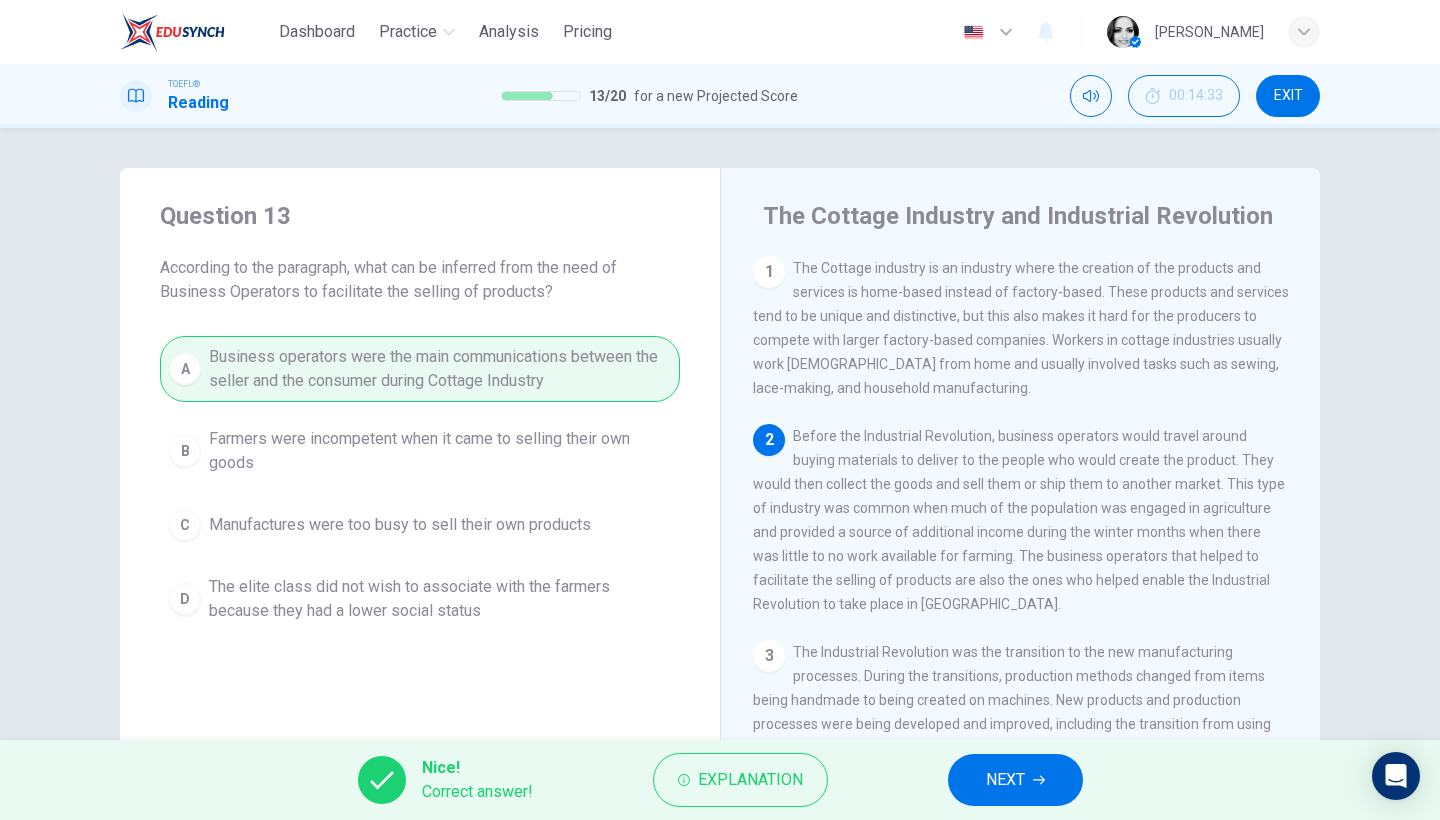 click on "NEXT" at bounding box center (1015, 780) 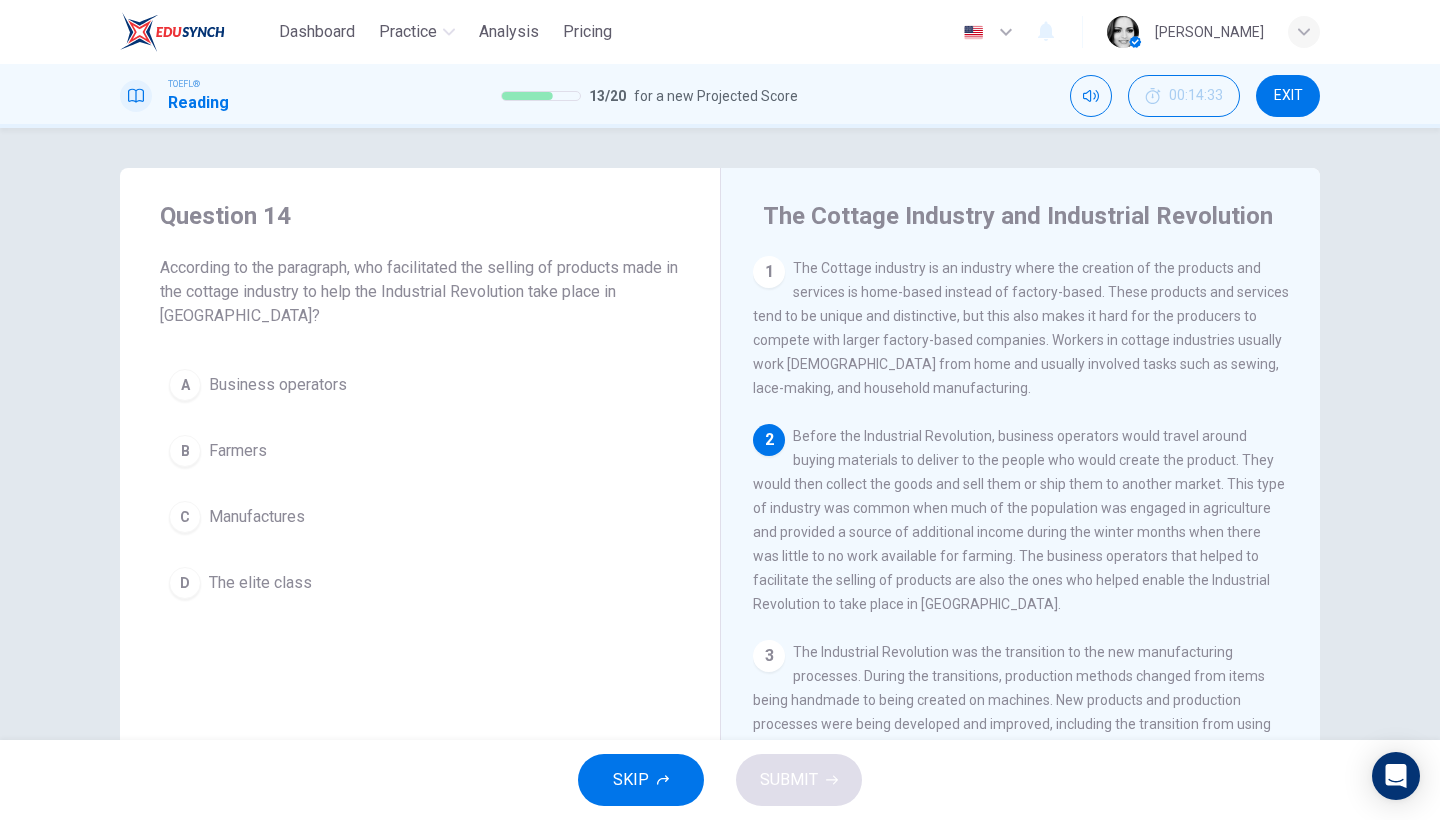 scroll, scrollTop: 168, scrollLeft: 0, axis: vertical 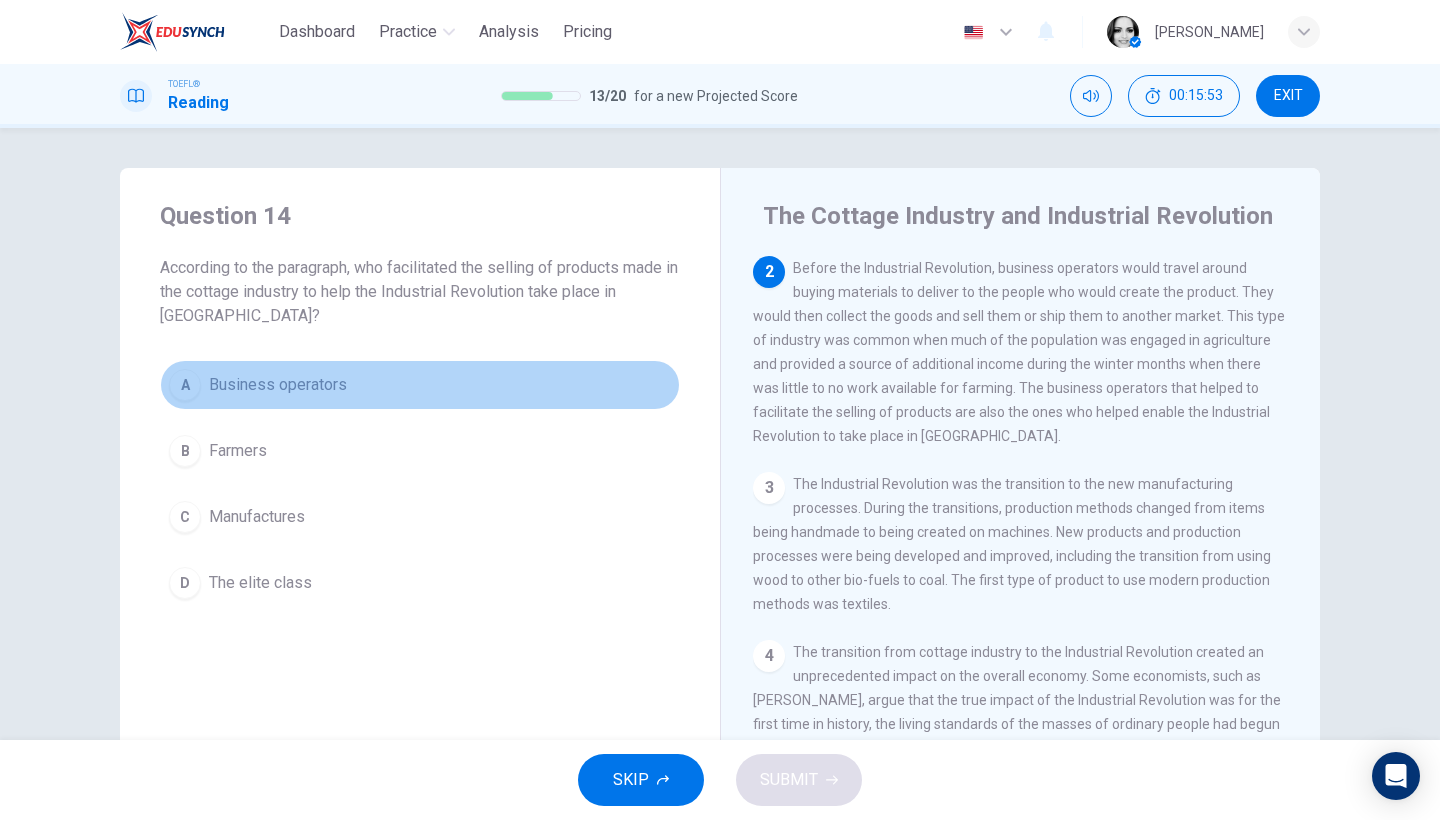 click on "A Business operators" at bounding box center (420, 385) 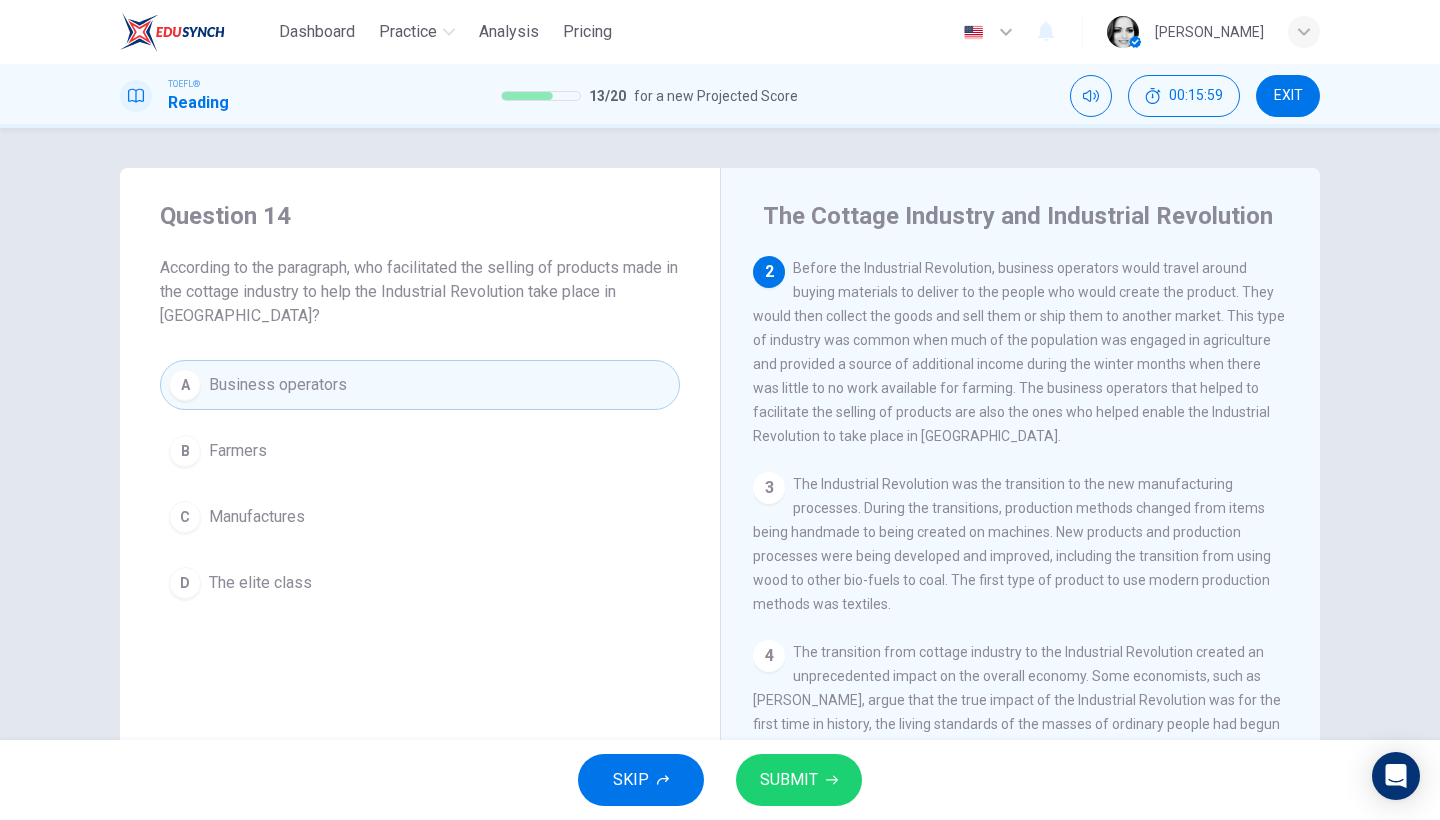 click on "SUBMIT" at bounding box center [799, 780] 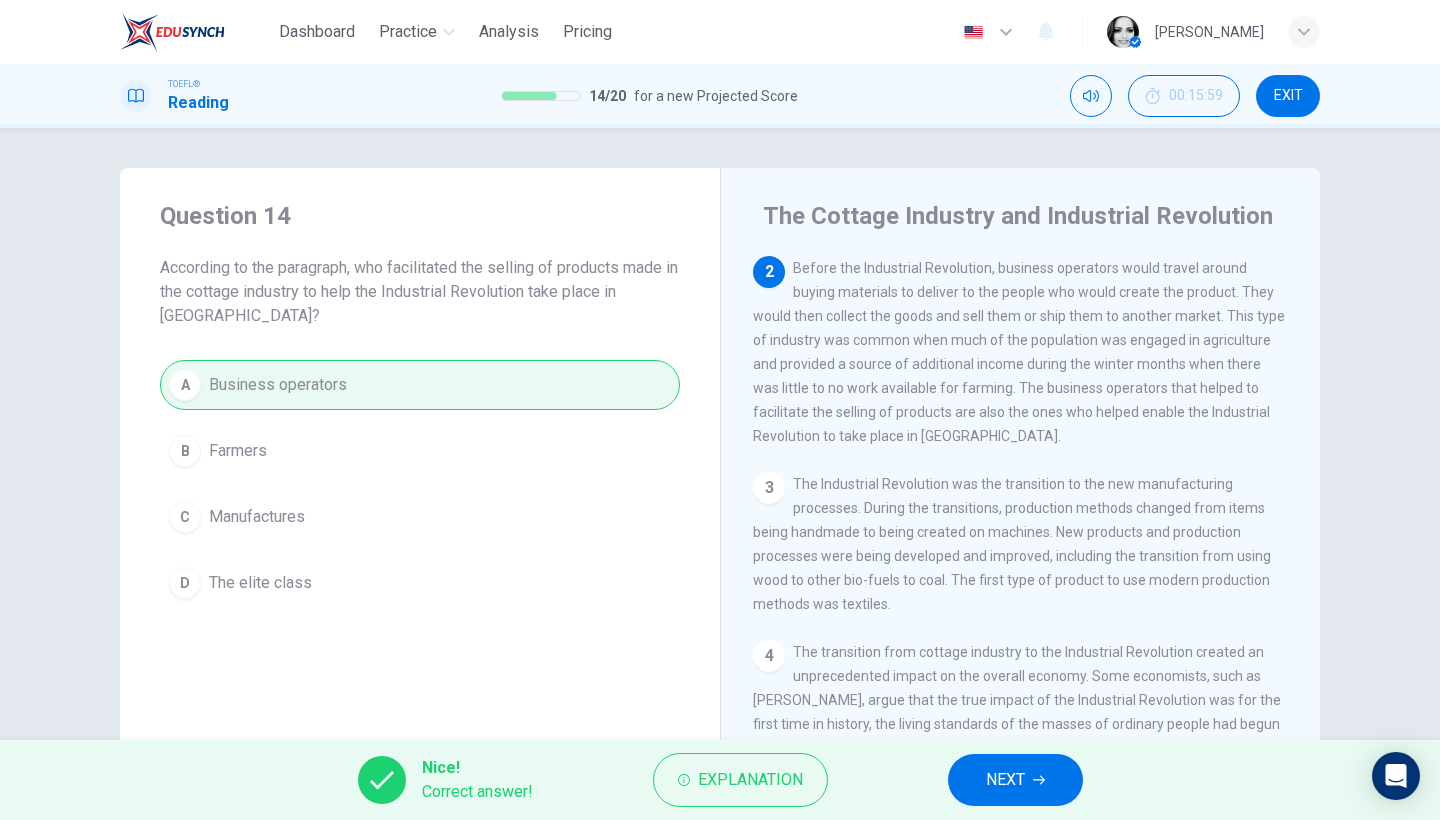 click on "NEXT" at bounding box center (1005, 780) 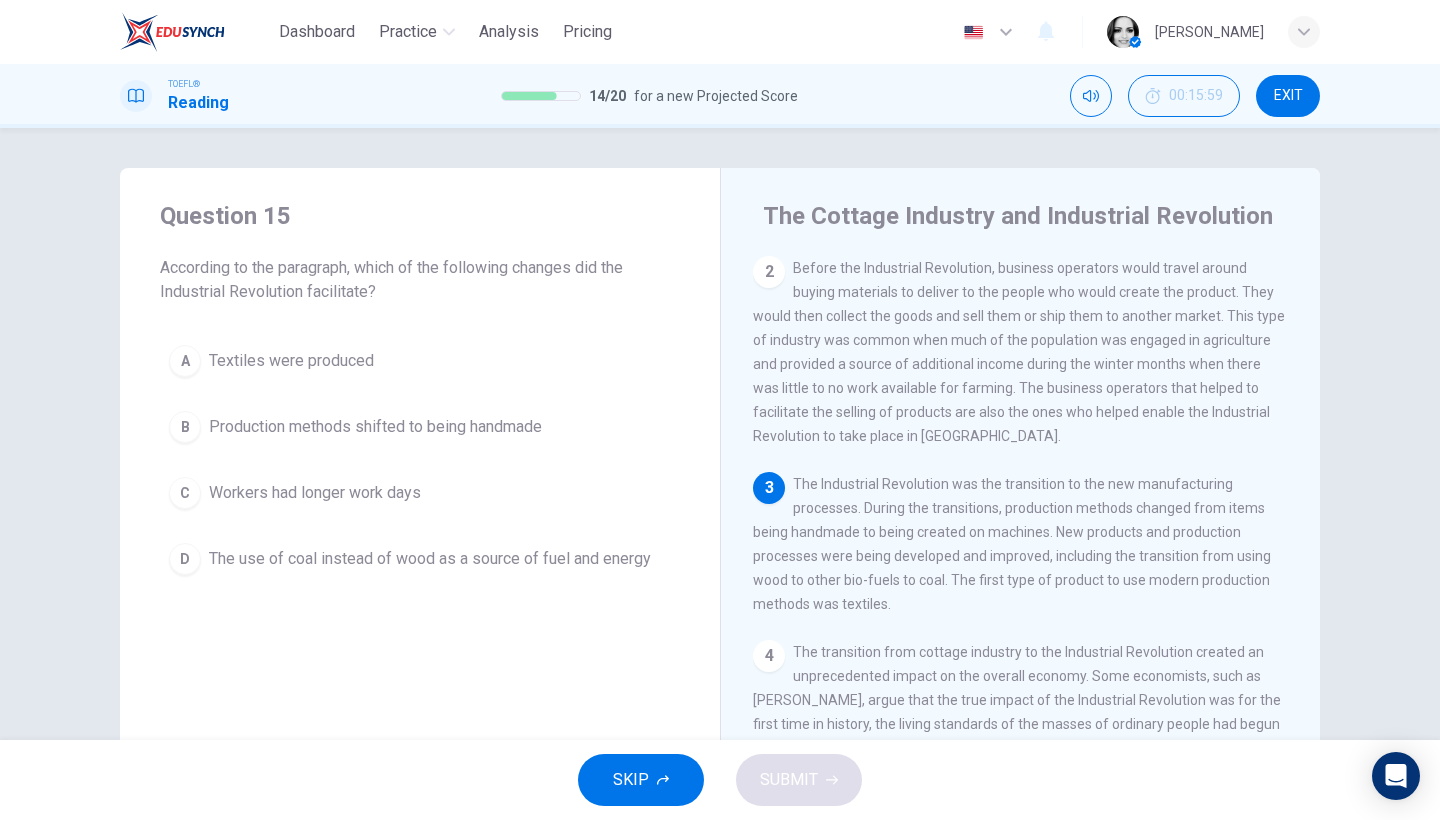 scroll, scrollTop: 153, scrollLeft: 0, axis: vertical 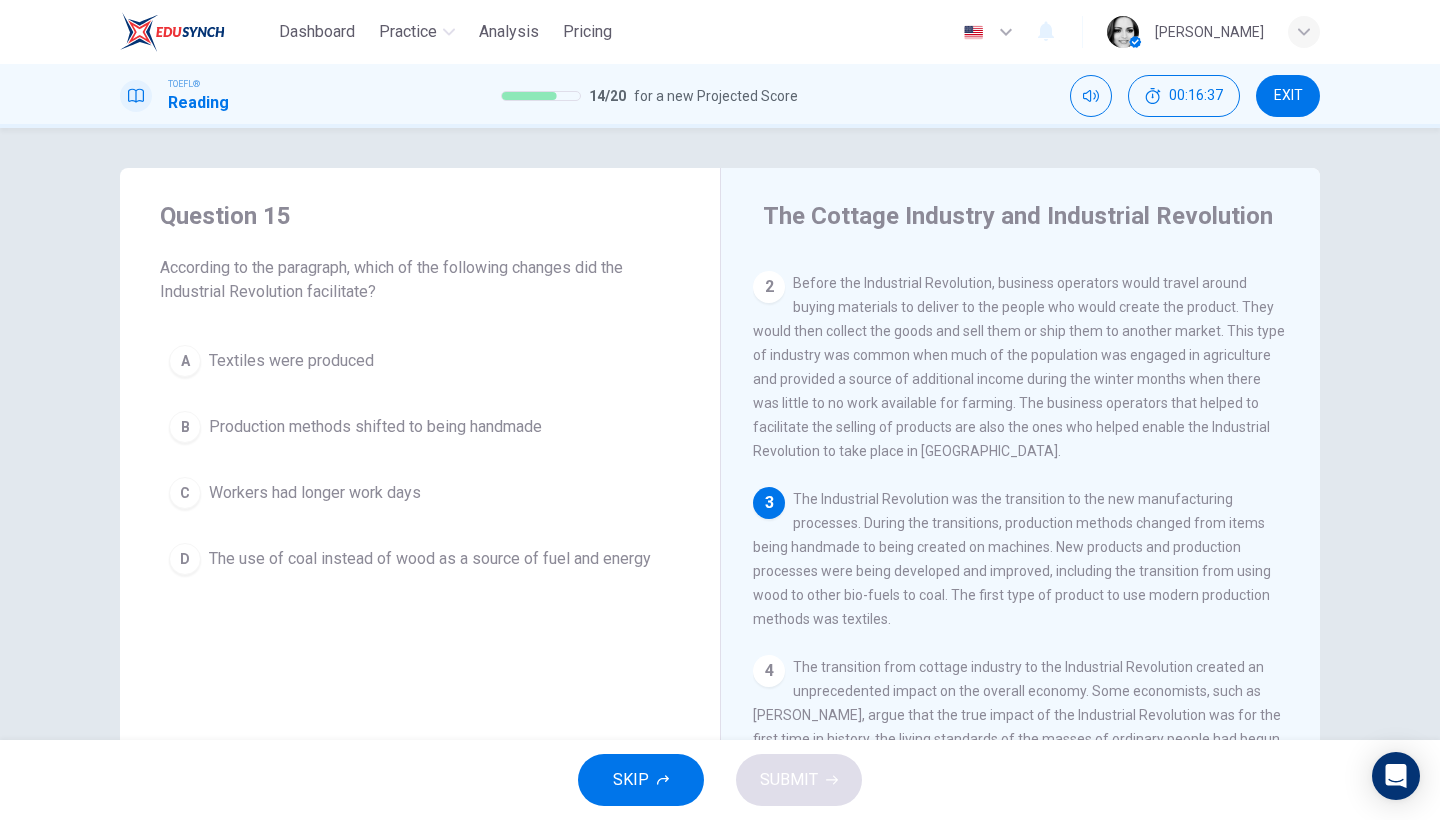 click on "A Textiles were produced" at bounding box center (420, 361) 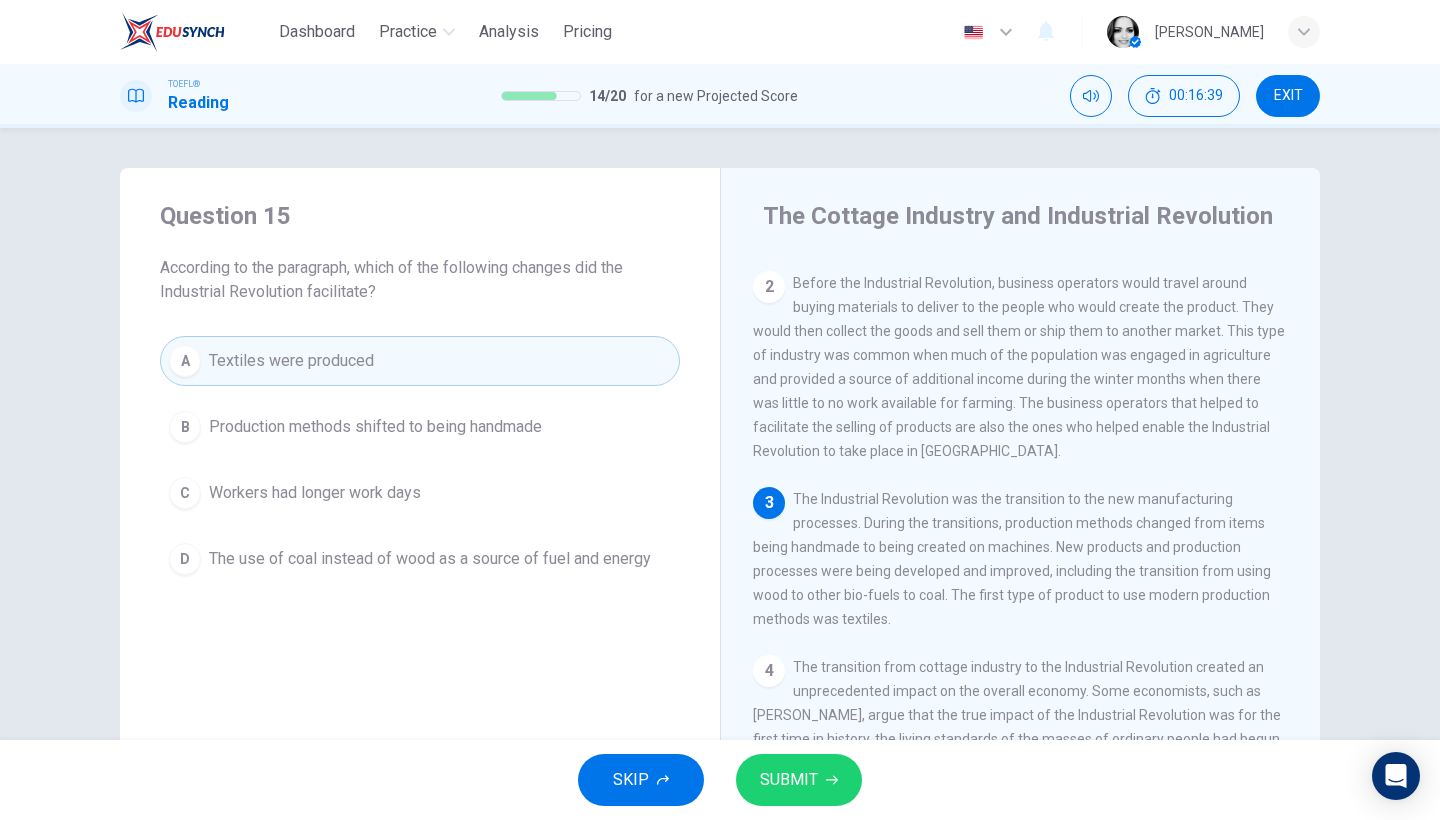 click on "SUBMIT" at bounding box center [799, 780] 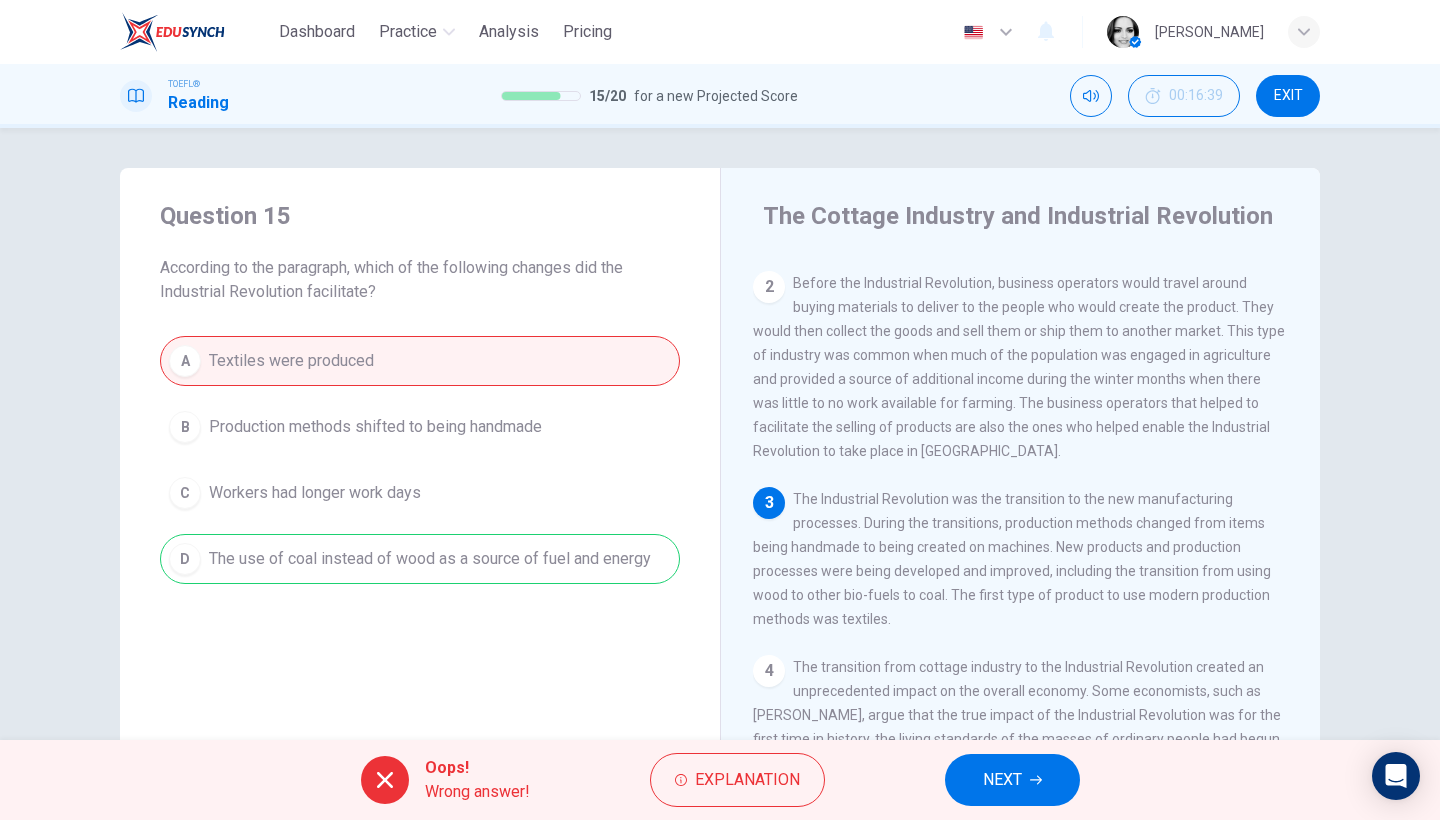 click on "NEXT" at bounding box center [1012, 780] 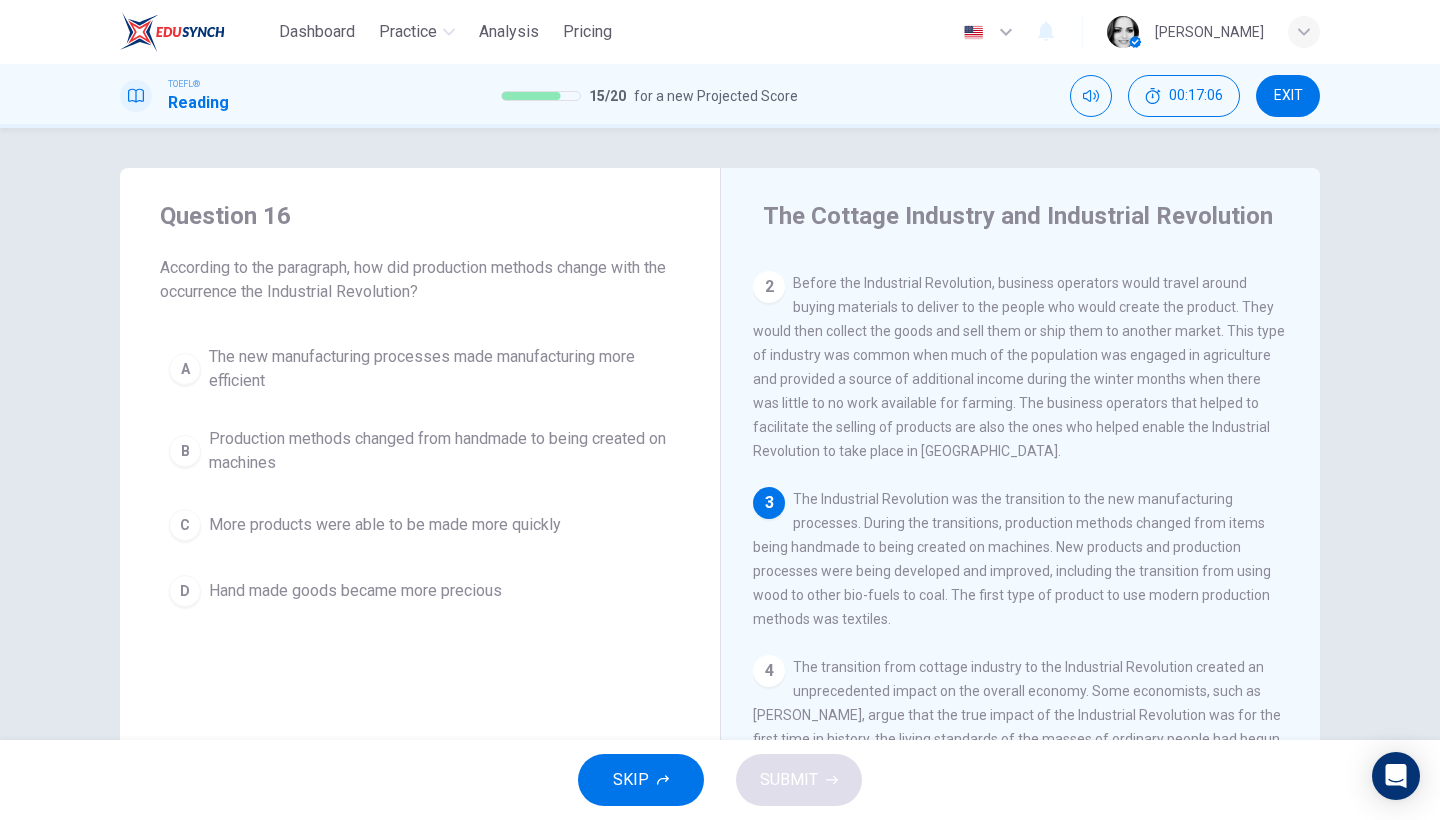 click on "Production methods changed from handmade to being created on machines" at bounding box center [440, 451] 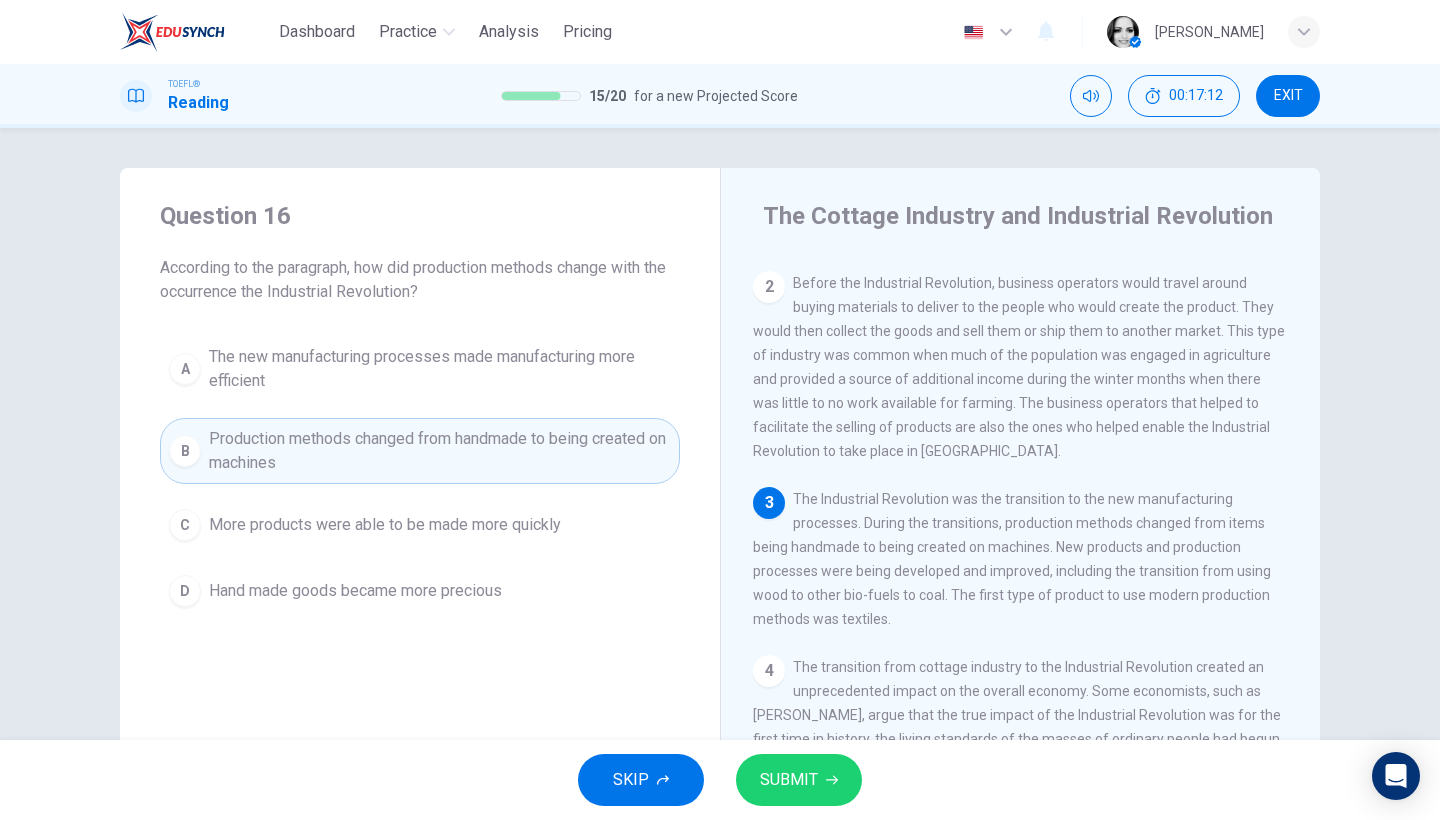 click on "The new manufacturing processes made manufacturing more efficient" at bounding box center (440, 369) 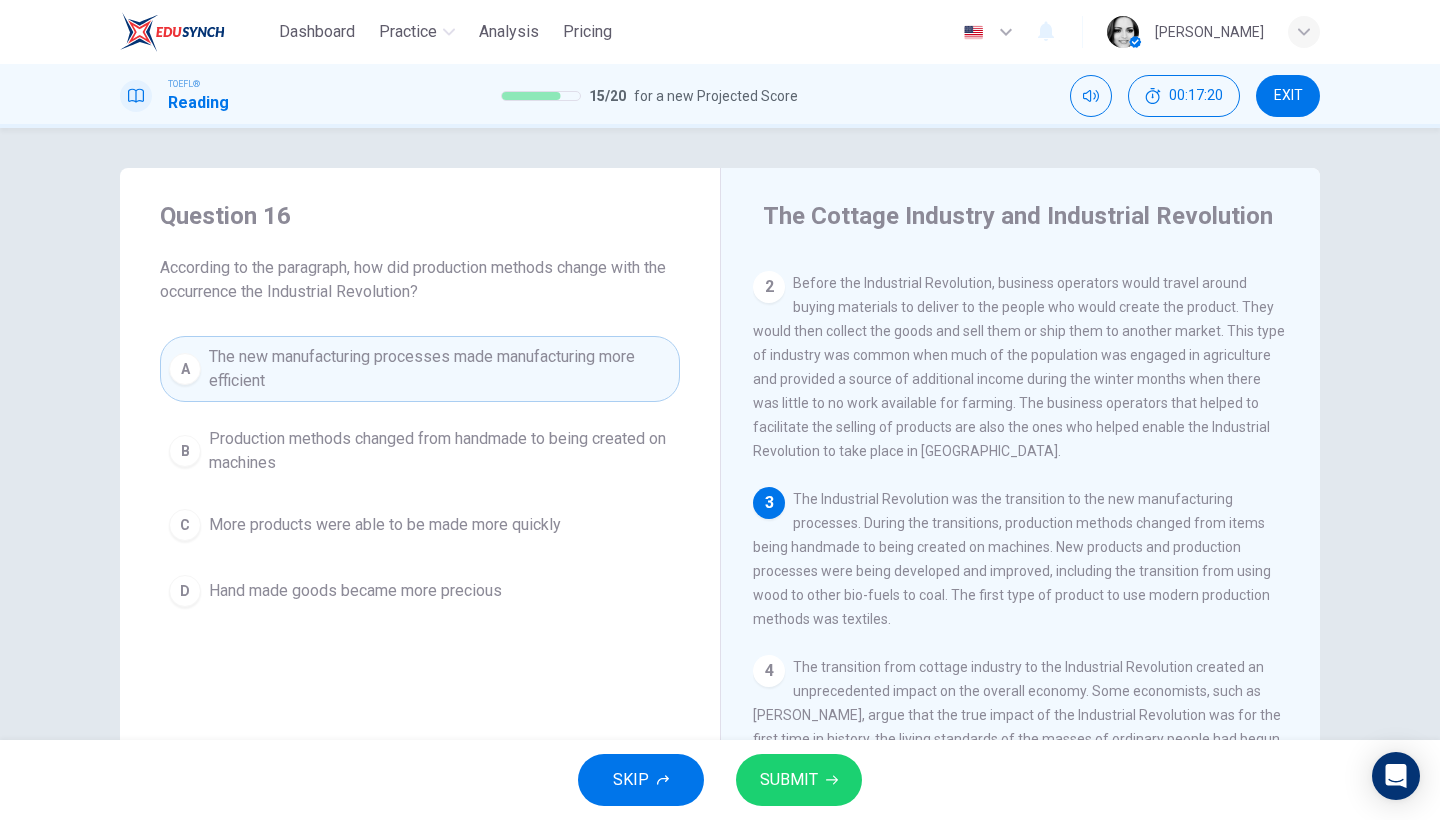 click on "SUBMIT" at bounding box center (789, 780) 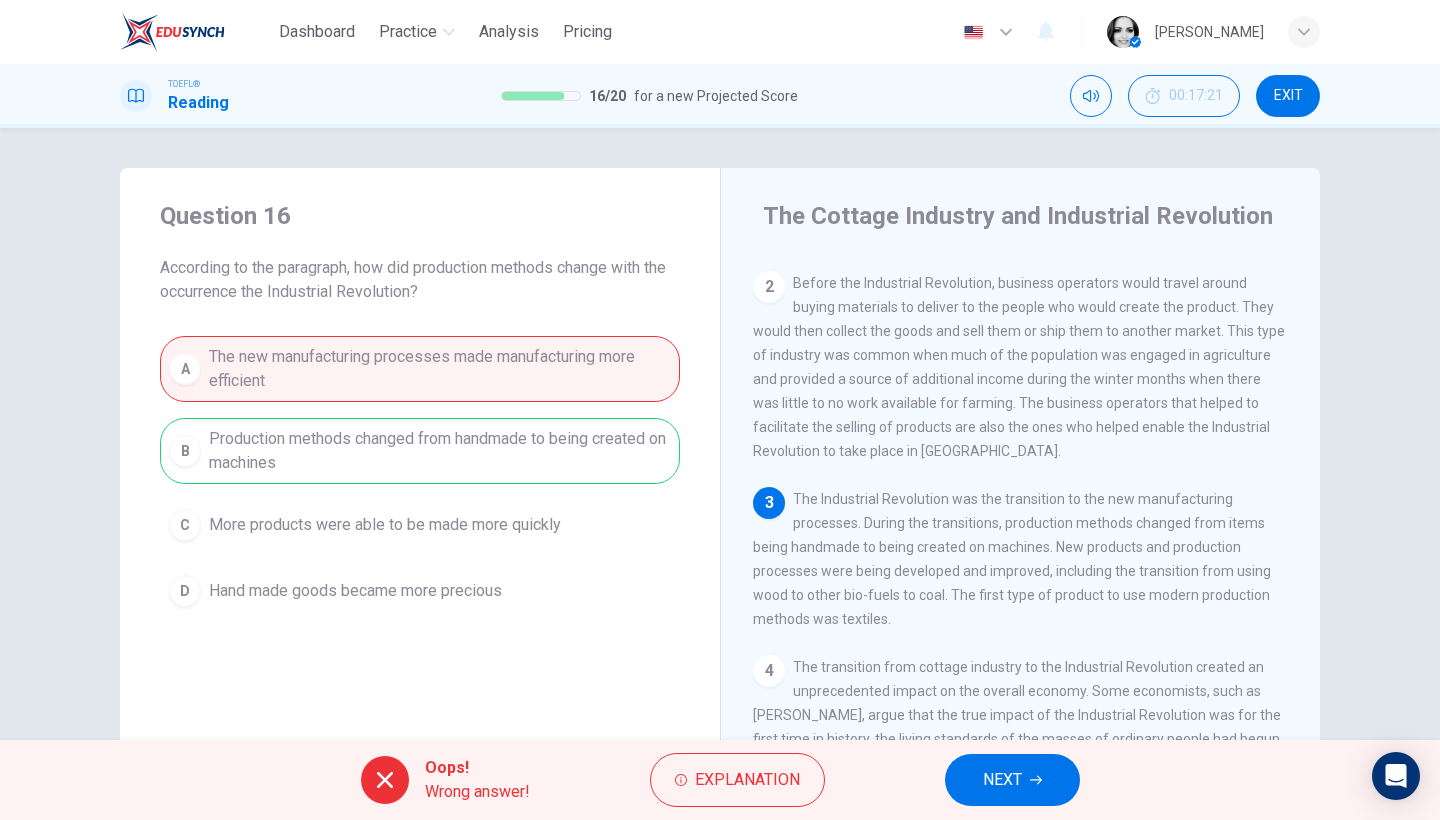click on "NEXT" at bounding box center (1002, 780) 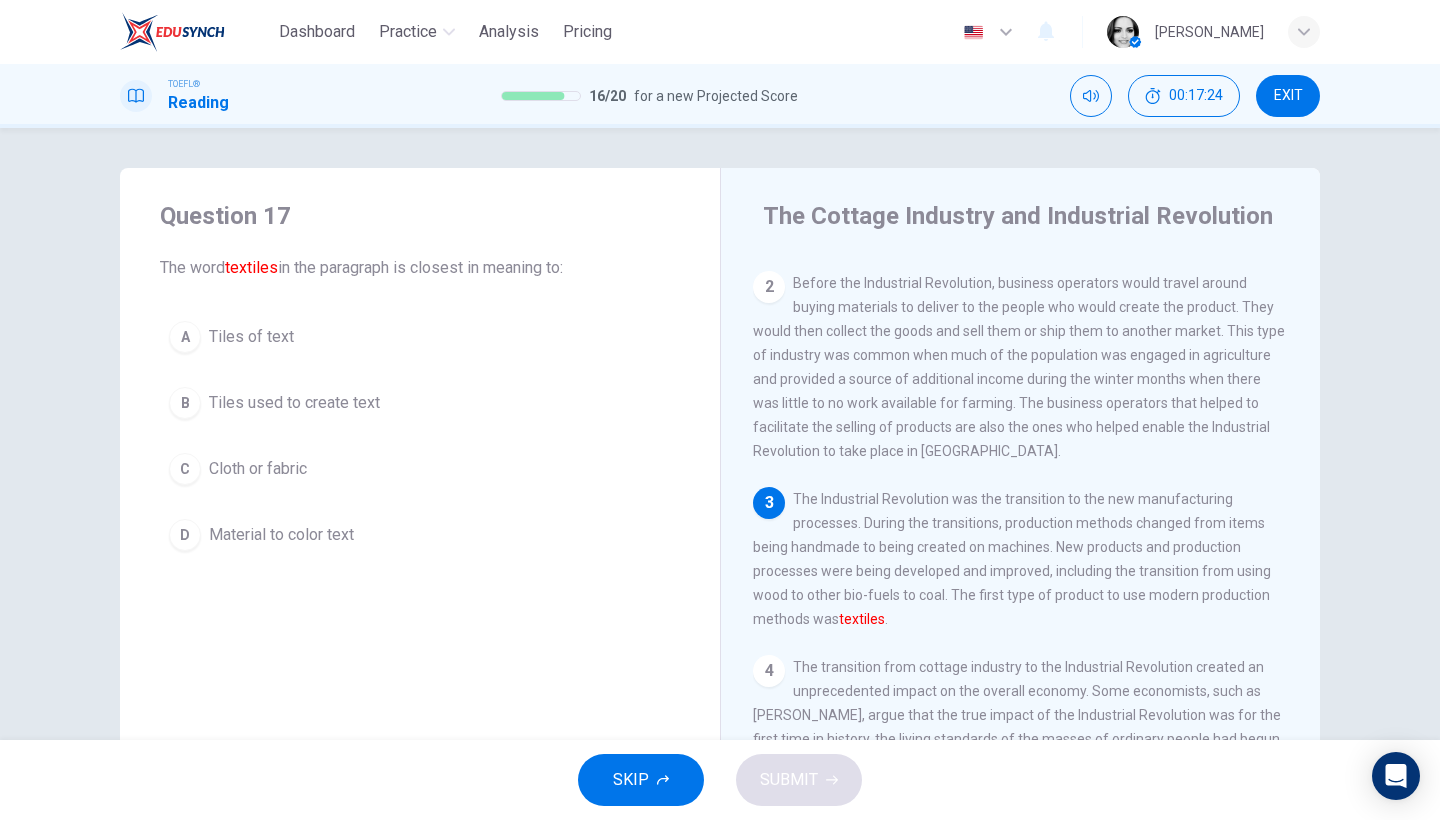 click on "Cloth or fabric" at bounding box center [258, 469] 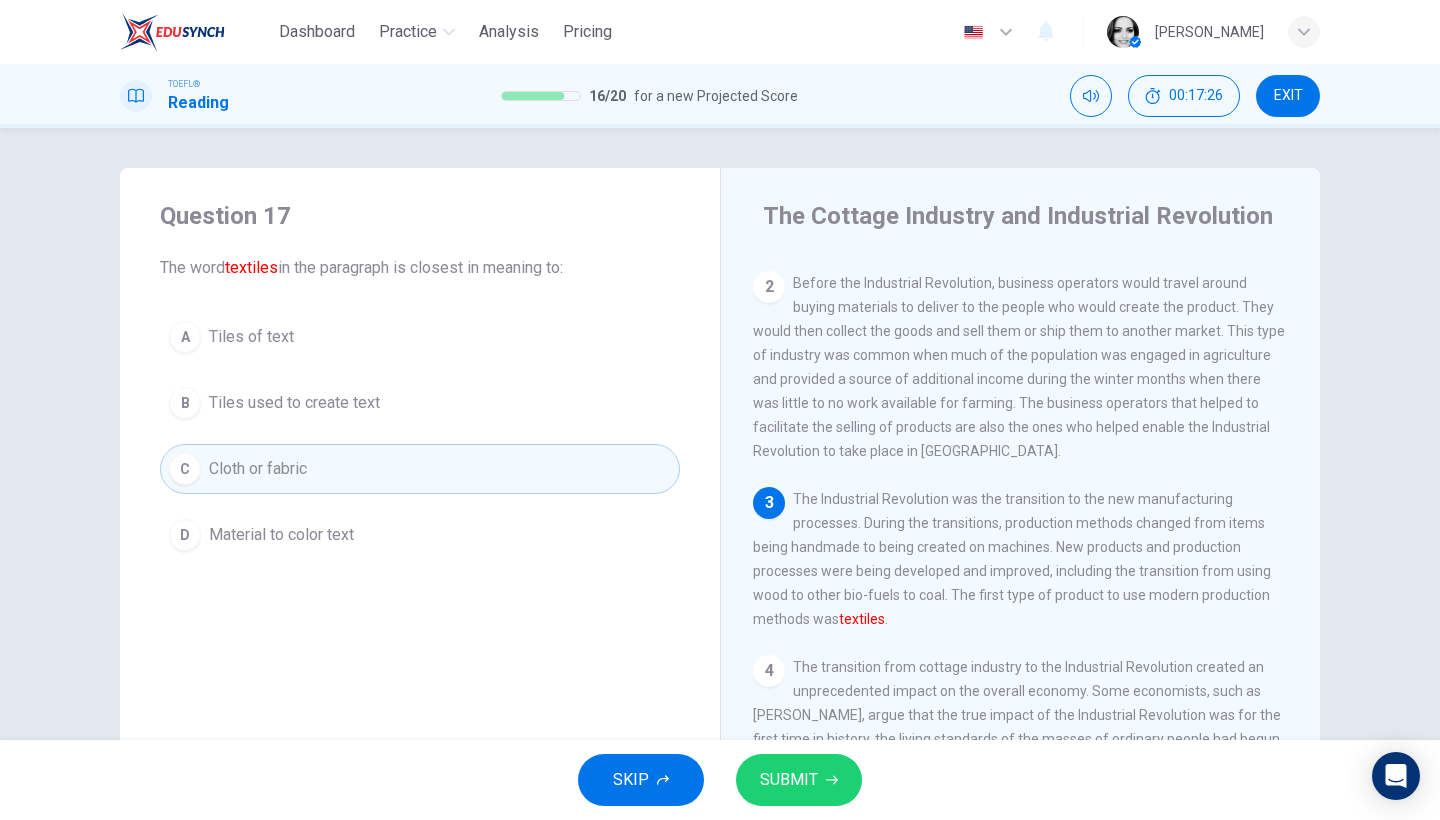 click on "SUBMIT" at bounding box center [799, 780] 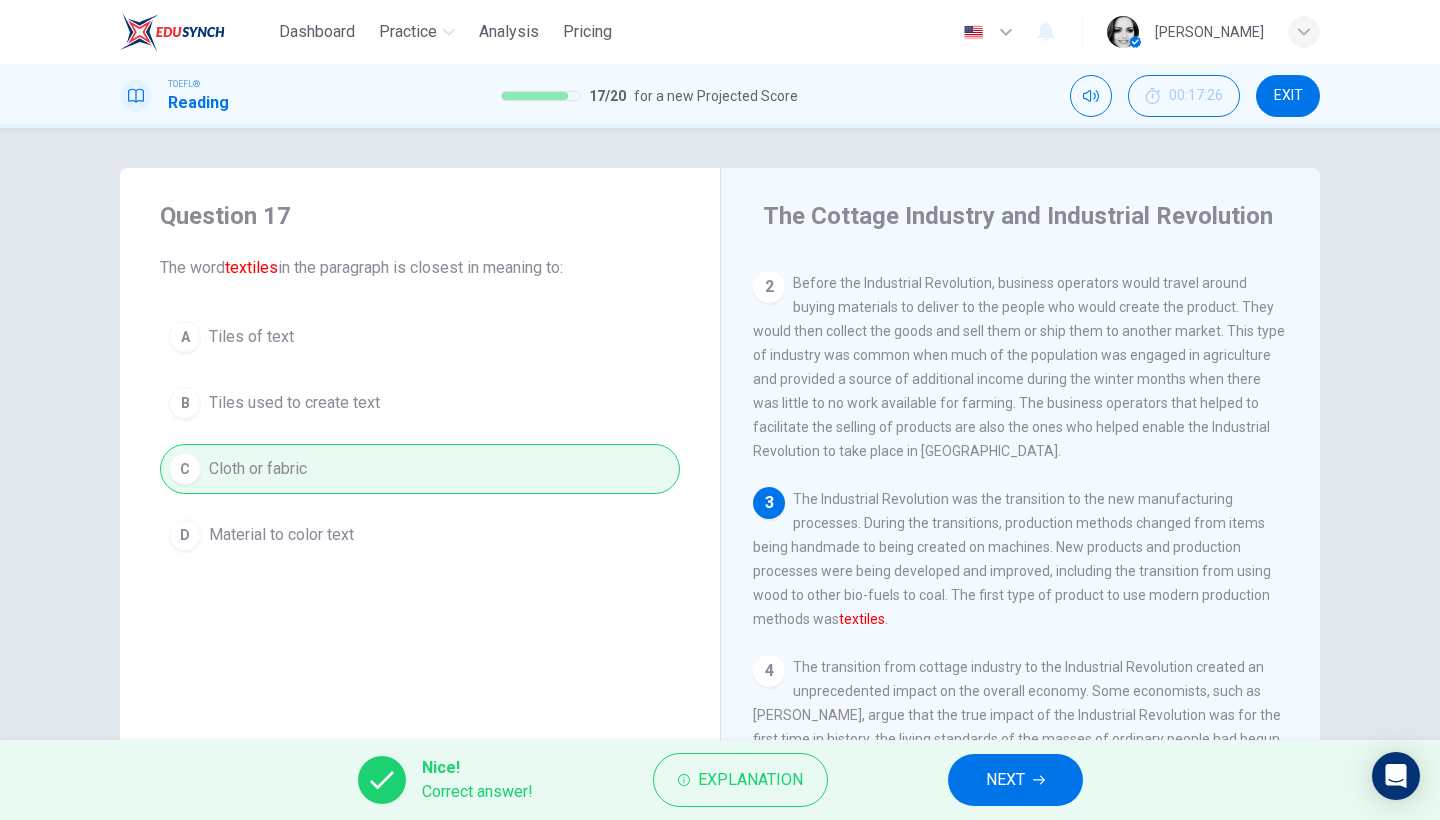 click on "NEXT" at bounding box center (1015, 780) 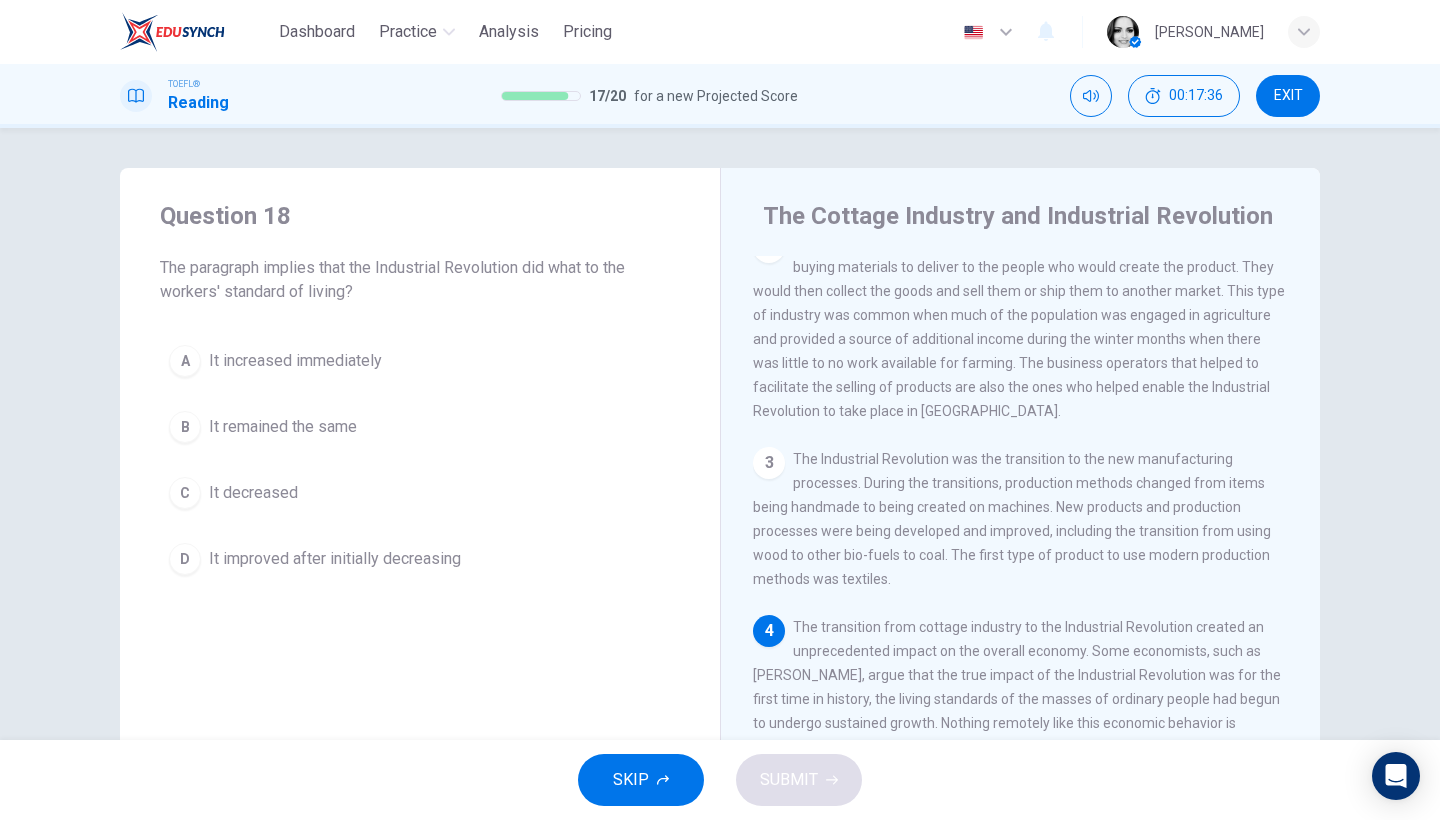 scroll, scrollTop: 409, scrollLeft: 0, axis: vertical 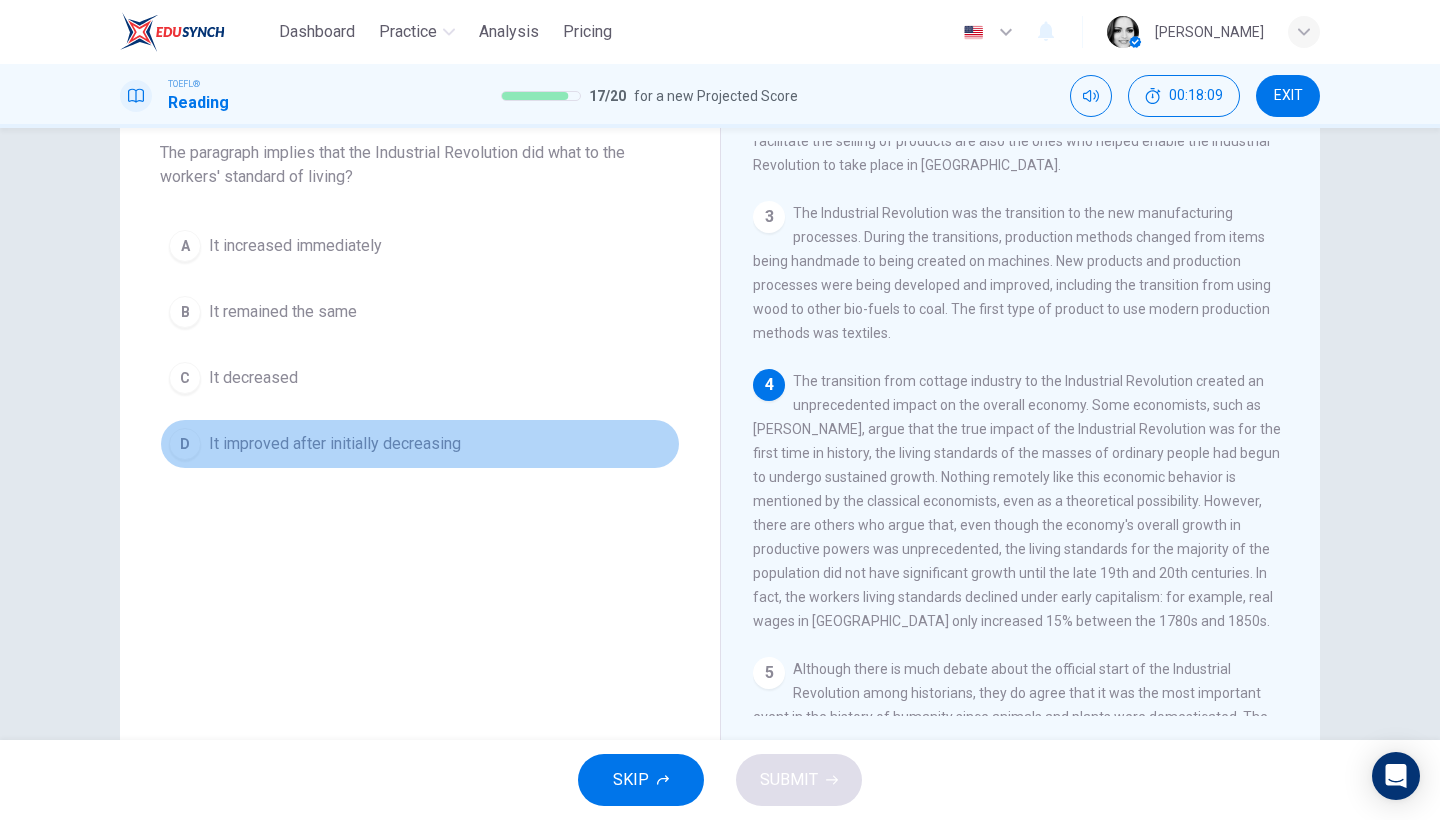 click on "D It improved after initially decreasing" at bounding box center (420, 444) 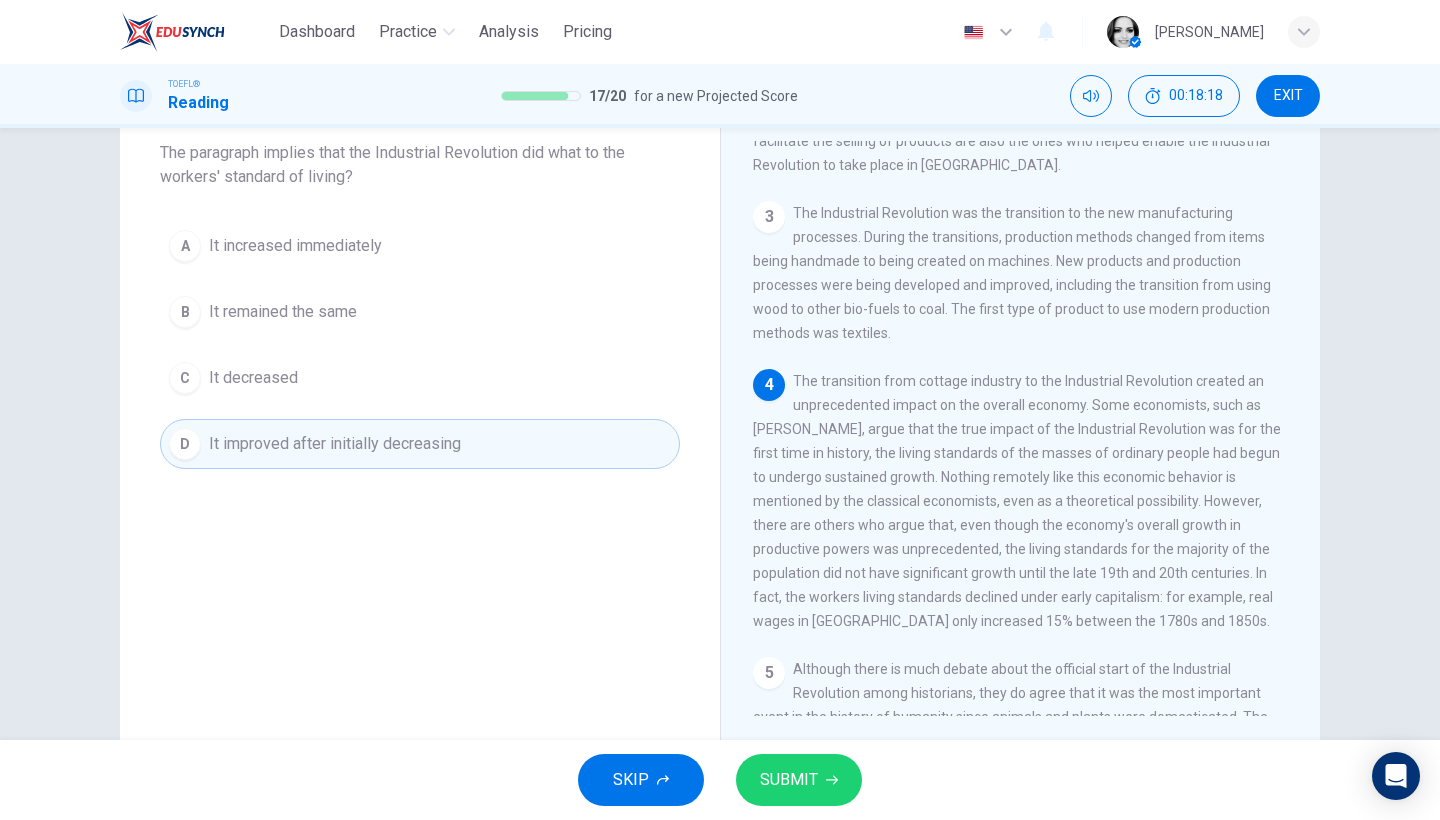 drag, startPoint x: 781, startPoint y: 472, endPoint x: 953, endPoint y: 484, distance: 172.41809 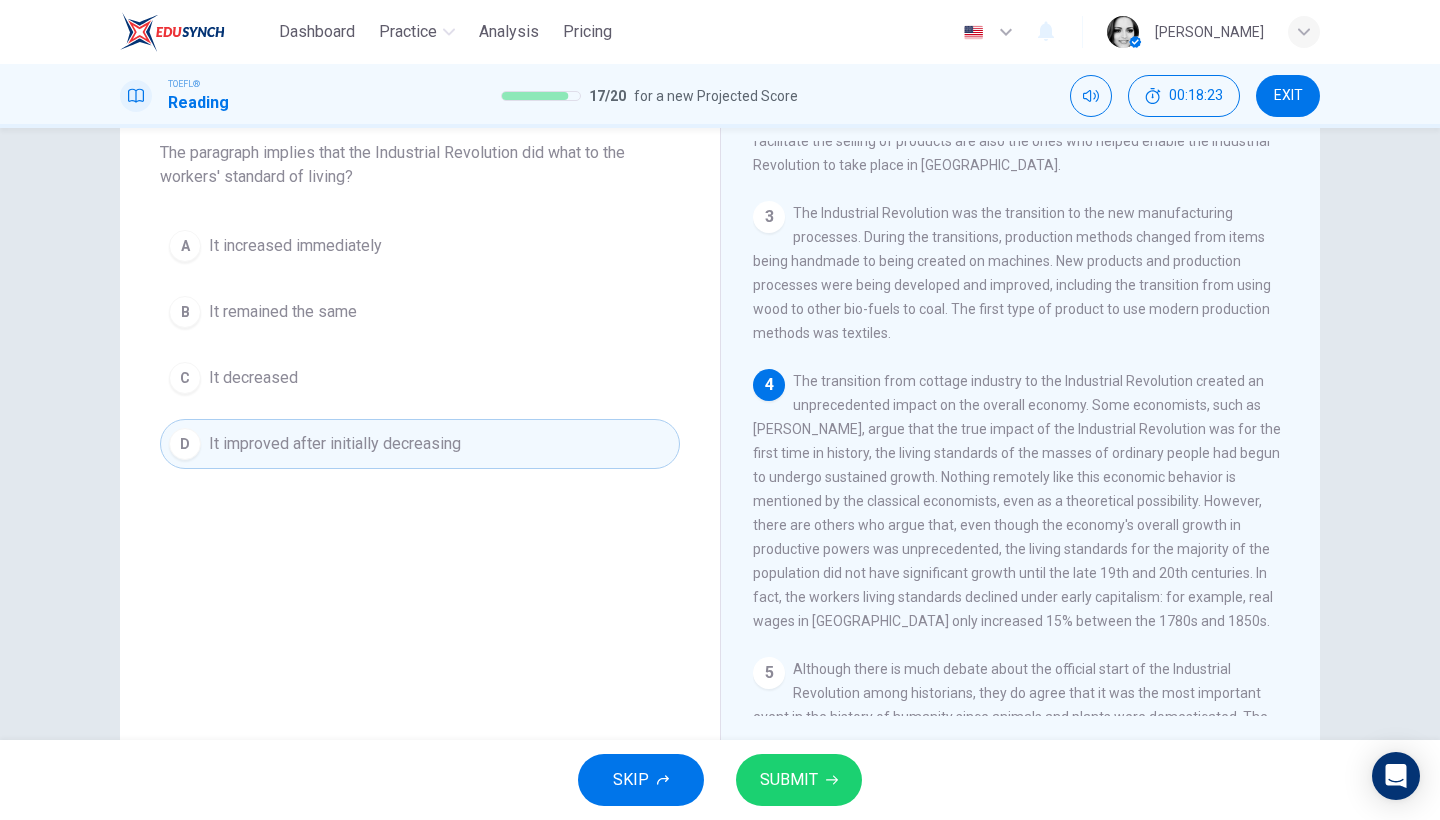 click 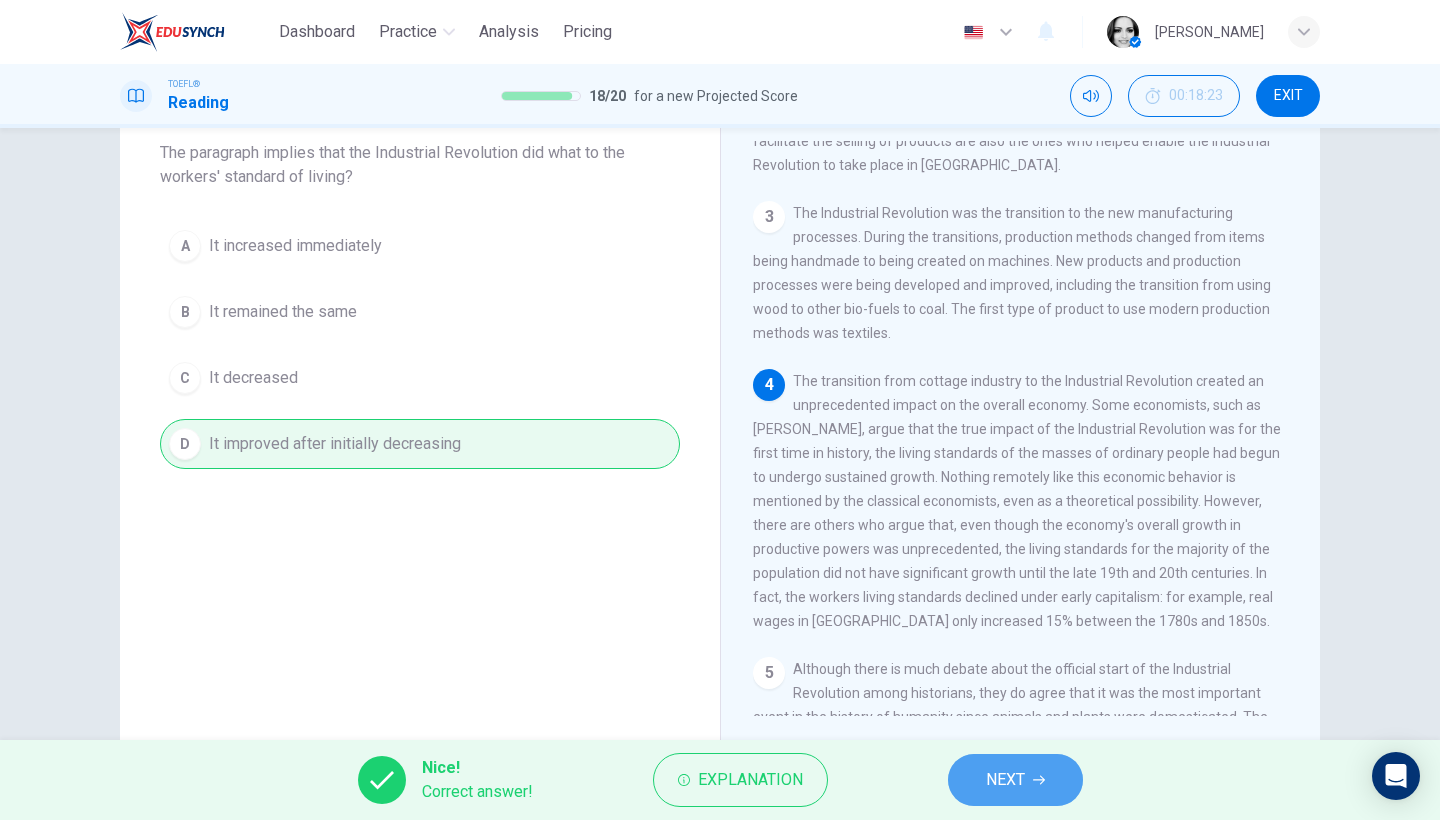 click 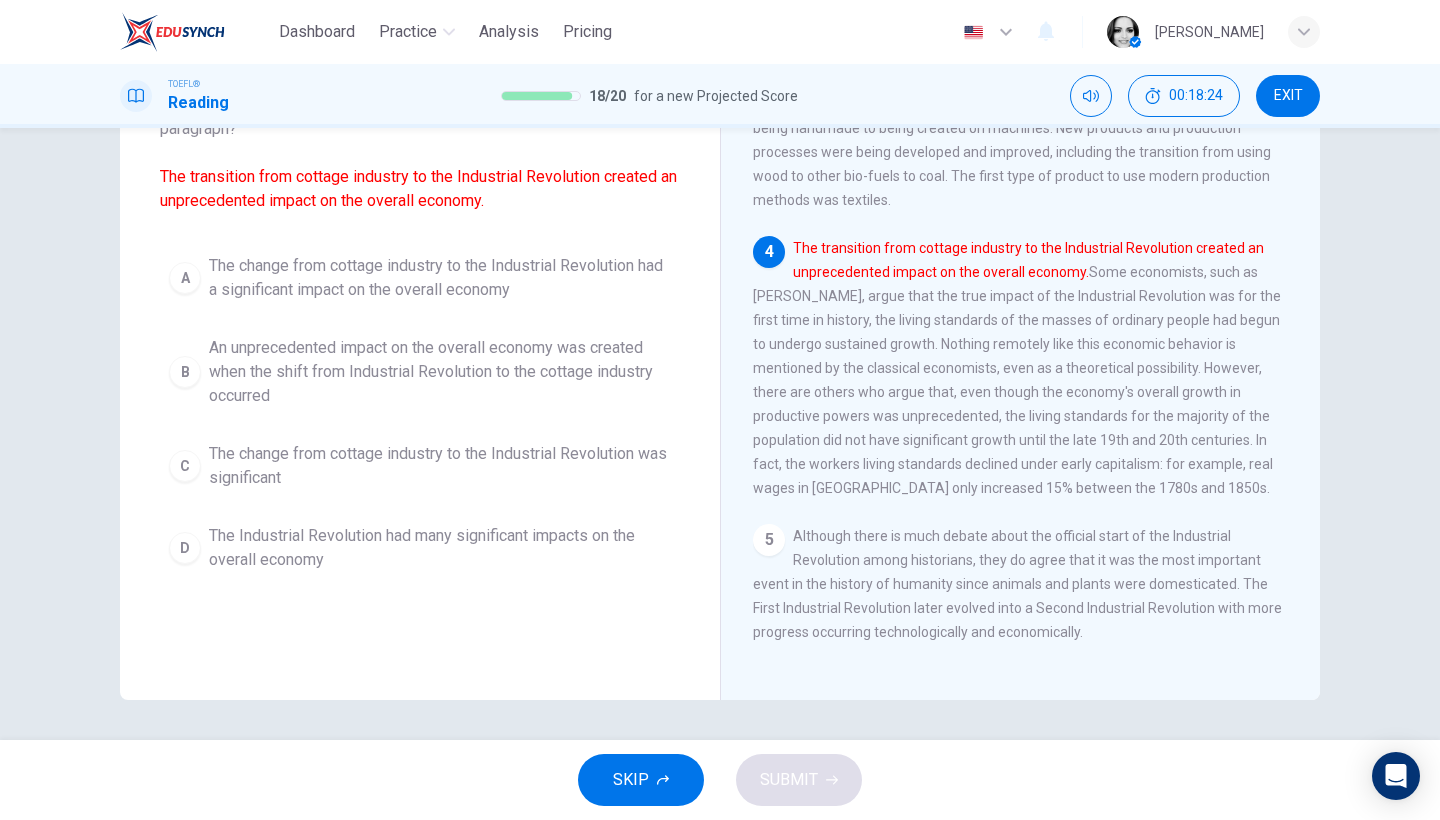 scroll, scrollTop: 0, scrollLeft: 0, axis: both 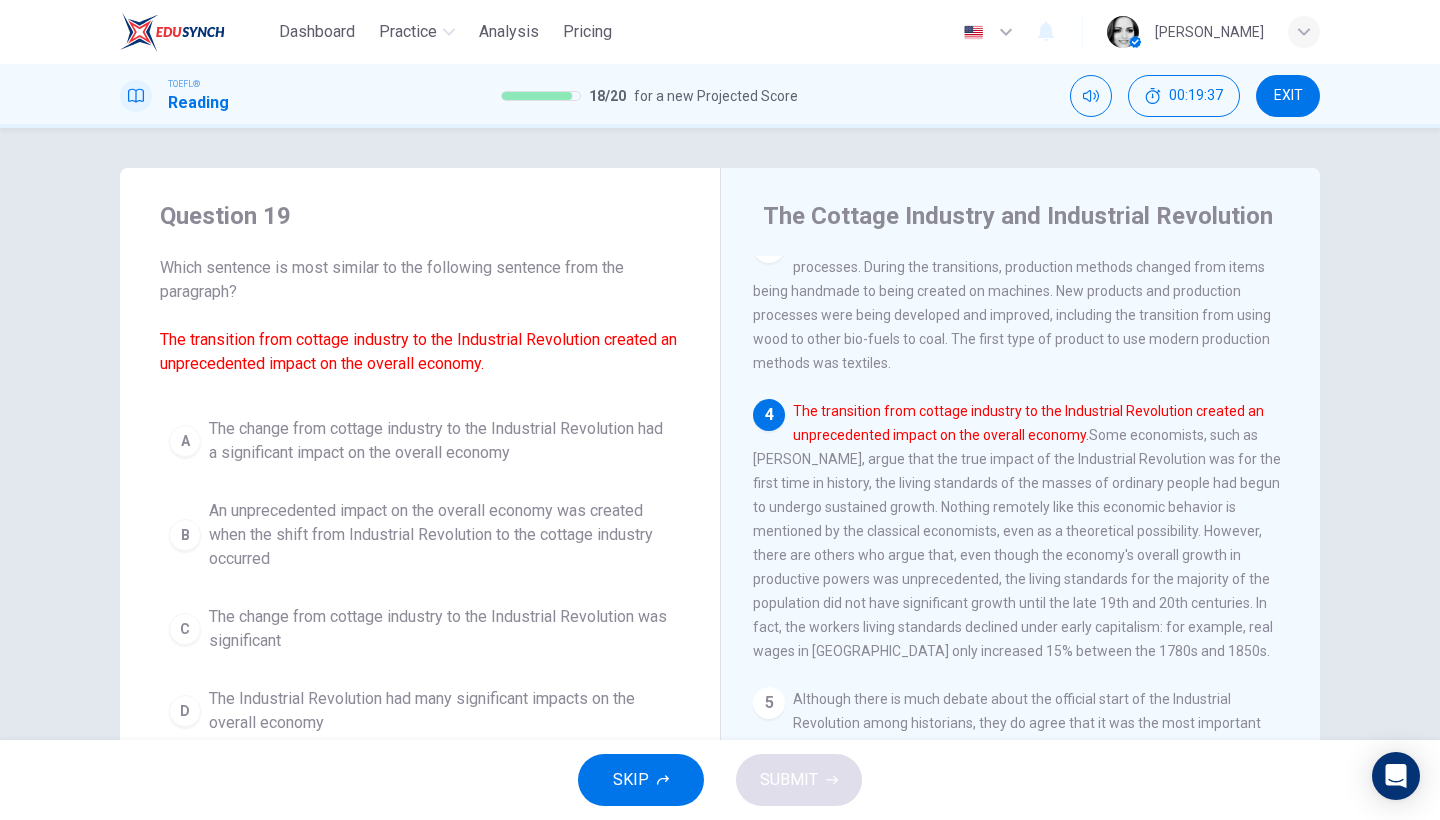 click on "The Industrial Revolution had many significant impacts on the overall economy" at bounding box center [440, 711] 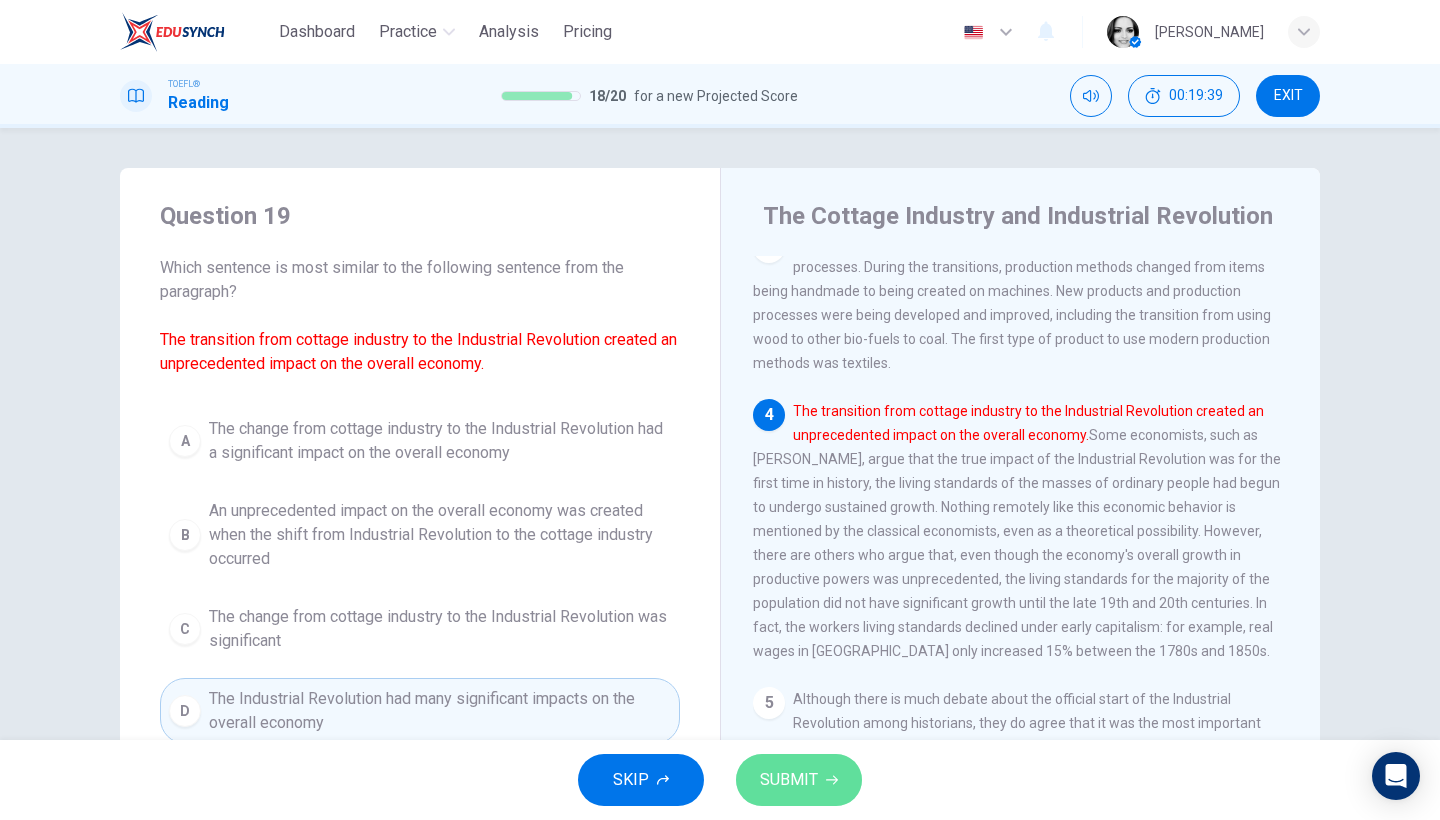 click on "SUBMIT" at bounding box center (799, 780) 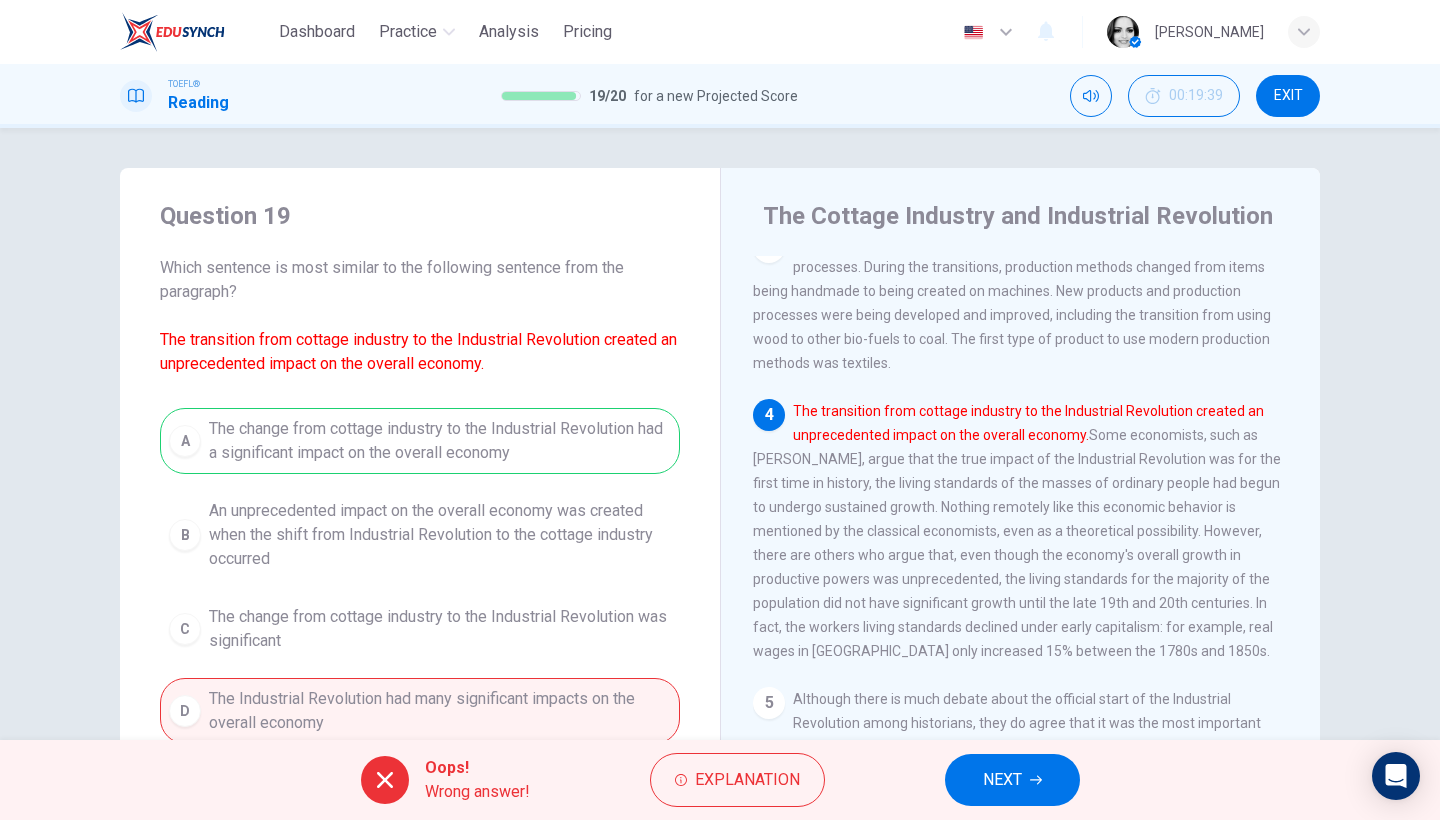 click on "NEXT" at bounding box center (1002, 780) 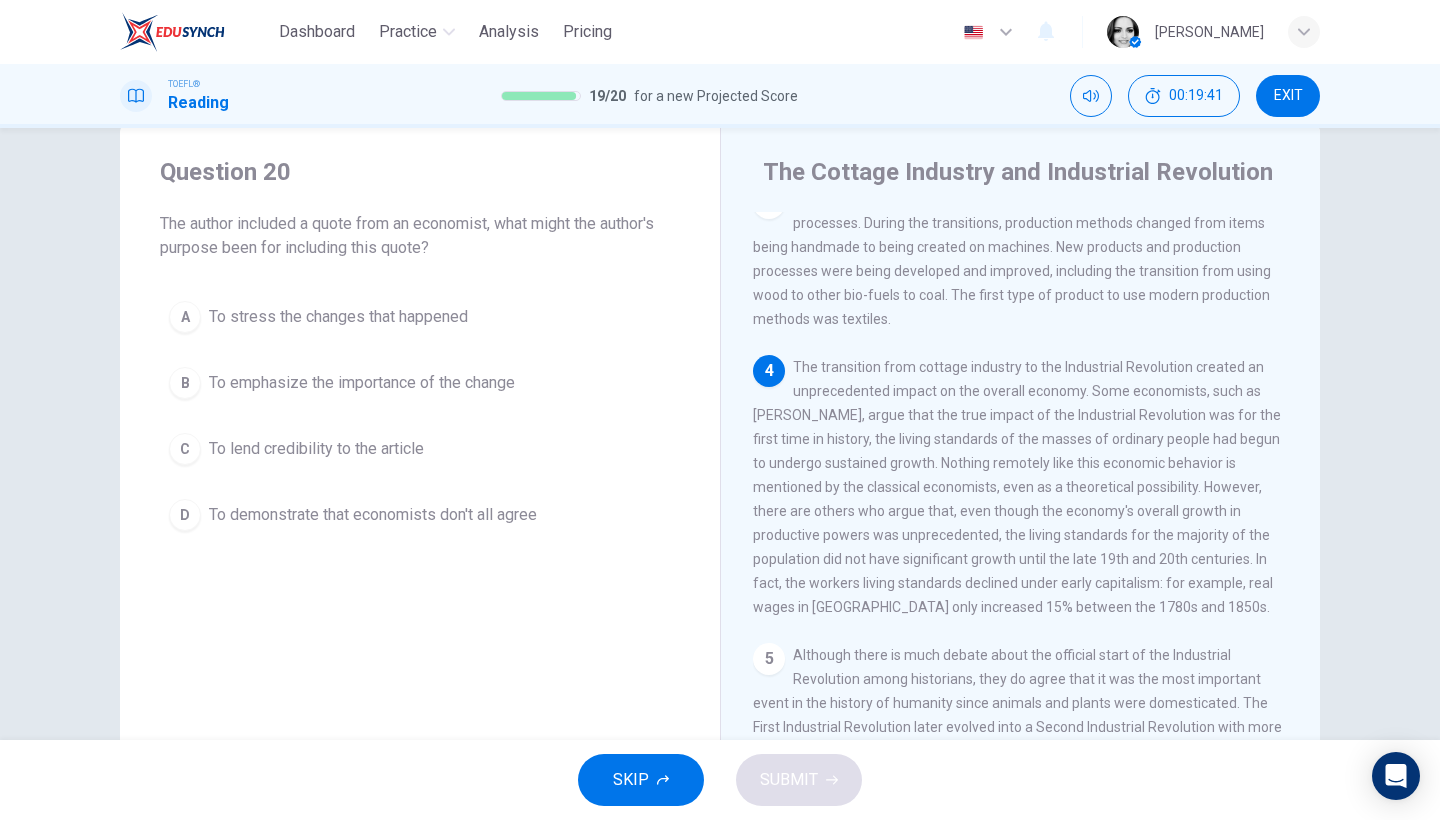 scroll, scrollTop: 48, scrollLeft: 0, axis: vertical 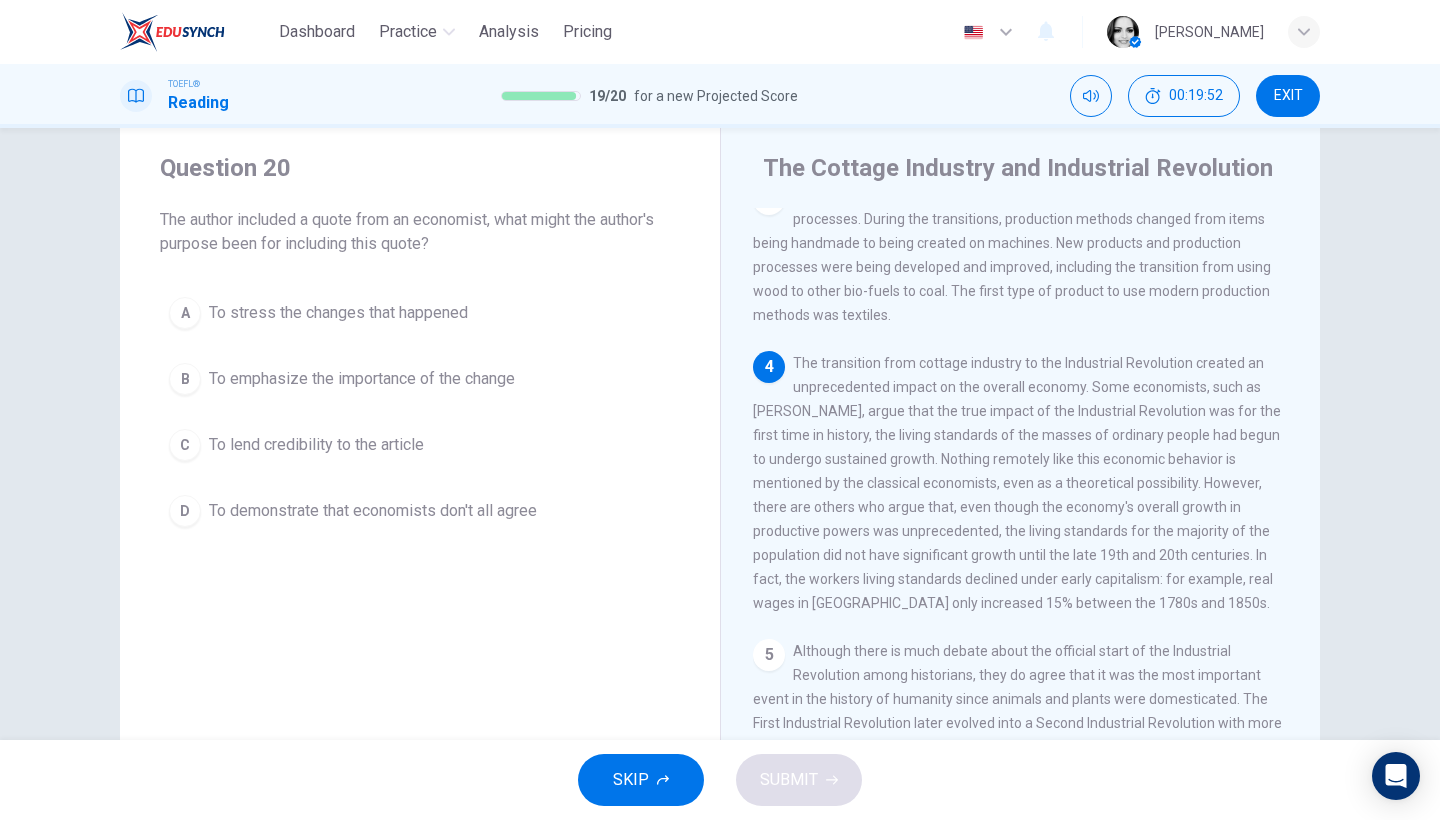 click on "To demonstrate that economists don't all agree" at bounding box center (373, 511) 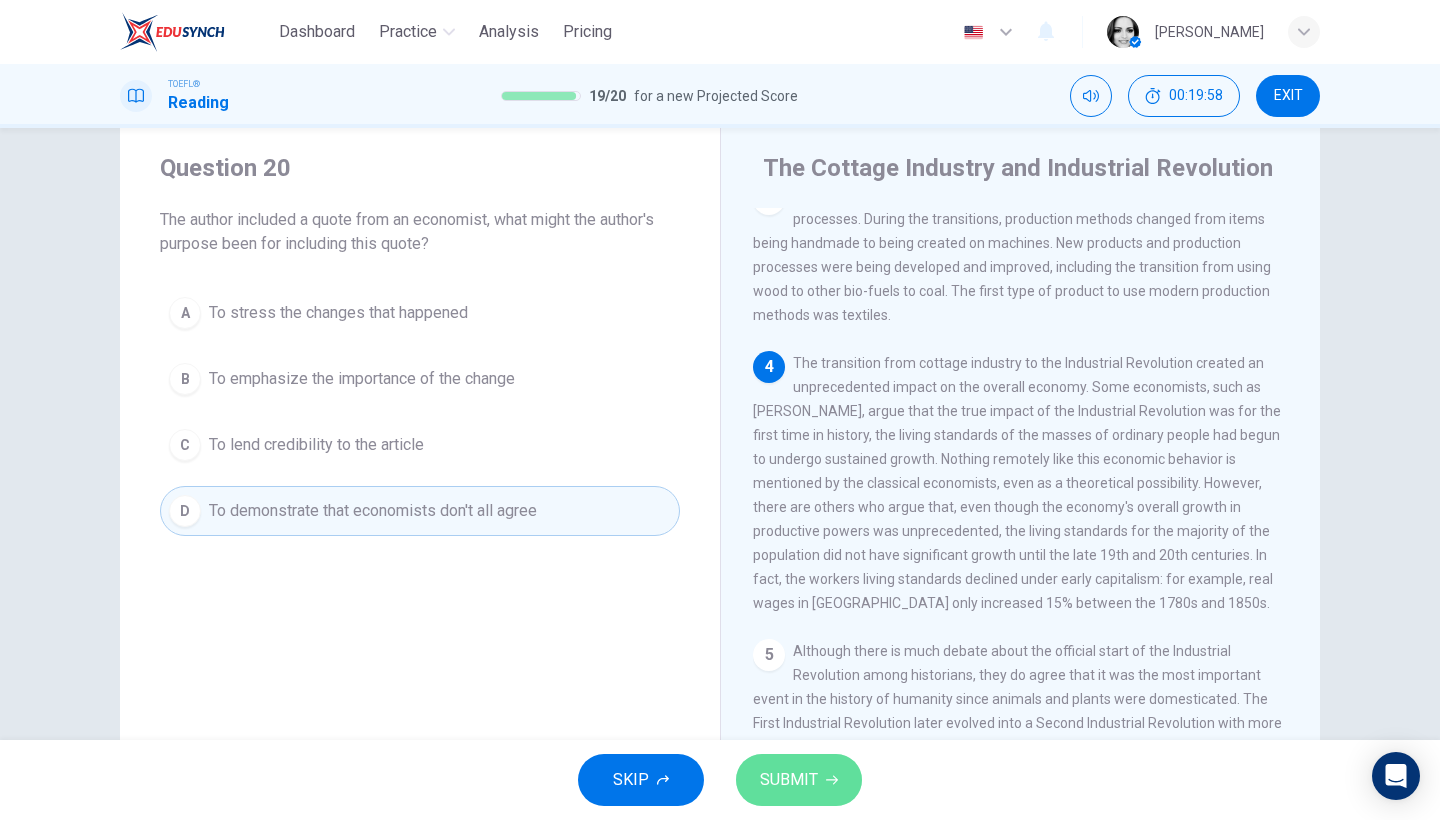 click on "SUBMIT" at bounding box center (789, 780) 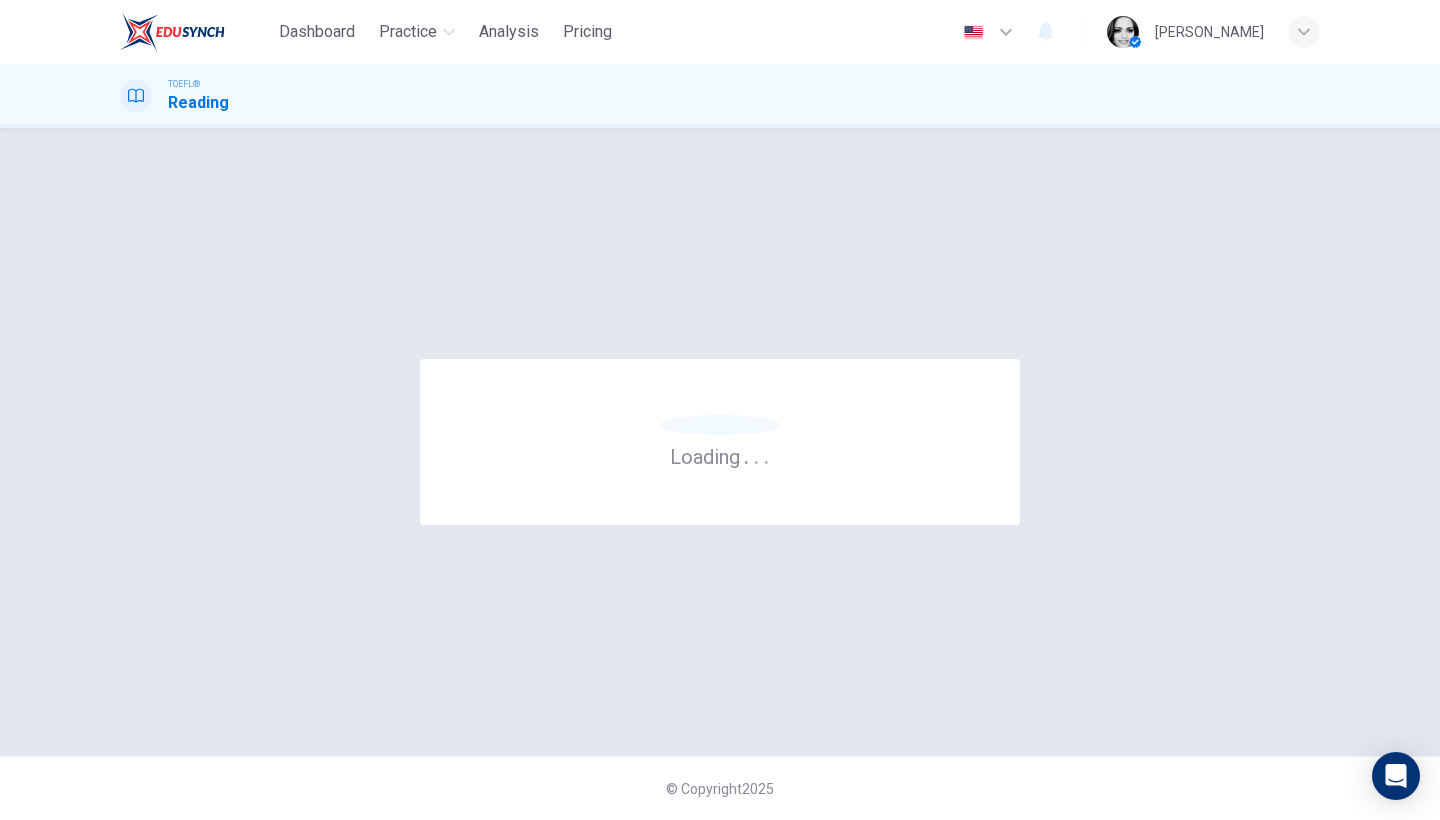 scroll, scrollTop: 0, scrollLeft: 0, axis: both 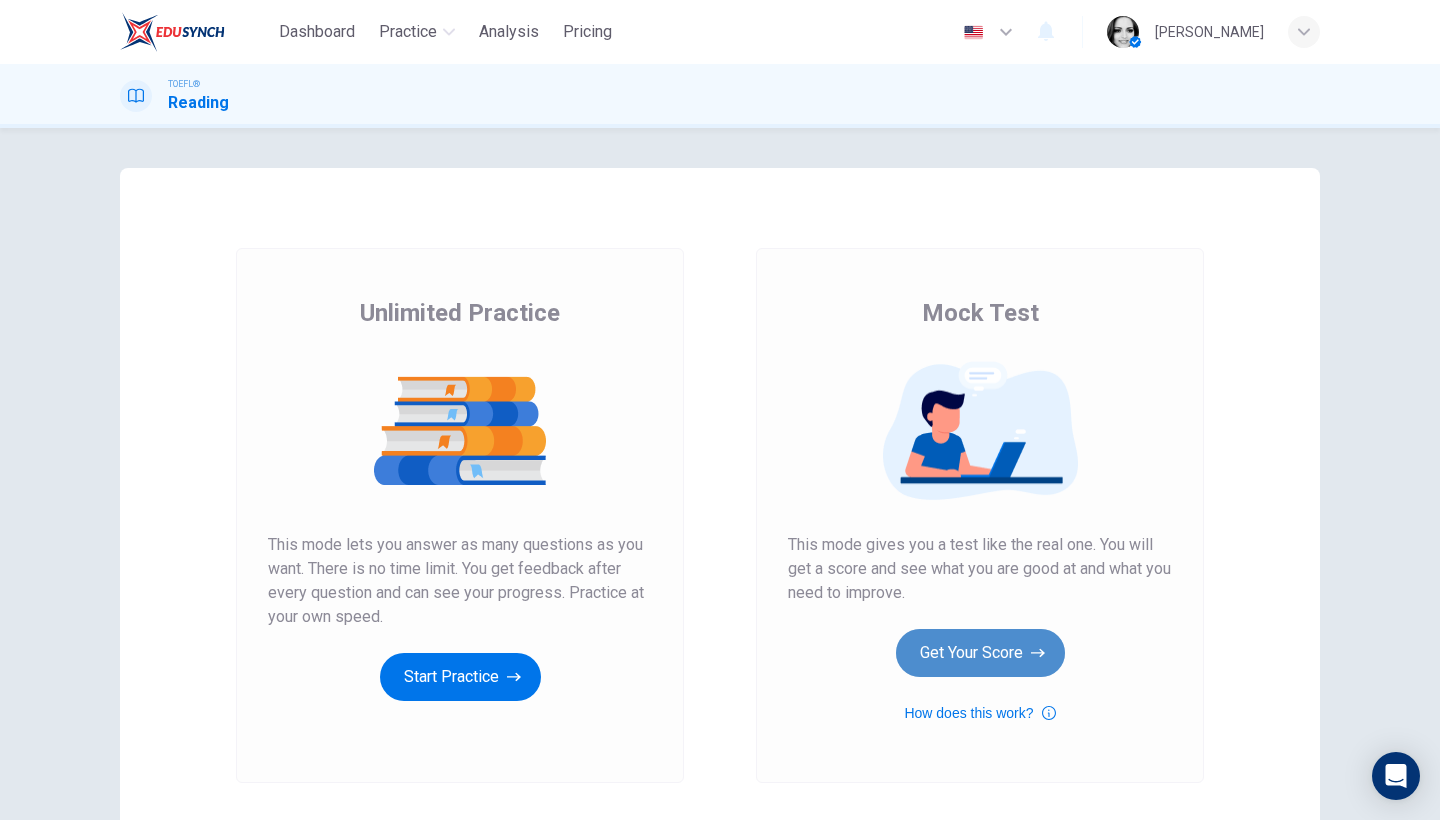 click on "Get Your Score" at bounding box center [980, 653] 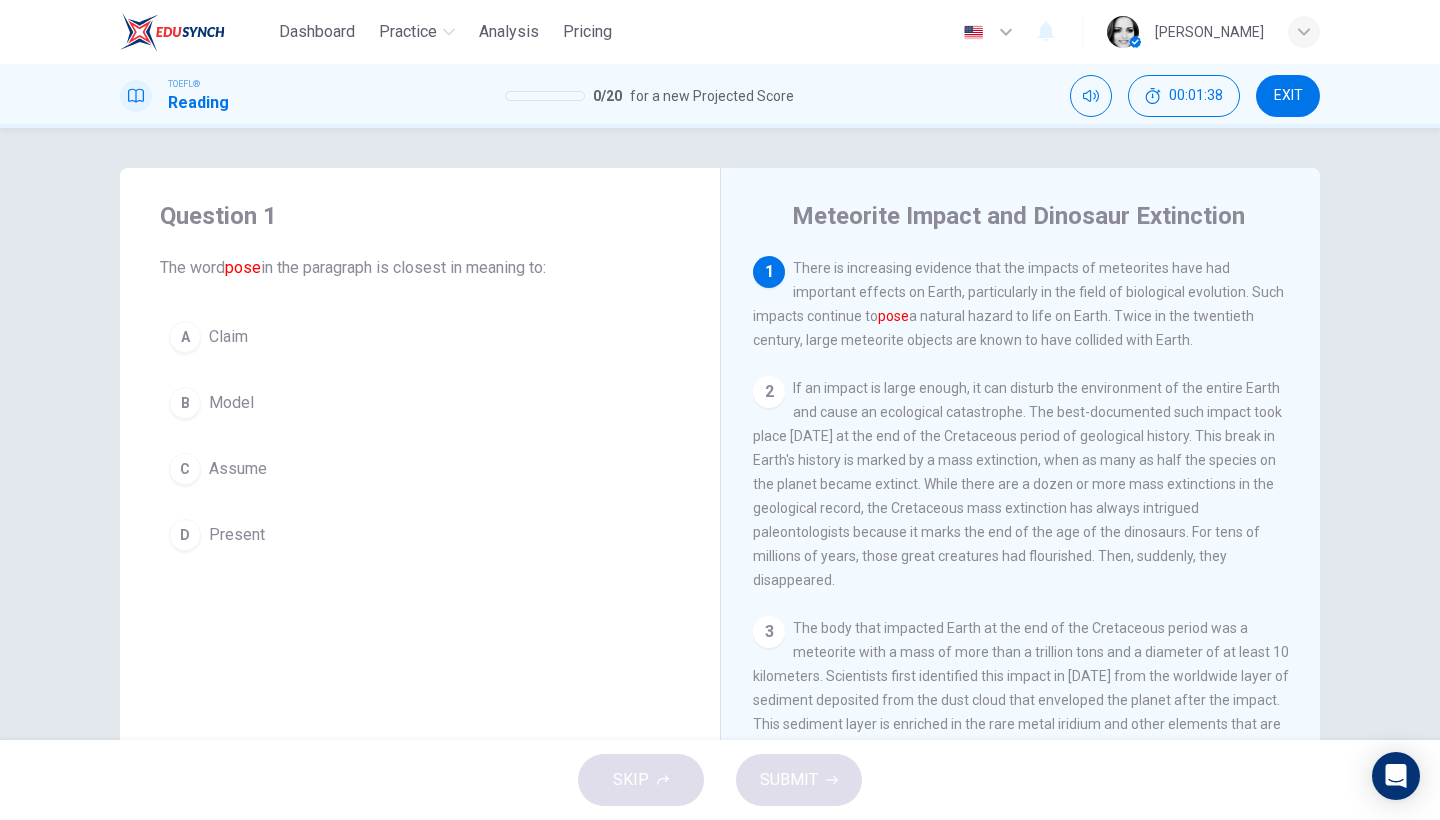 click on "Model" at bounding box center (231, 403) 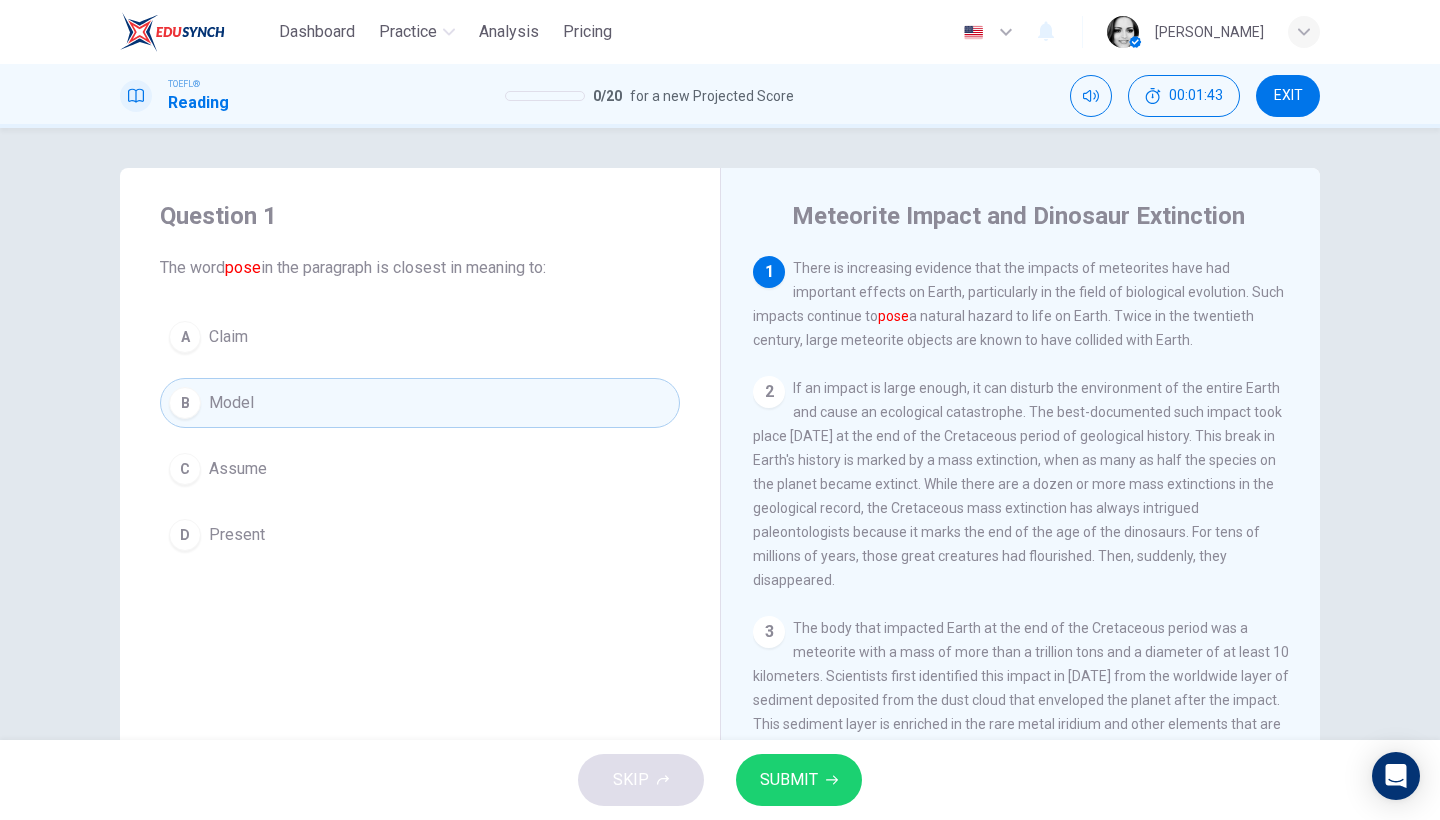 click on "SUBMIT" at bounding box center [789, 780] 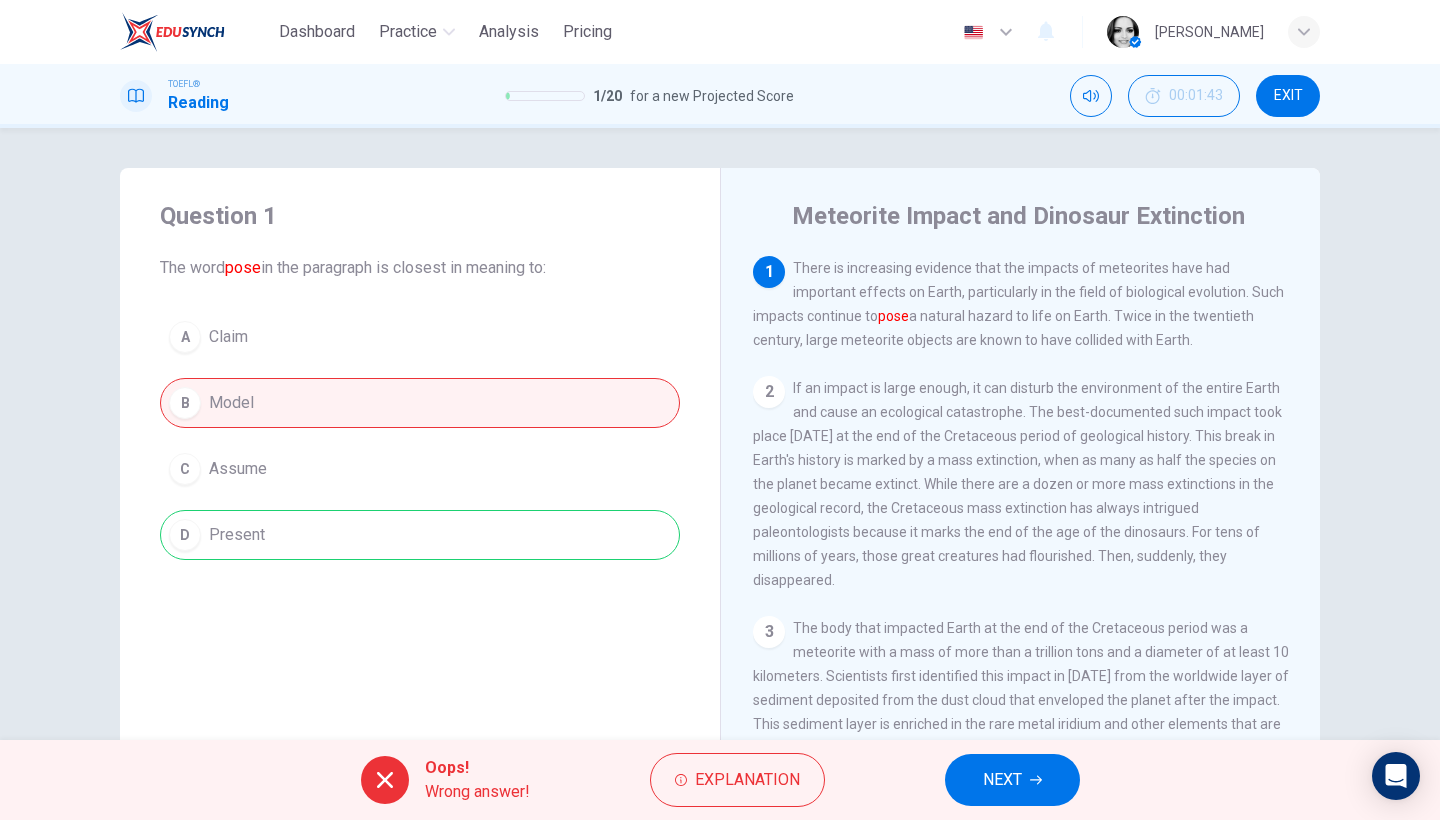 click on "NEXT" at bounding box center (1012, 780) 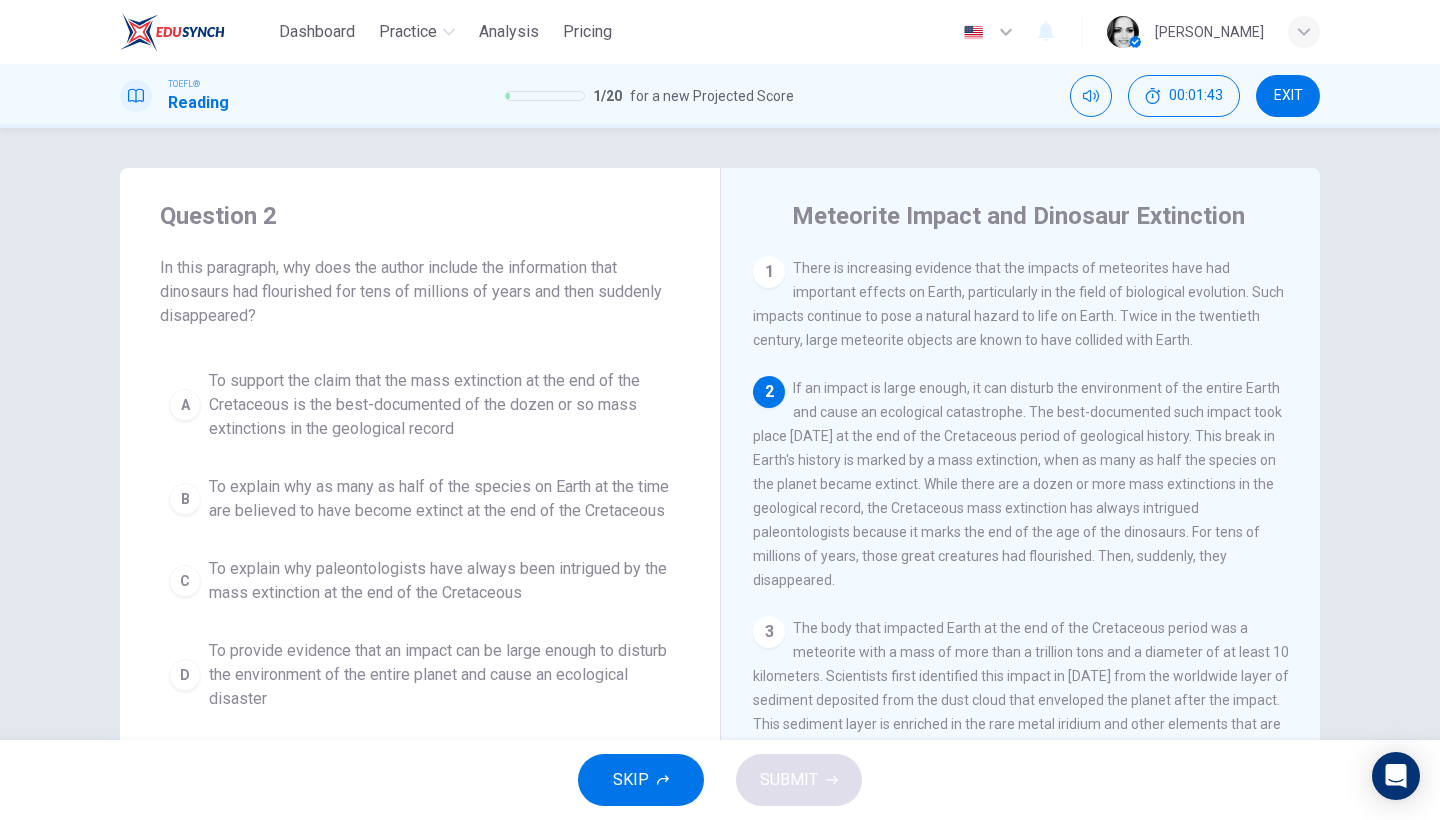 scroll, scrollTop: 120, scrollLeft: 0, axis: vertical 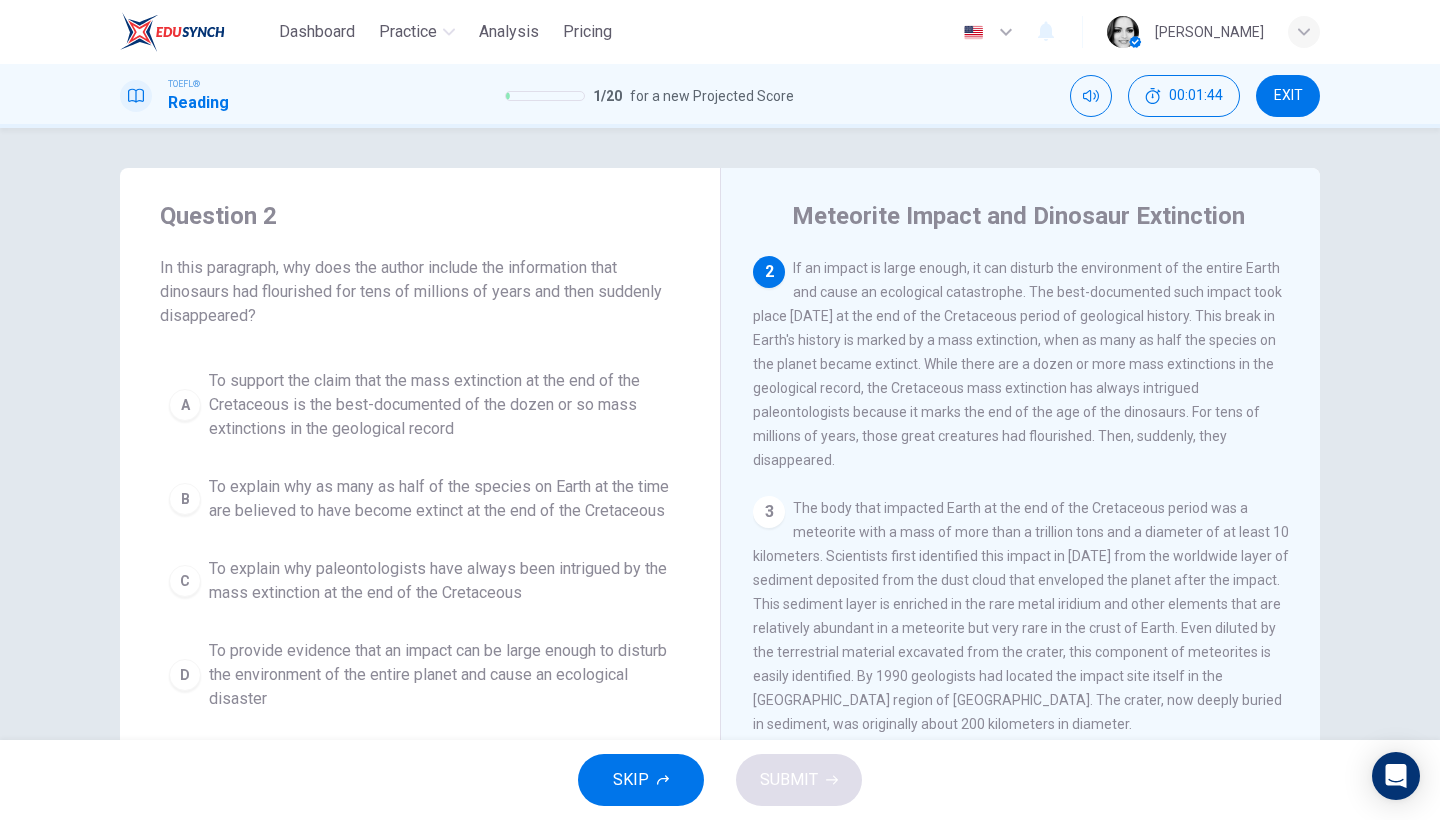 click on "EXIT" at bounding box center (1288, 96) 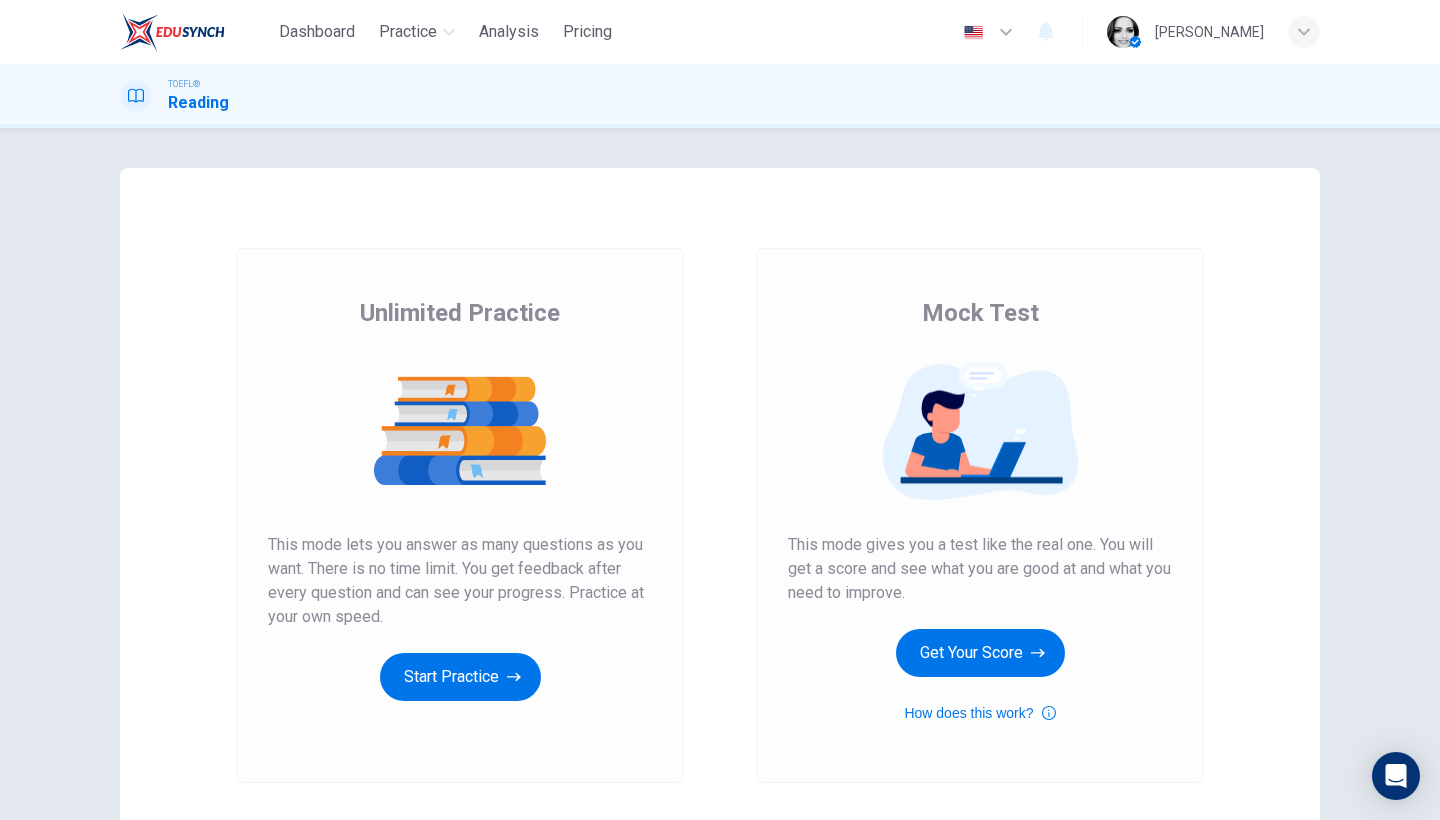 scroll, scrollTop: 0, scrollLeft: 0, axis: both 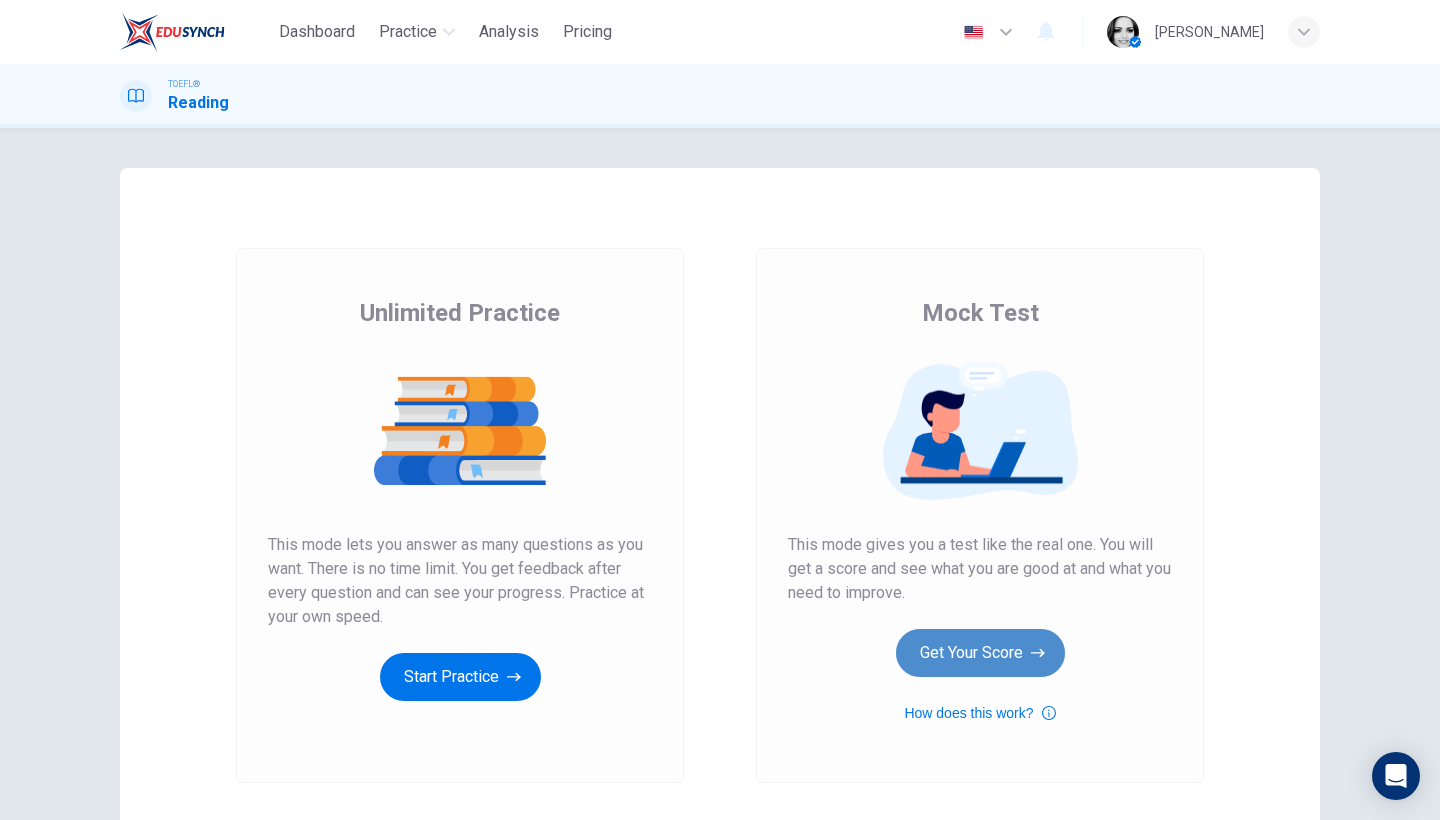 click on "Get Your Score" at bounding box center (980, 653) 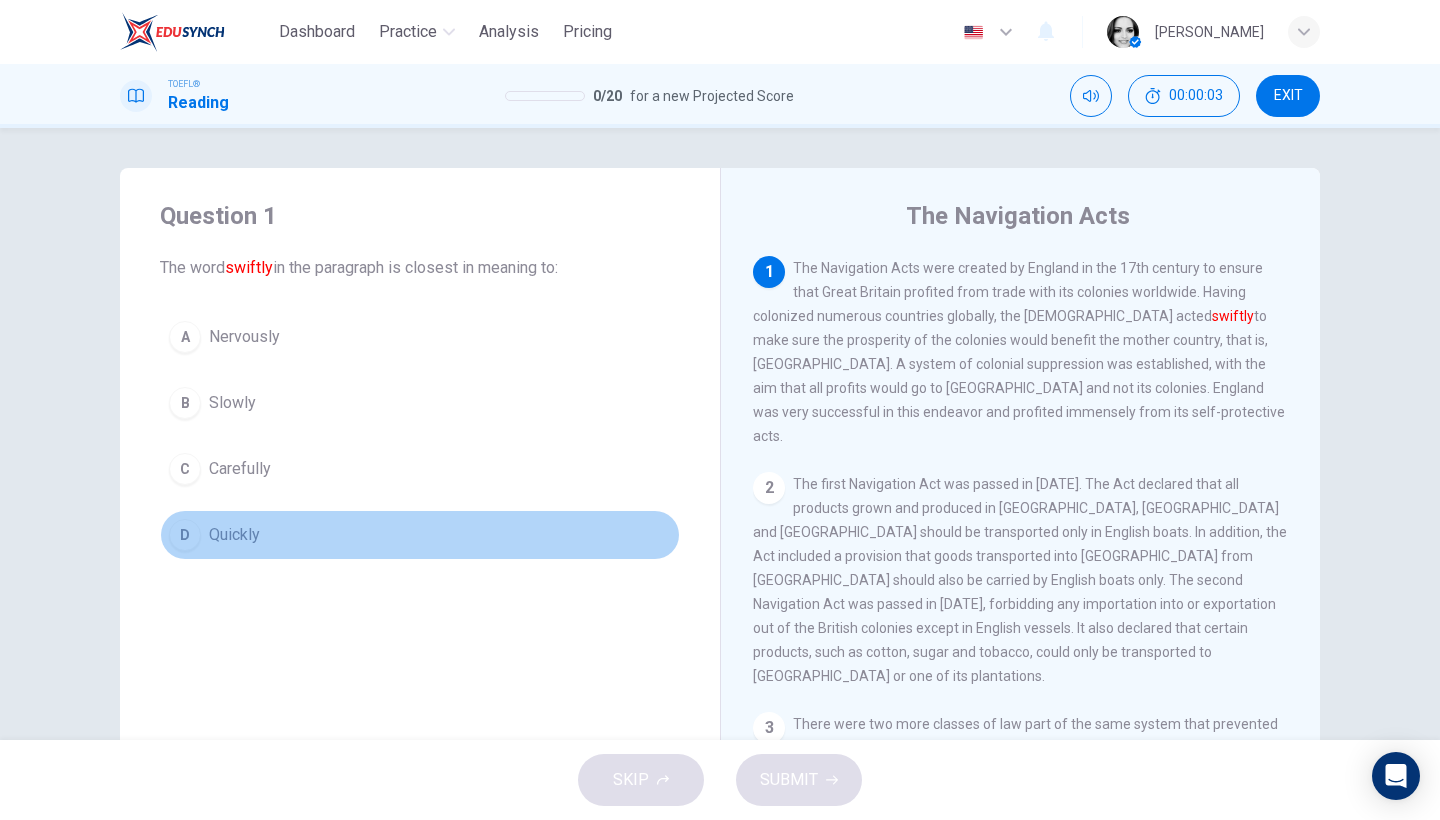 click on "D Quickly" at bounding box center [420, 535] 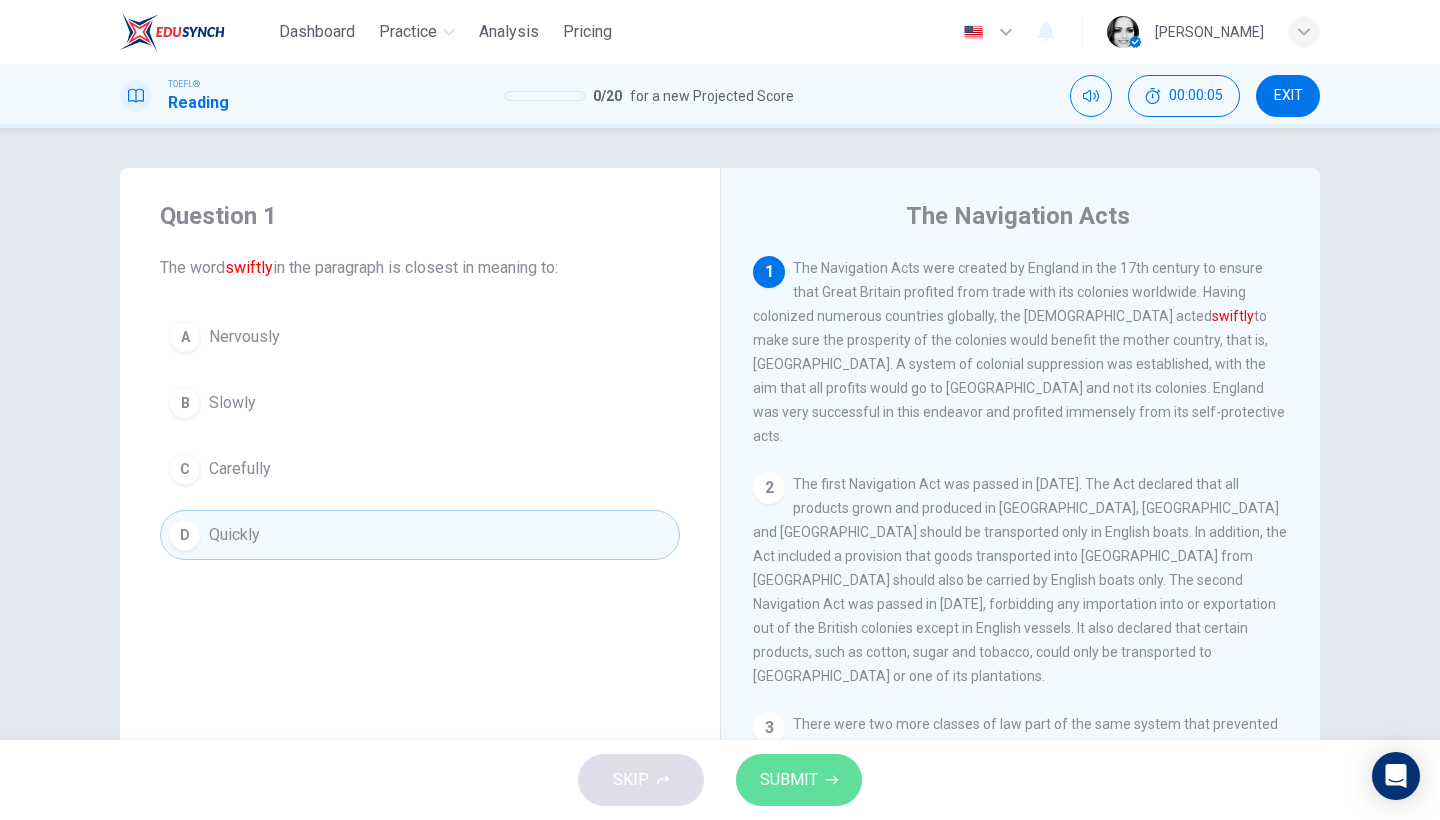 click on "SUBMIT" at bounding box center (789, 780) 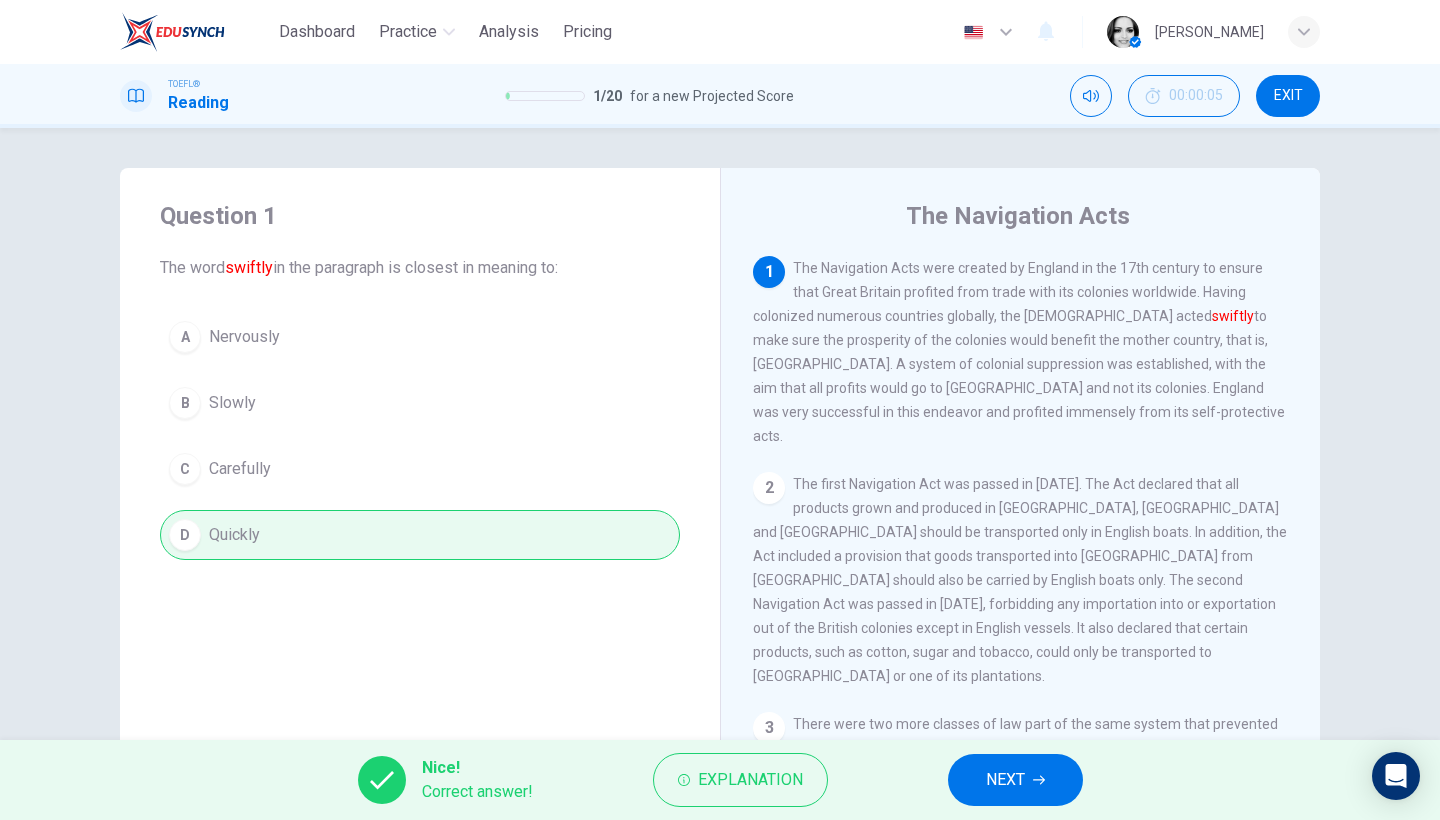 click on "NEXT" at bounding box center (1015, 780) 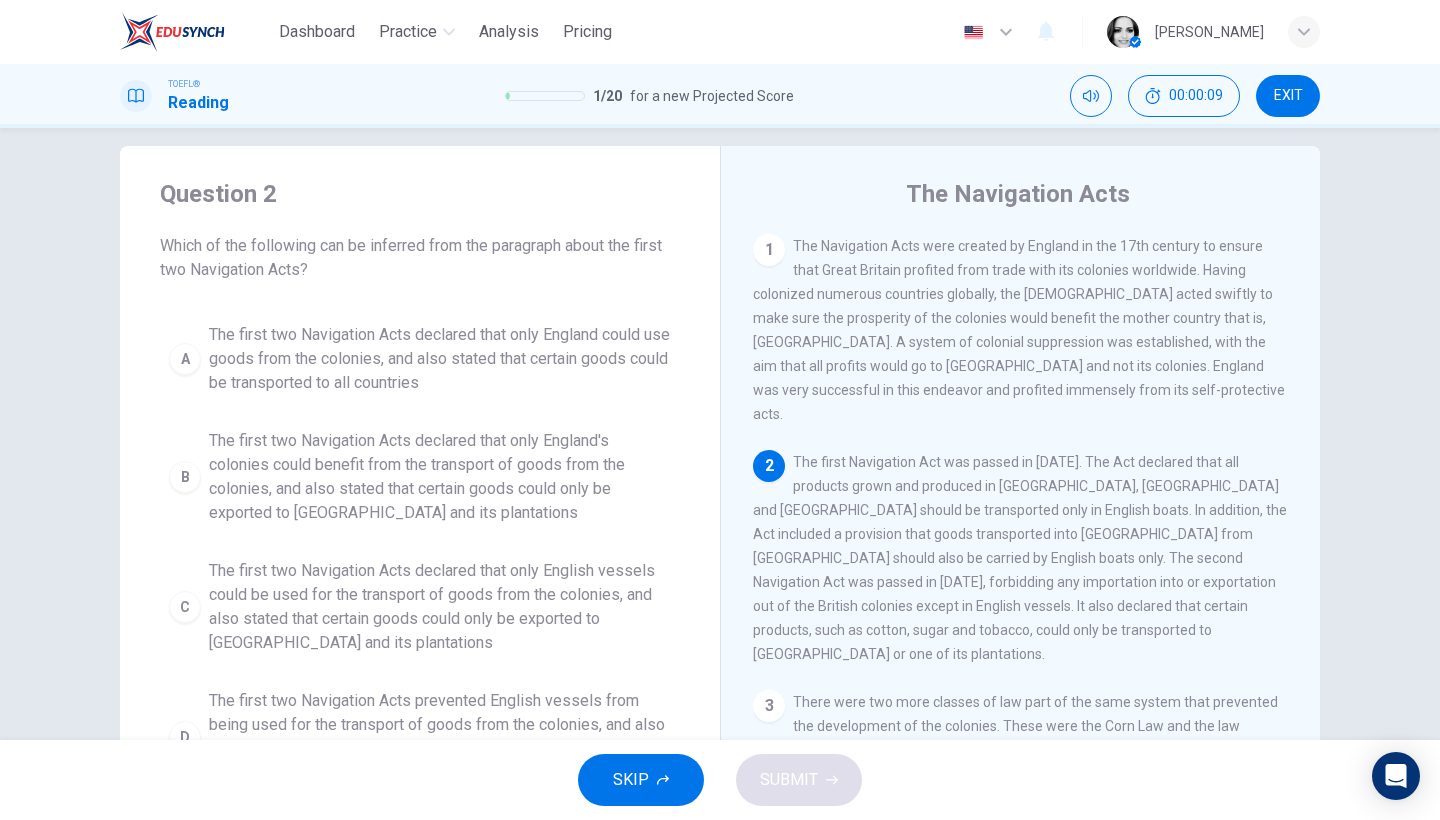 scroll, scrollTop: 48, scrollLeft: 0, axis: vertical 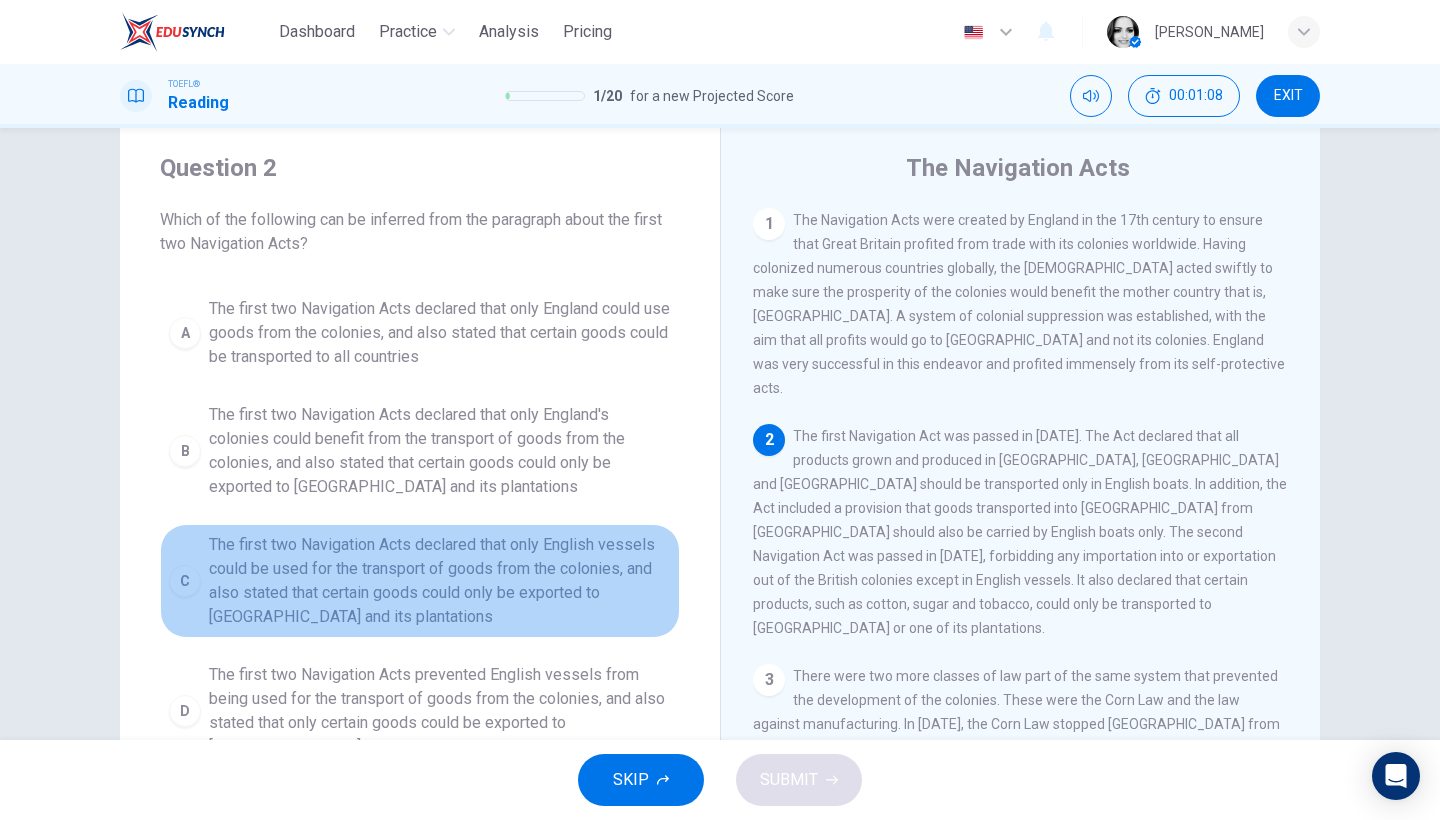 click on "The first two Navigation Acts declared that only English vessels could be used for the transport of goods from the colonies, and also stated that certain goods could only be exported to [GEOGRAPHIC_DATA] and its plantations" at bounding box center [440, 581] 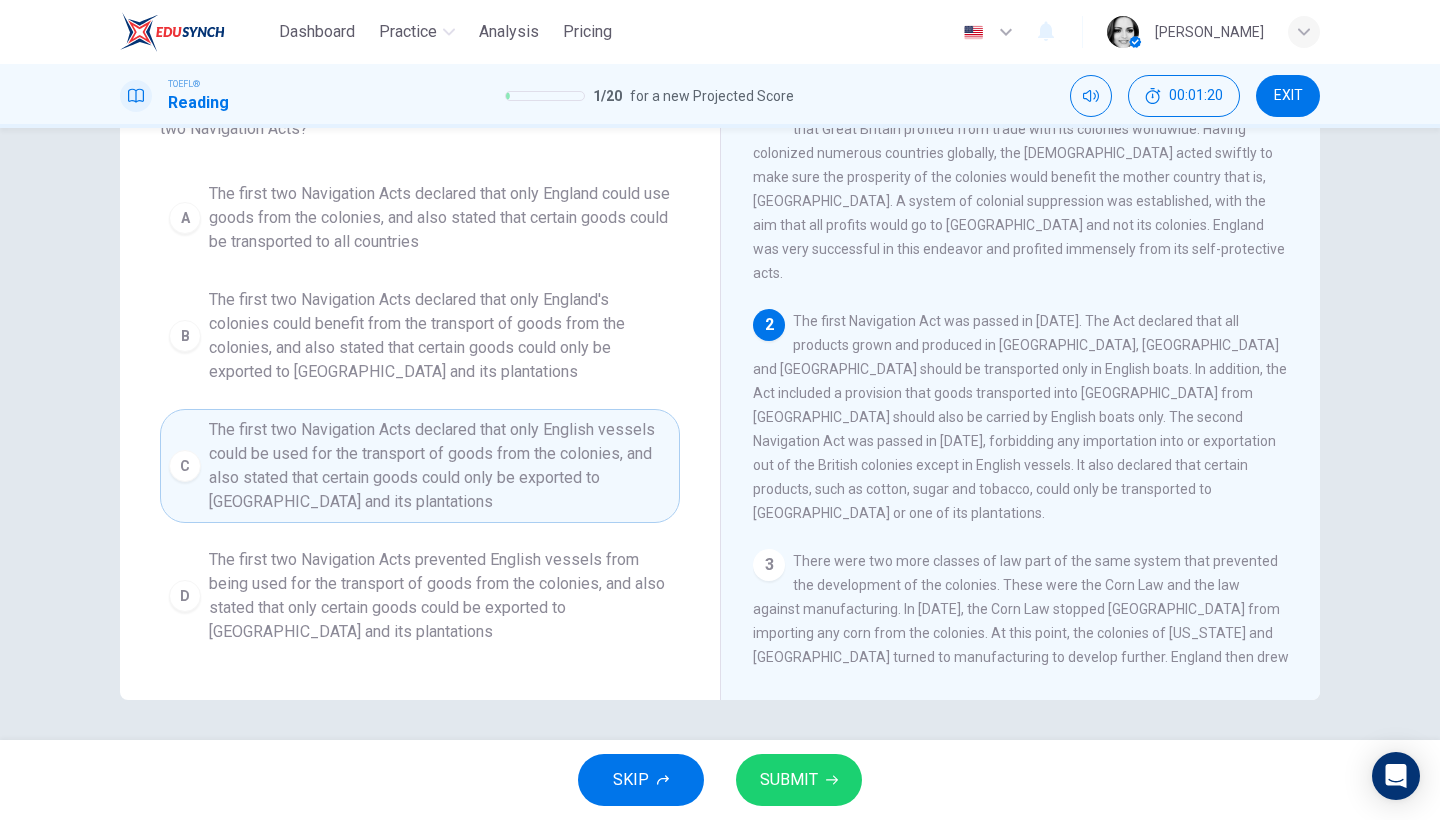 scroll, scrollTop: 126, scrollLeft: 0, axis: vertical 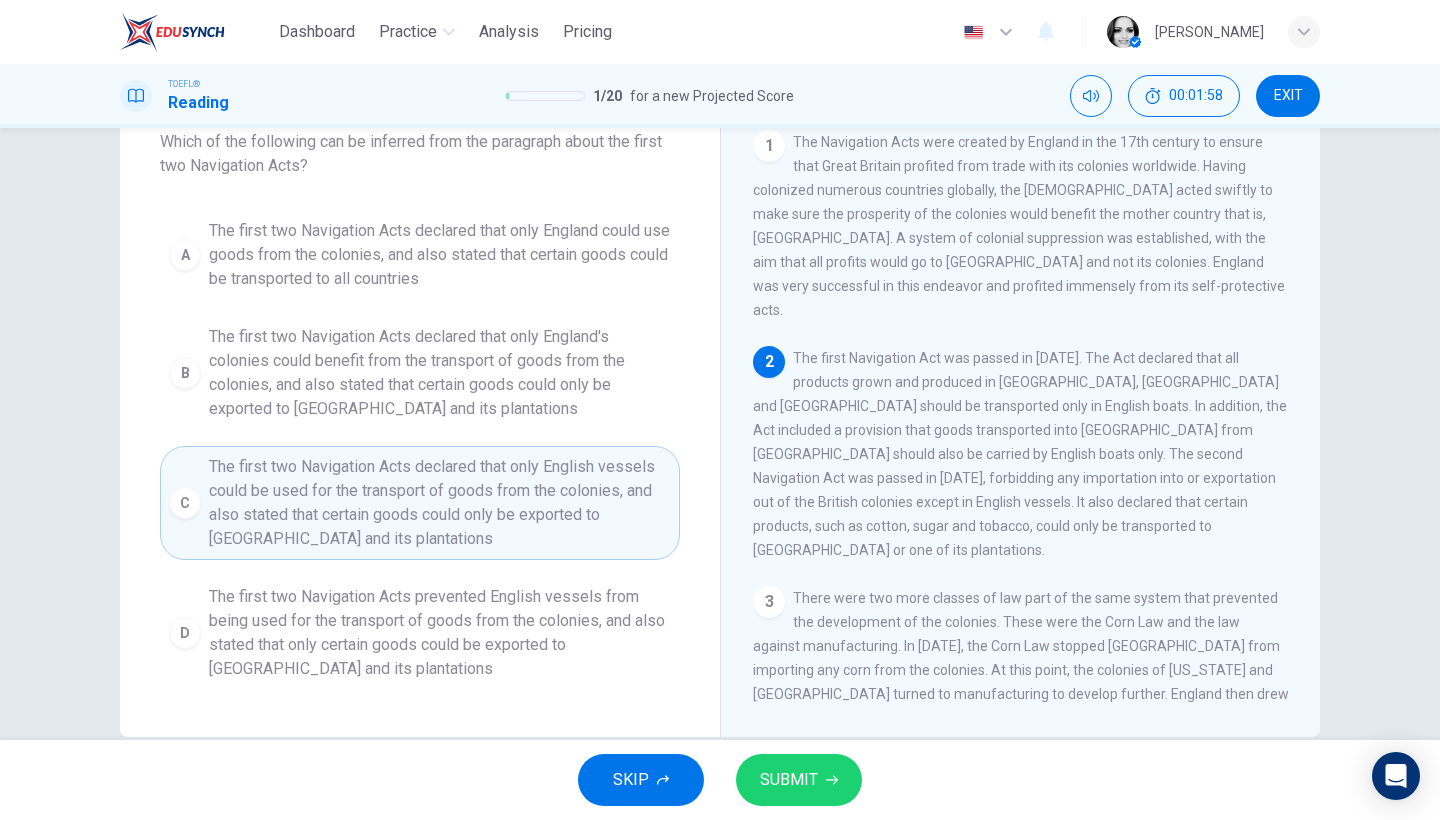 click on "The first two Navigation Acts declared that only England could use goods from the colonies, and also stated that certain goods could be transported to all countries" at bounding box center (440, 255) 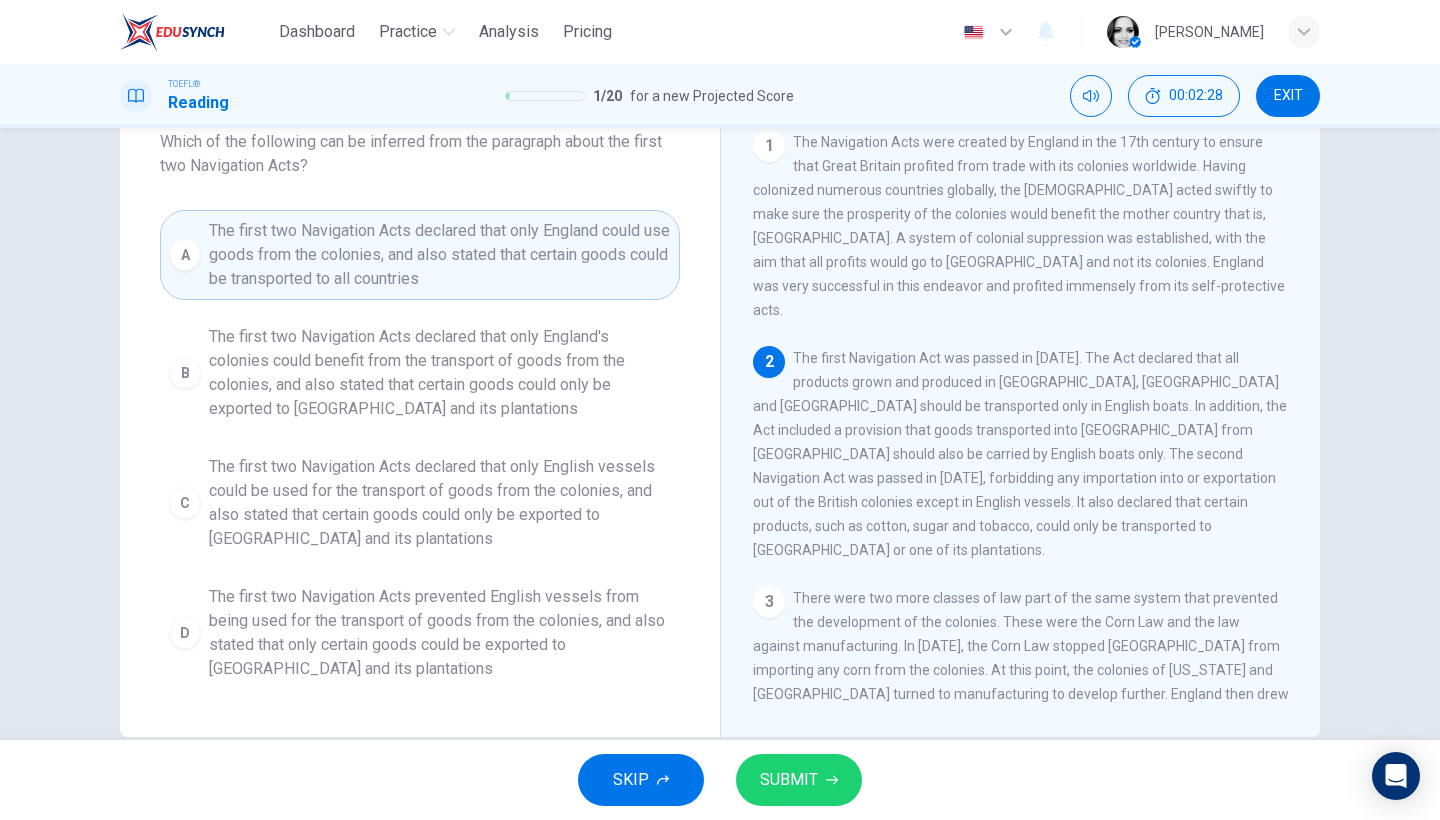 click on "SUBMIT" at bounding box center (789, 780) 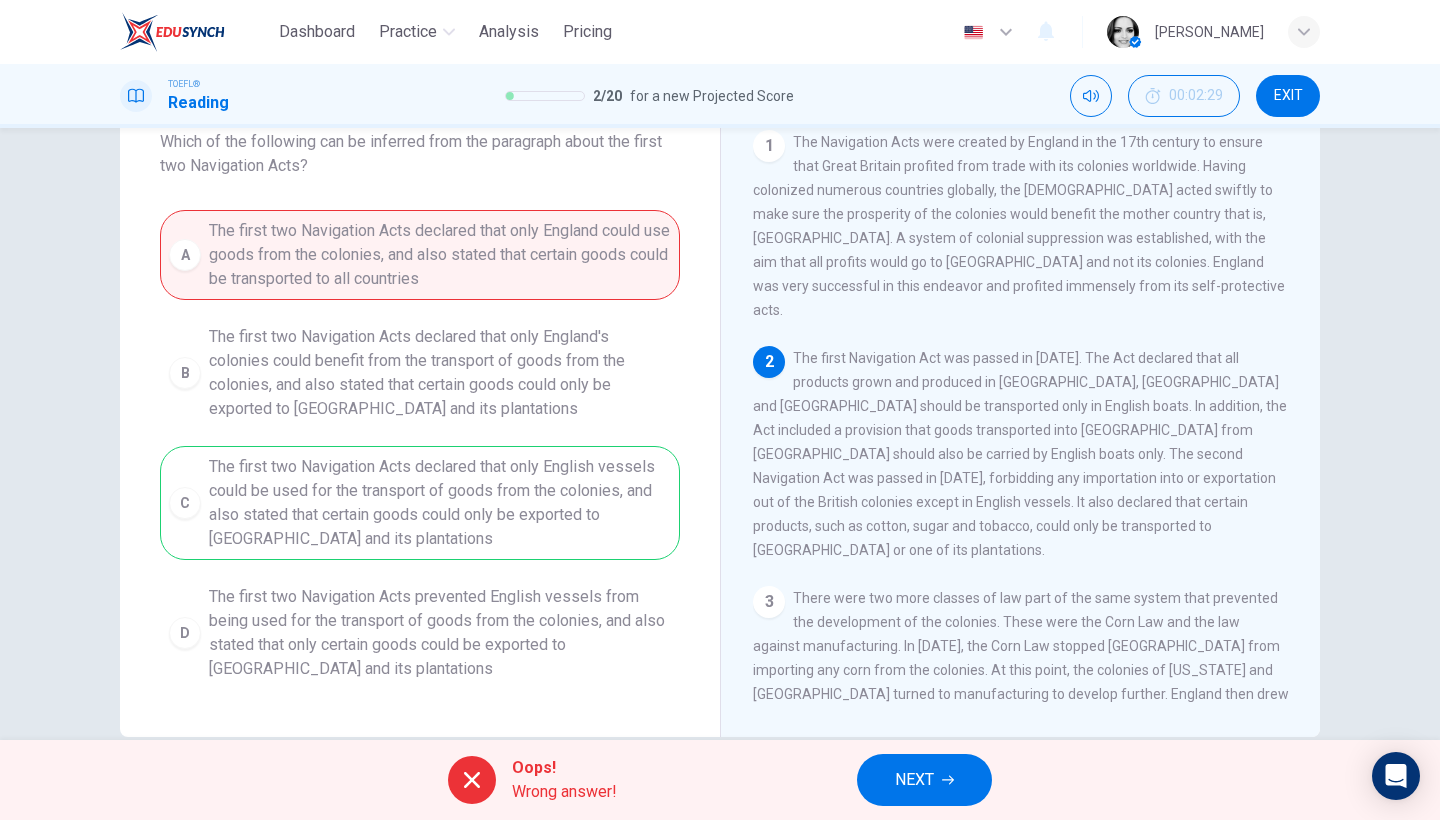 click on "NEXT" at bounding box center (924, 780) 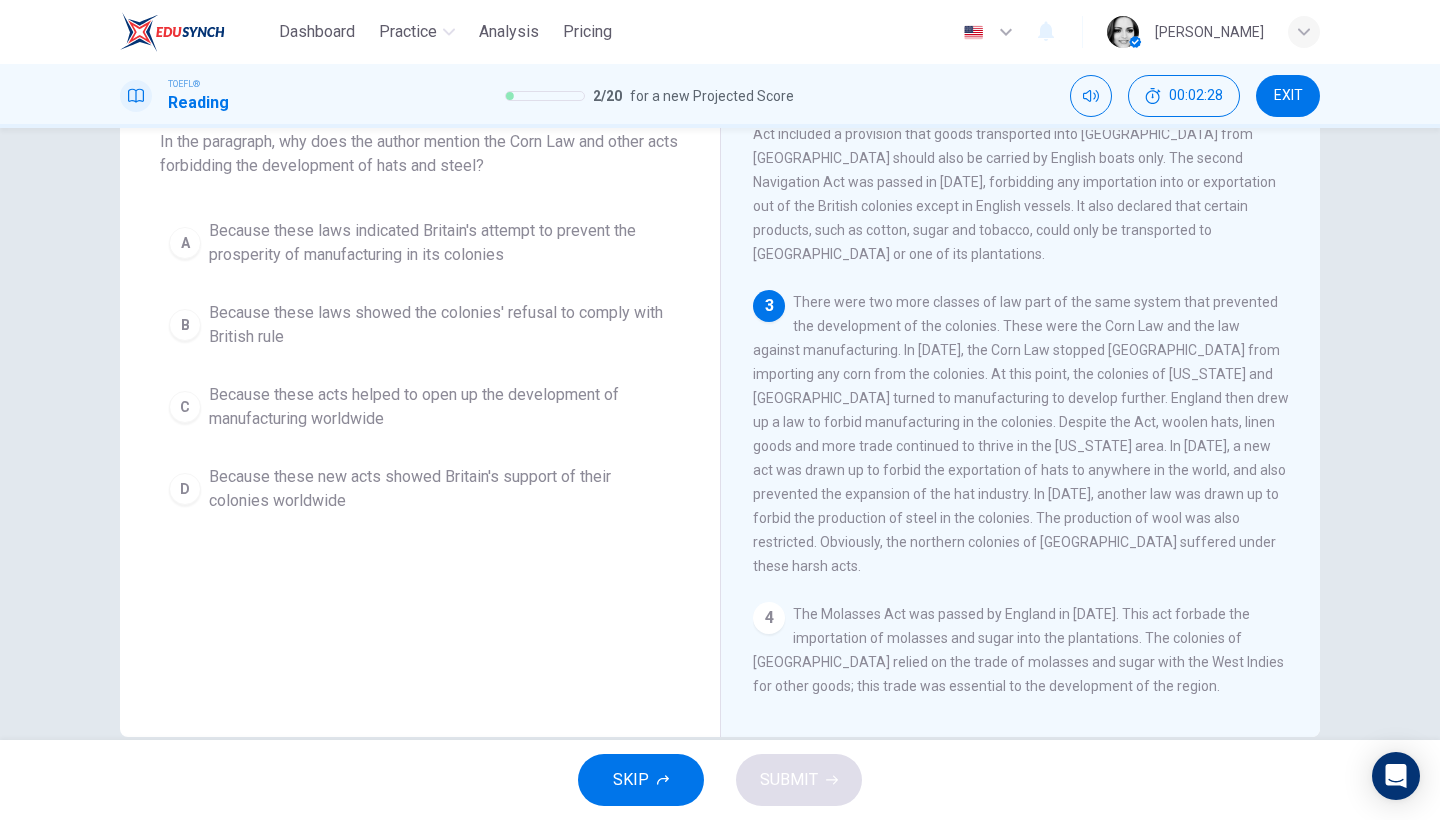 scroll, scrollTop: 297, scrollLeft: 0, axis: vertical 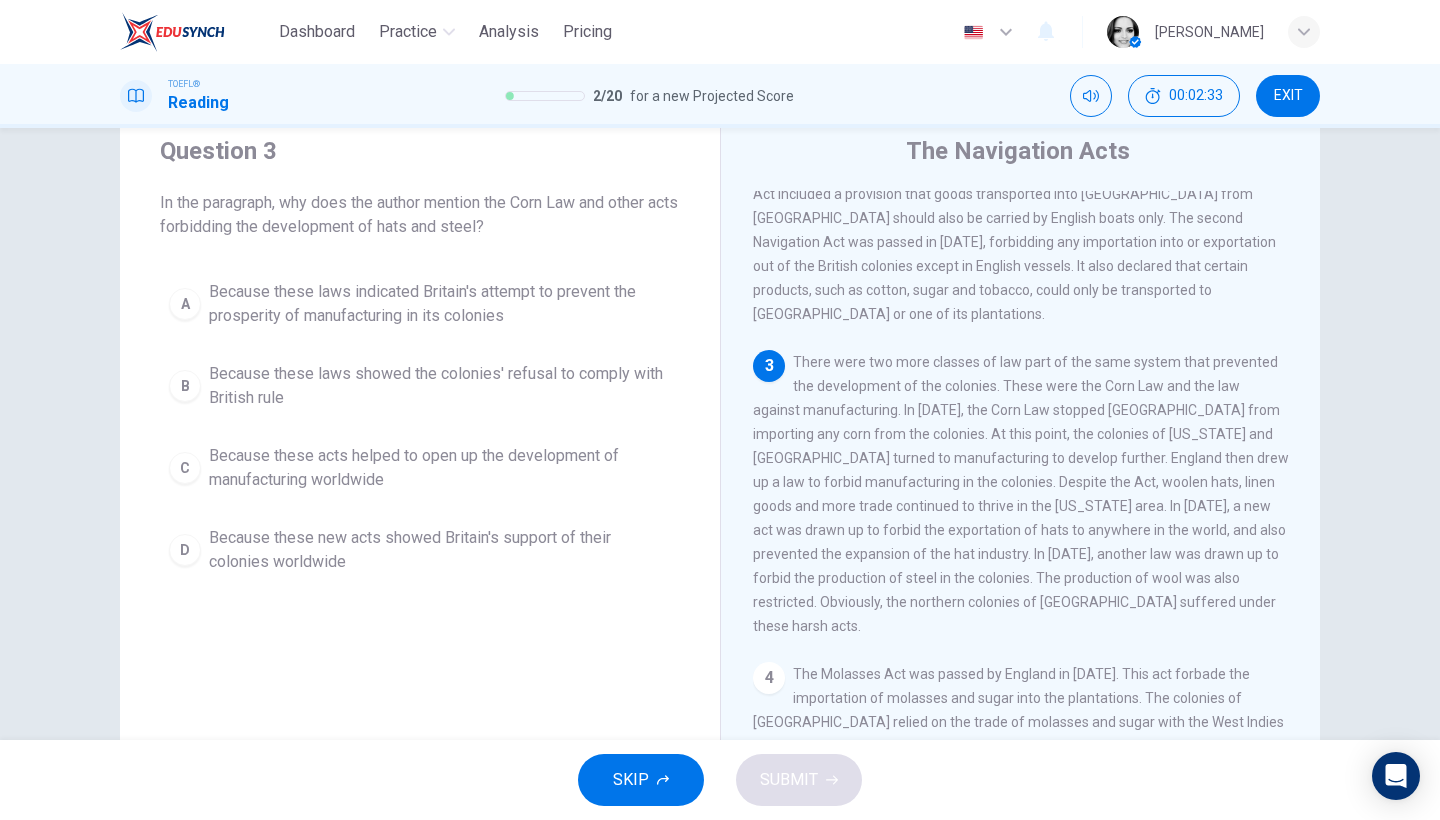 click on "EXIT" at bounding box center [1288, 96] 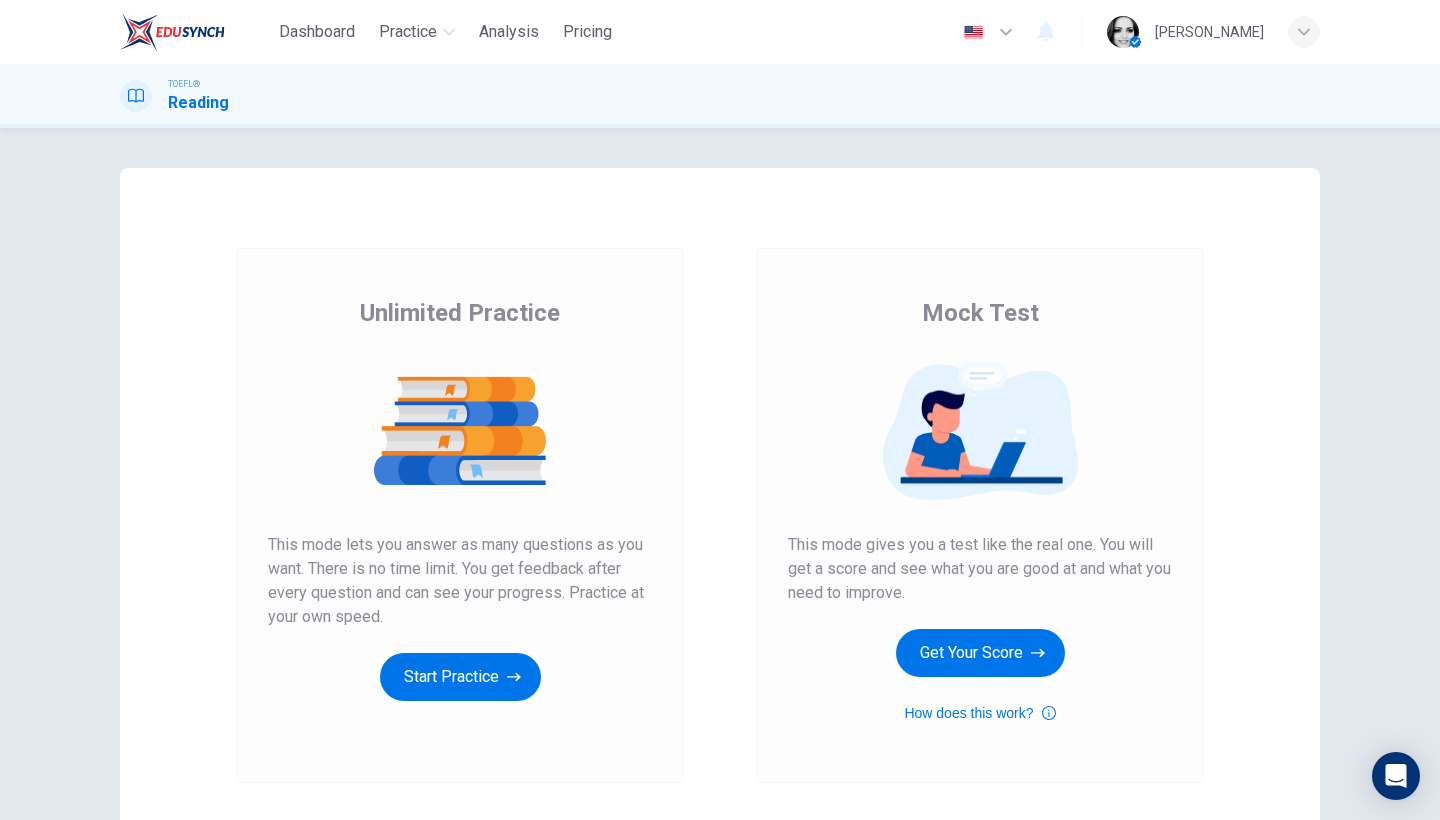scroll, scrollTop: 0, scrollLeft: 0, axis: both 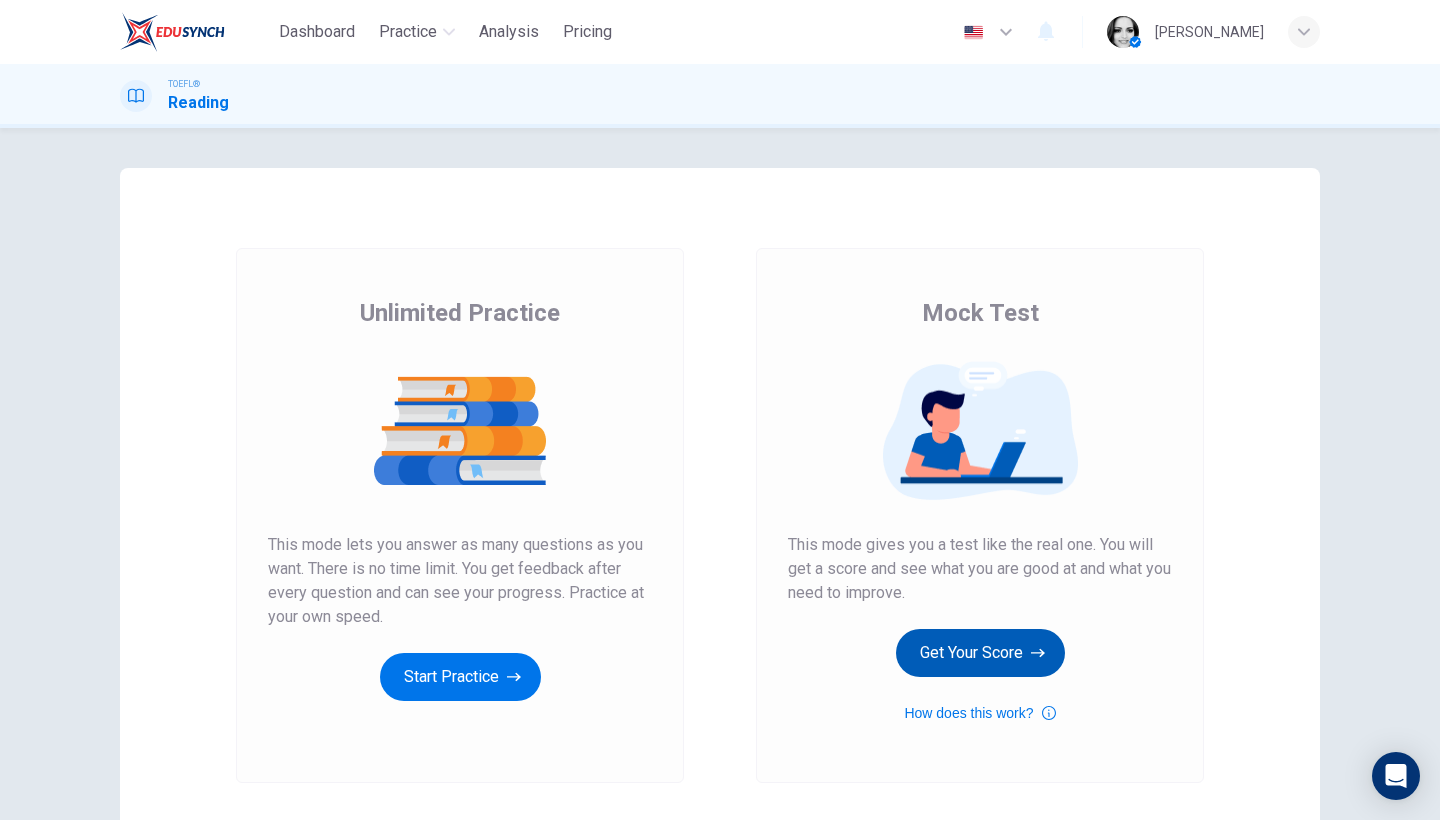 click on "Get Your Score" at bounding box center (980, 653) 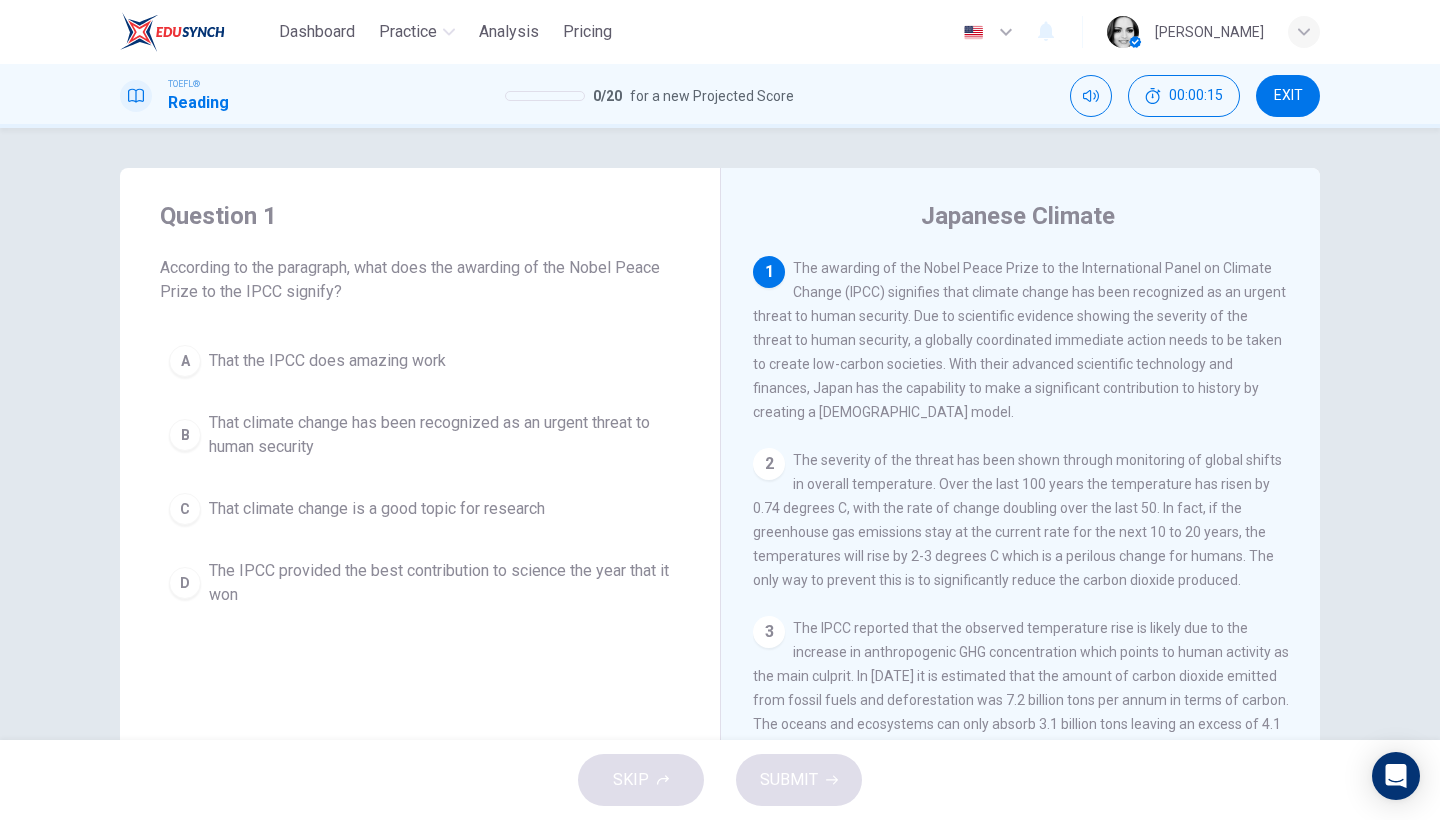 click on "B" at bounding box center (185, 435) 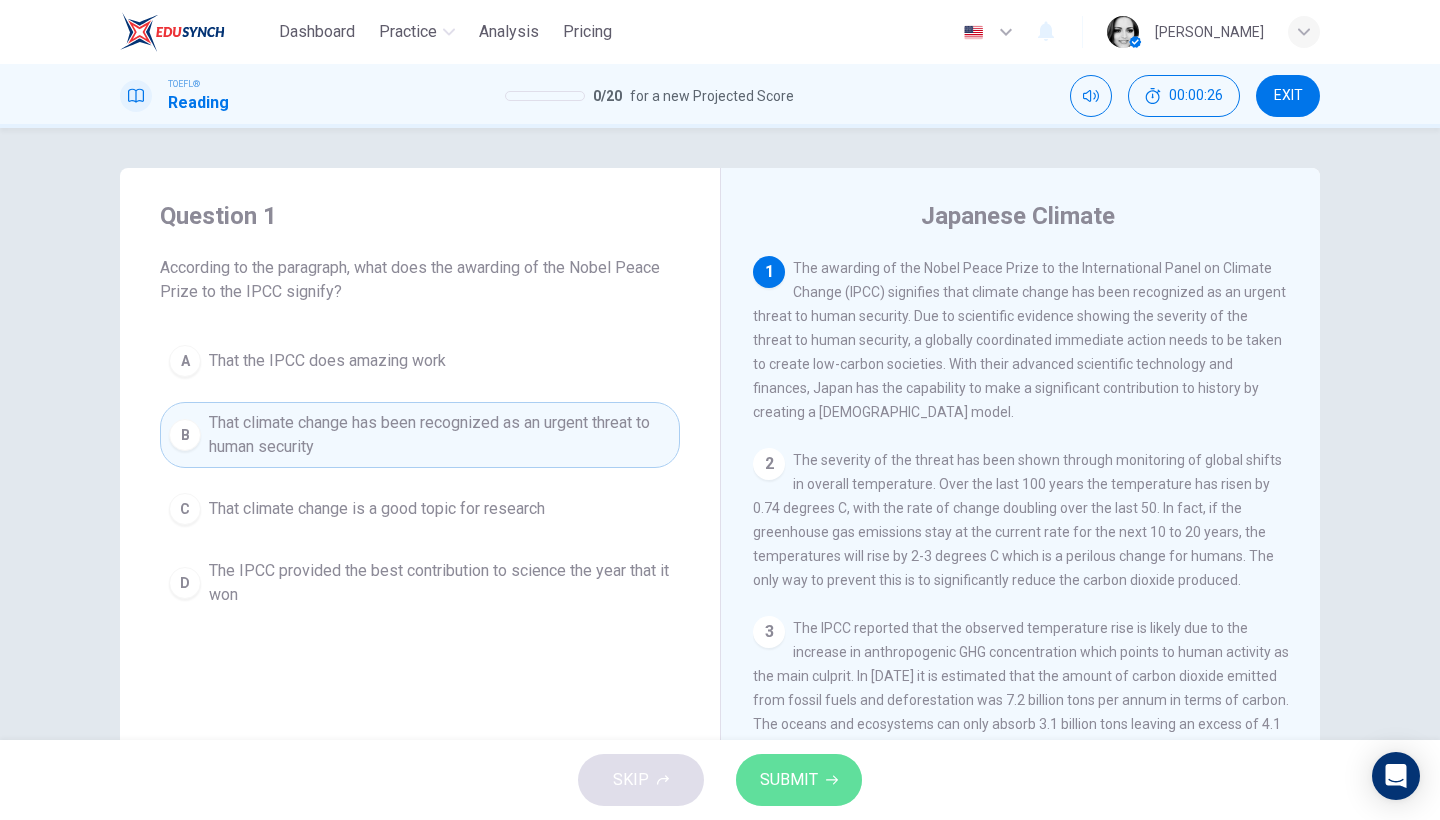 click on "SUBMIT" at bounding box center (799, 780) 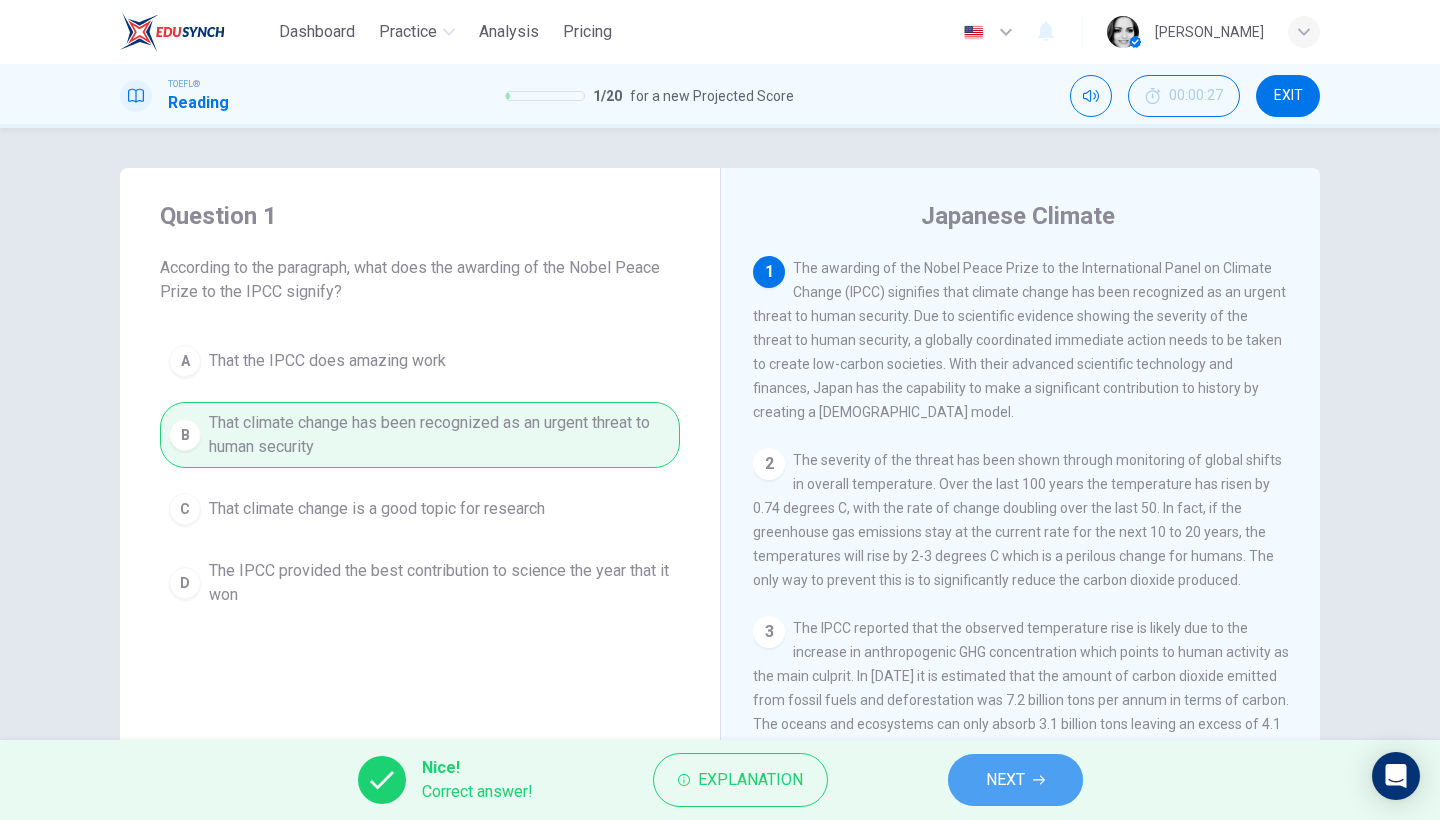 click on "NEXT" at bounding box center [1015, 780] 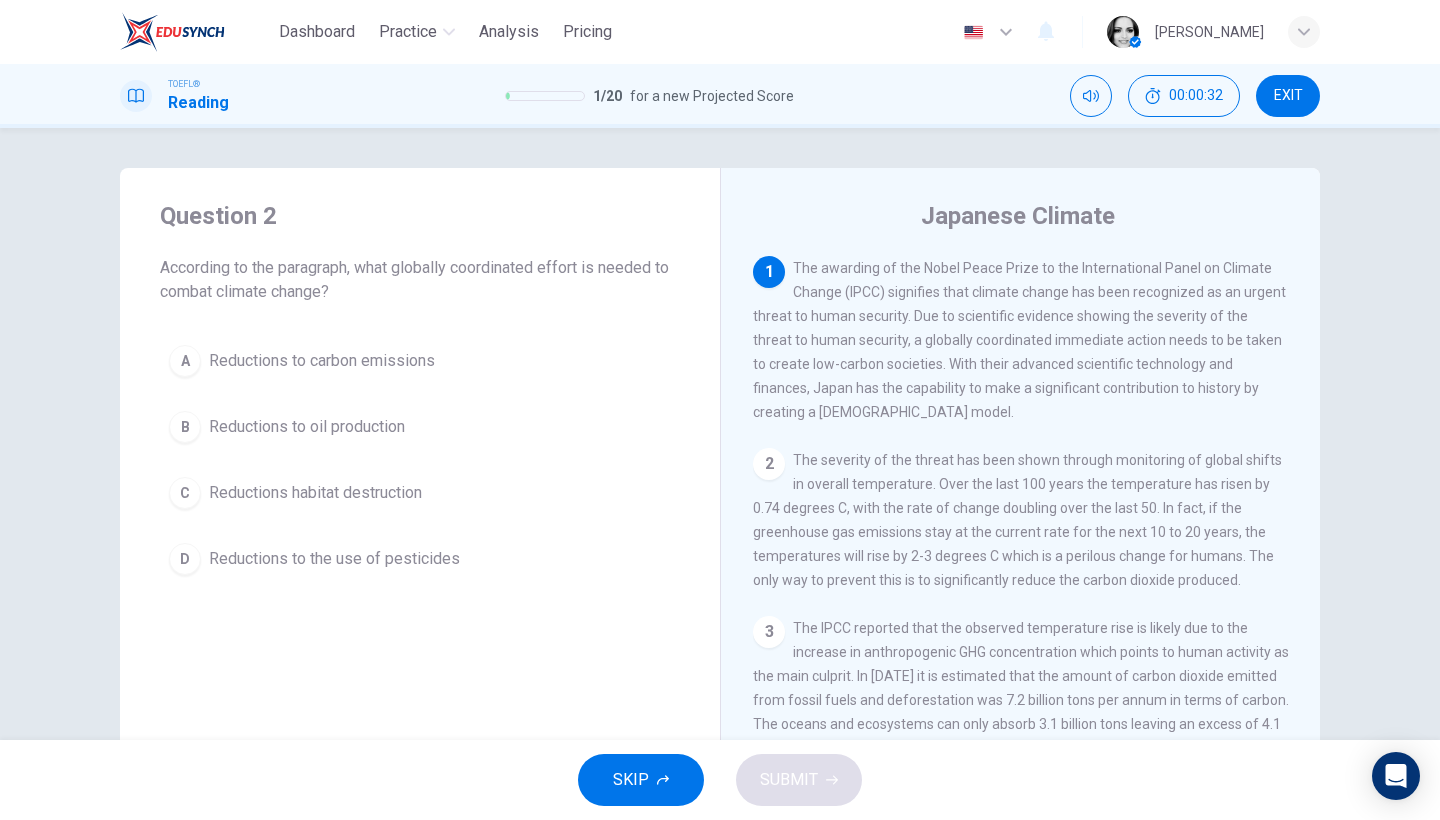 click on "Reductions to carbon emissions" at bounding box center [322, 361] 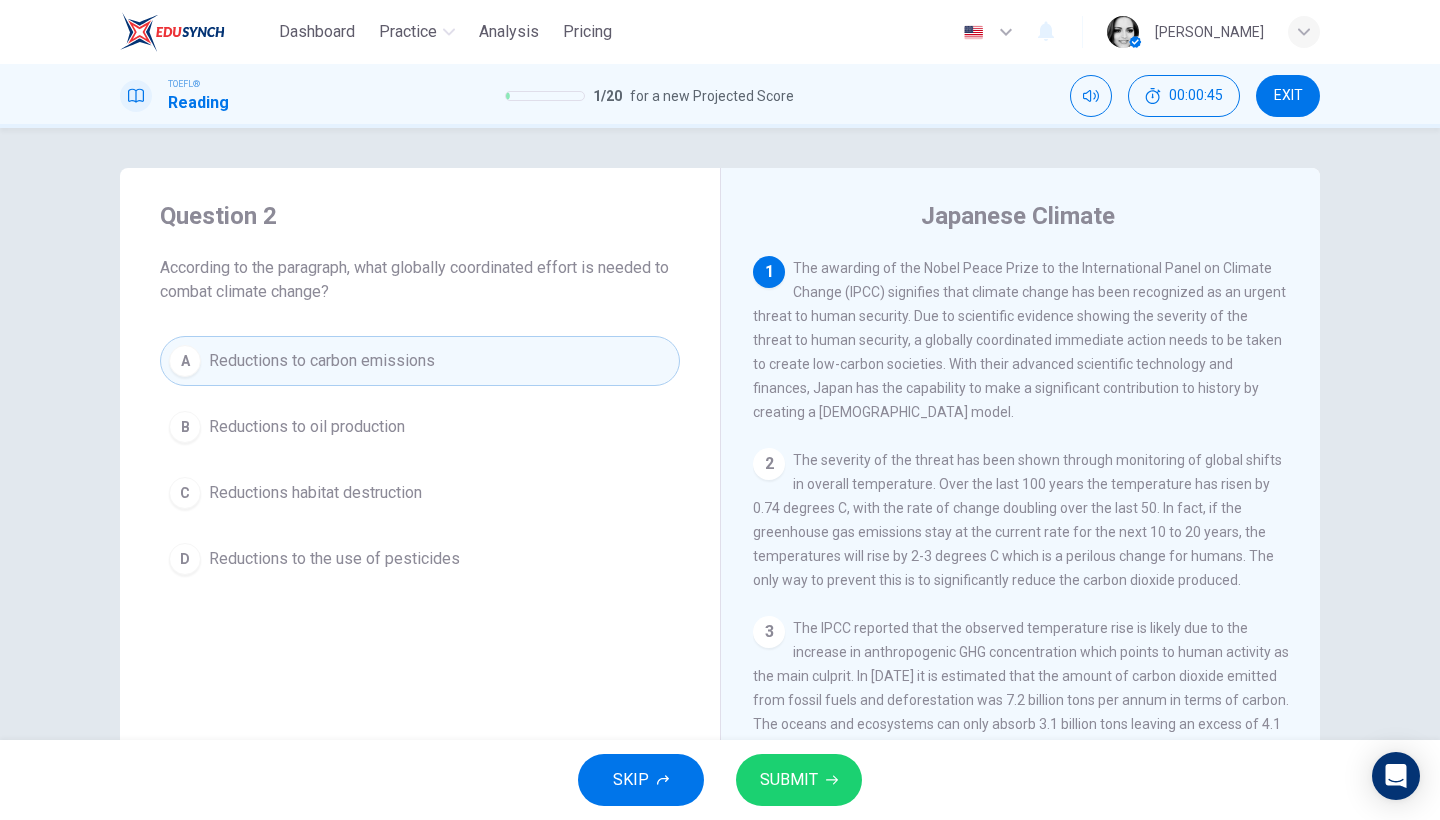 click on "SUBMIT" at bounding box center [799, 780] 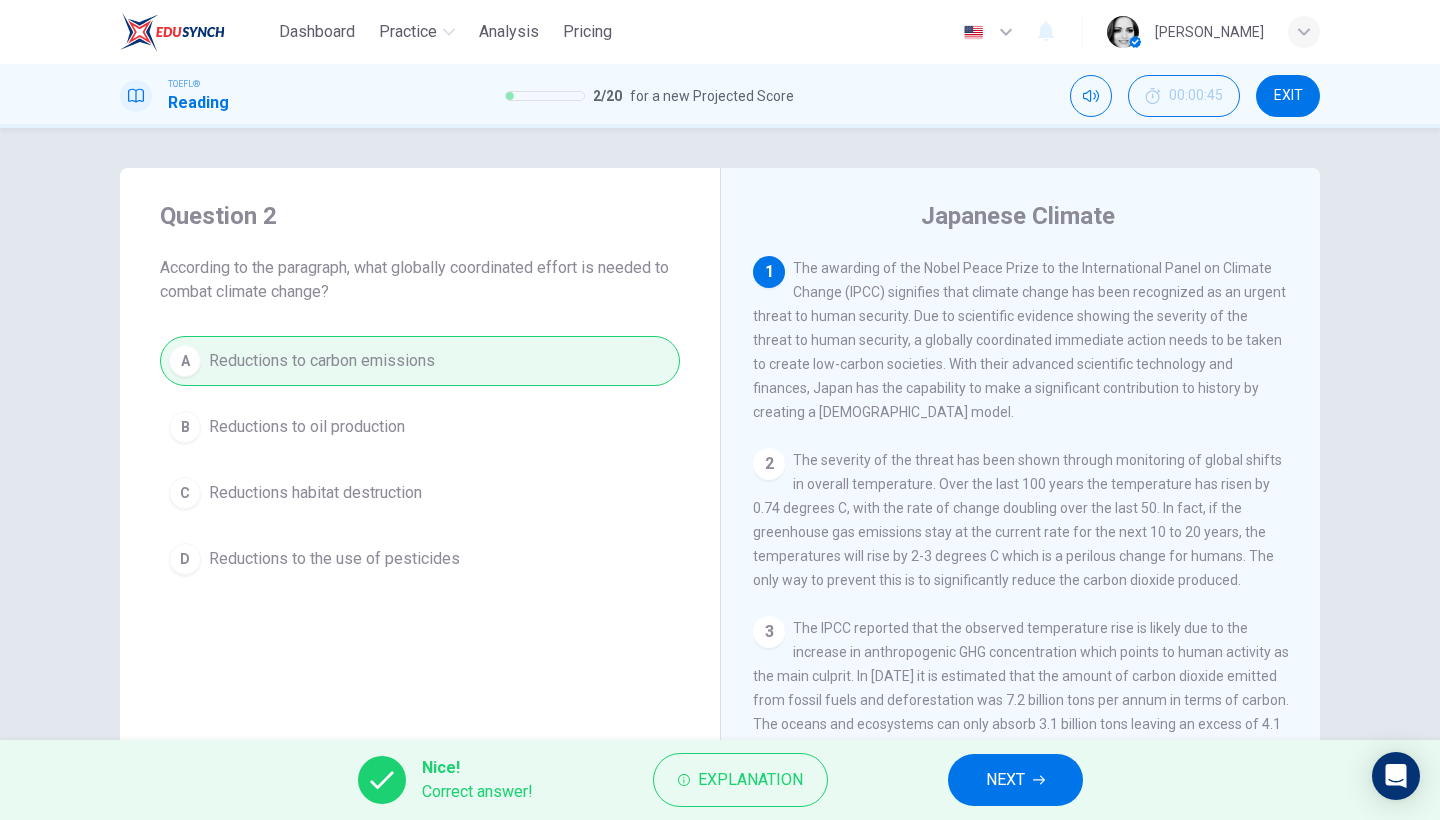 click on "NEXT" at bounding box center [1015, 780] 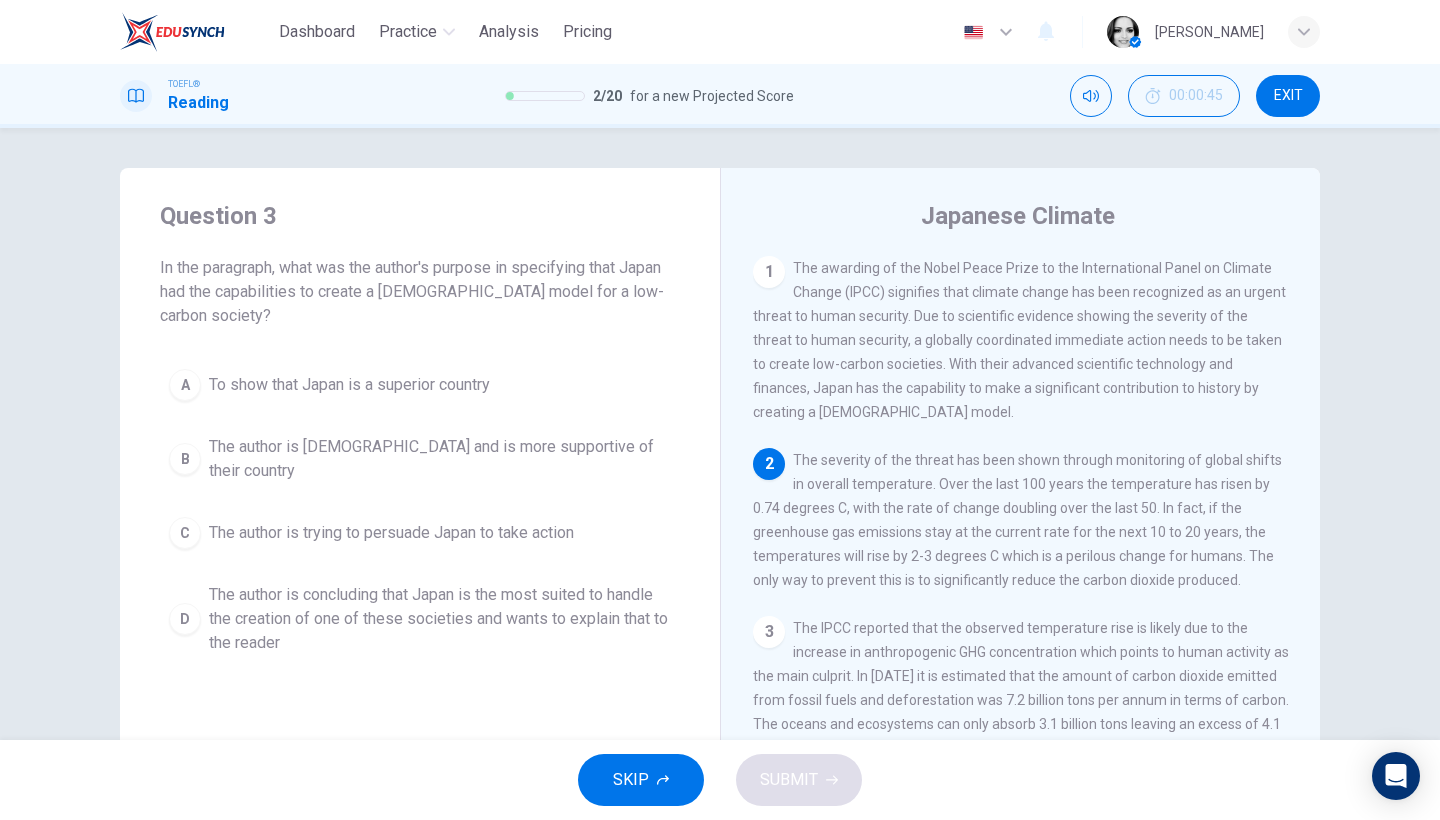 scroll, scrollTop: 192, scrollLeft: 0, axis: vertical 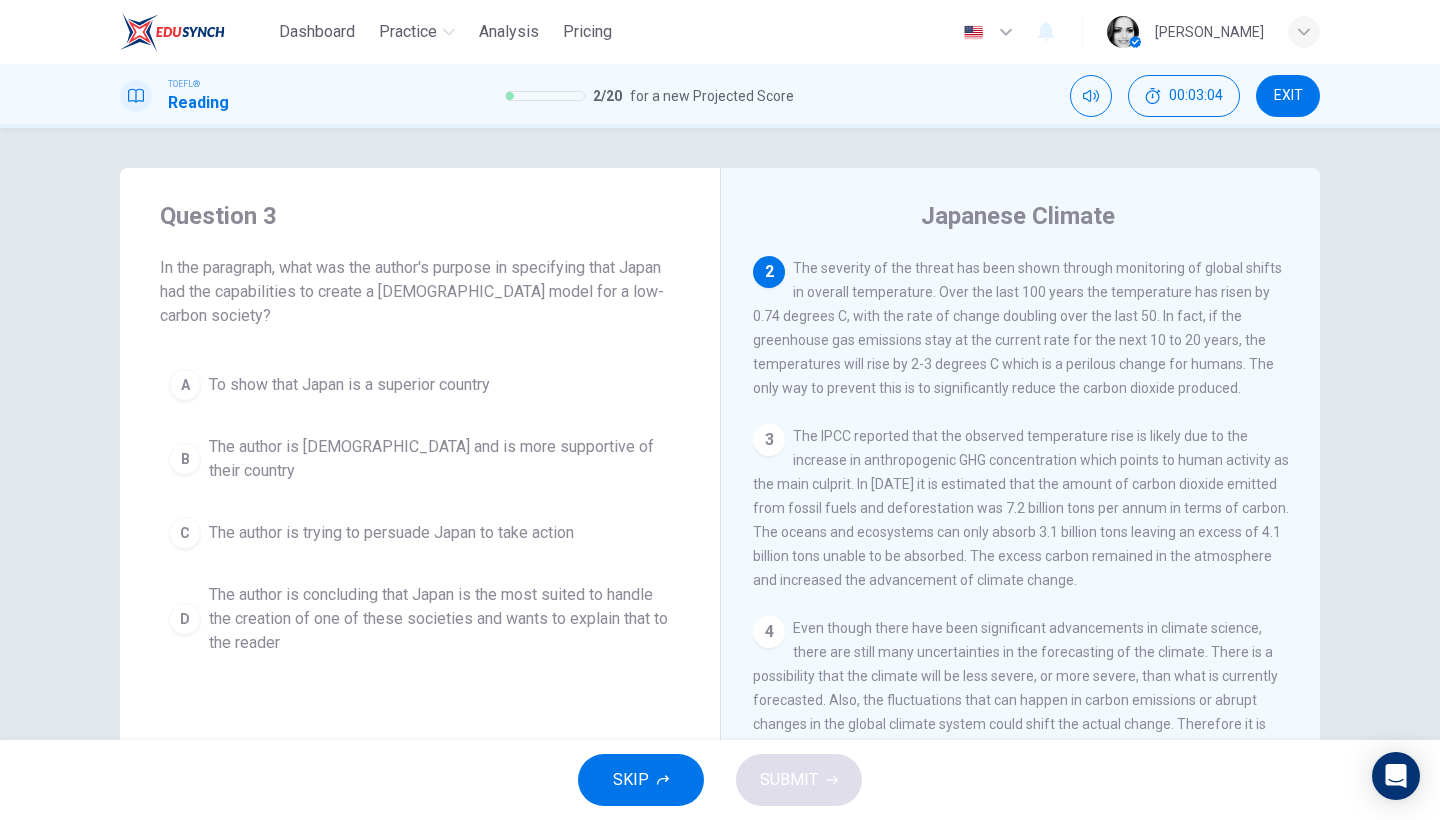 click on "The author is trying to persuade Japan to take action" at bounding box center [391, 533] 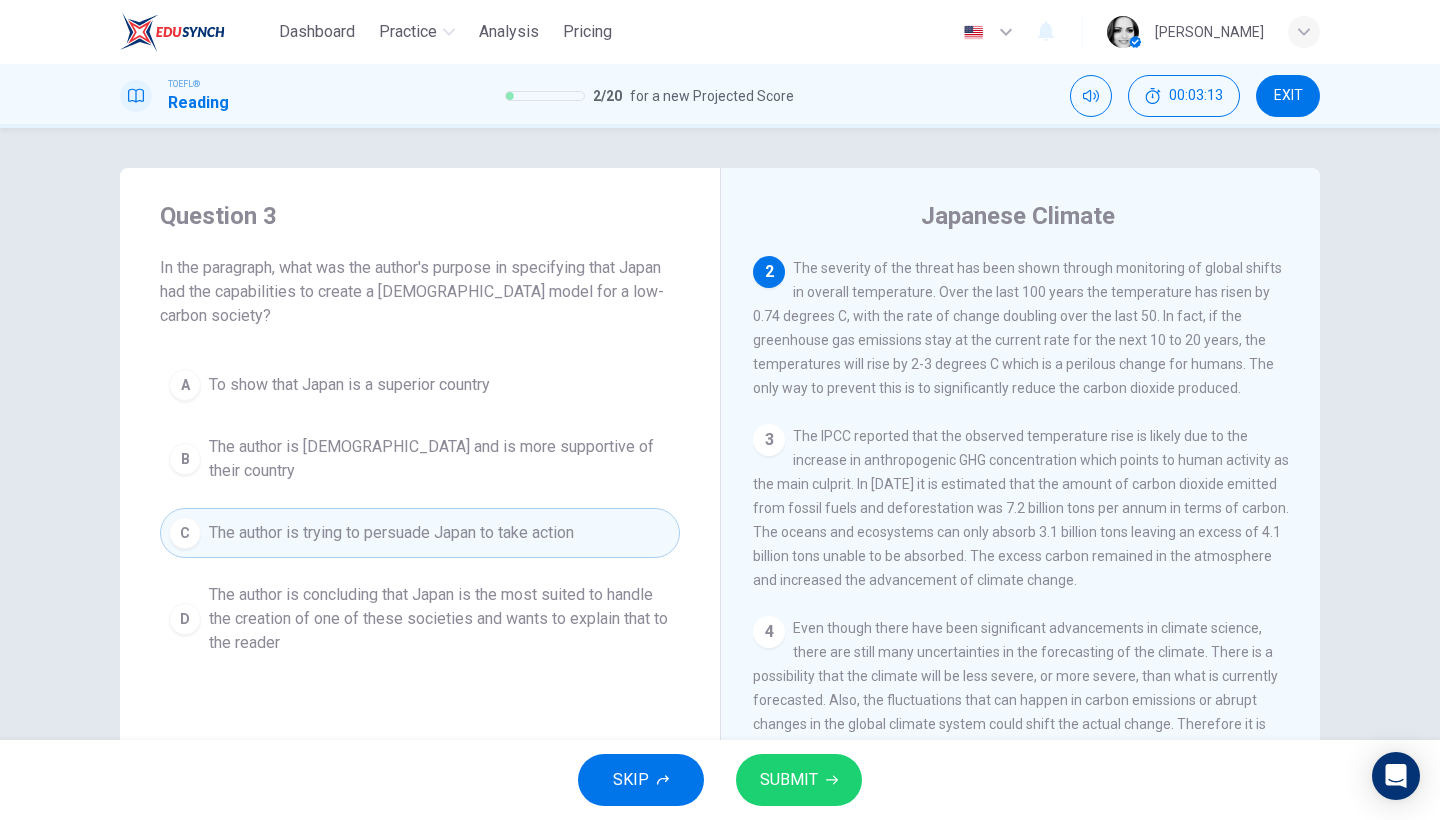 click on "SUBMIT" at bounding box center (789, 780) 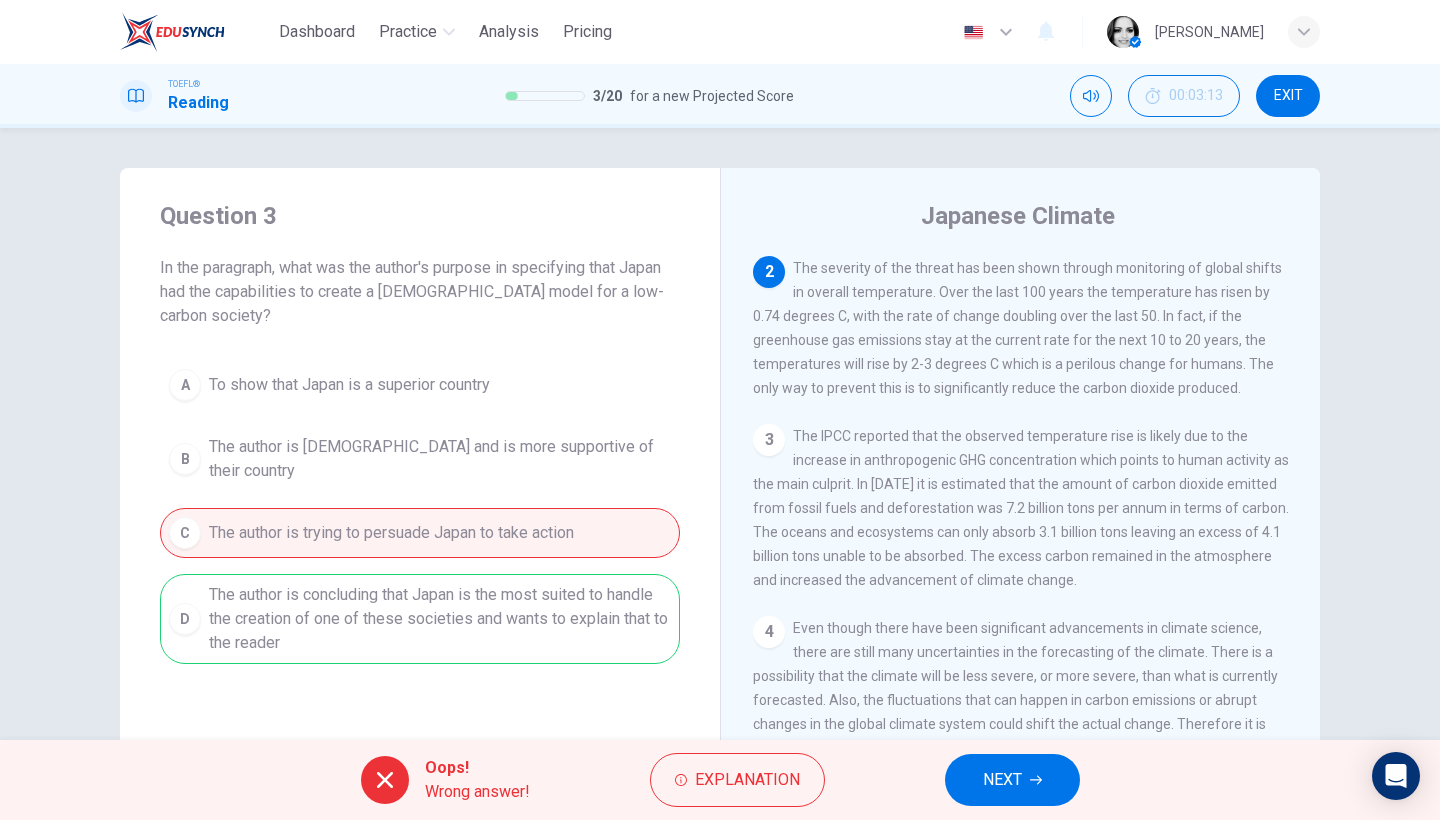 click on "NEXT" at bounding box center [1012, 780] 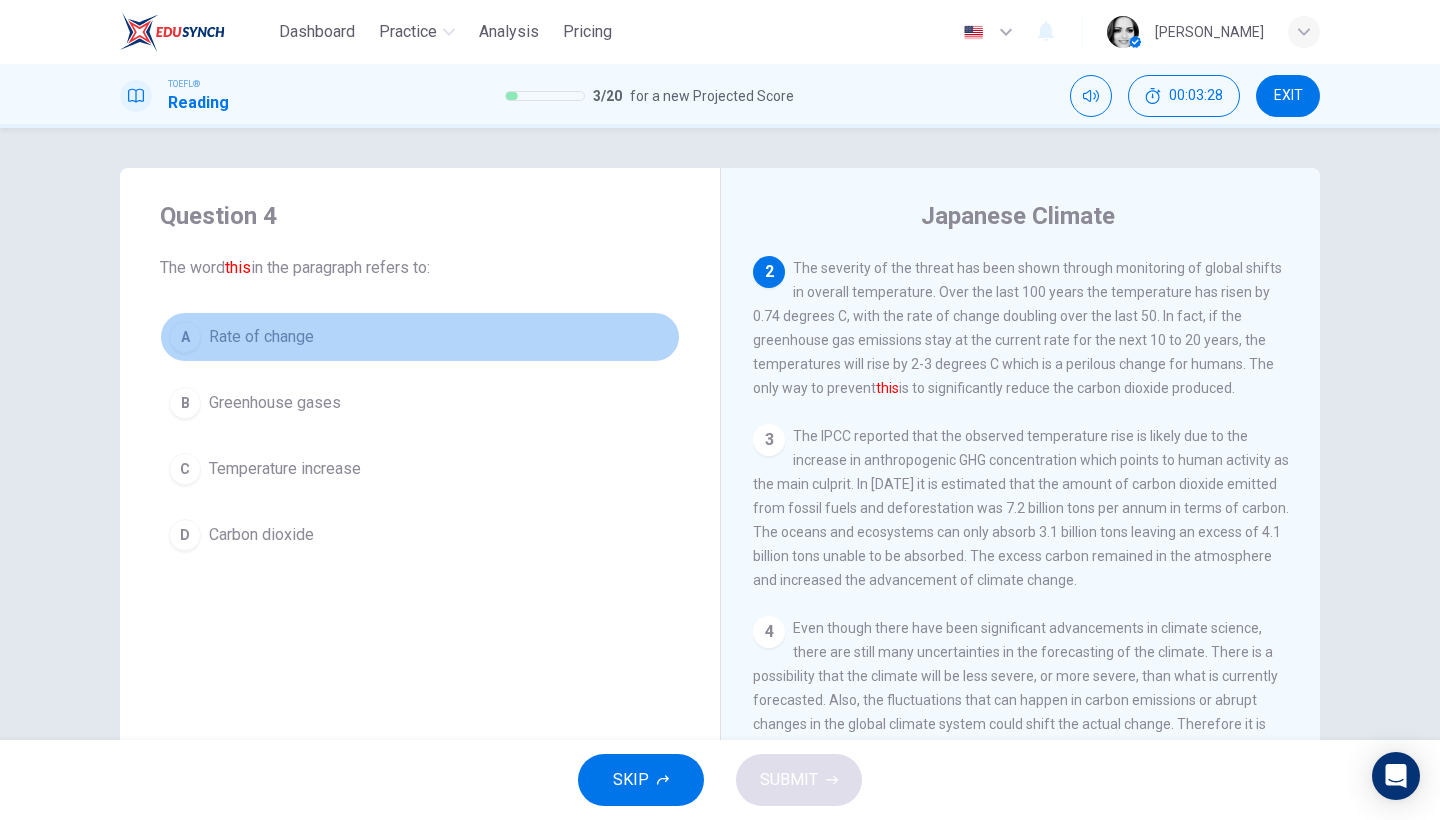click on "A Rate of change" at bounding box center [420, 337] 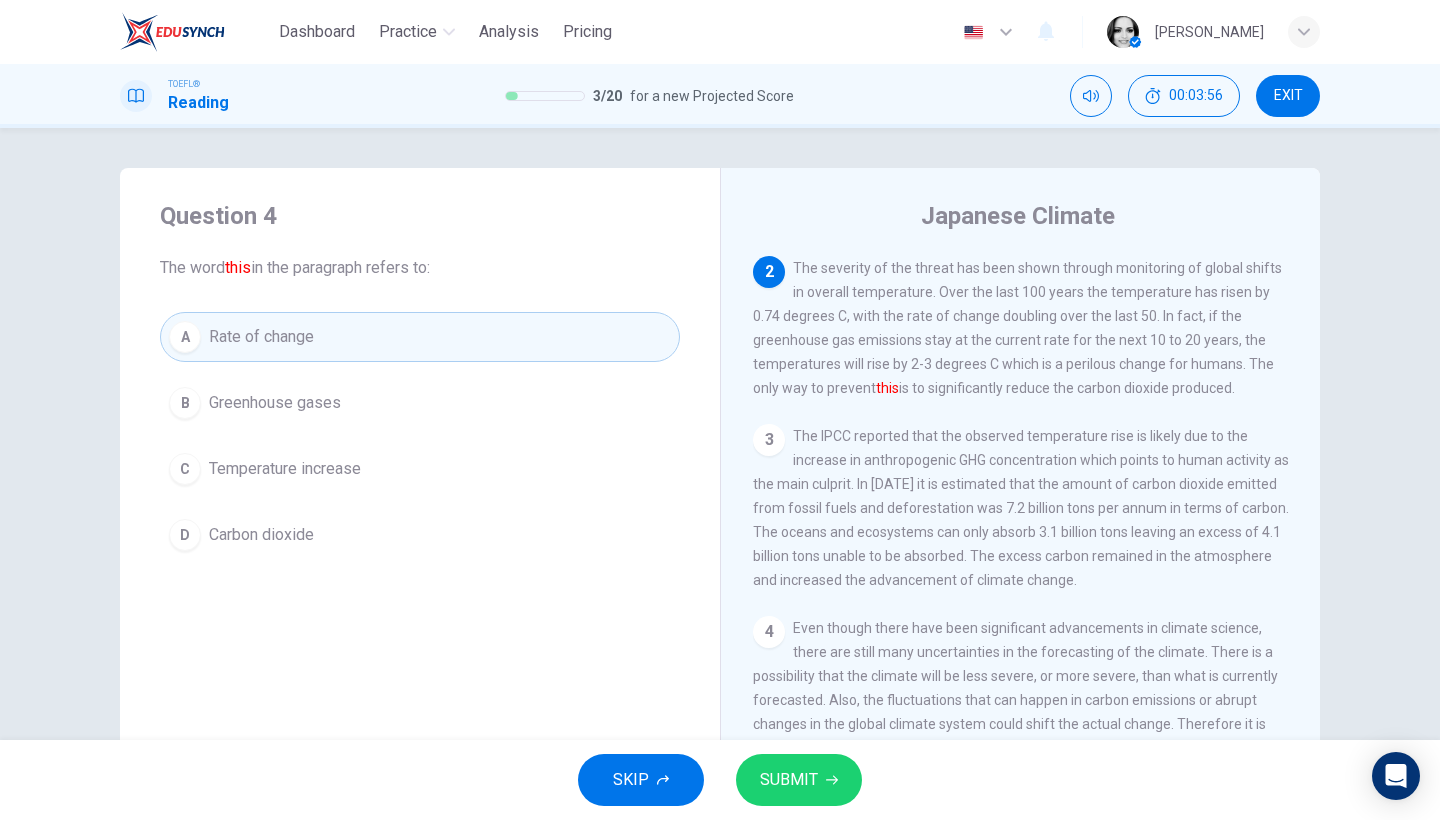 click on "C Temperature increase" at bounding box center [420, 469] 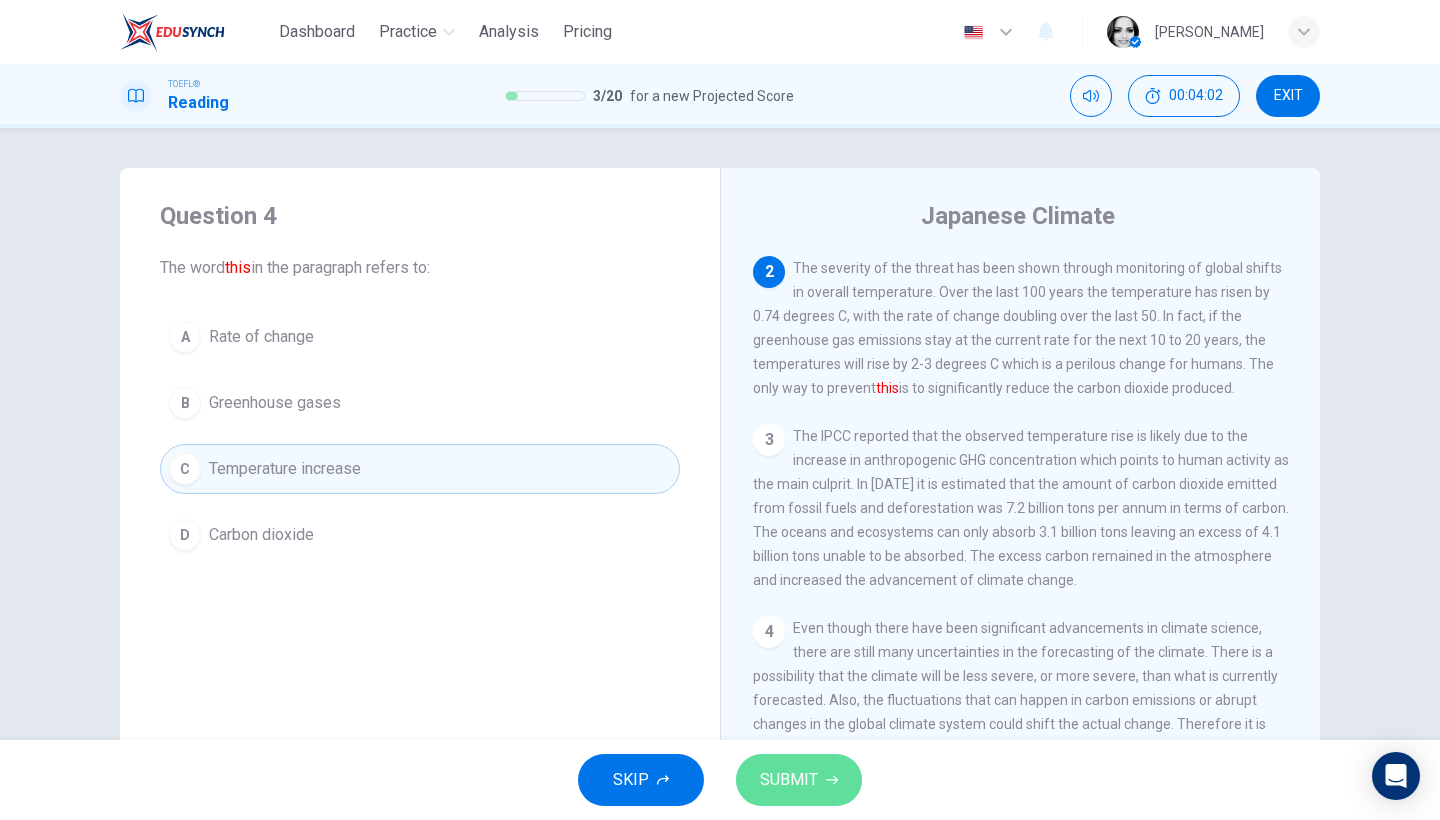 click on "SUBMIT" at bounding box center (789, 780) 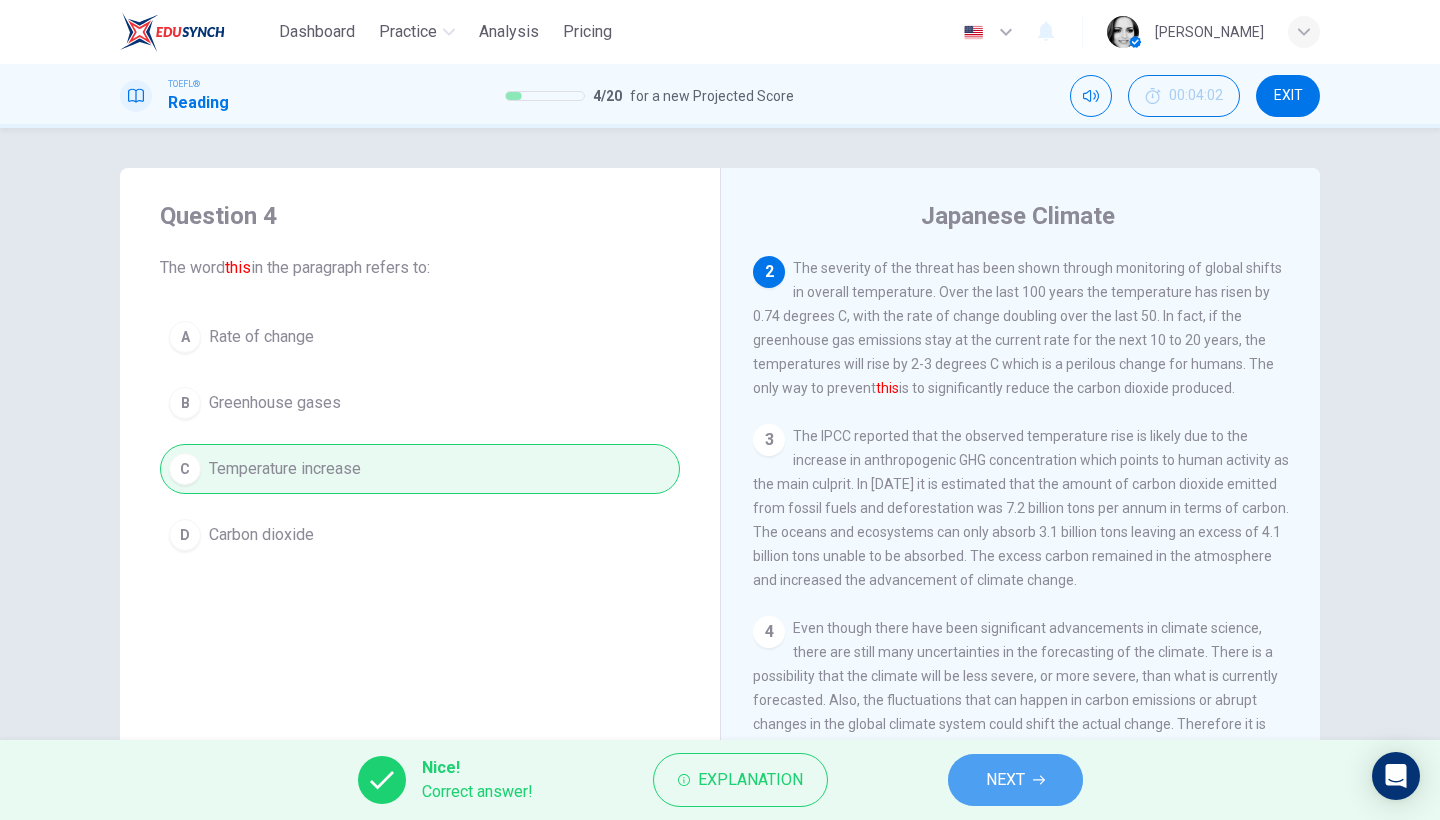 click on "NEXT" at bounding box center [1015, 780] 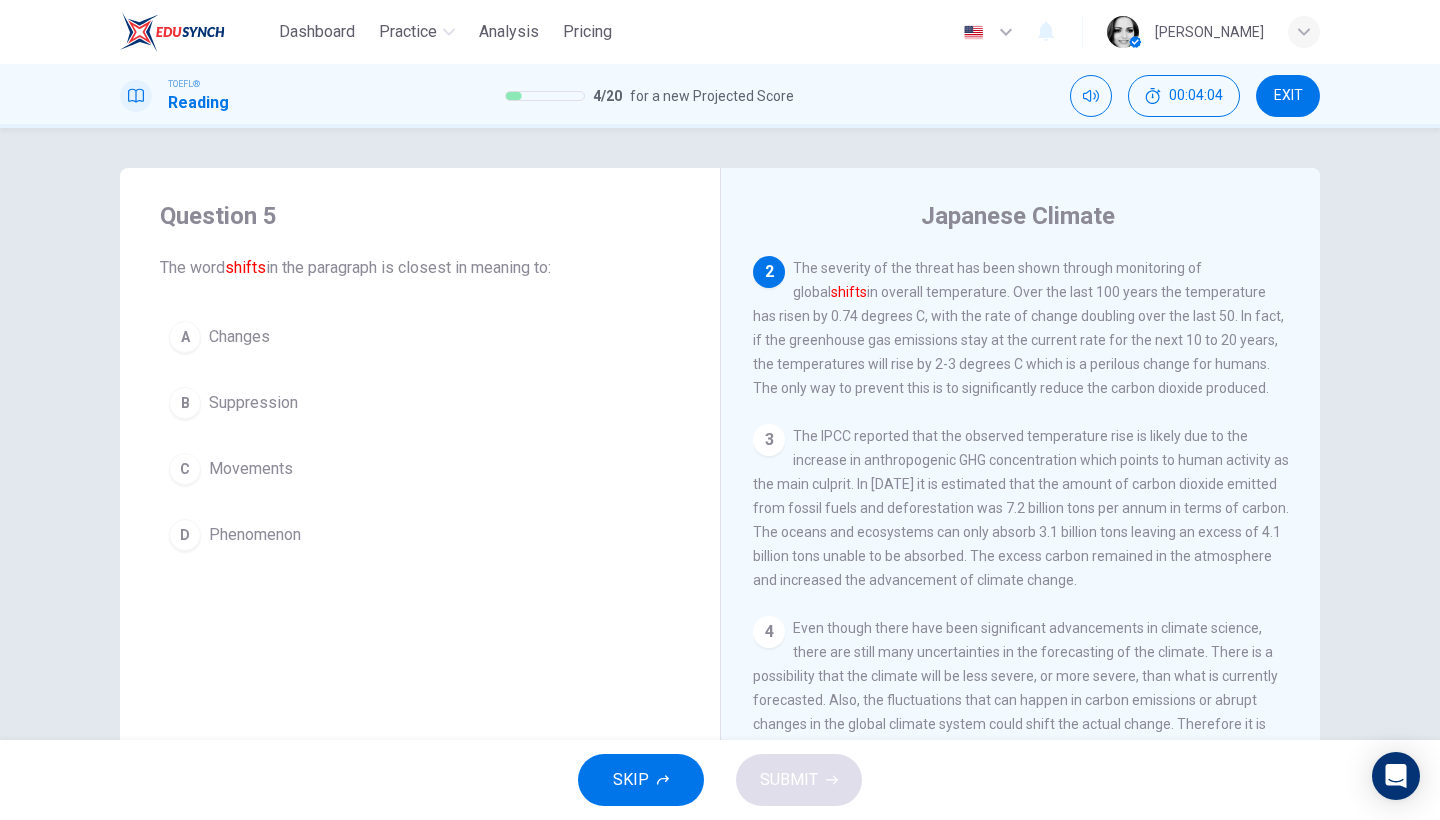 click on "Changes" at bounding box center (239, 337) 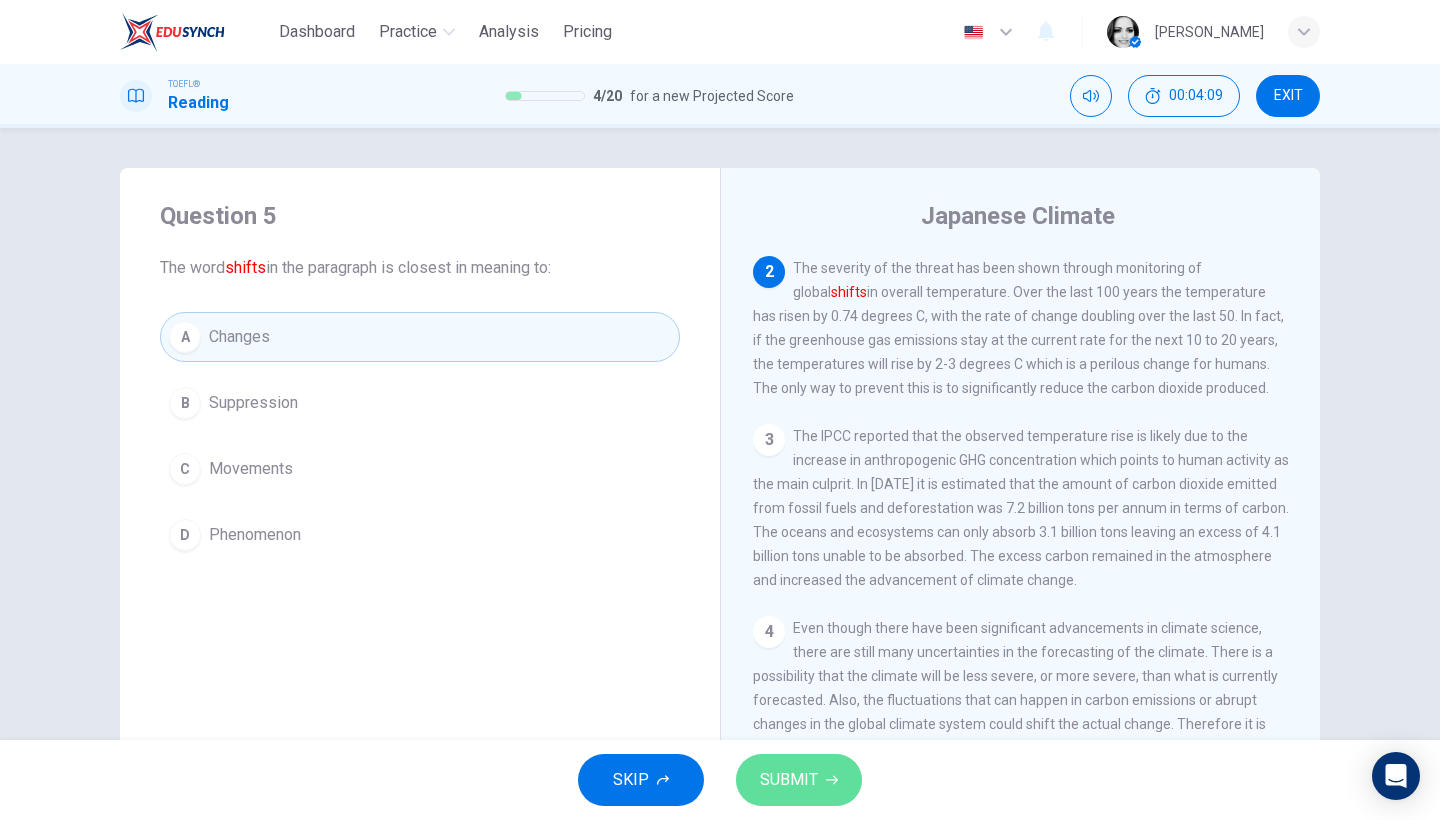 click on "SUBMIT" at bounding box center [799, 780] 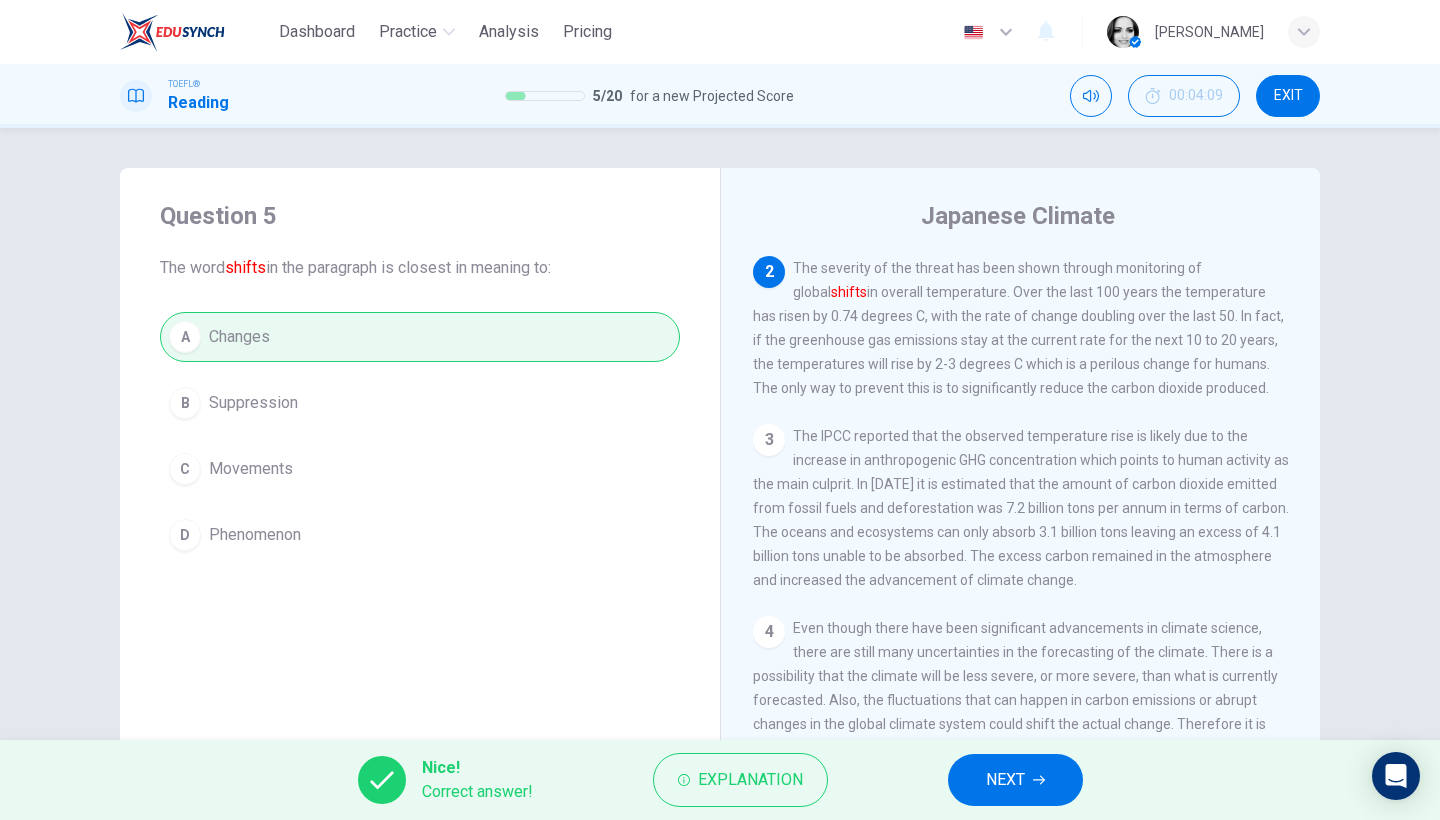 click on "NEXT" at bounding box center [1015, 780] 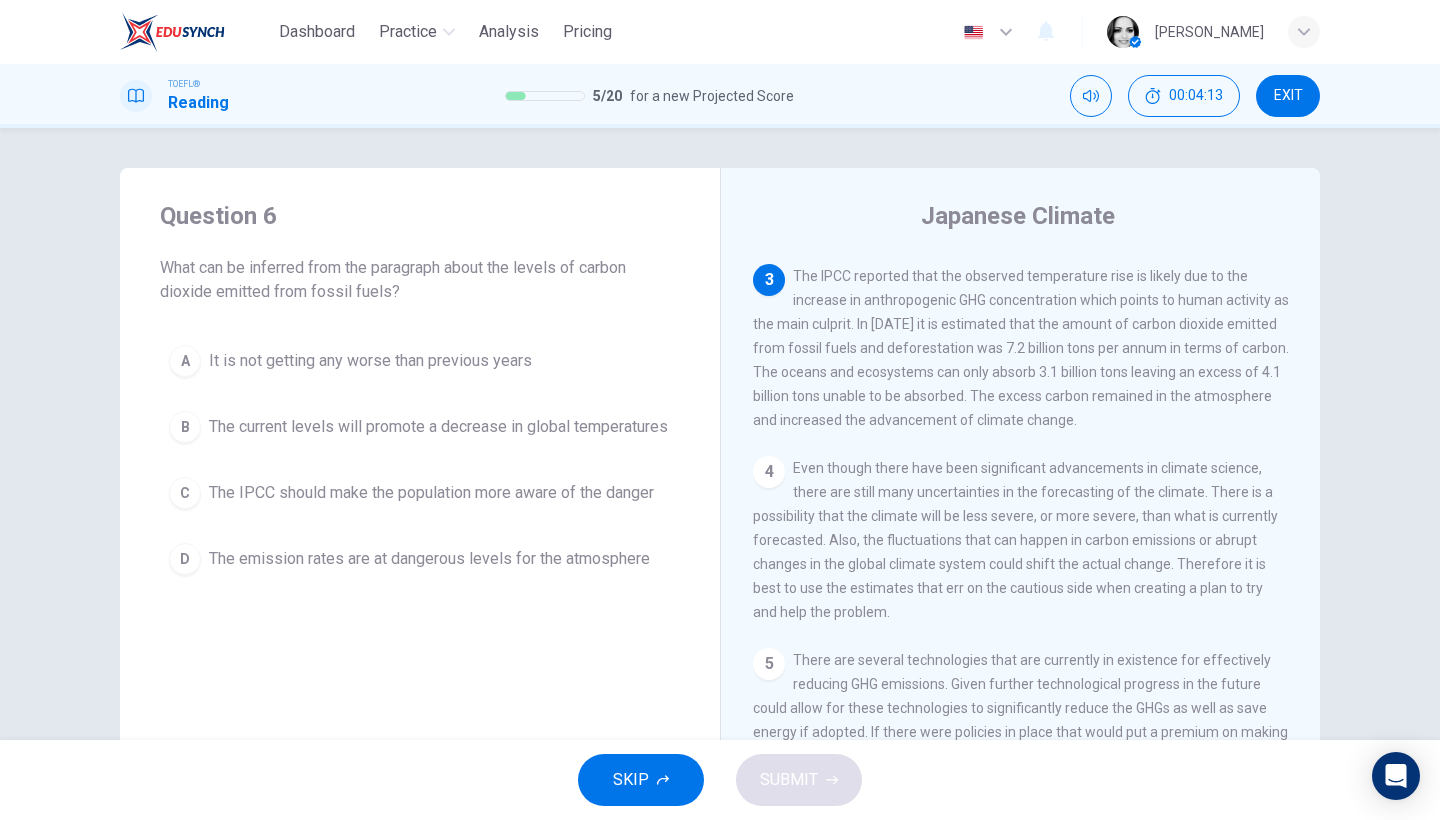 scroll, scrollTop: 307, scrollLeft: 0, axis: vertical 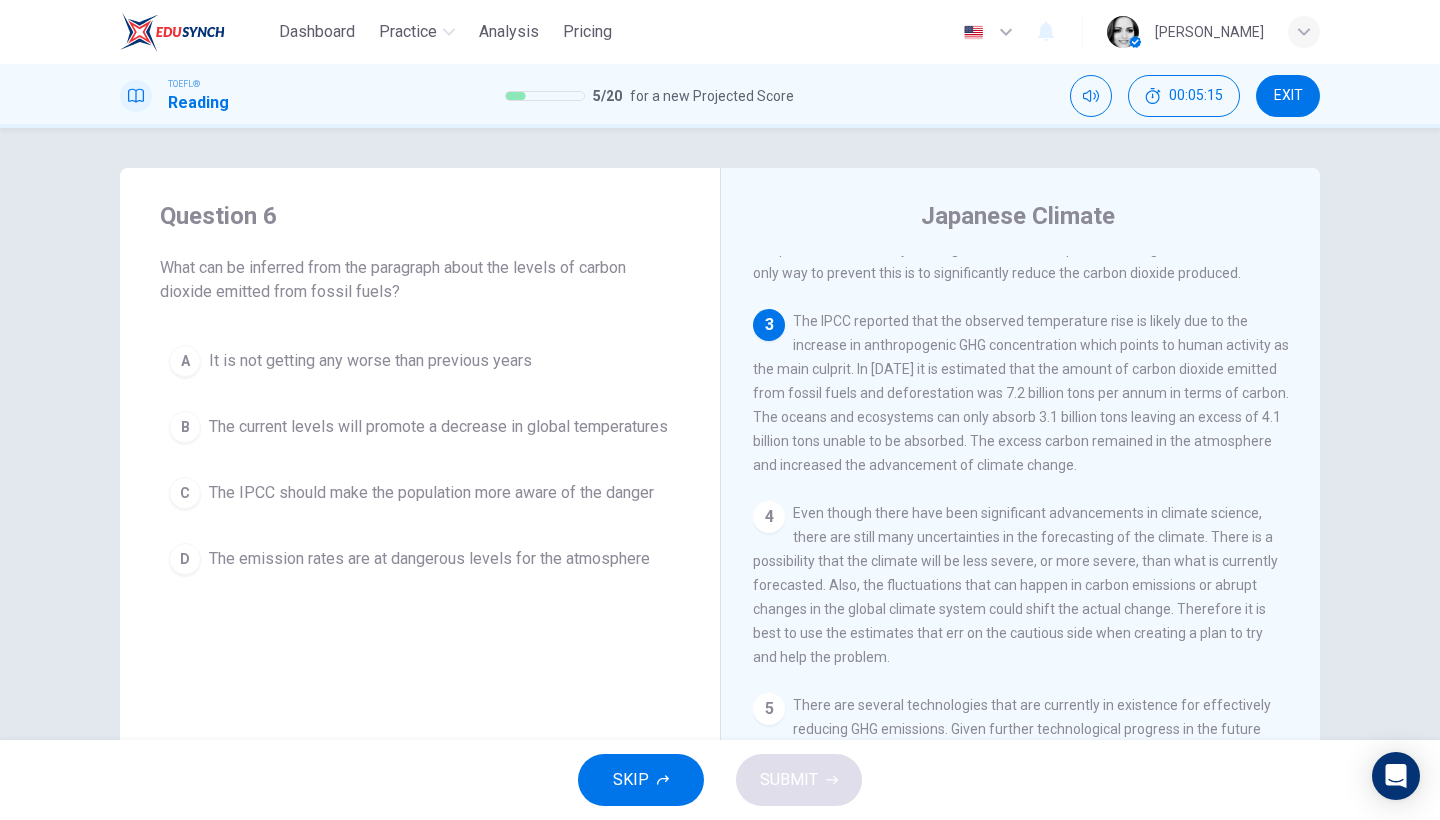 click on "The IPCC should make the population more aware of the danger" at bounding box center [431, 493] 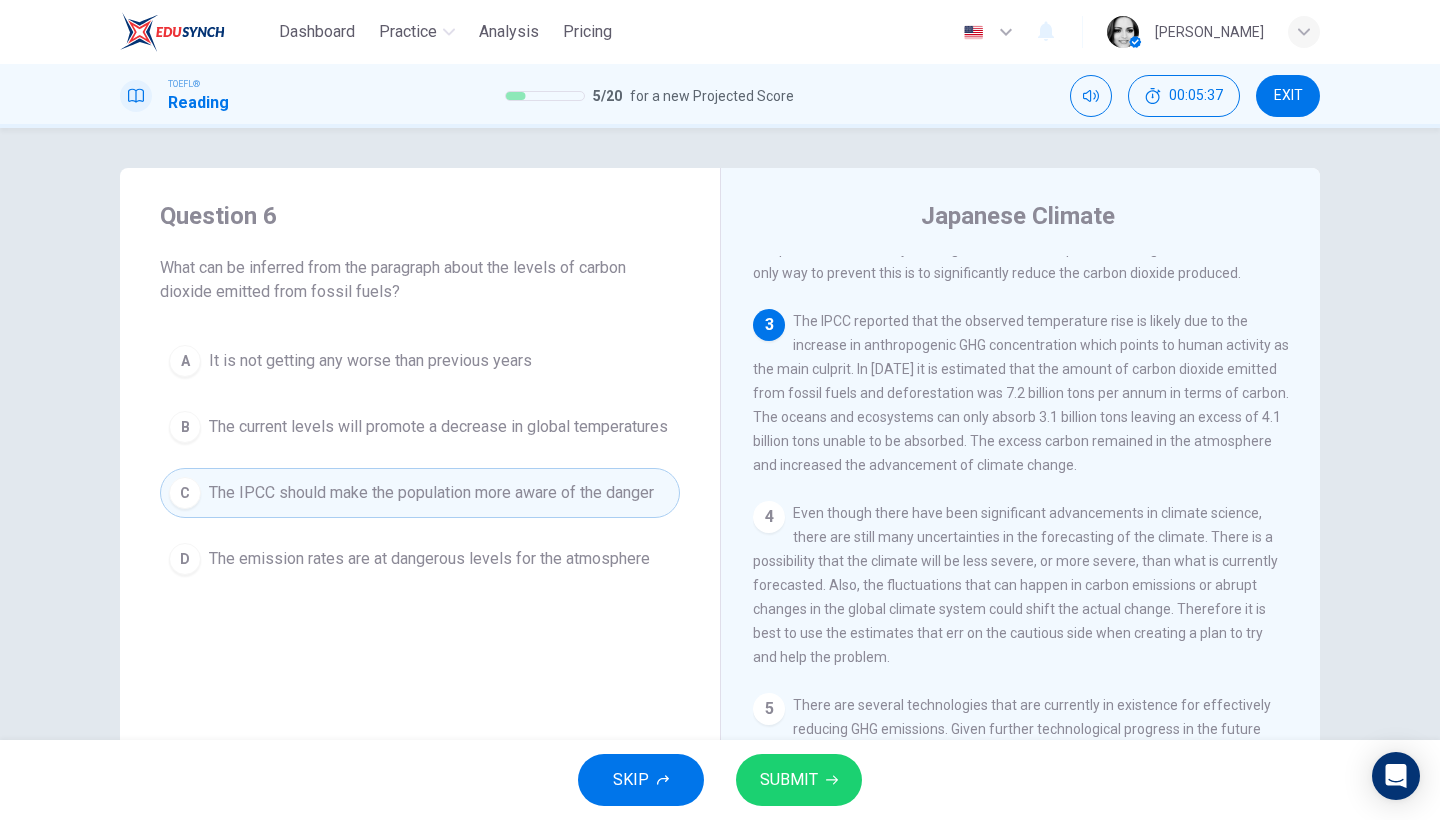 click on "SUBMIT" at bounding box center [789, 780] 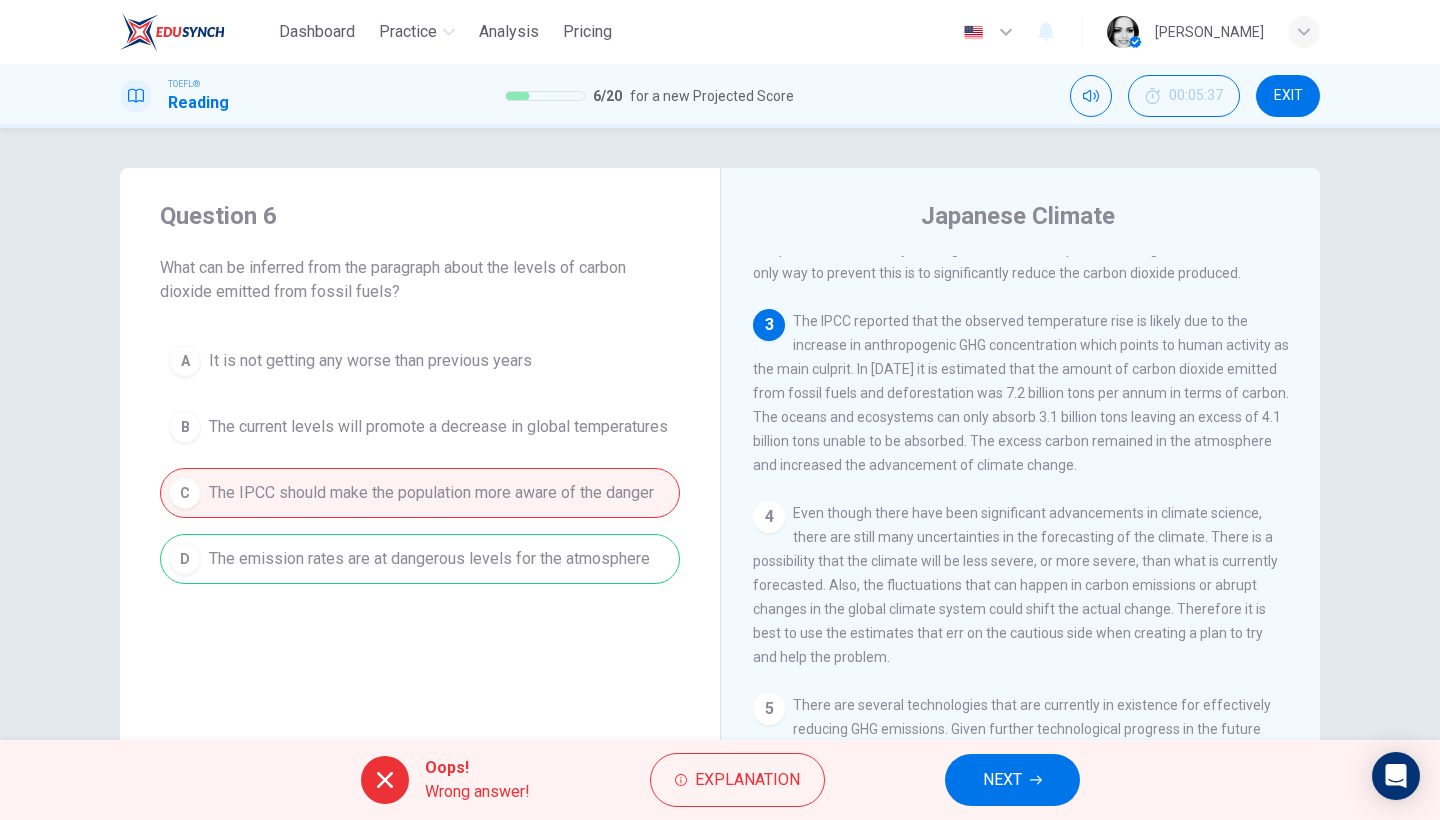 click on "NEXT" at bounding box center (1002, 780) 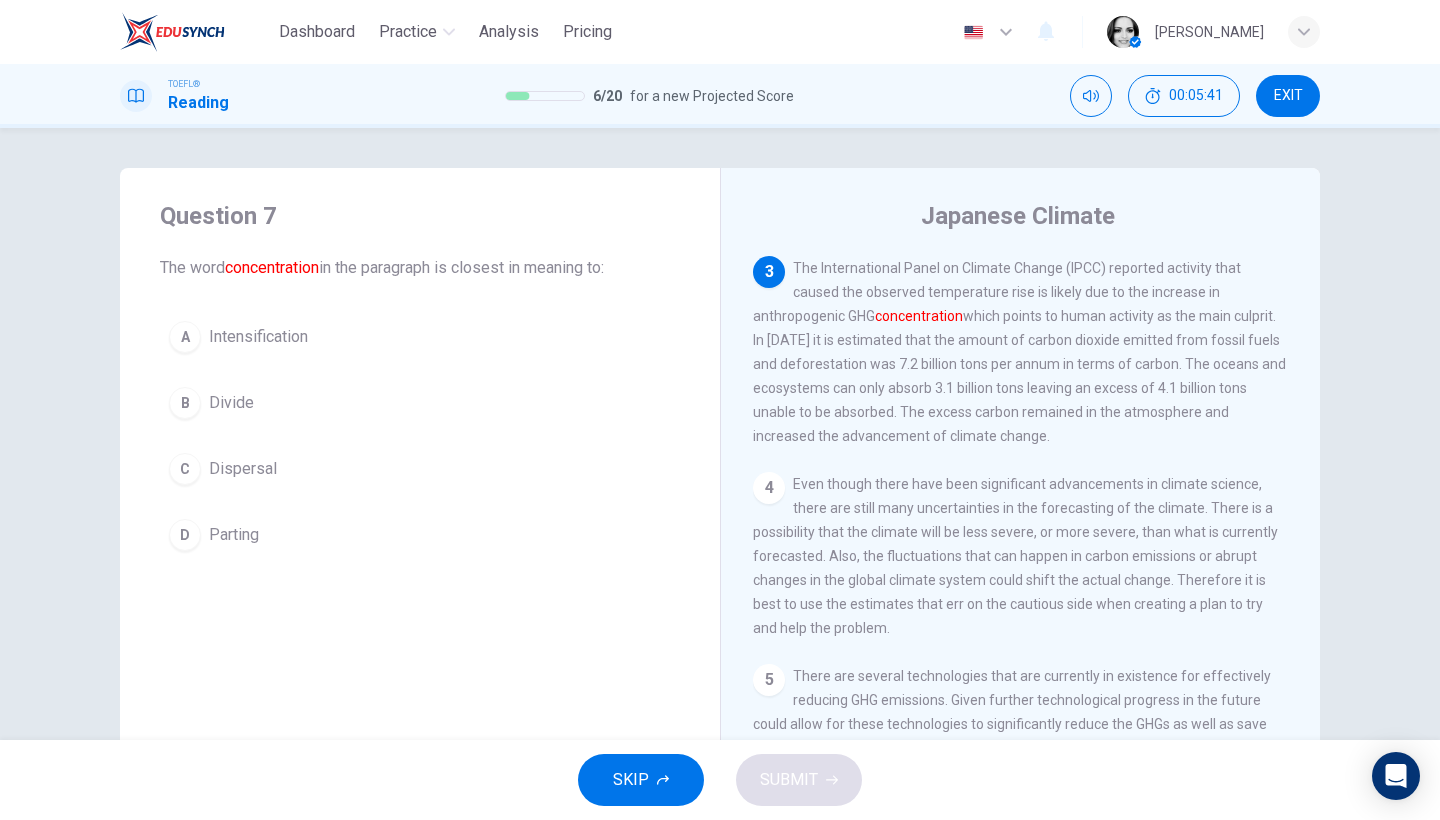 click on "Intensification" at bounding box center (258, 337) 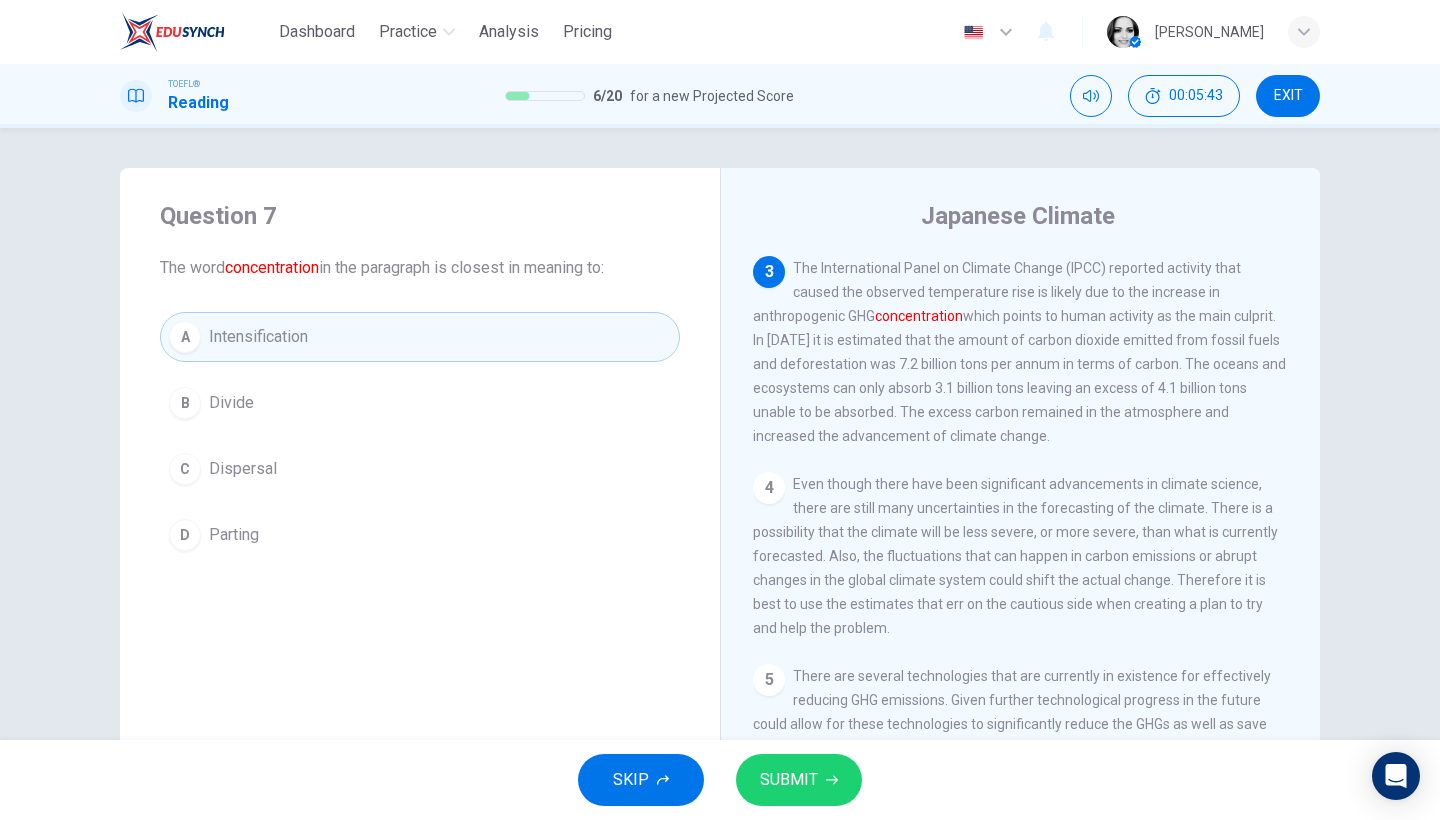 click on "SUBMIT" at bounding box center (789, 780) 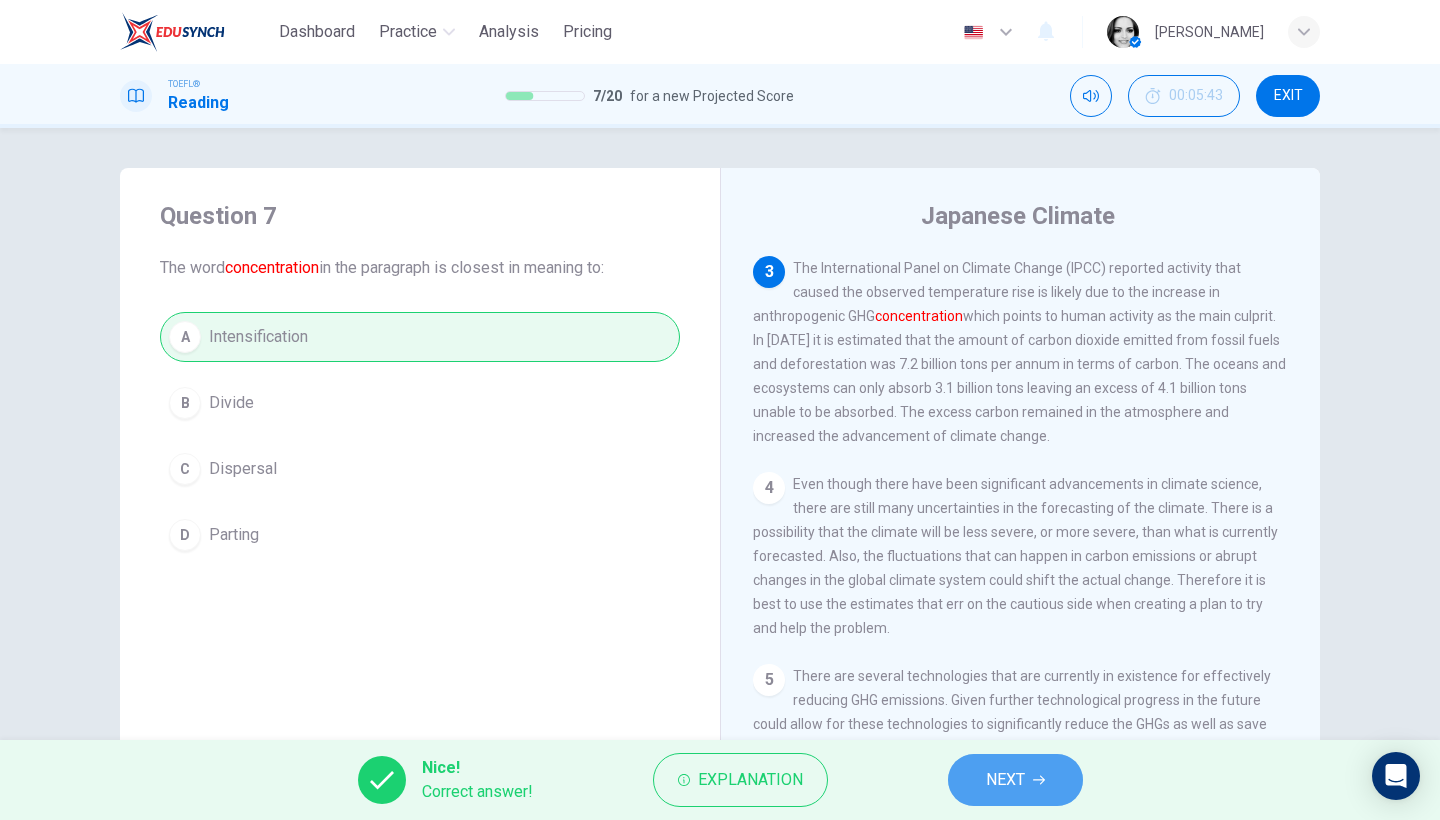 click on "NEXT" at bounding box center (1015, 780) 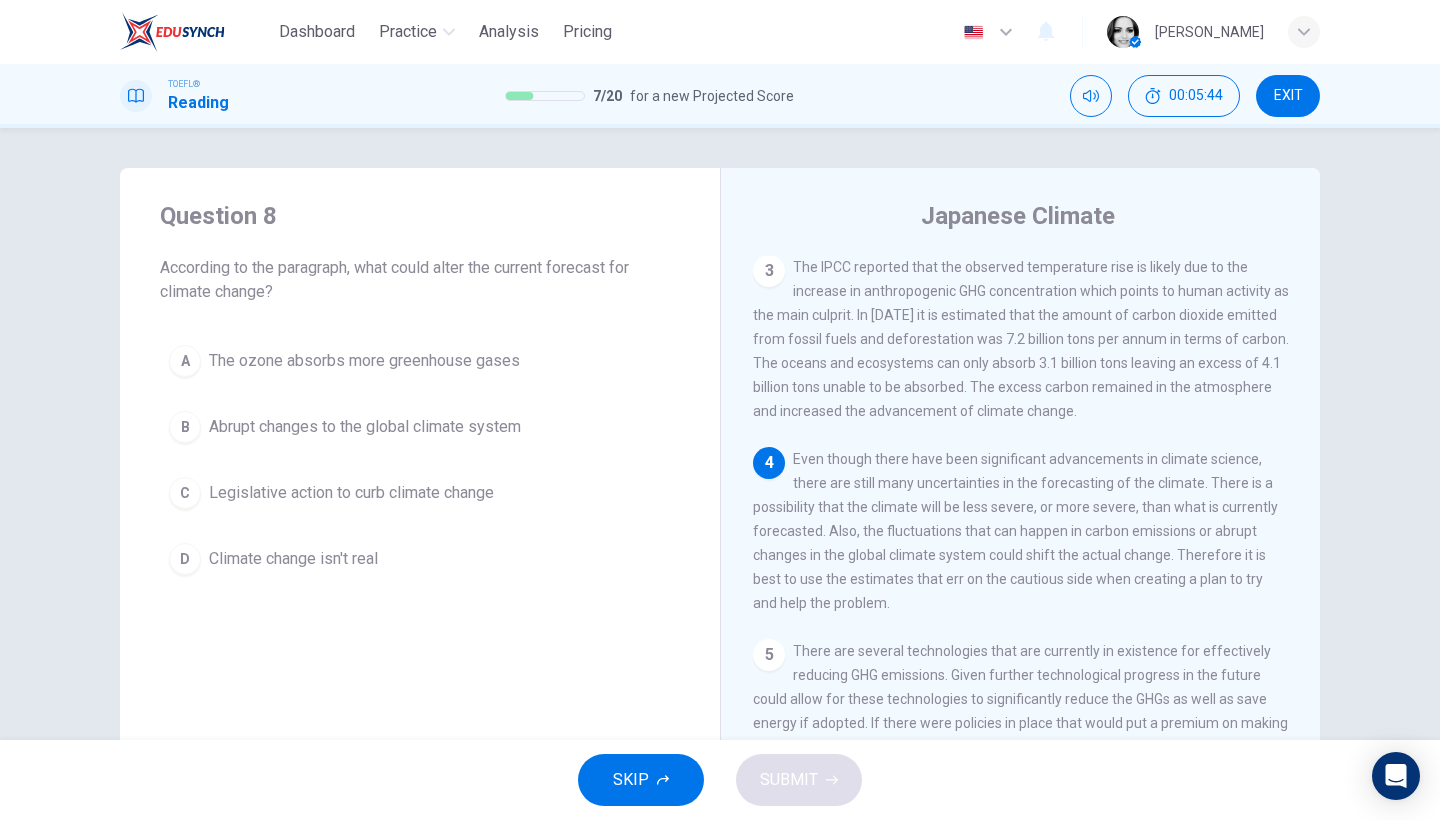 scroll, scrollTop: 157, scrollLeft: 0, axis: vertical 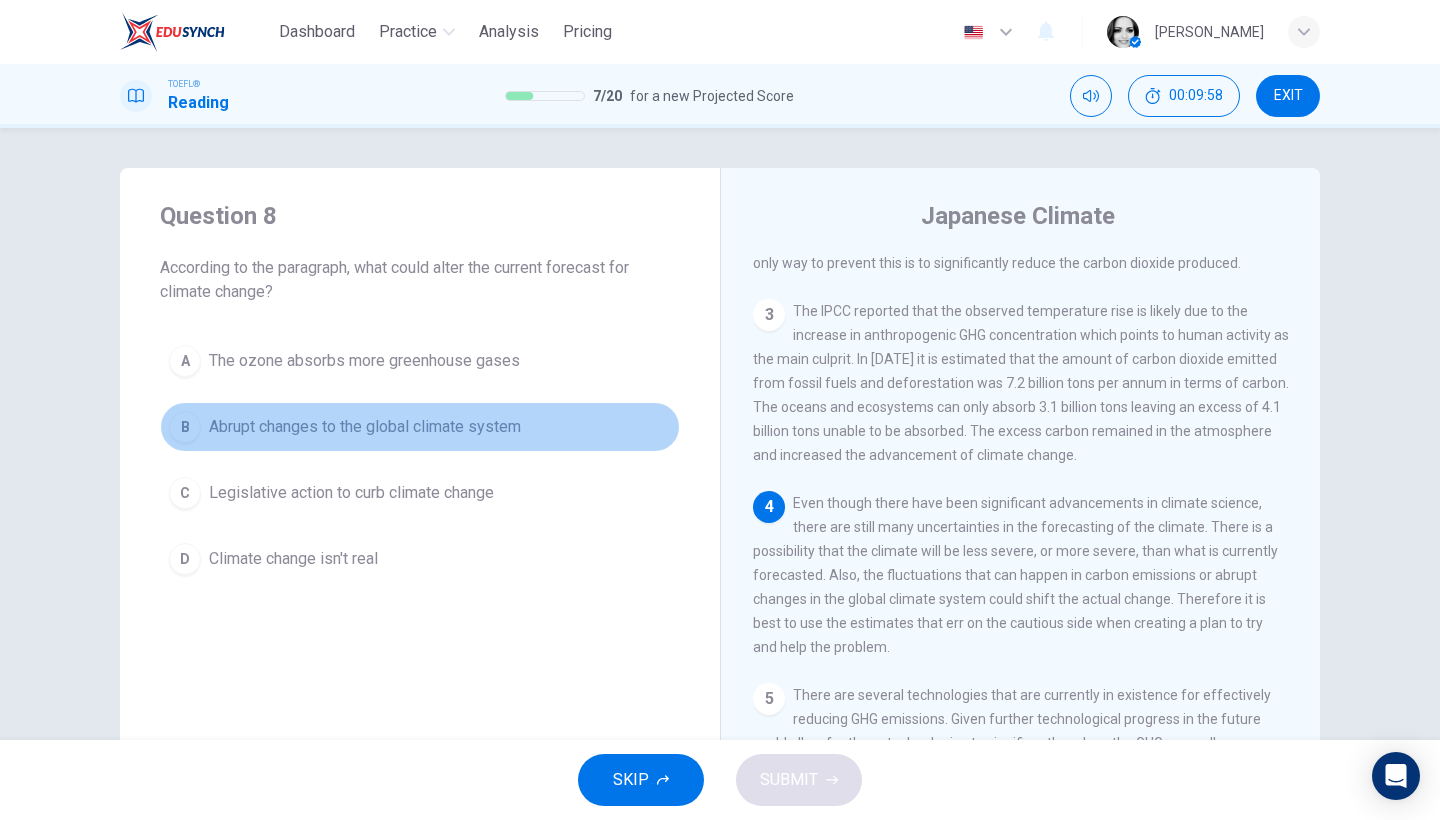 click on "B Abrupt changes to the global climate system" at bounding box center (420, 427) 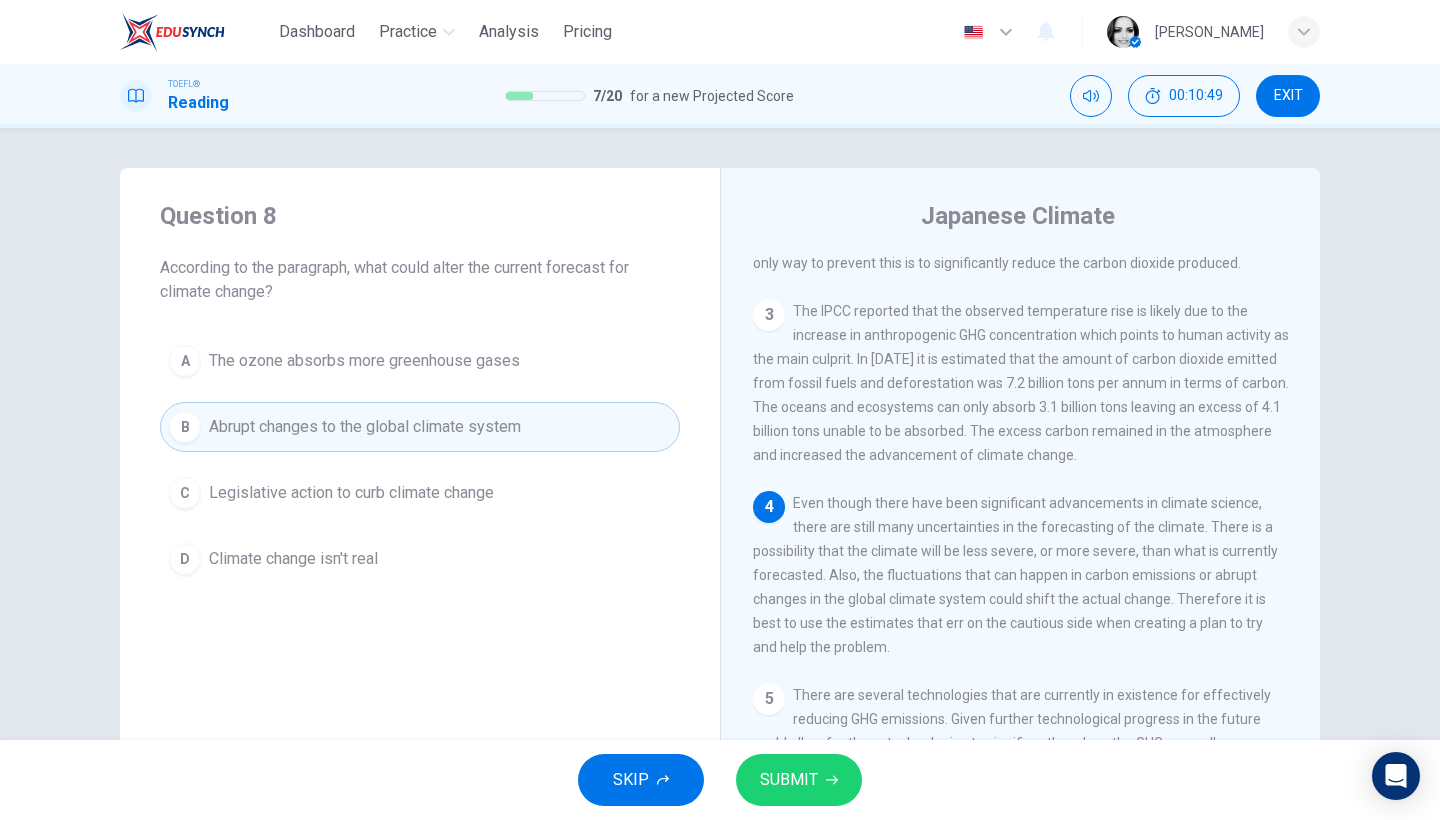 click on "SUBMIT" at bounding box center (789, 780) 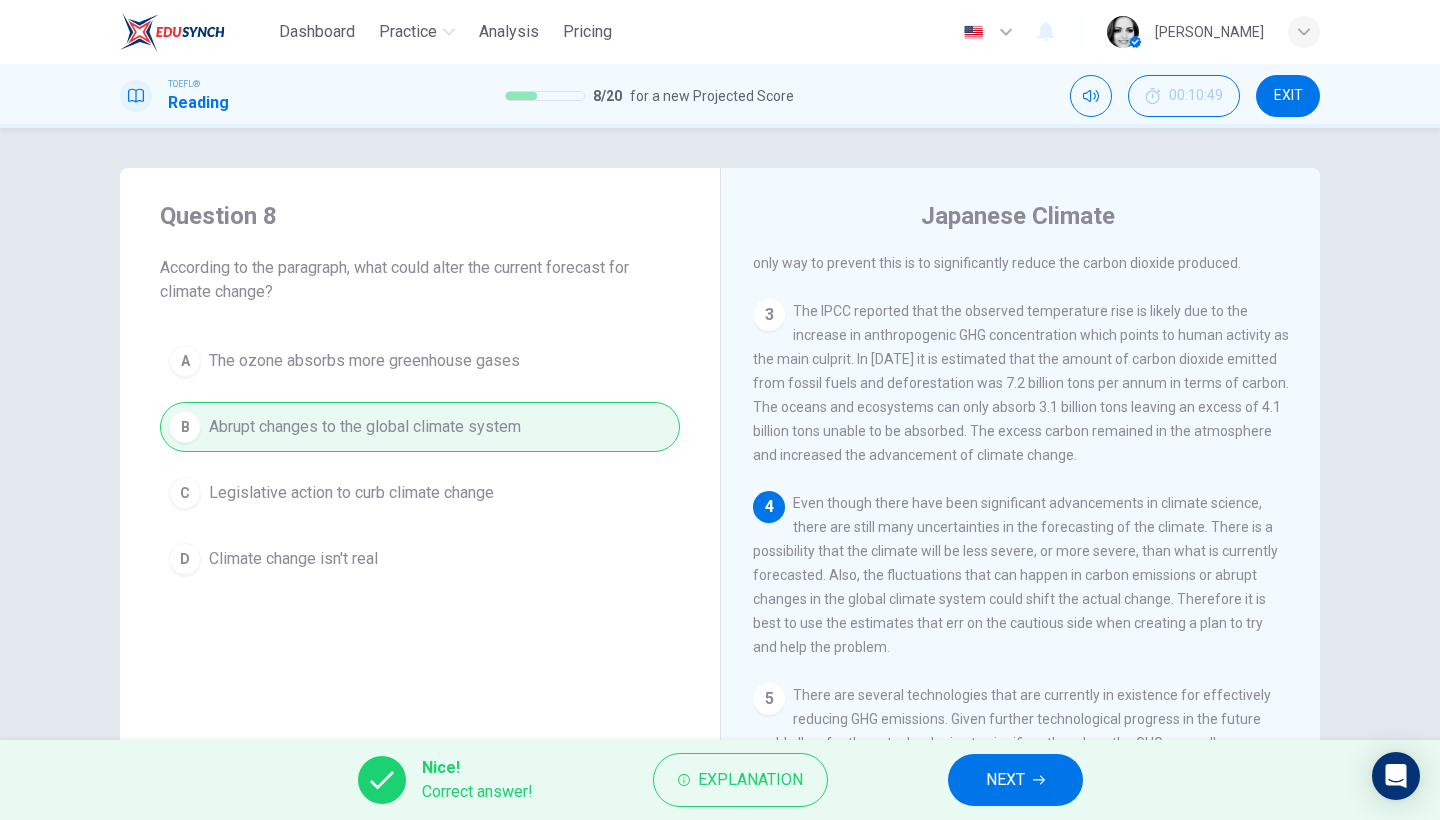 click on "NEXT" at bounding box center (1015, 780) 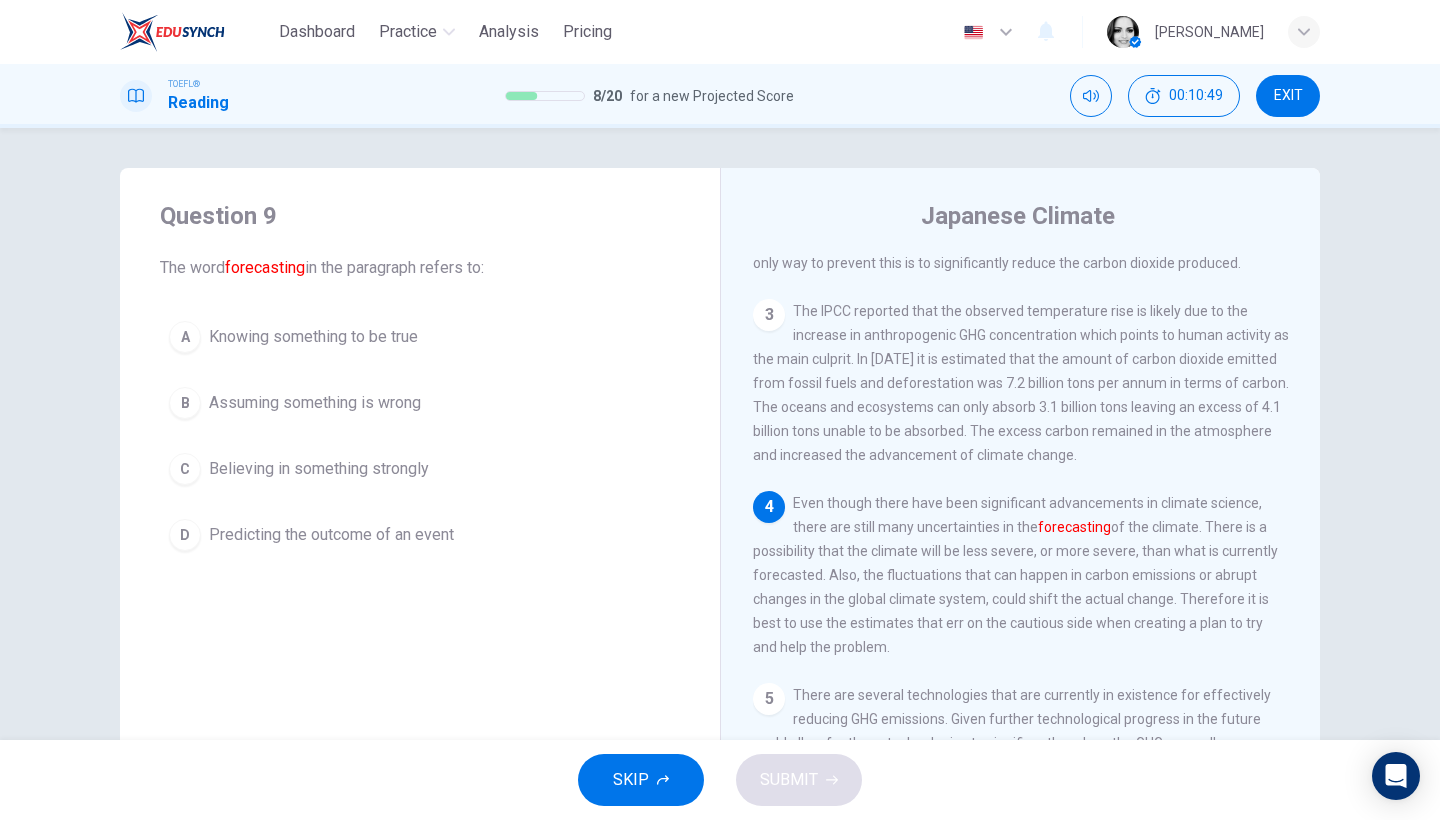 scroll, scrollTop: 345, scrollLeft: 0, axis: vertical 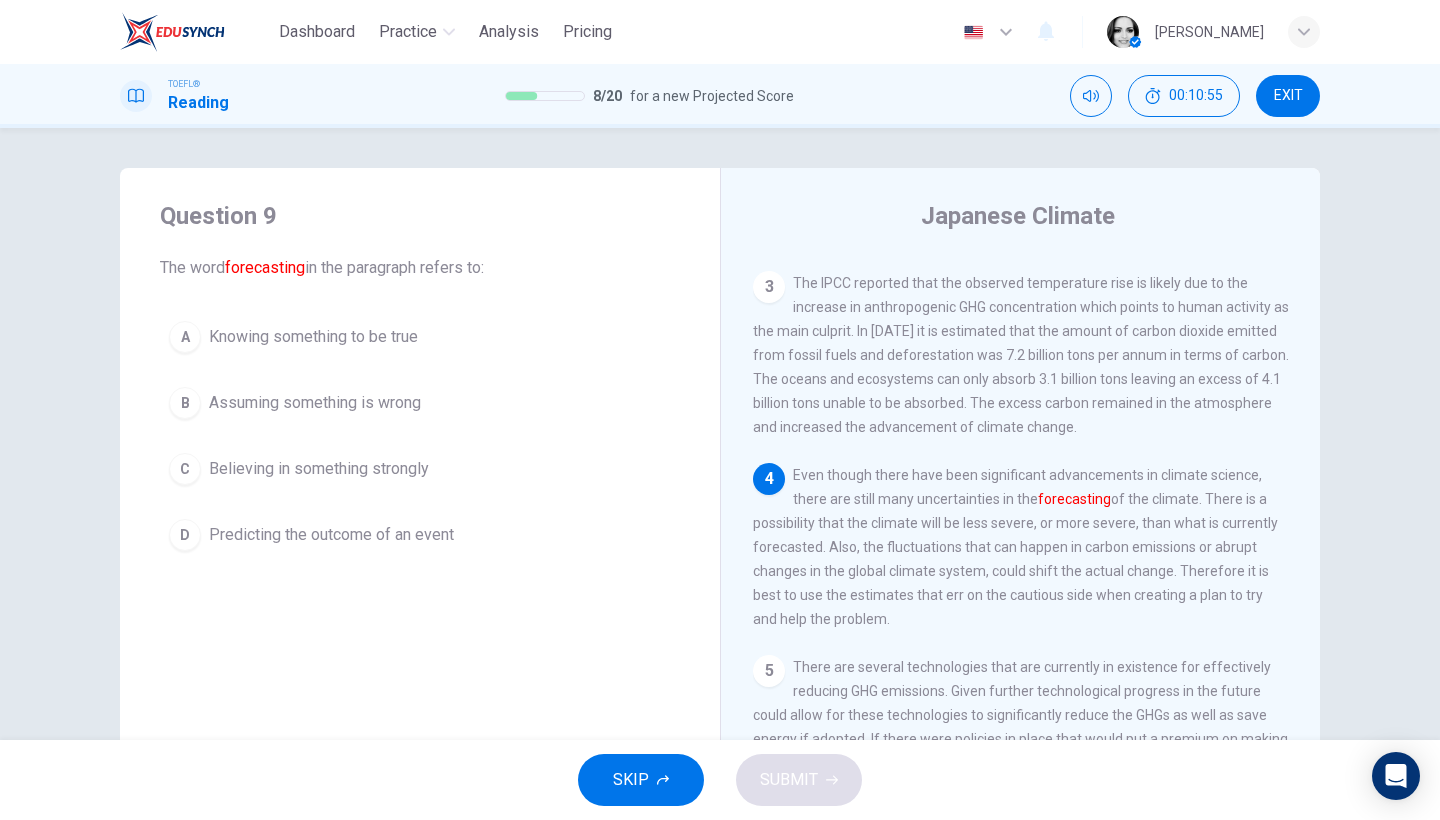 click on "D Predicting the outcome of an event" at bounding box center (420, 535) 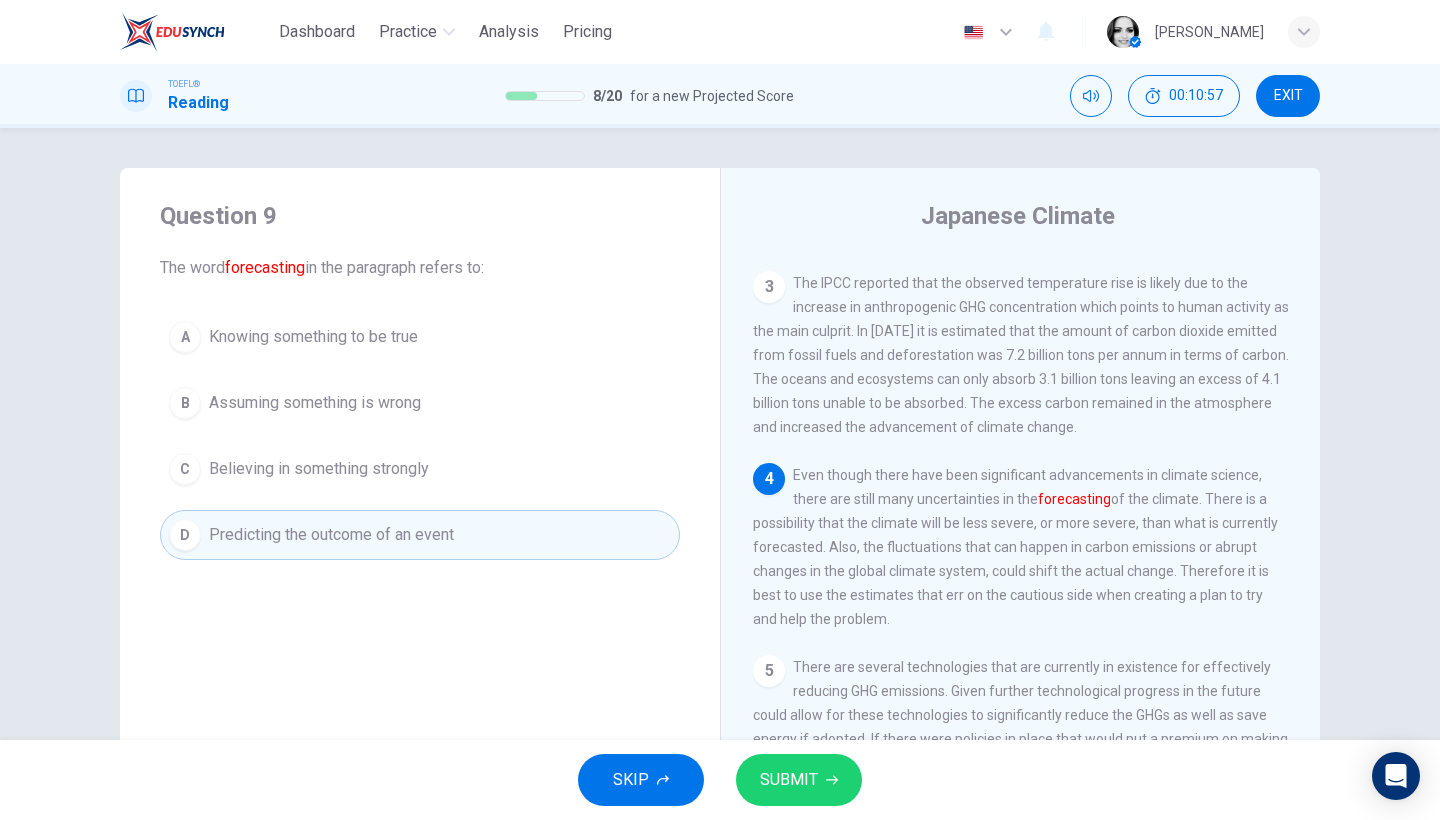 click on "SUBMIT" at bounding box center (789, 780) 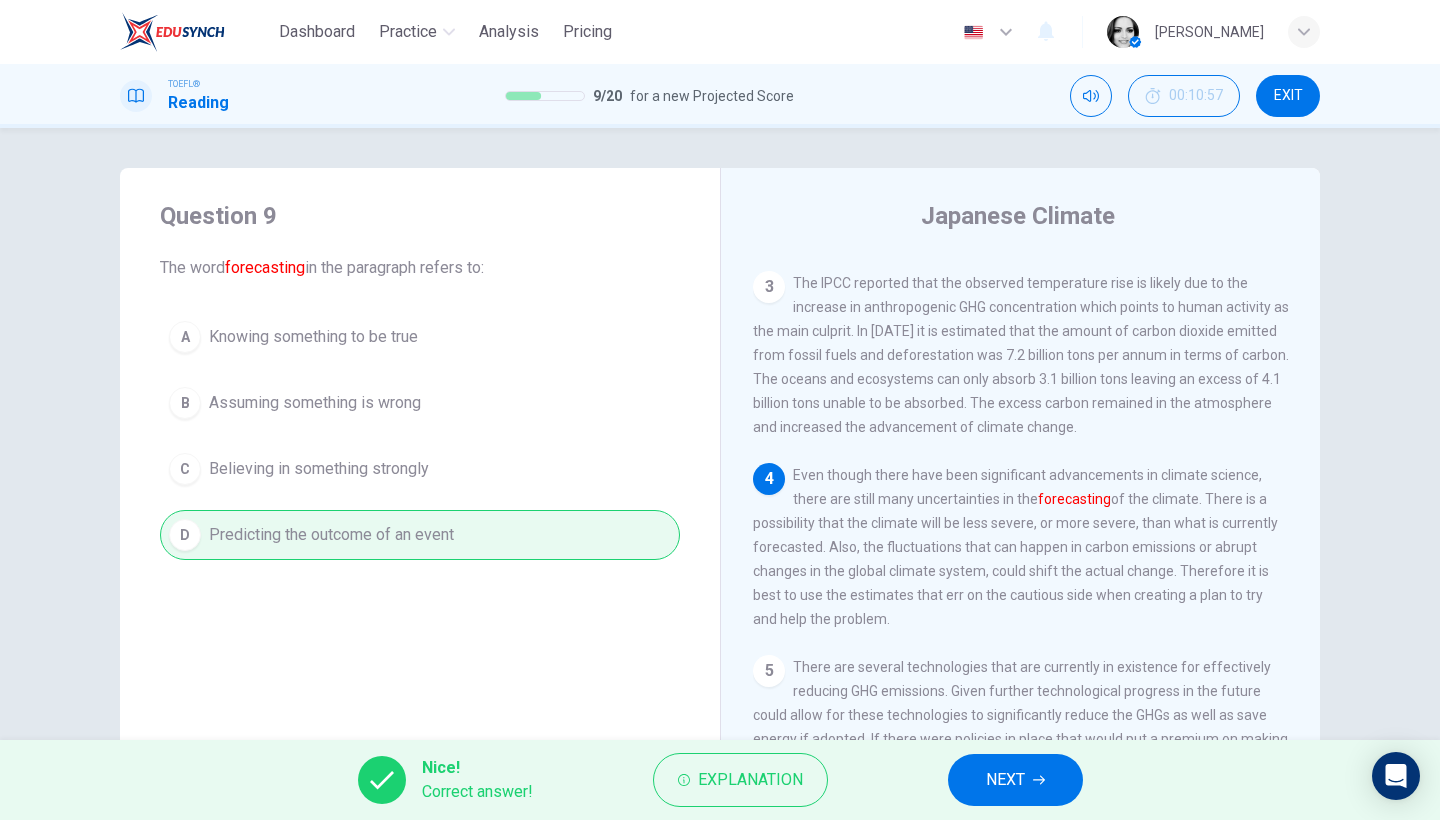 click on "NEXT" at bounding box center (1015, 780) 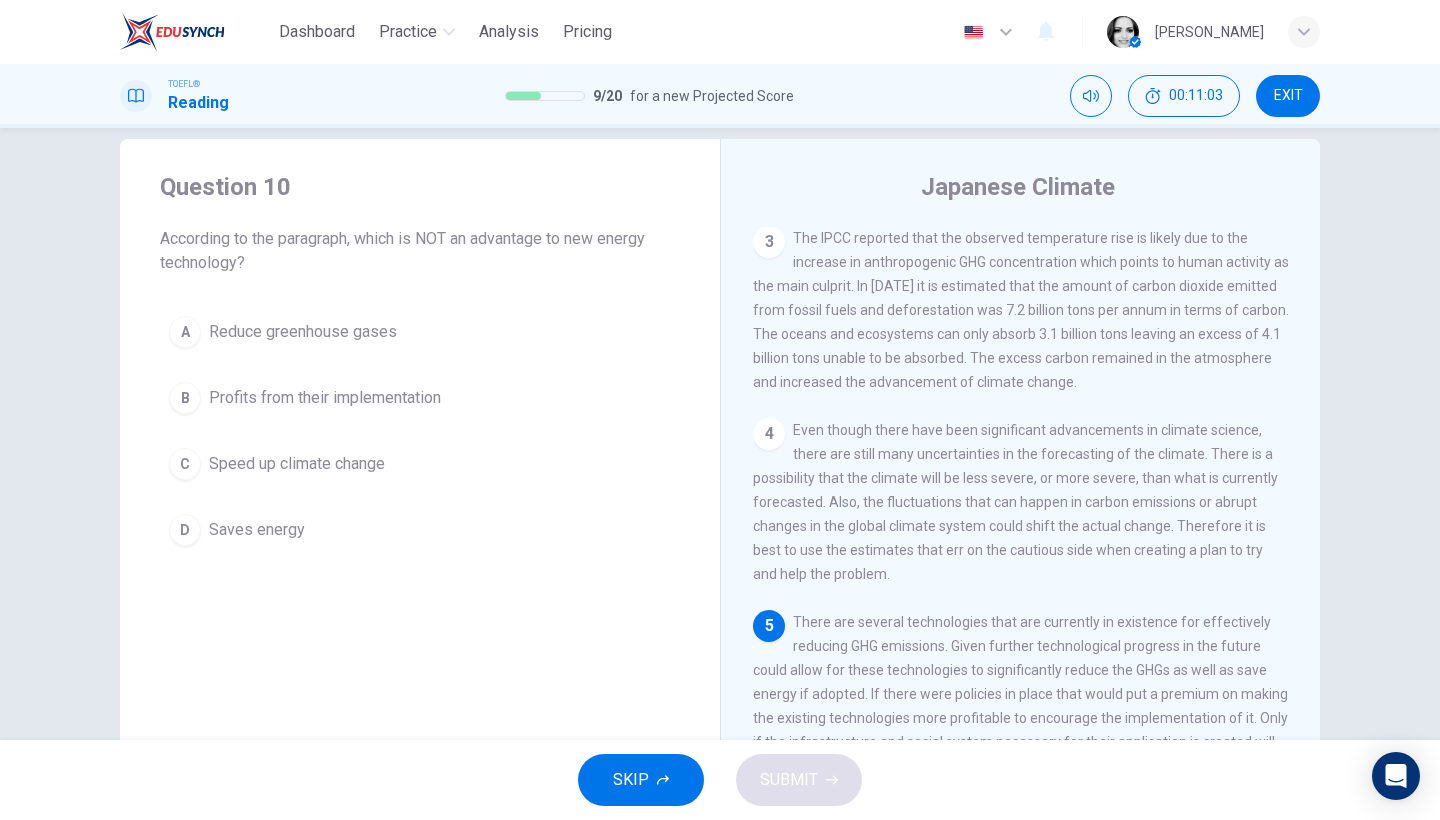 scroll, scrollTop: 73, scrollLeft: 0, axis: vertical 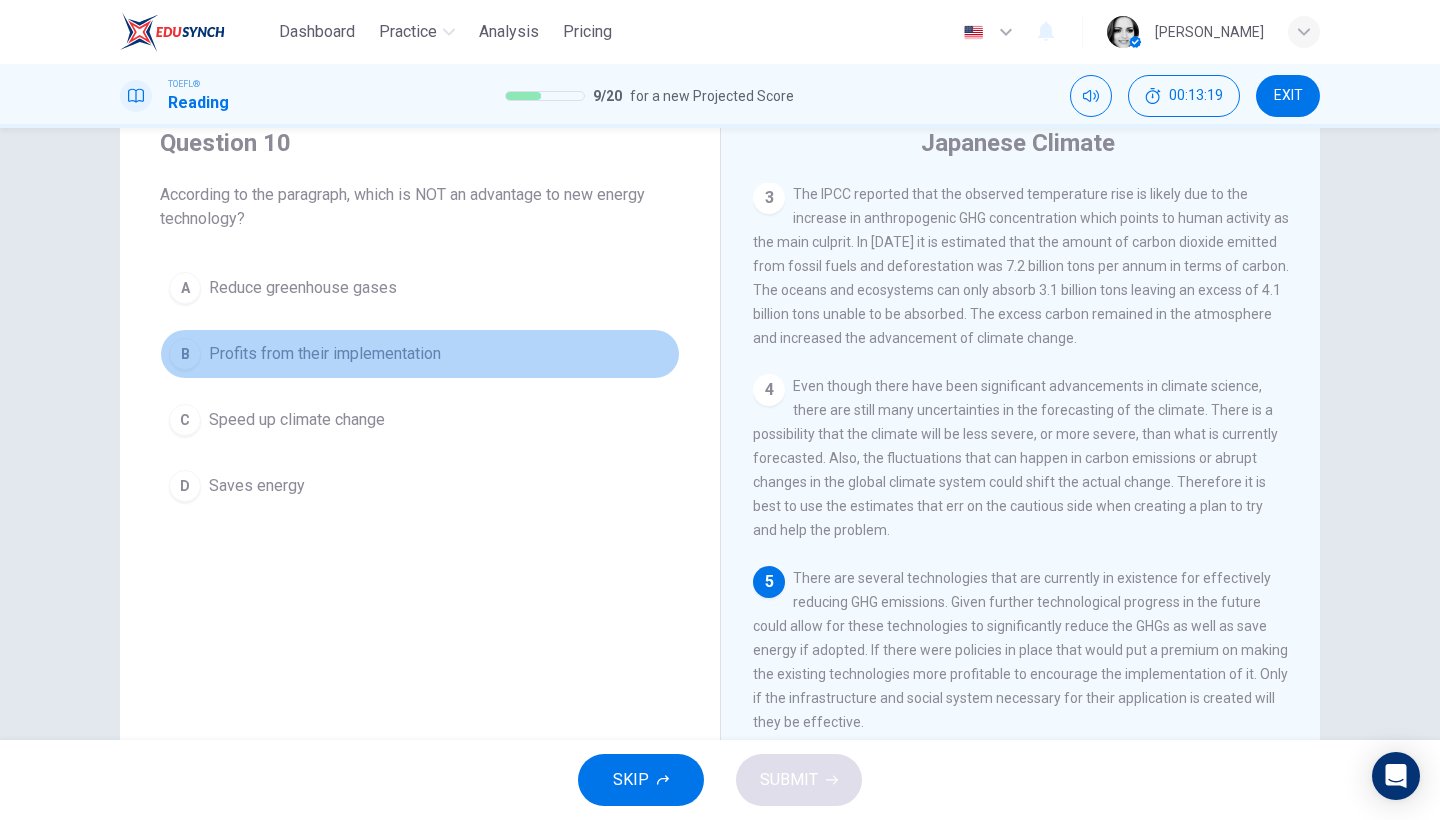 click on "B Profits from their implementation" at bounding box center (420, 354) 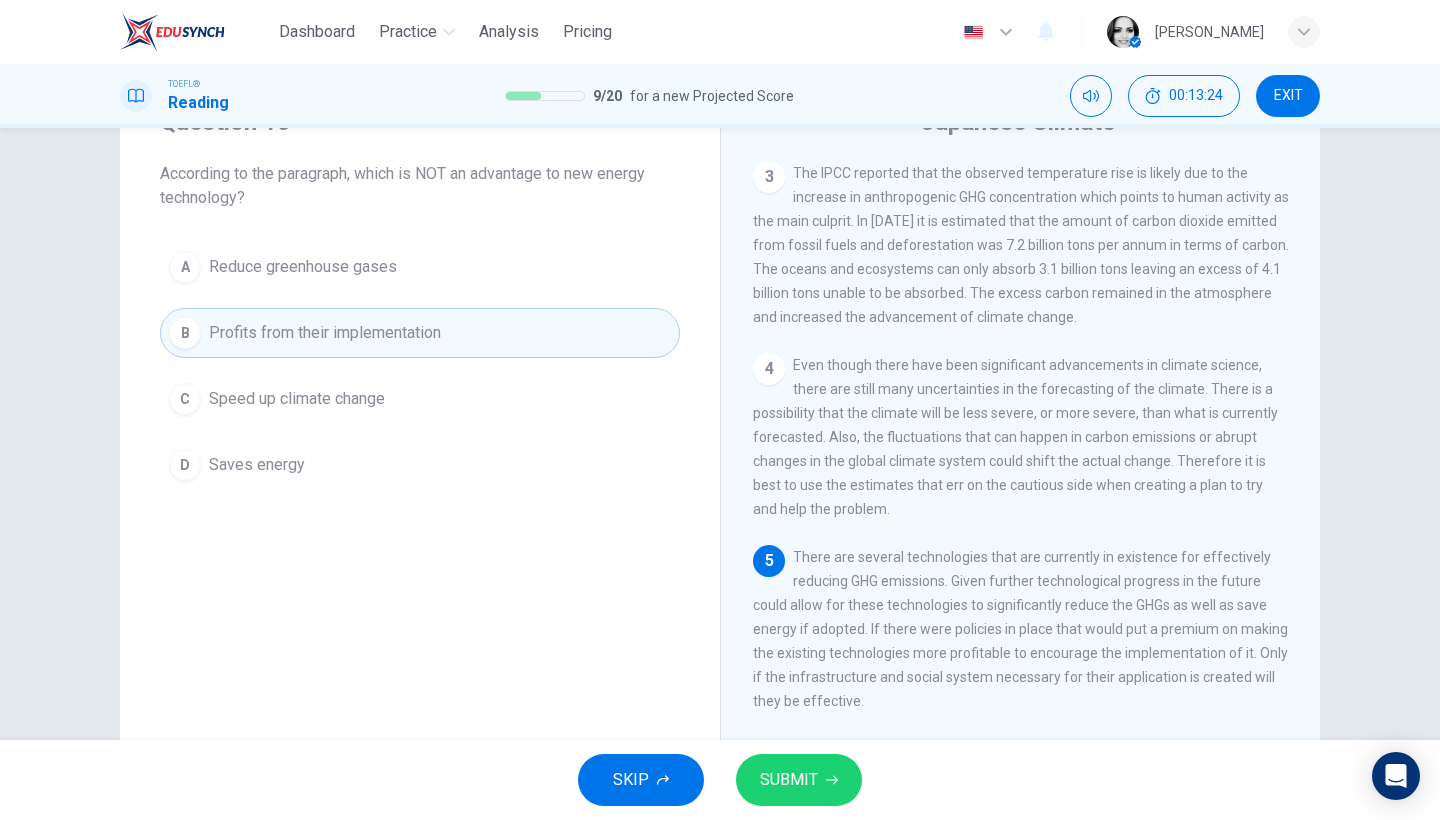 scroll, scrollTop: 98, scrollLeft: 0, axis: vertical 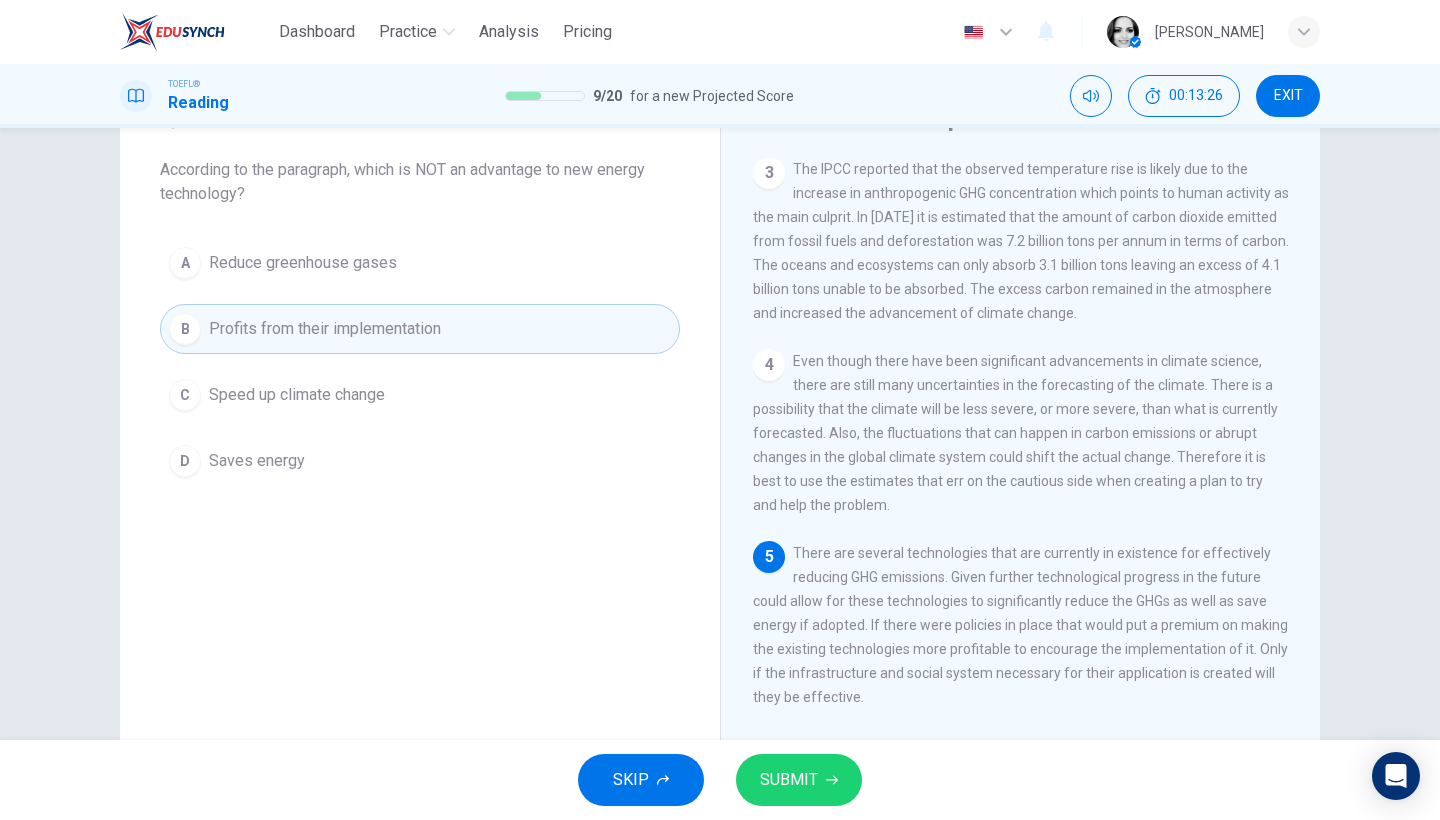 click on "Speed up climate change" at bounding box center [297, 395] 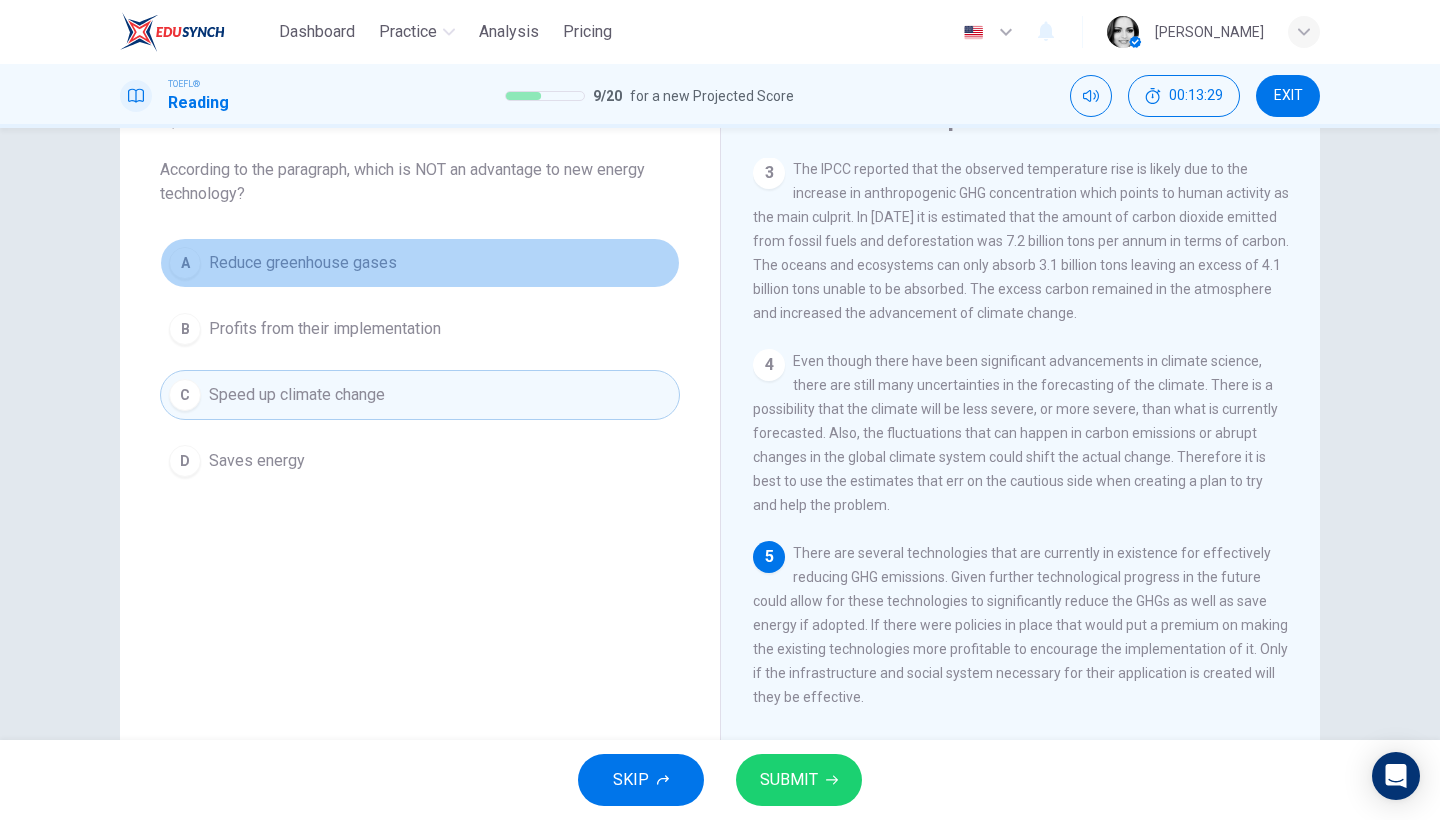 click on "Reduce greenhouse gases" at bounding box center (303, 263) 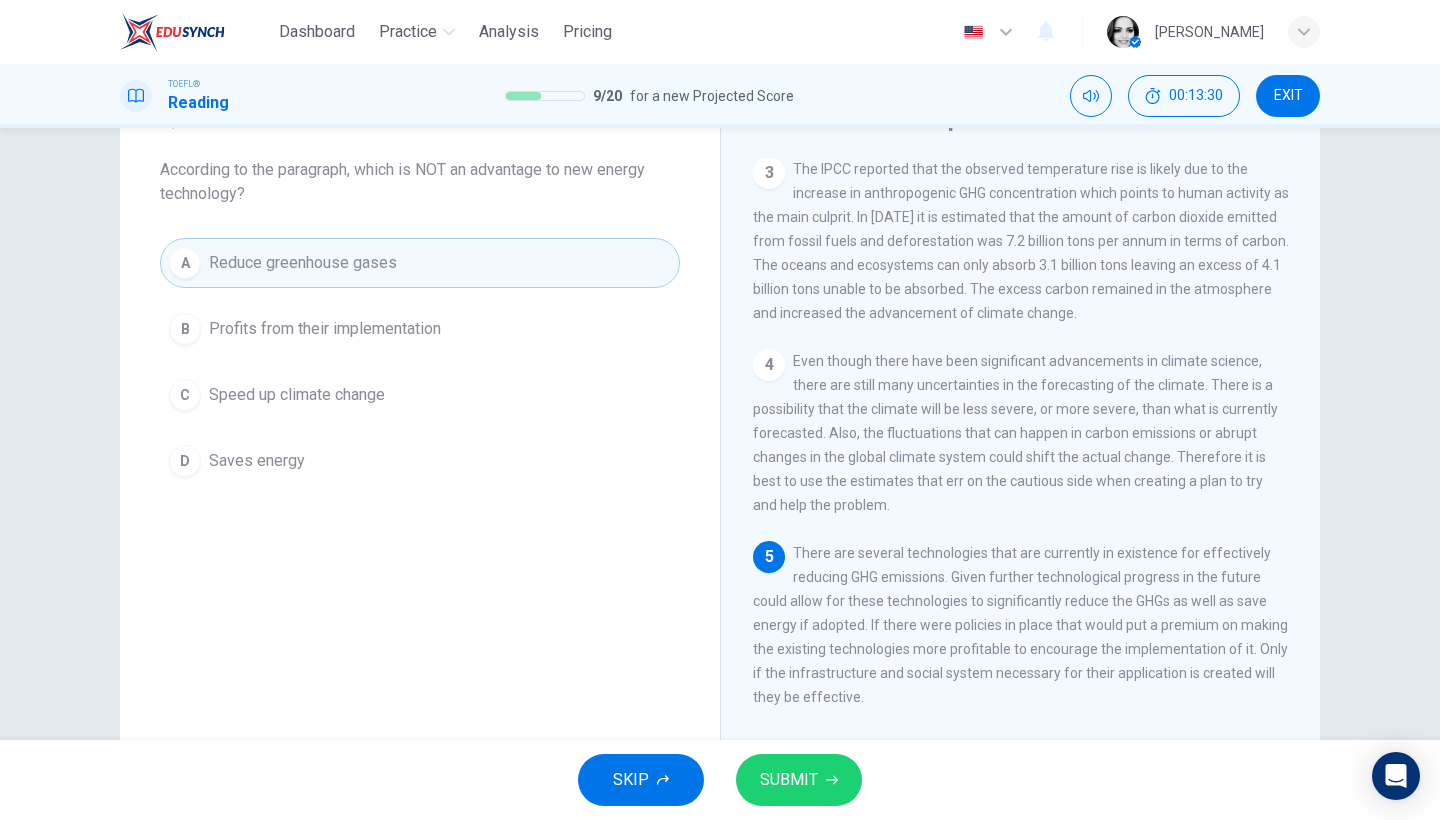 scroll, scrollTop: 102, scrollLeft: 0, axis: vertical 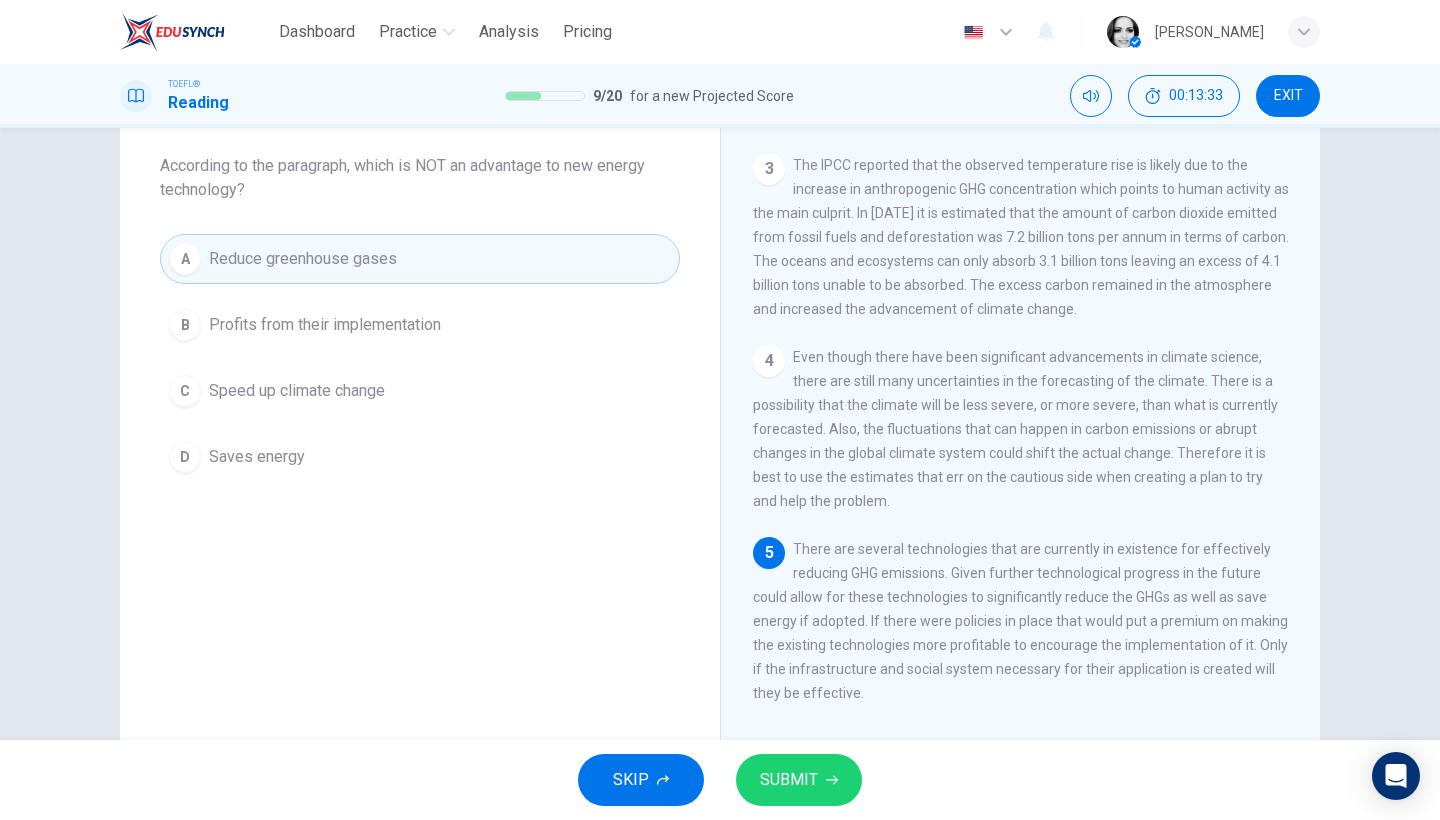 click on "Speed up climate change" at bounding box center (297, 391) 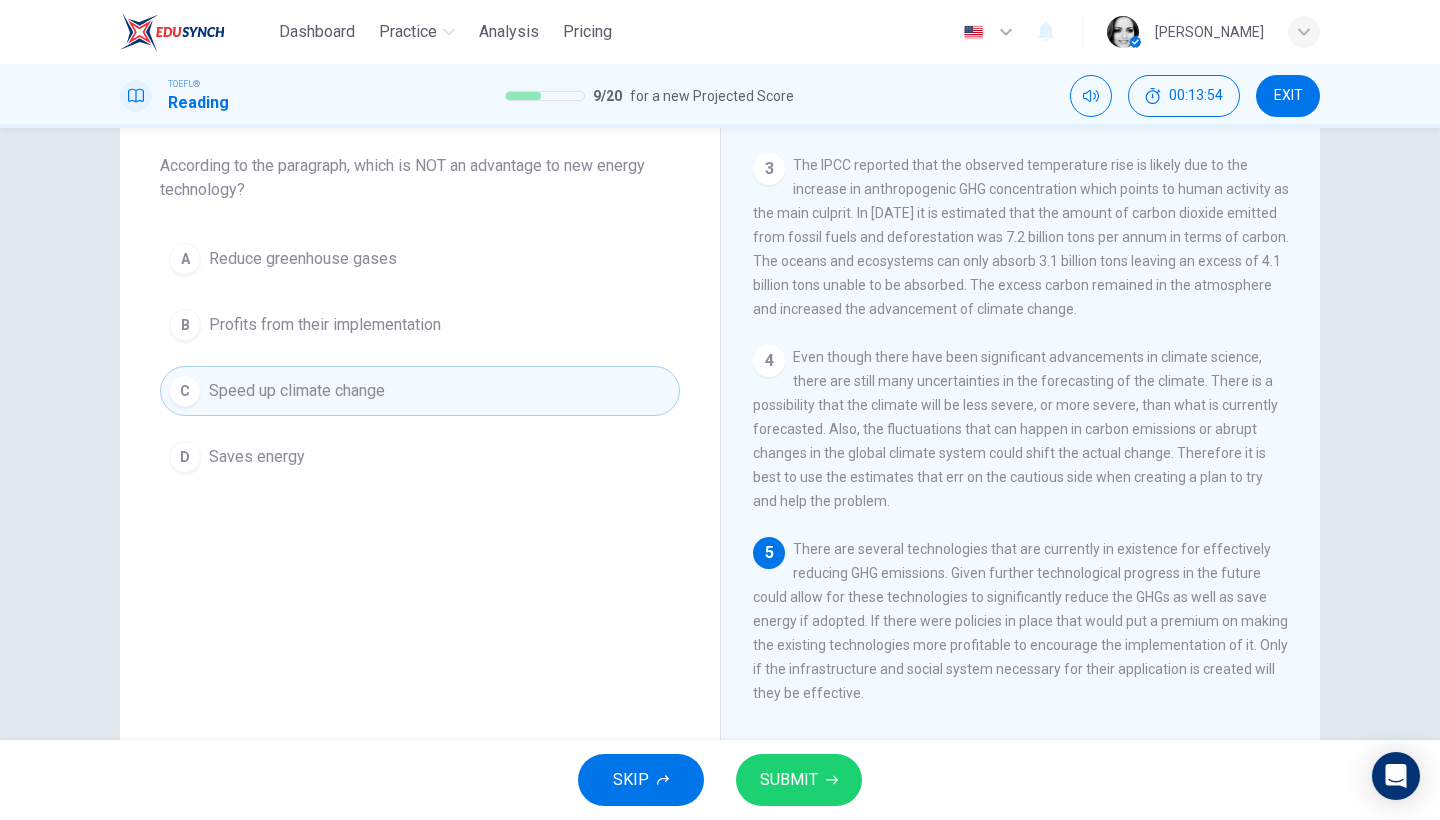 click on "SUBMIT" at bounding box center (799, 780) 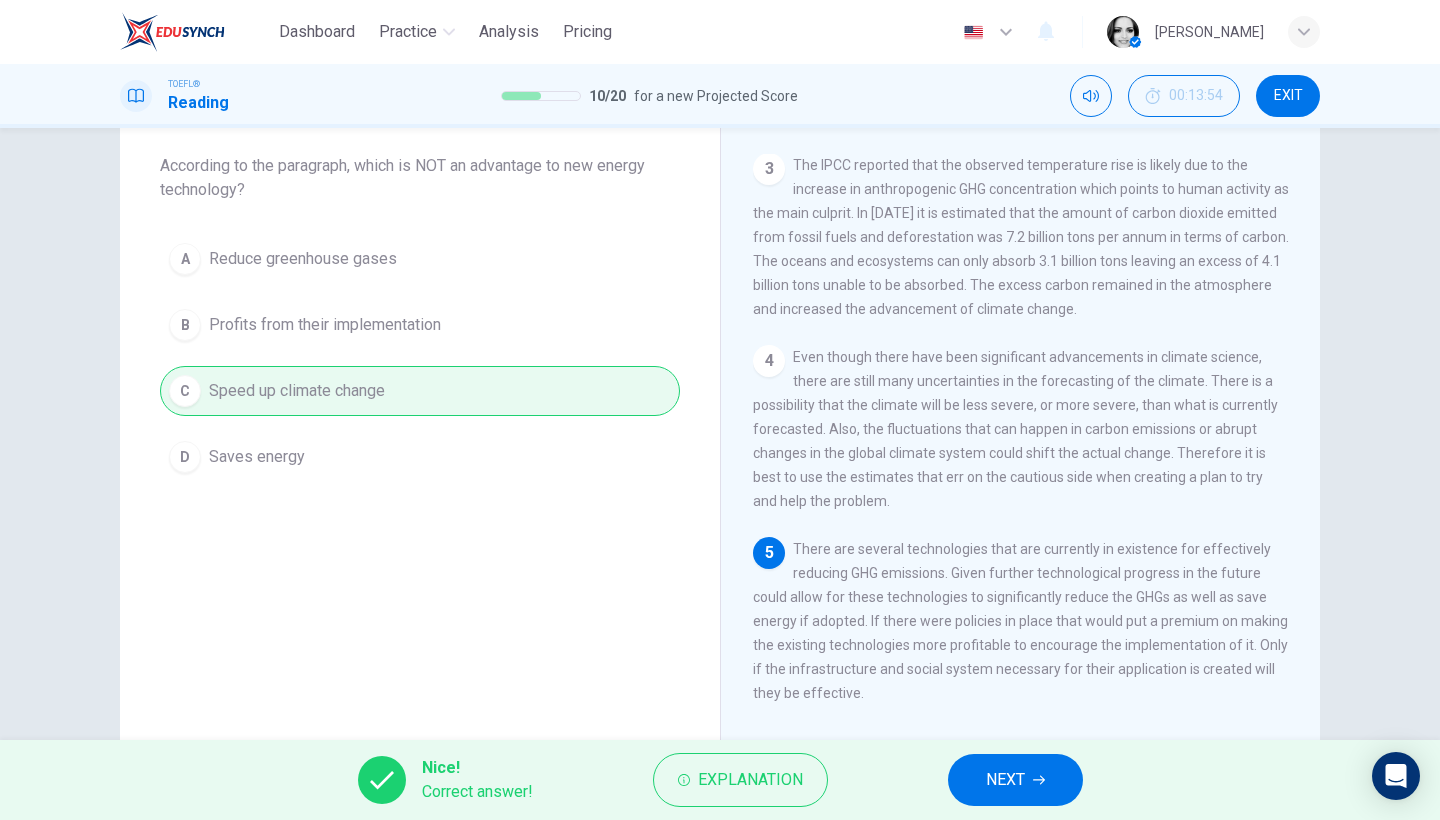click on "NEXT" at bounding box center [1015, 780] 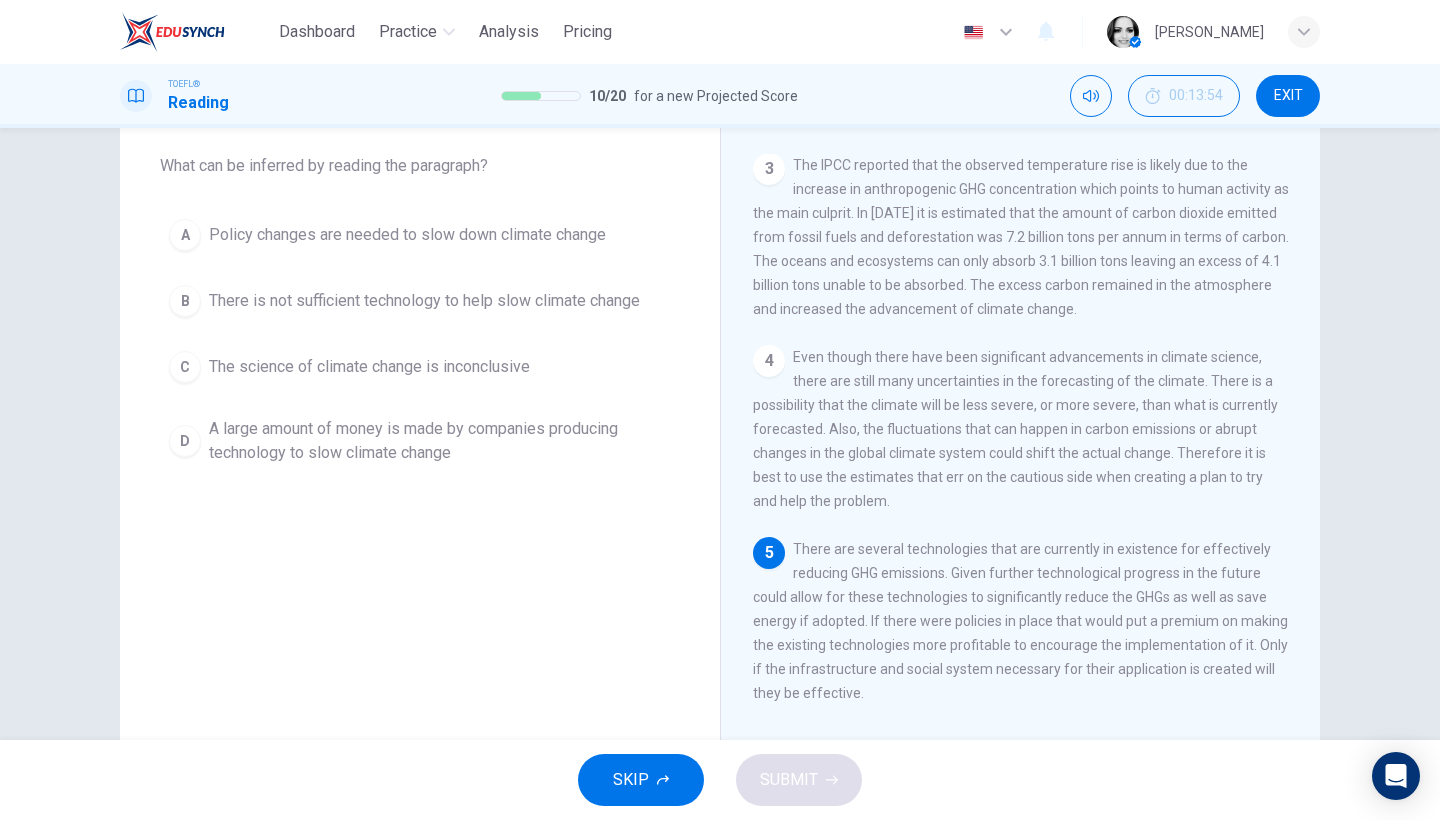 scroll, scrollTop: 0, scrollLeft: 0, axis: both 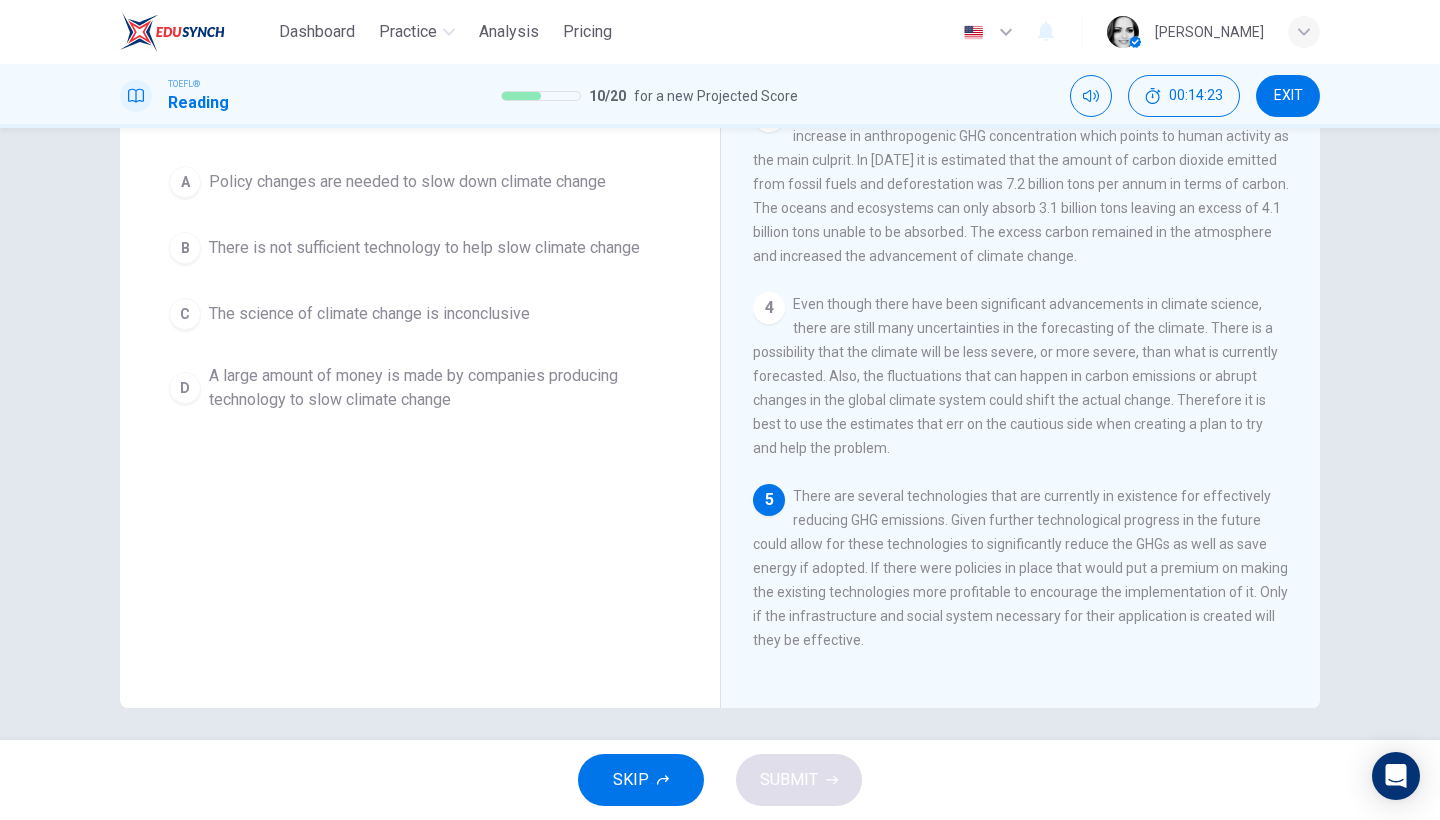 click on "A large amount of money is made by companies producing technology to slow climate change" at bounding box center (440, 388) 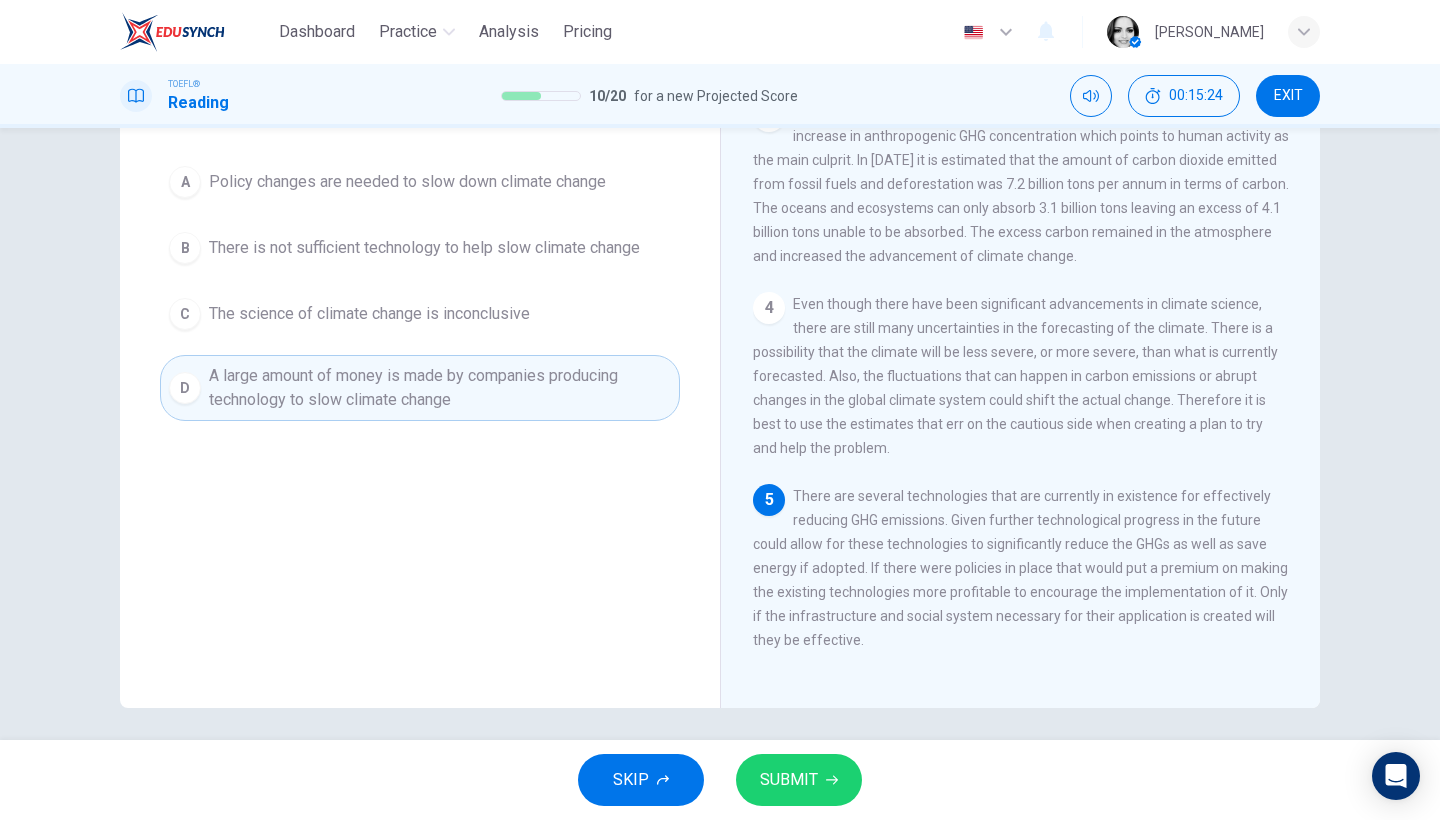 click on "SUBMIT" at bounding box center (789, 780) 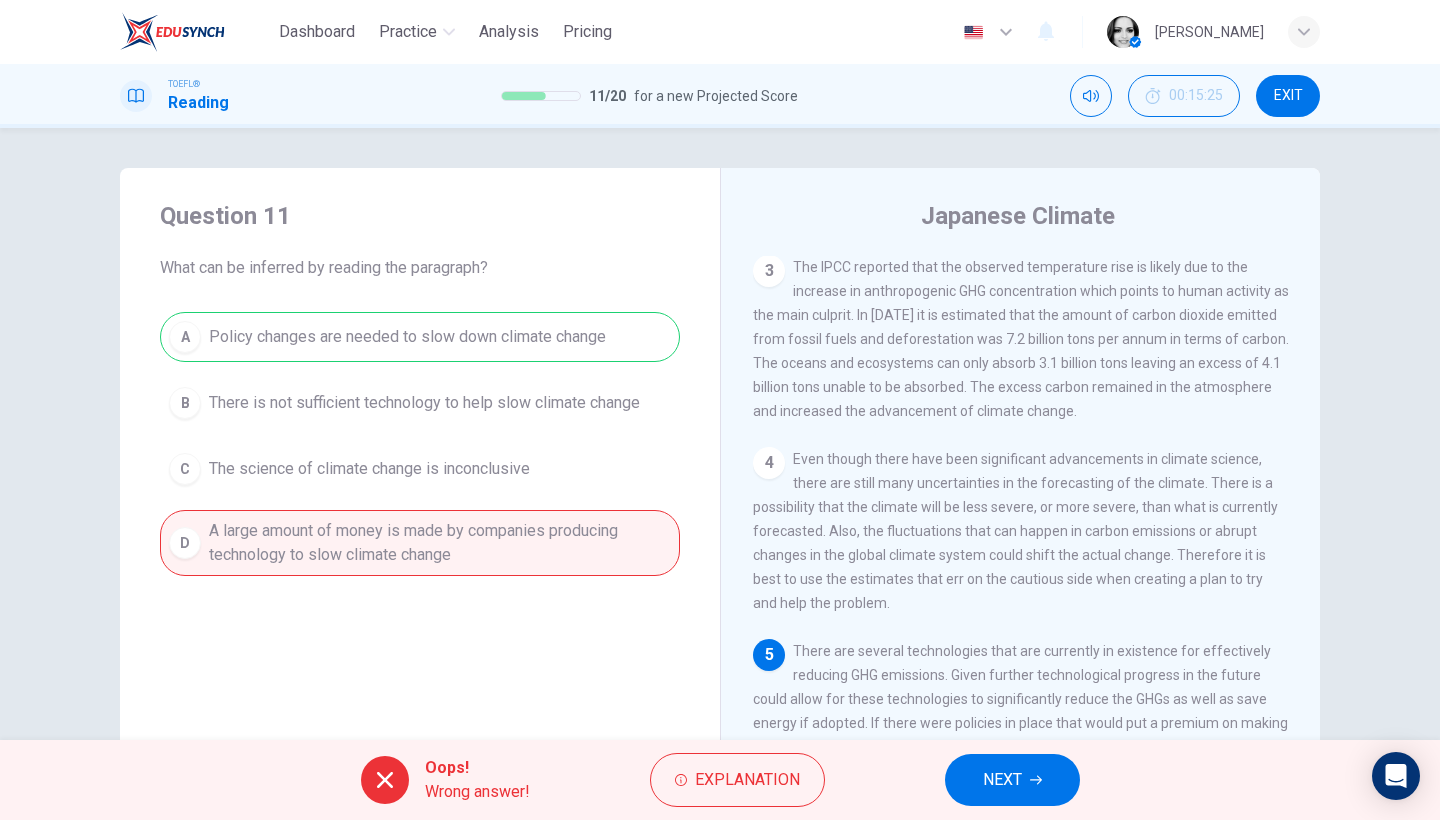 scroll, scrollTop: 163, scrollLeft: 0, axis: vertical 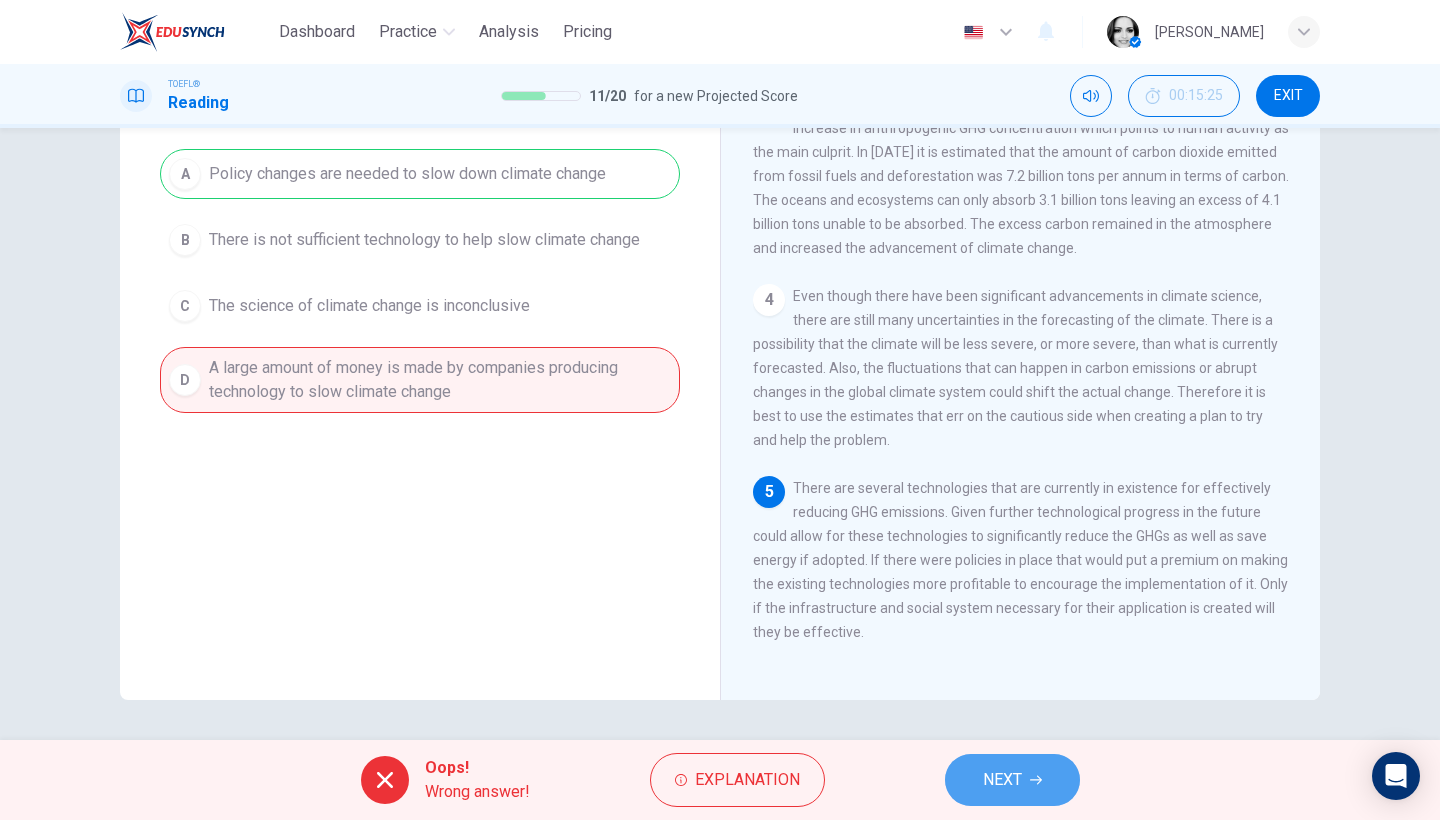 click on "NEXT" at bounding box center [1002, 780] 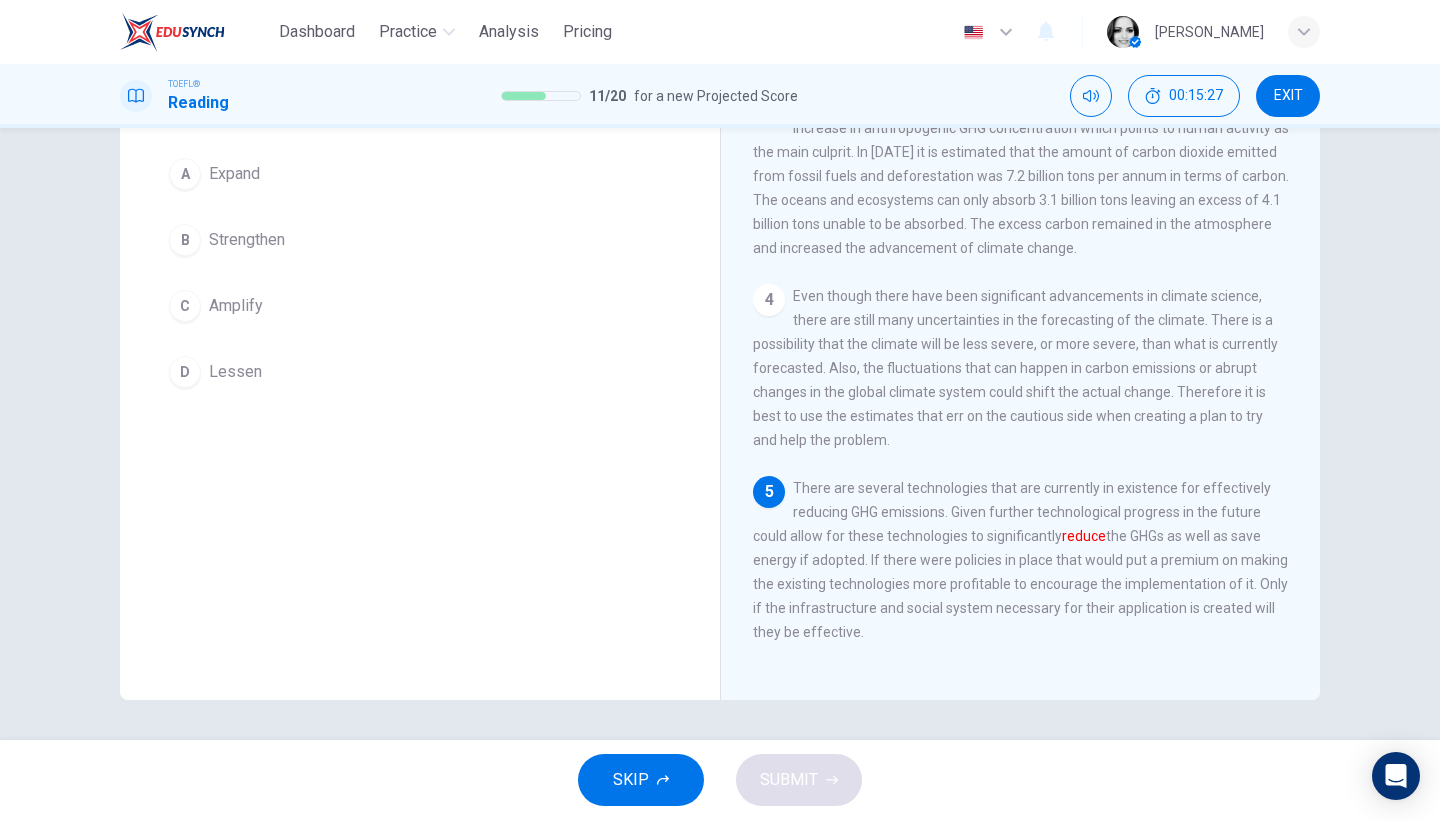 click on "D Lessen" at bounding box center [420, 372] 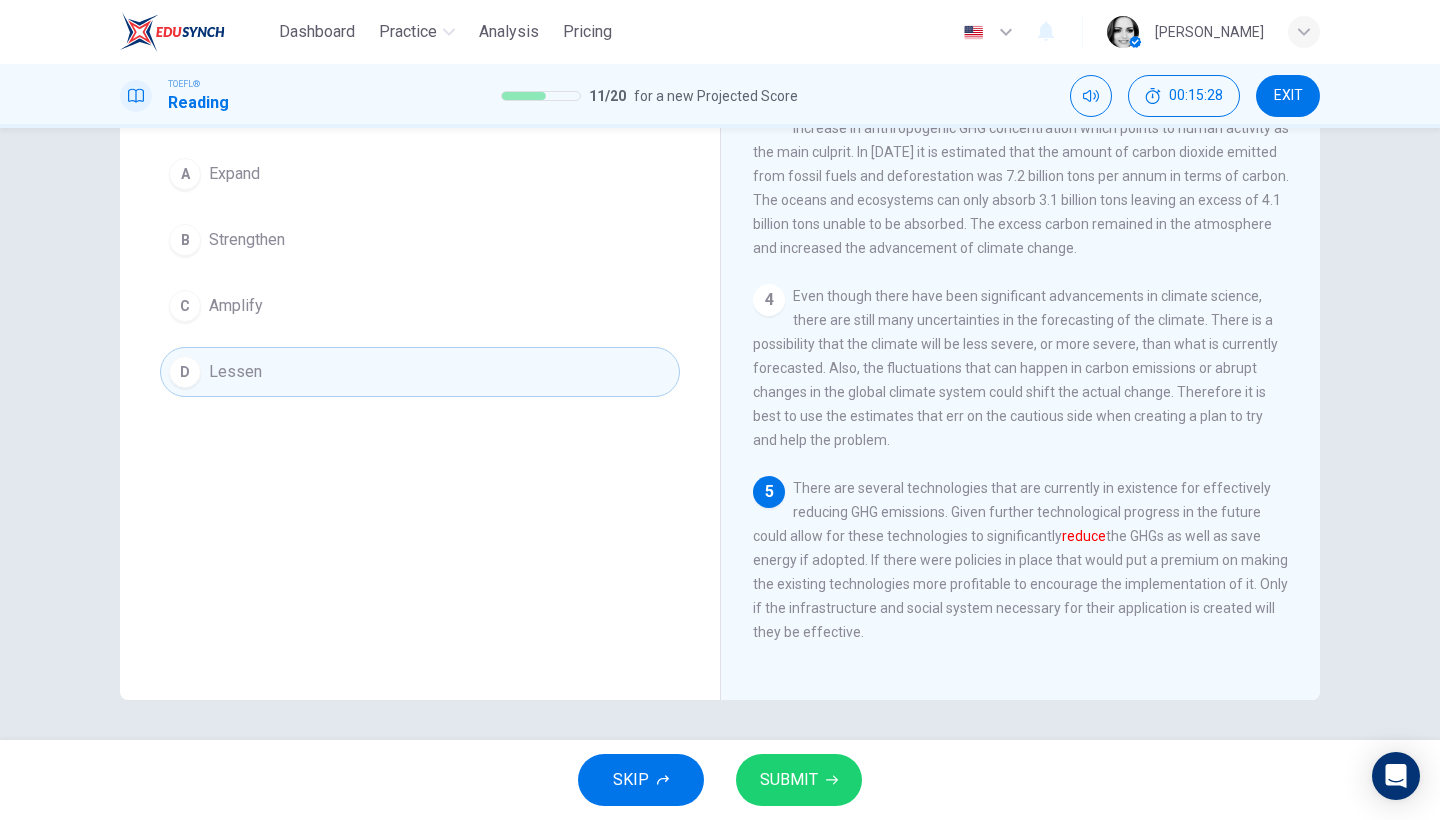 scroll, scrollTop: 0, scrollLeft: 0, axis: both 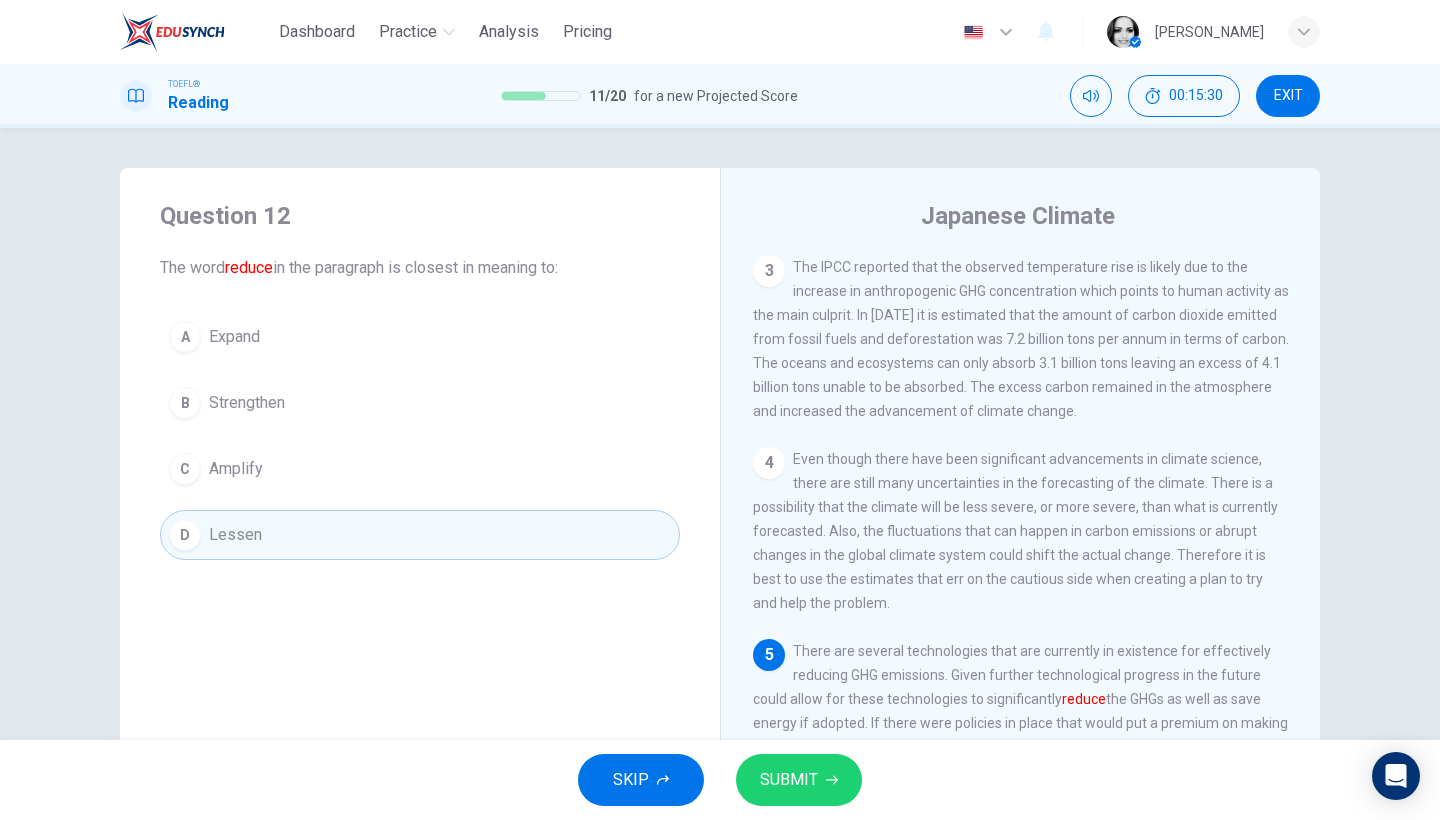 click on "SUBMIT" at bounding box center [789, 780] 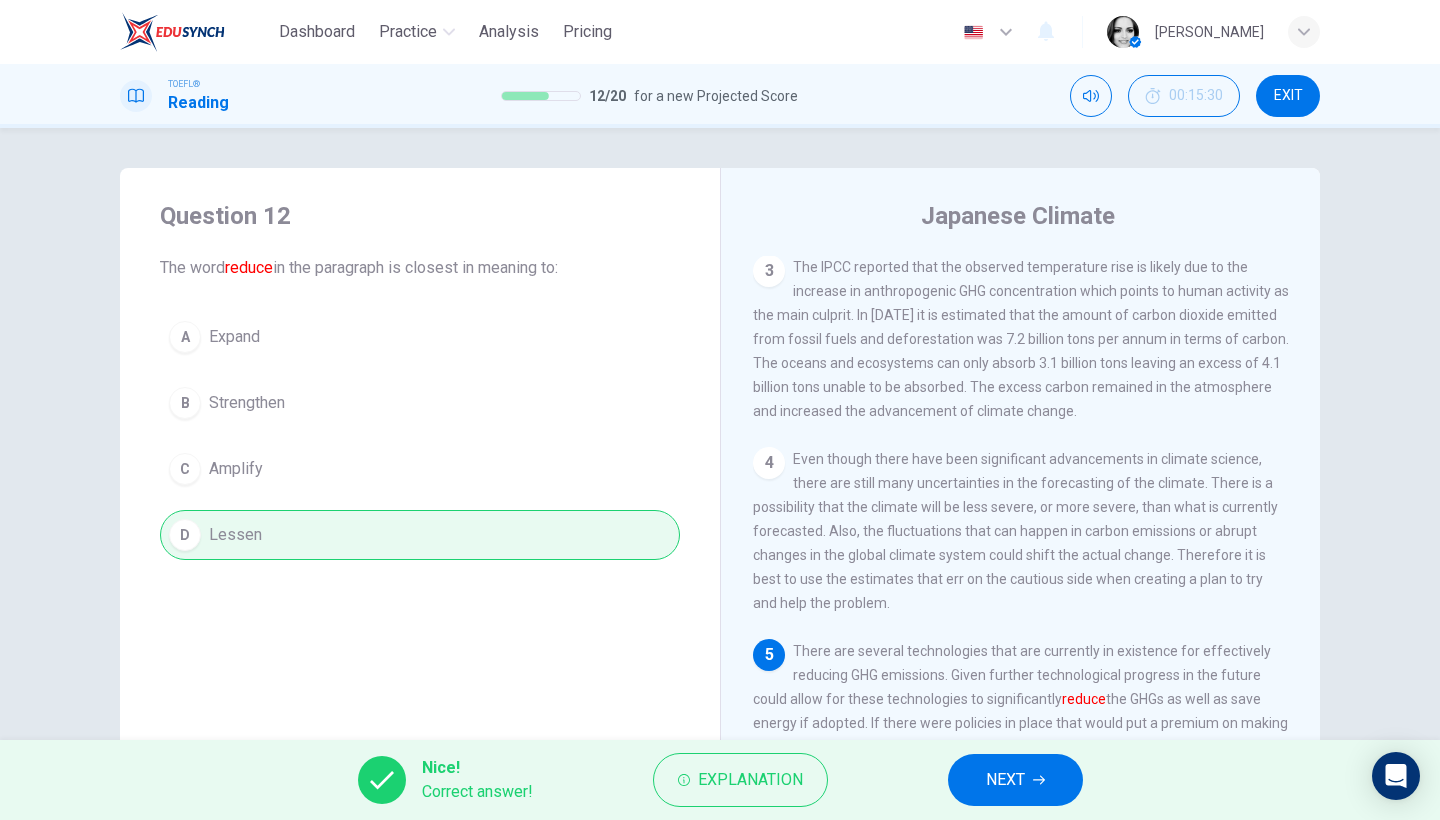 scroll, scrollTop: 163, scrollLeft: 0, axis: vertical 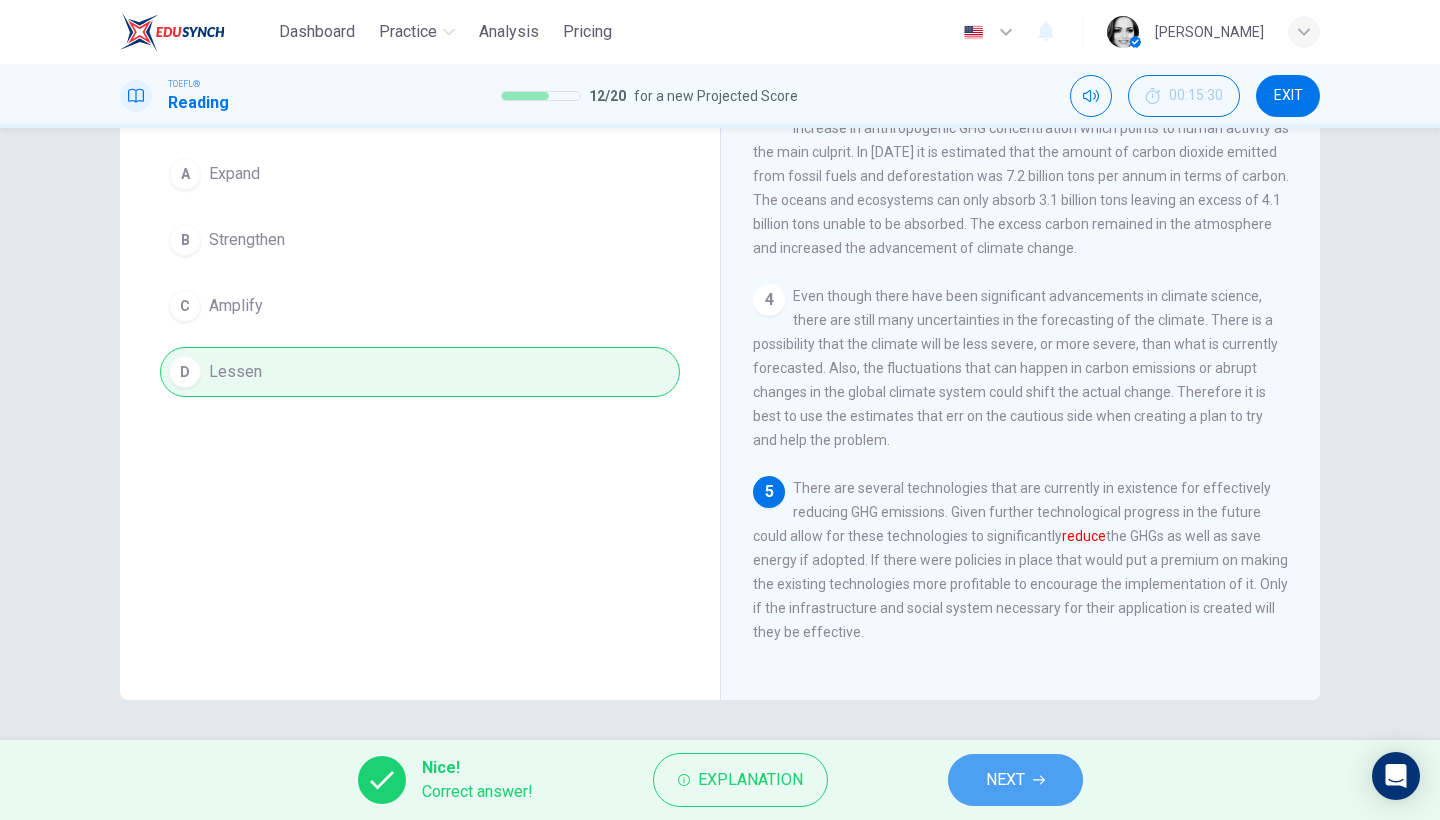 click on "NEXT" at bounding box center (1015, 780) 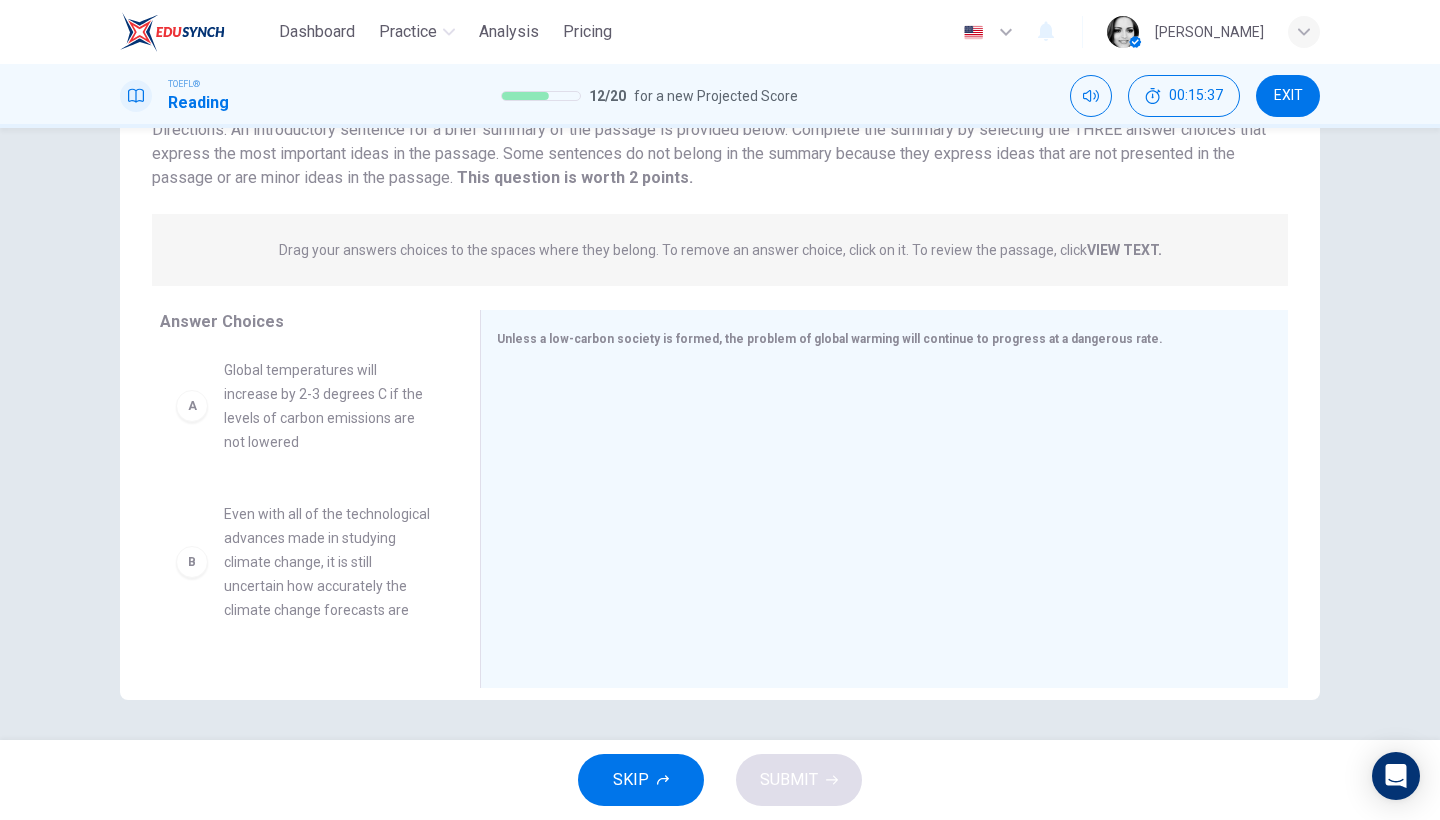 scroll, scrollTop: 34, scrollLeft: 0, axis: vertical 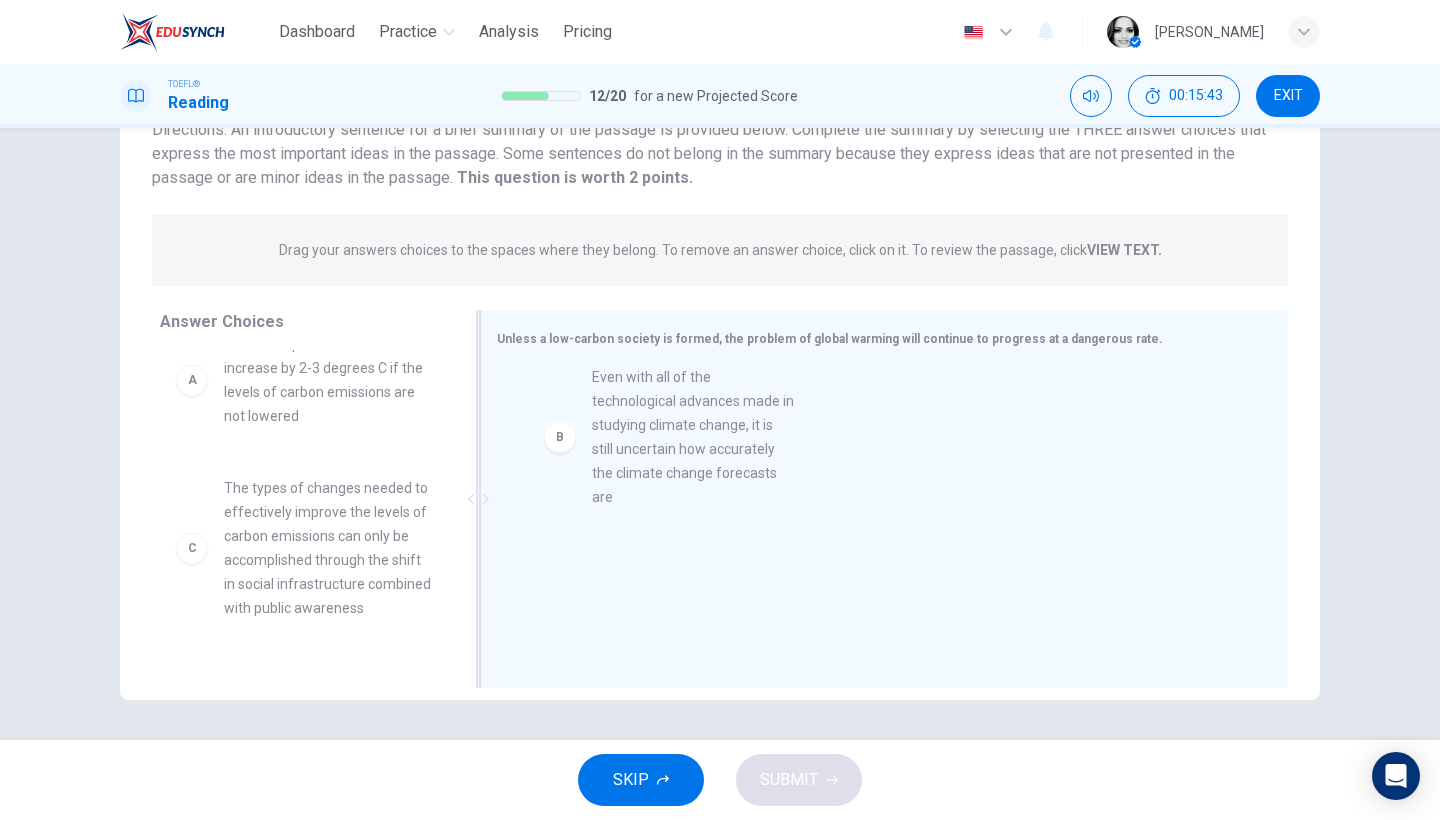 drag, startPoint x: 357, startPoint y: 546, endPoint x: 735, endPoint y: 434, distance: 394.2436 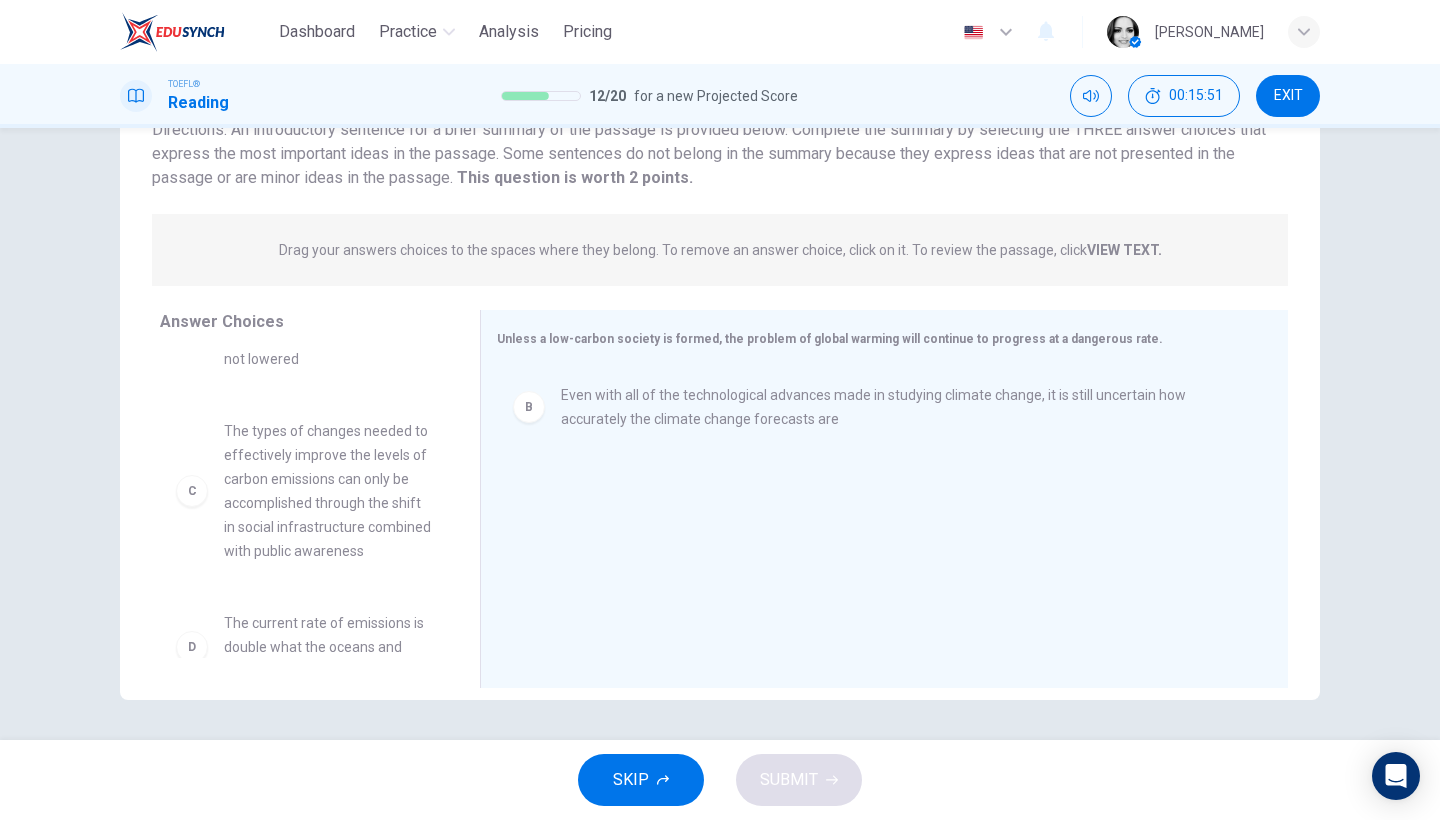 scroll, scrollTop: 120, scrollLeft: 0, axis: vertical 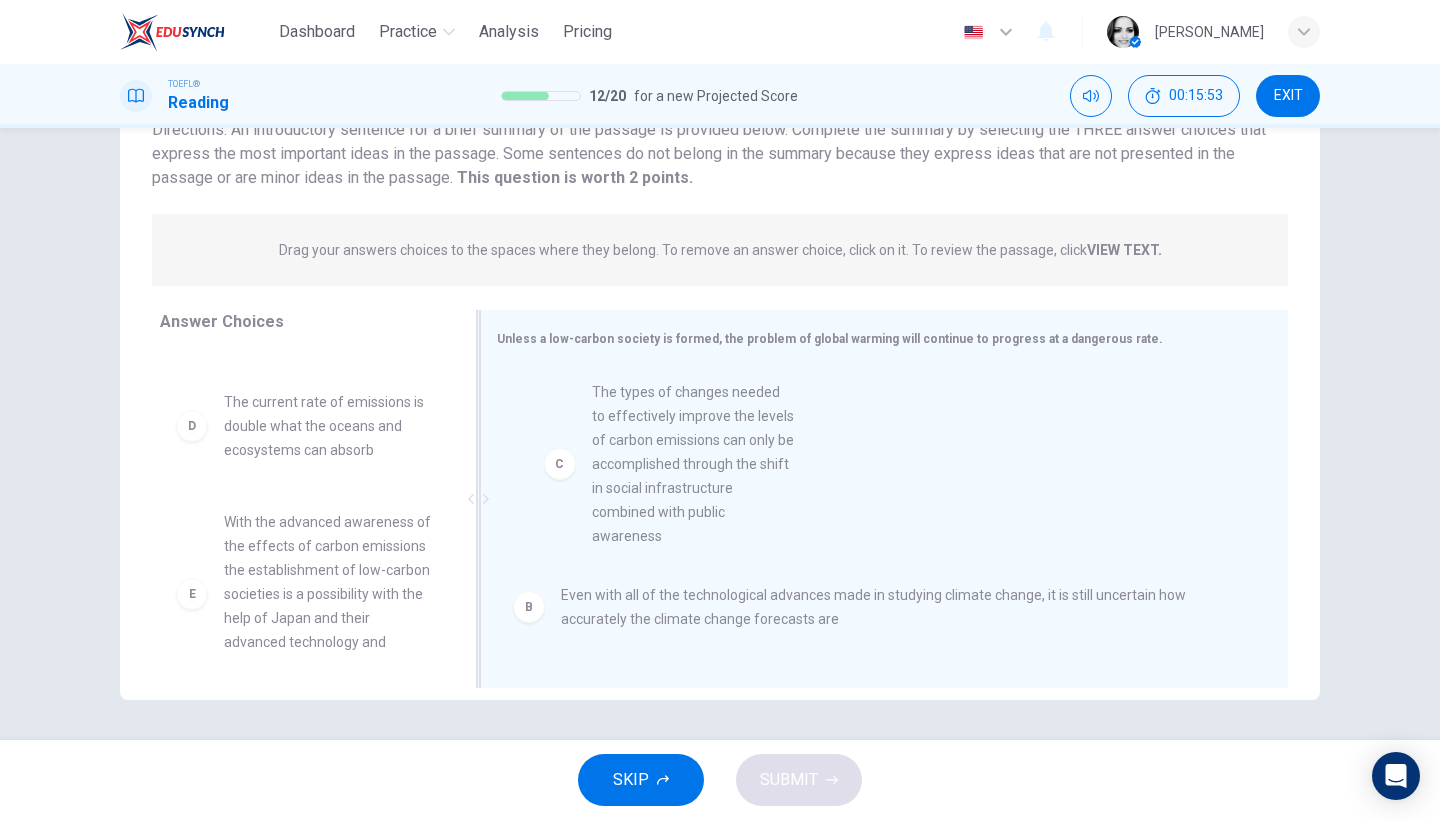 drag, startPoint x: 335, startPoint y: 520, endPoint x: 717, endPoint y: 511, distance: 382.10602 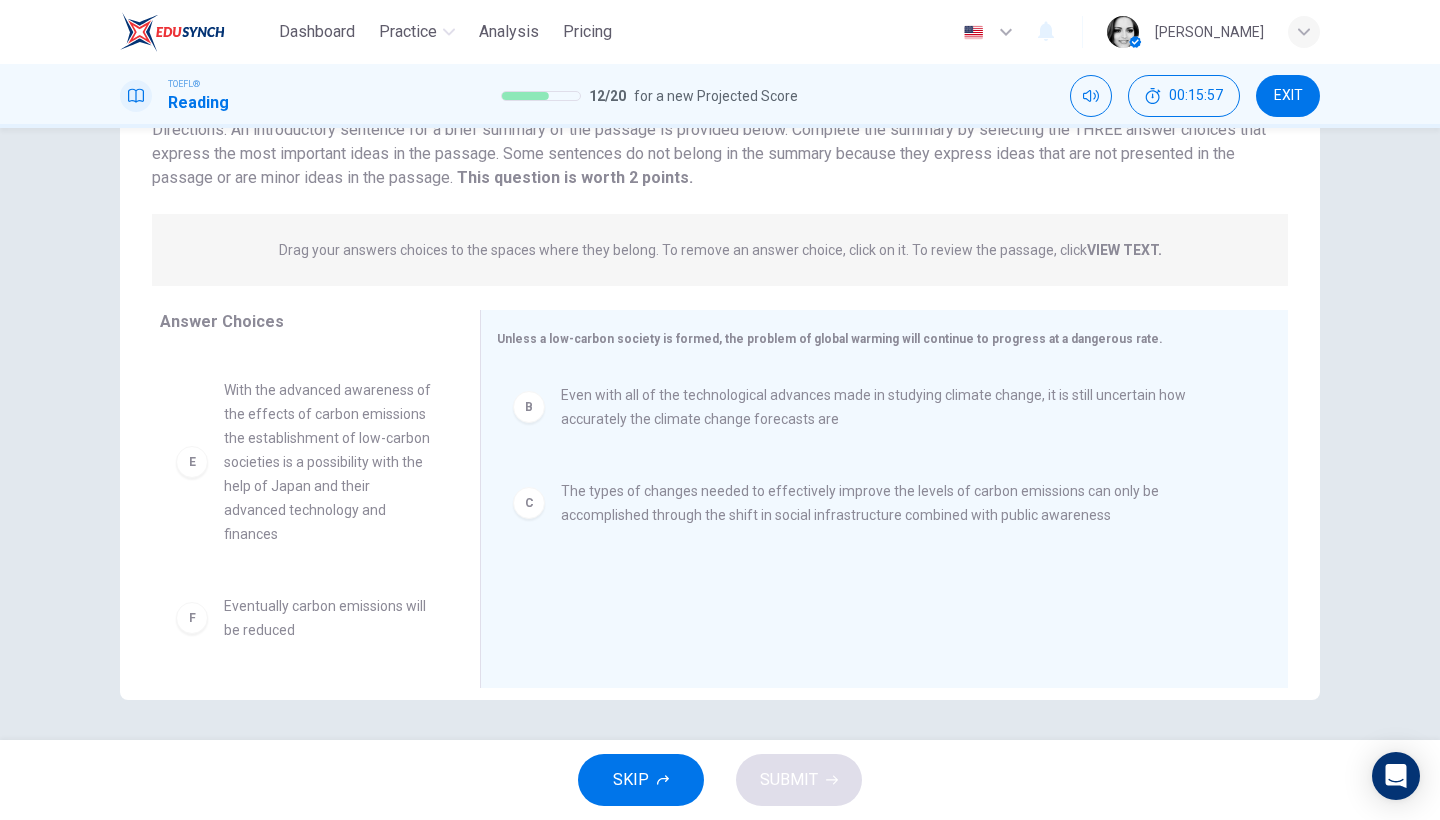 scroll, scrollTop: 248, scrollLeft: 0, axis: vertical 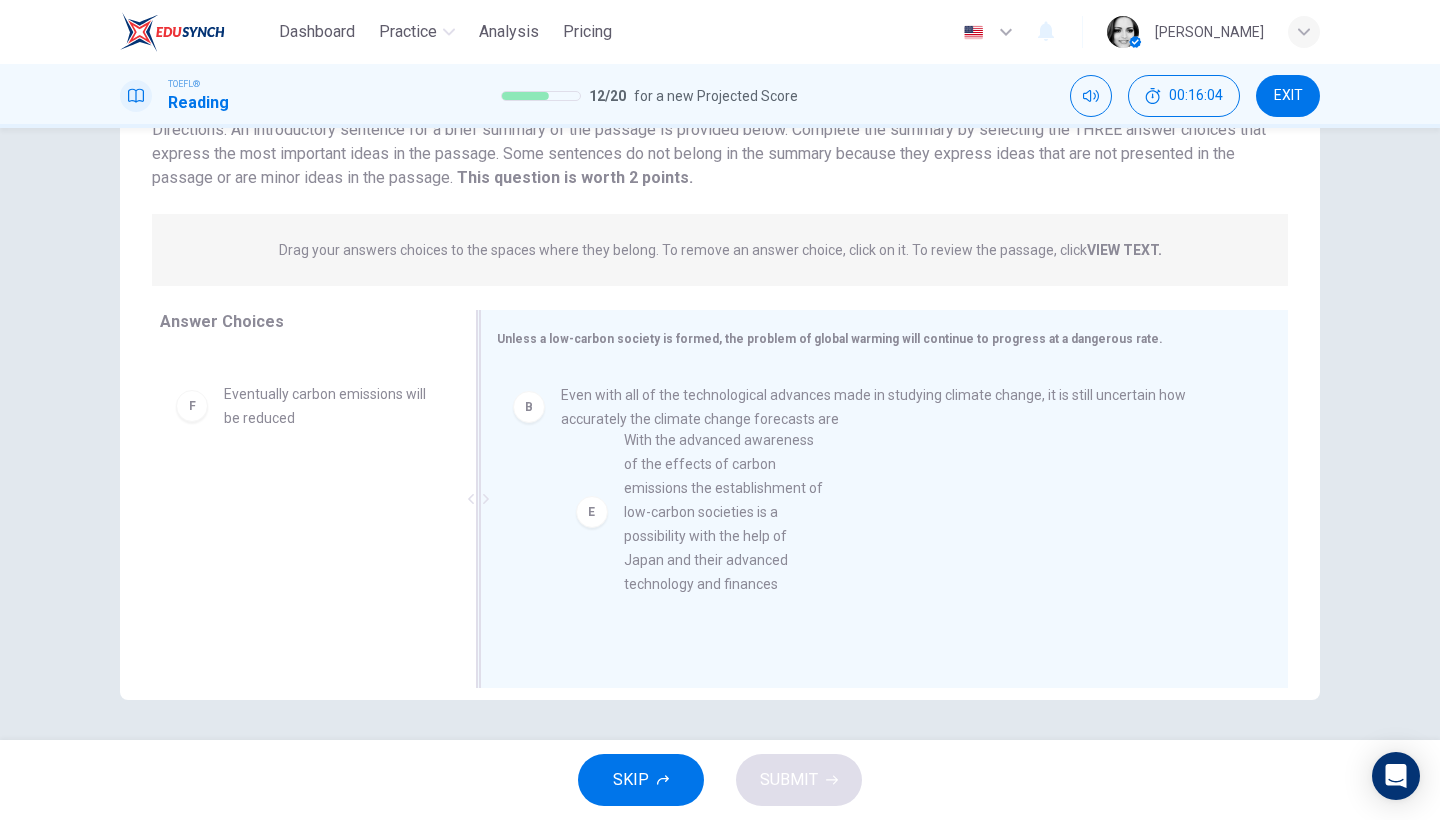 drag, startPoint x: 326, startPoint y: 499, endPoint x: 733, endPoint y: 548, distance: 409.93903 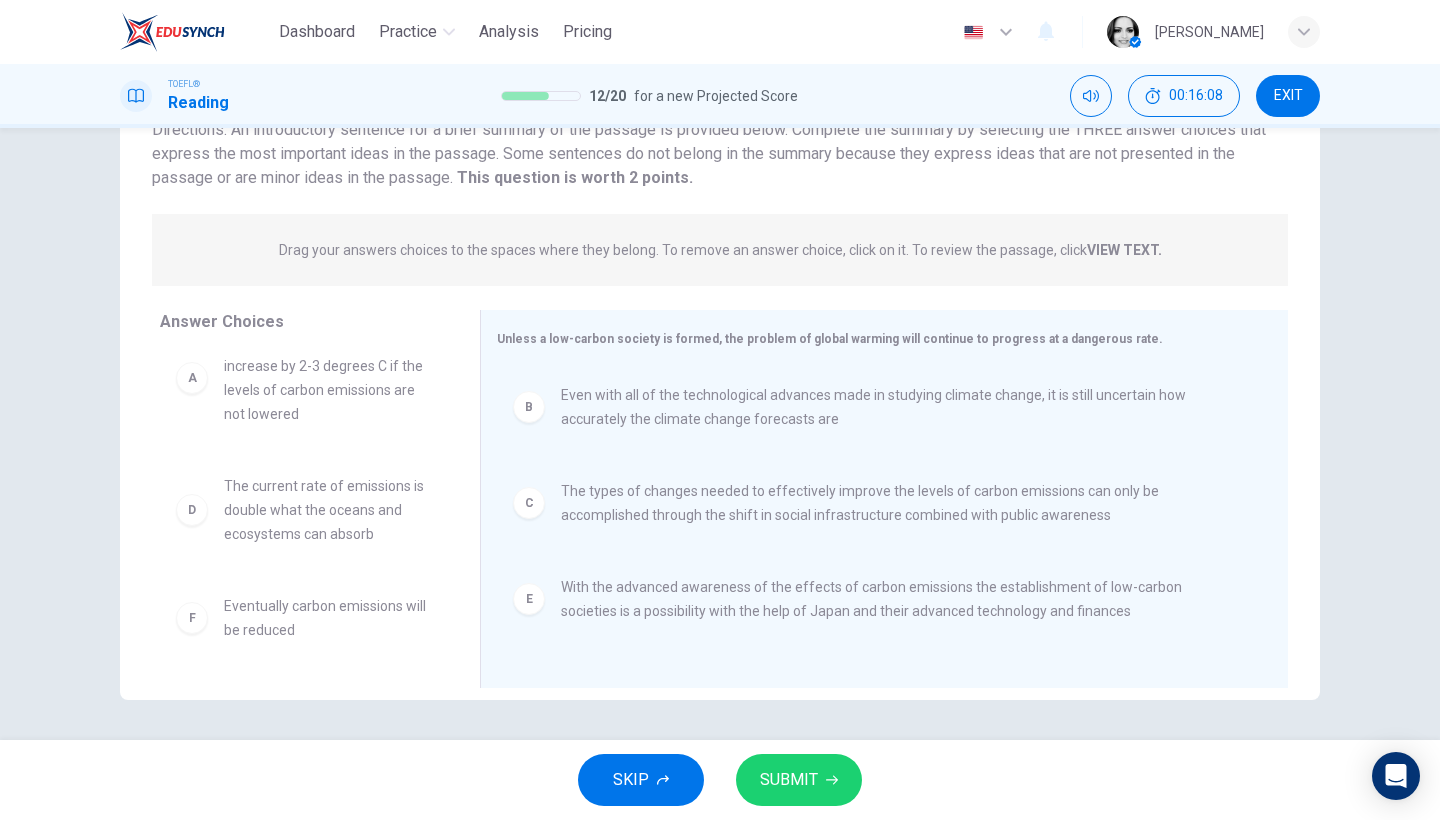 scroll, scrollTop: 0, scrollLeft: 0, axis: both 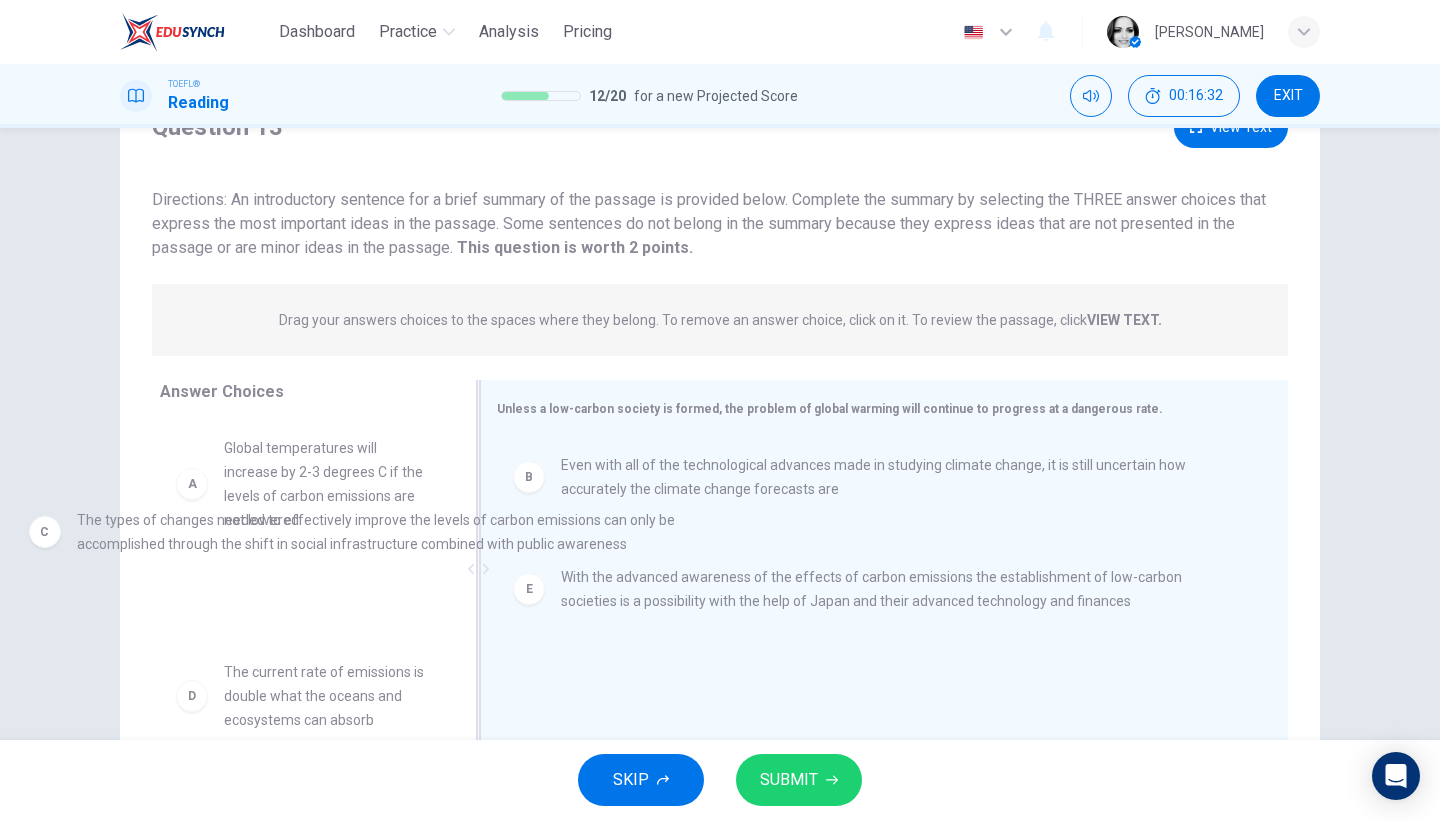 drag, startPoint x: 677, startPoint y: 581, endPoint x: 185, endPoint y: 539, distance: 493.78943 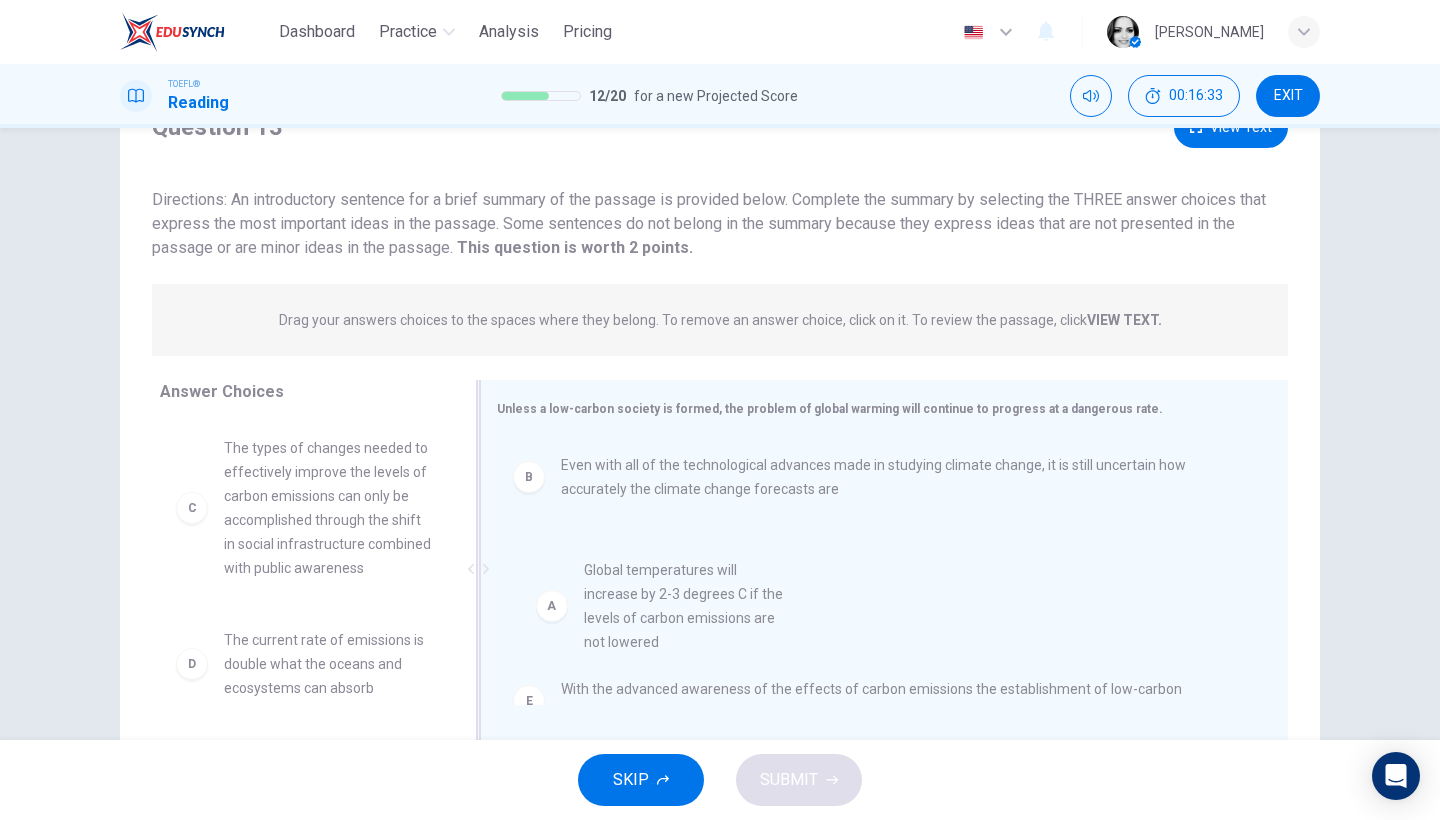 scroll, scrollTop: 52, scrollLeft: 0, axis: vertical 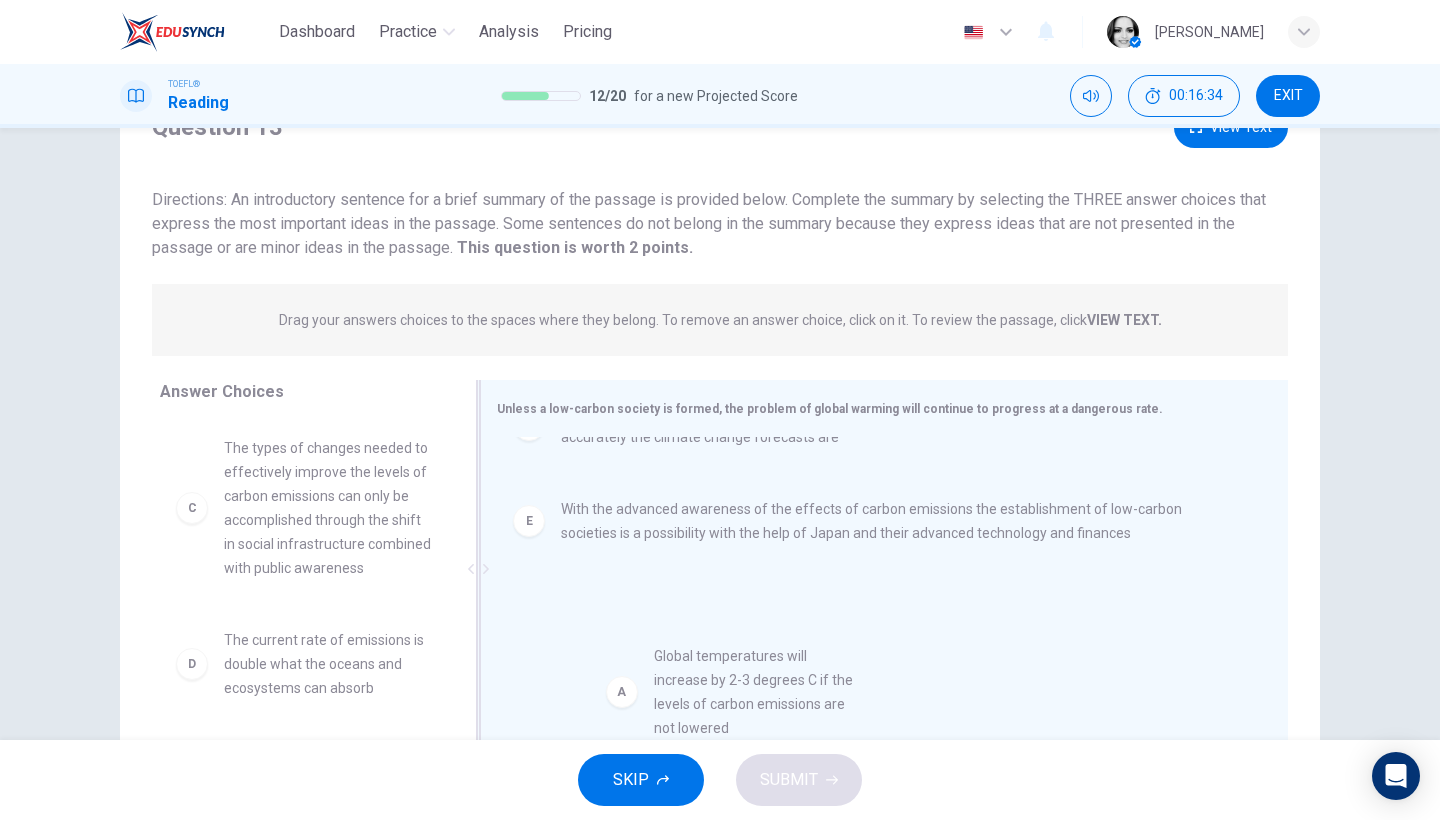 drag, startPoint x: 316, startPoint y: 488, endPoint x: 757, endPoint y: 695, distance: 487.16528 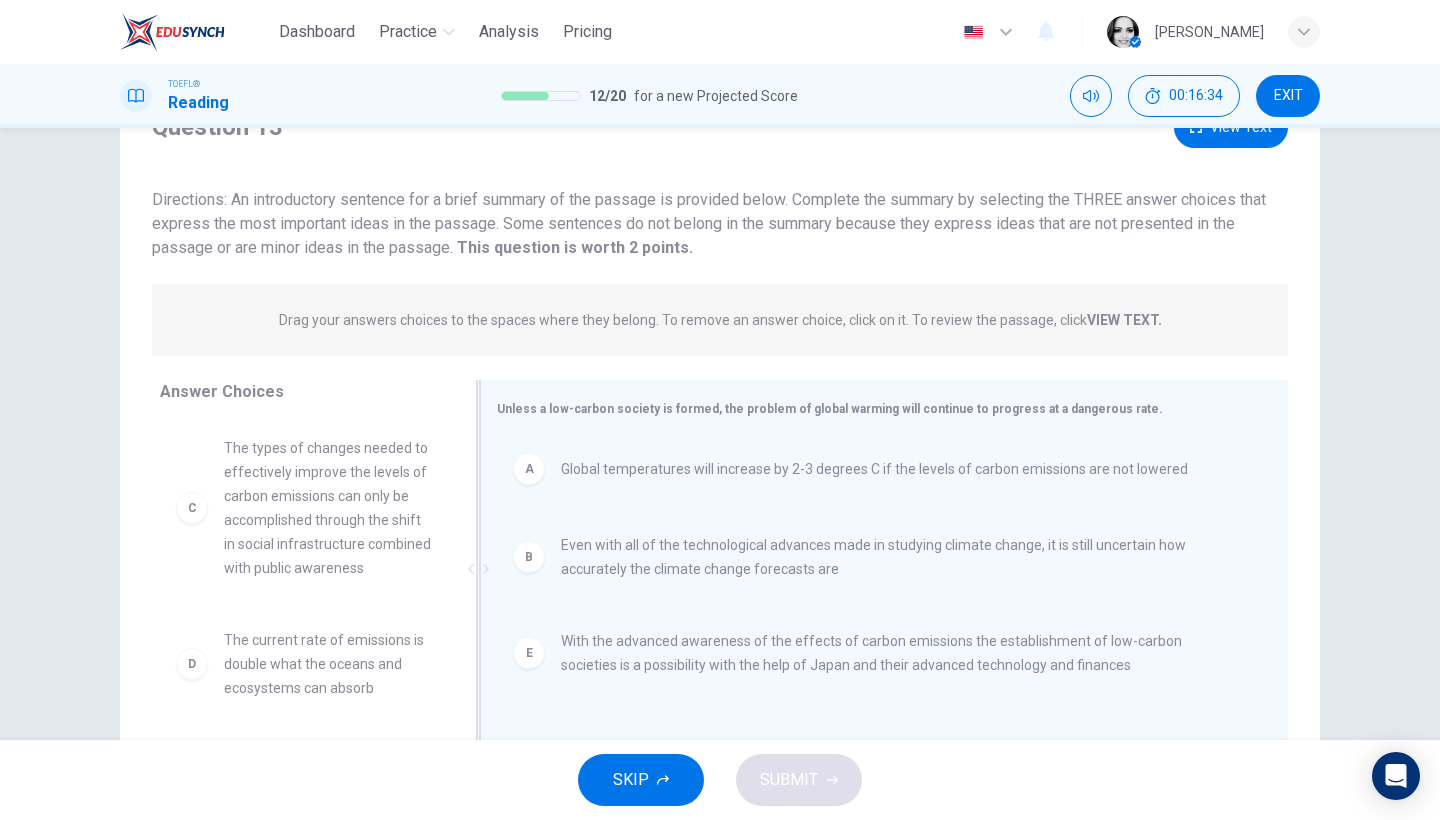scroll, scrollTop: 0, scrollLeft: 0, axis: both 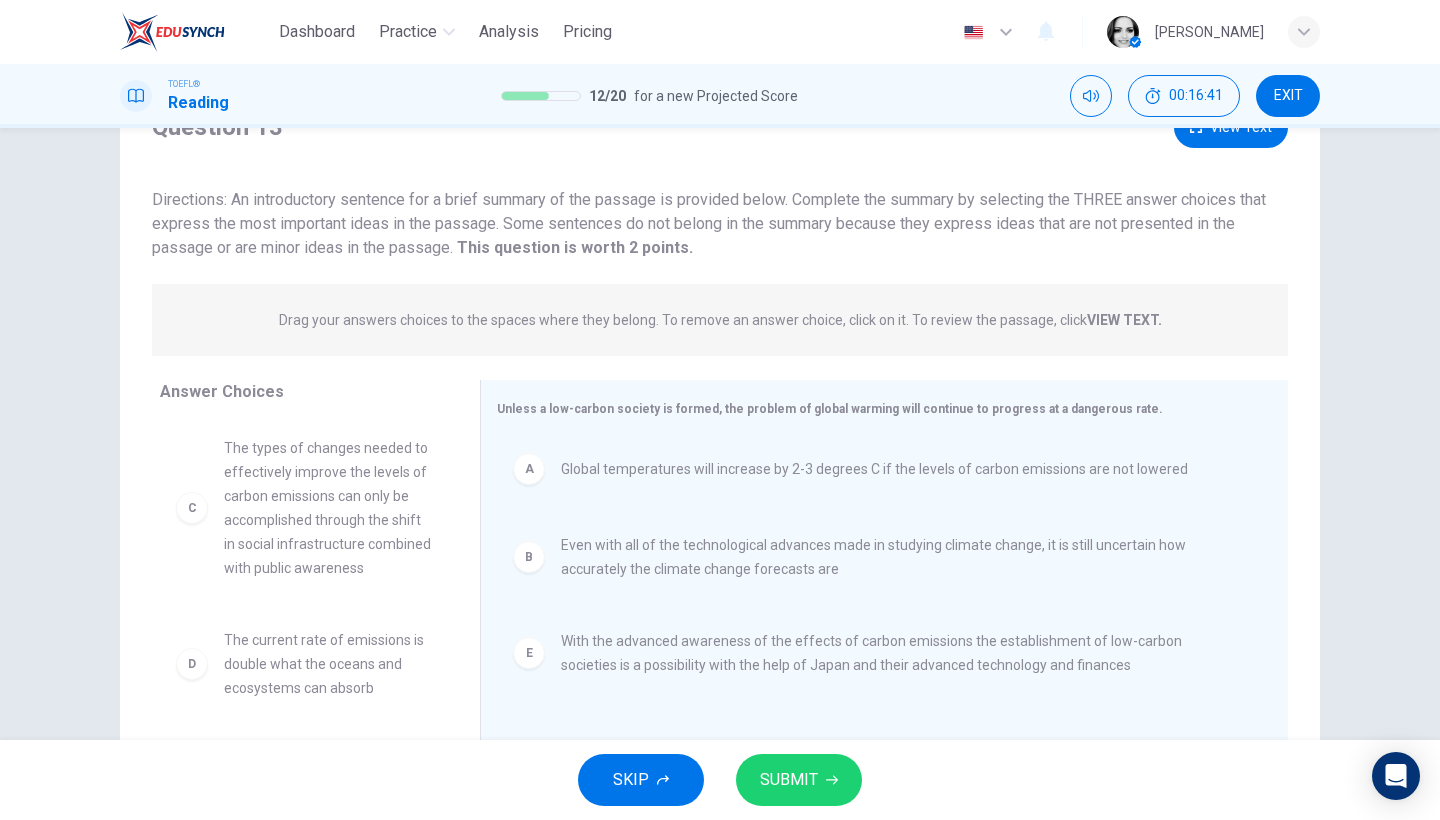 click on "SUBMIT" at bounding box center [799, 780] 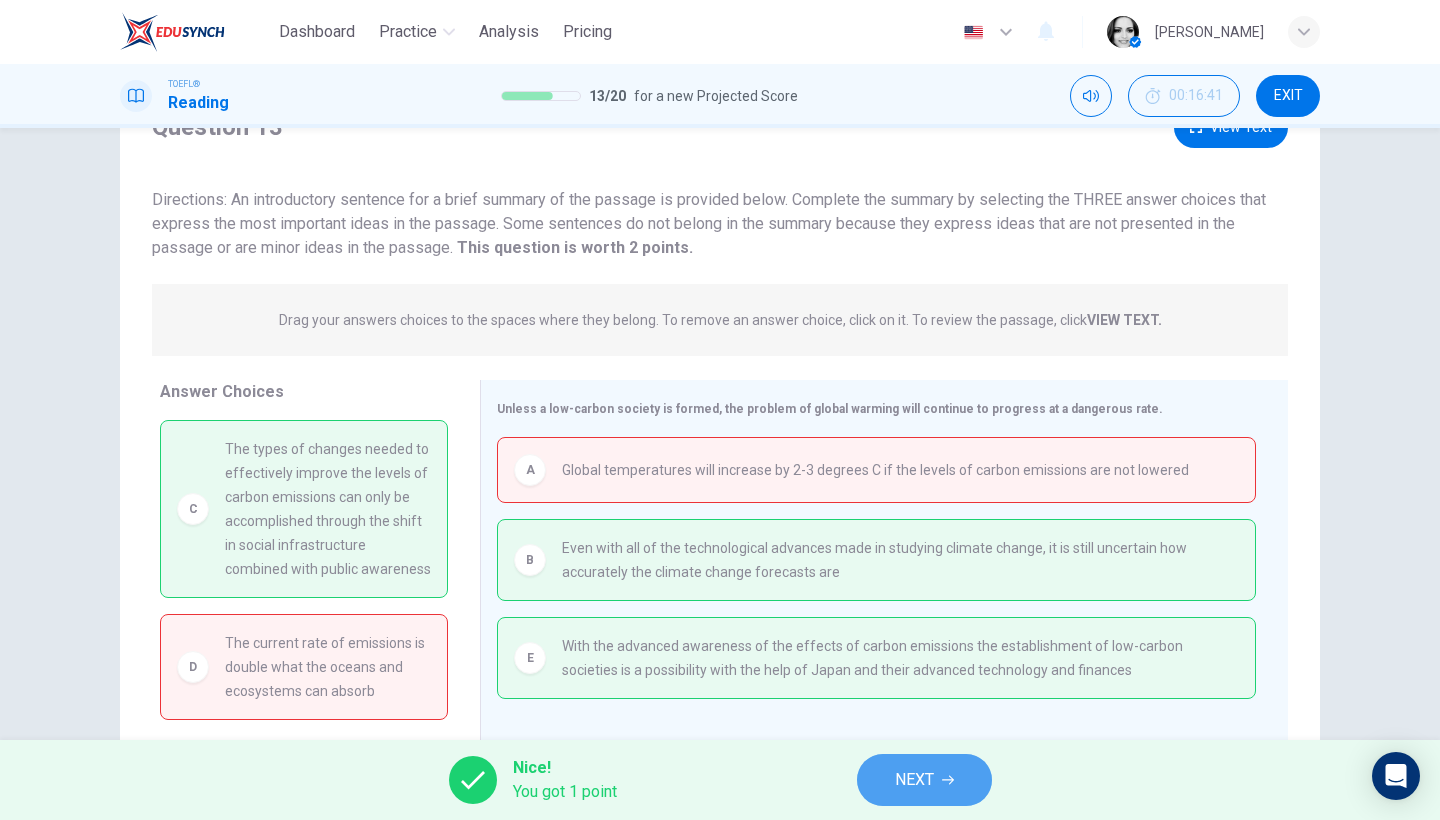 click on "NEXT" at bounding box center (924, 780) 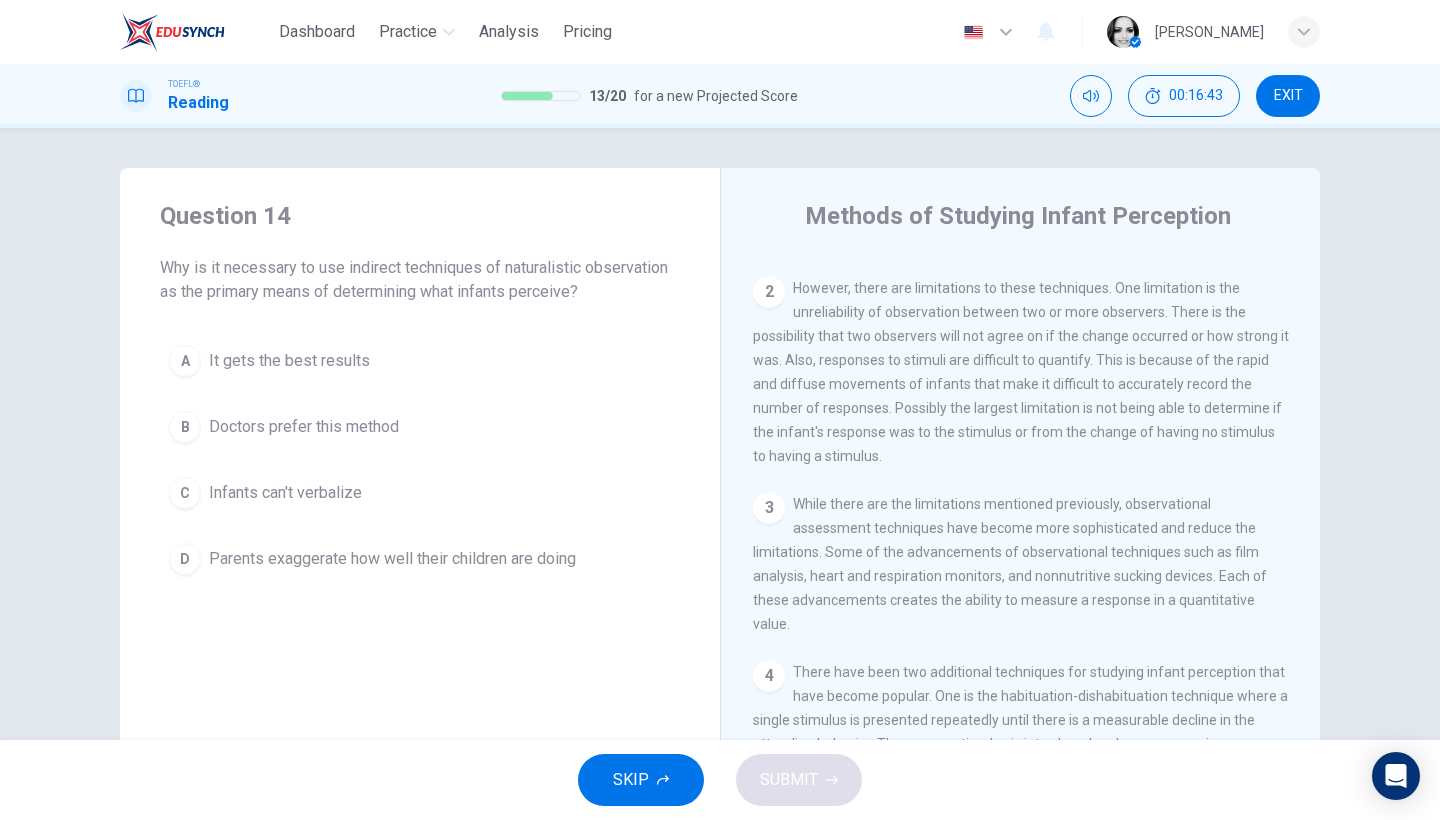 scroll, scrollTop: 0, scrollLeft: 0, axis: both 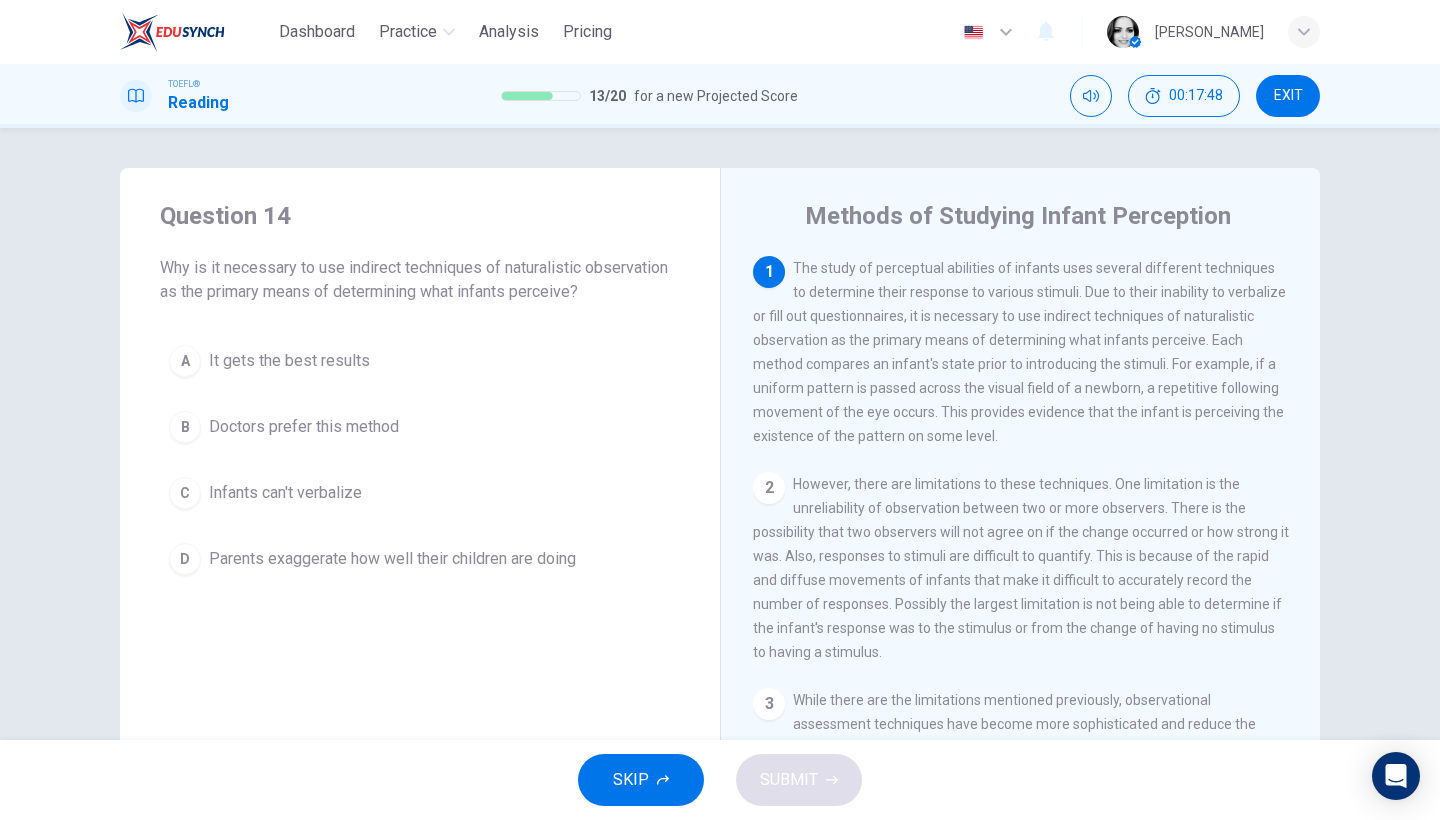 click on "A It gets the best results B Doctors prefer this method C Infants can't verbalize D Parents exaggerate how well their children are doing" at bounding box center [420, 460] 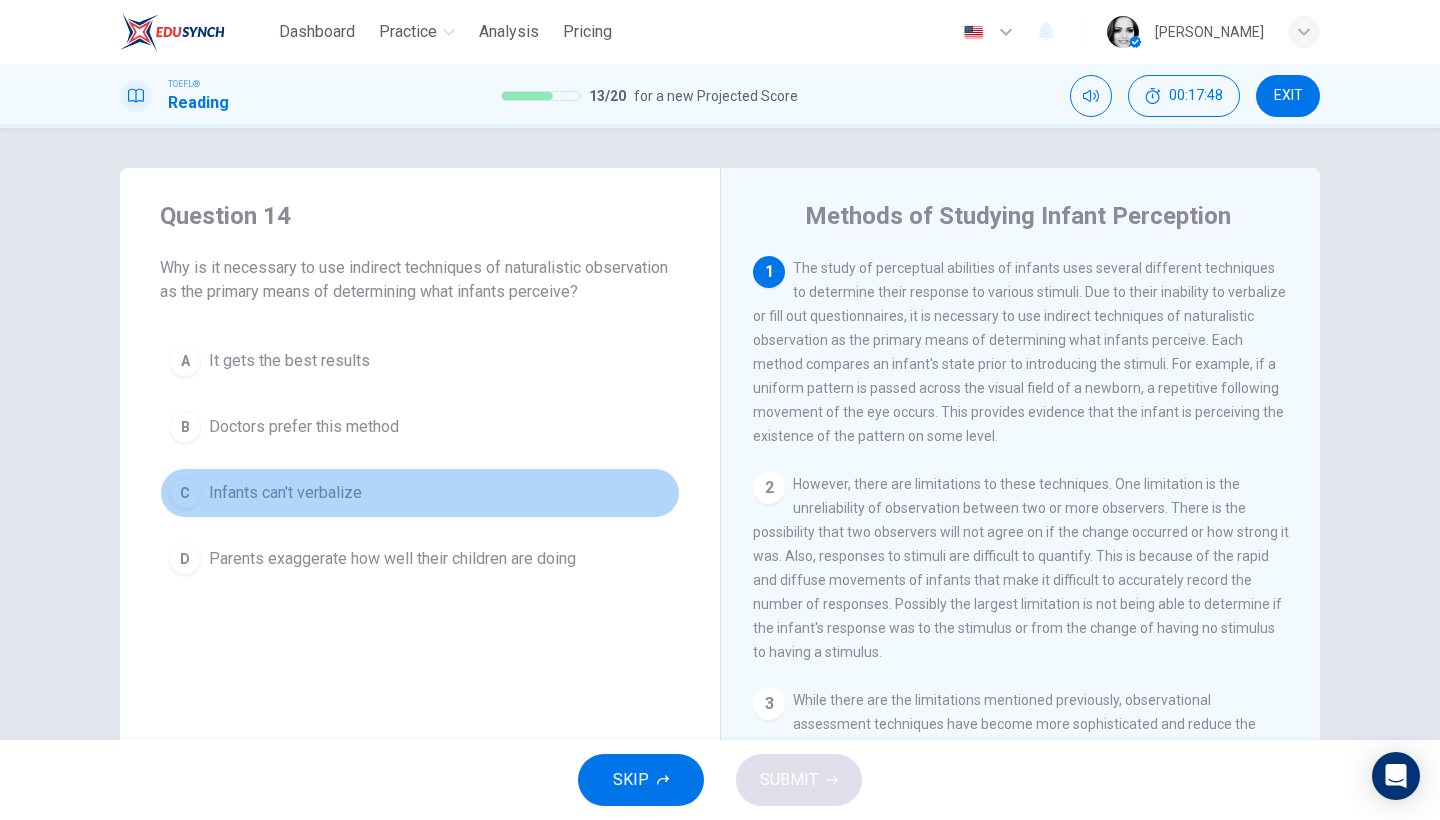 click on "C Infants can't verbalize" at bounding box center (420, 493) 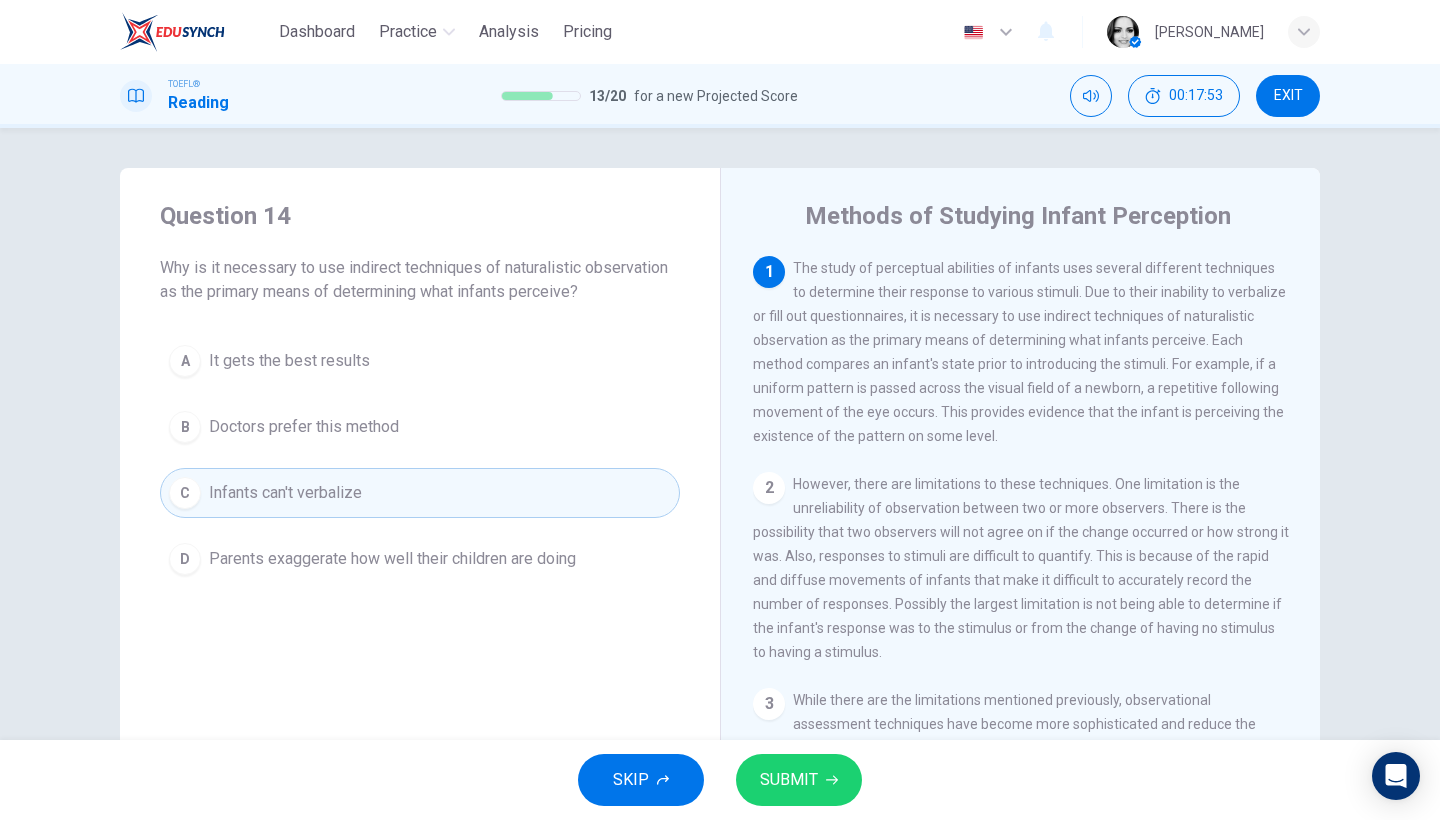 click on "SUBMIT" at bounding box center (789, 780) 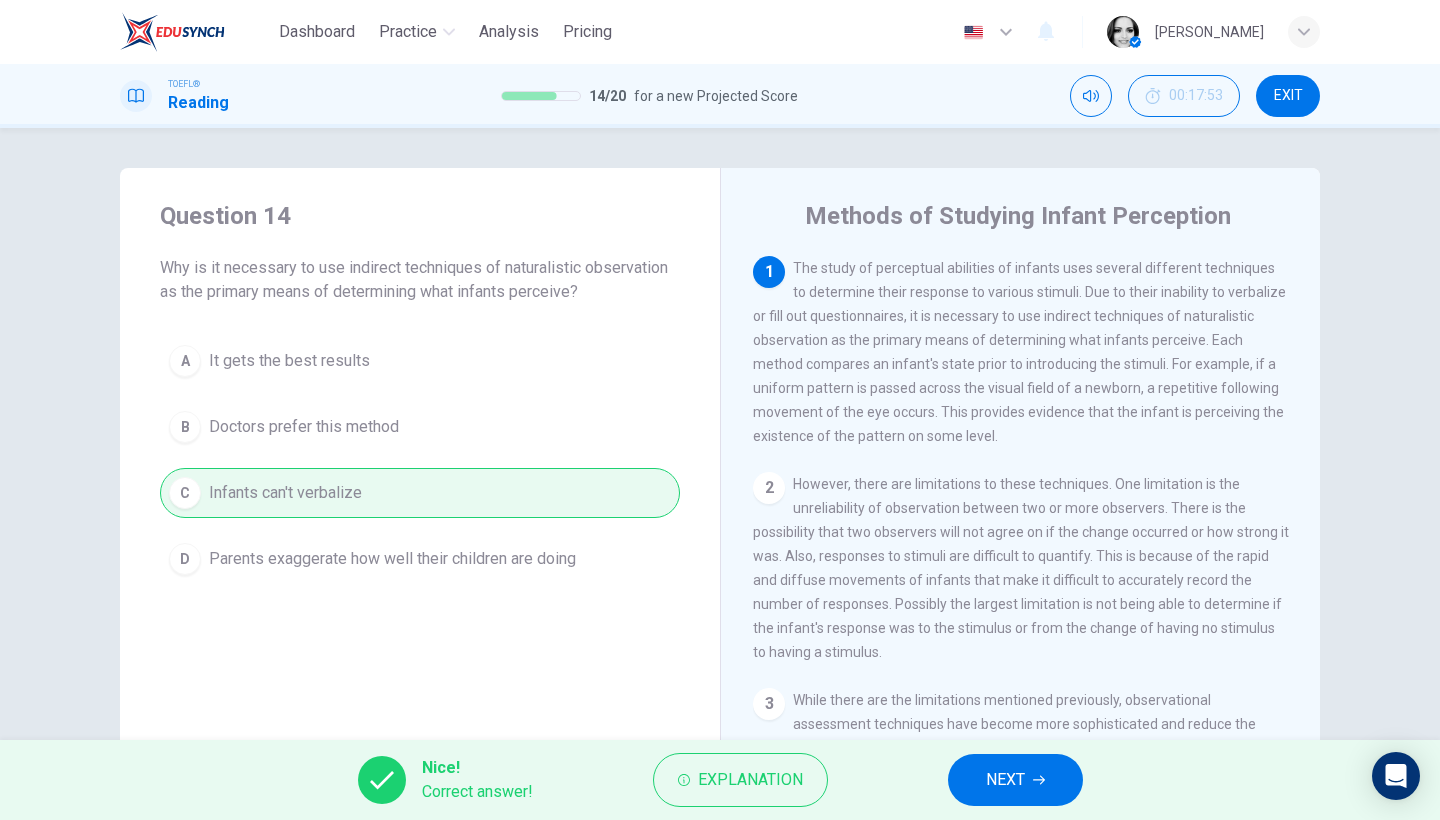 click on "NEXT" at bounding box center (1015, 780) 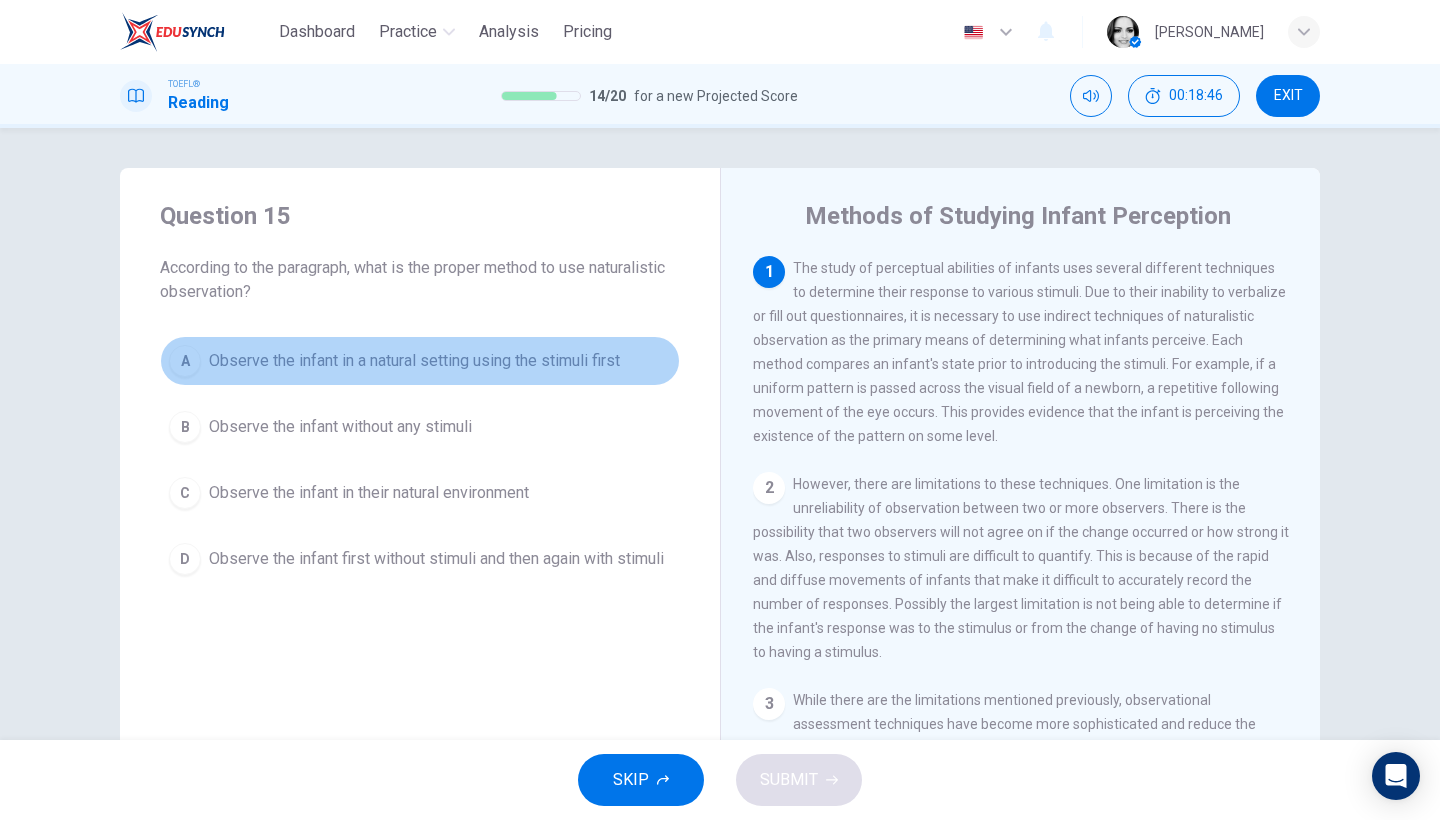 click on "A Observe the infant in a natural setting using the stimuli first" at bounding box center [420, 361] 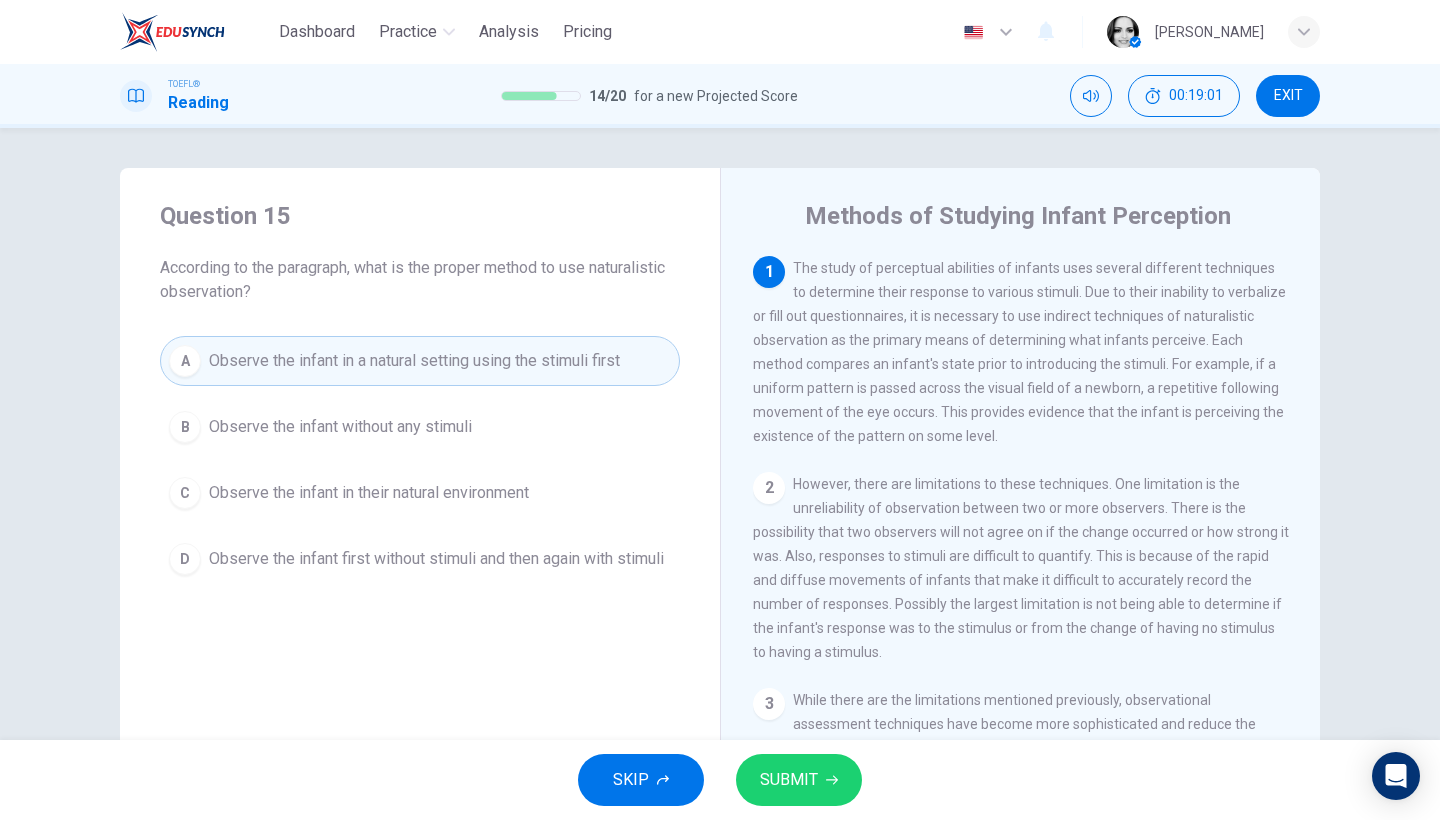 click on "SUBMIT" at bounding box center [789, 780] 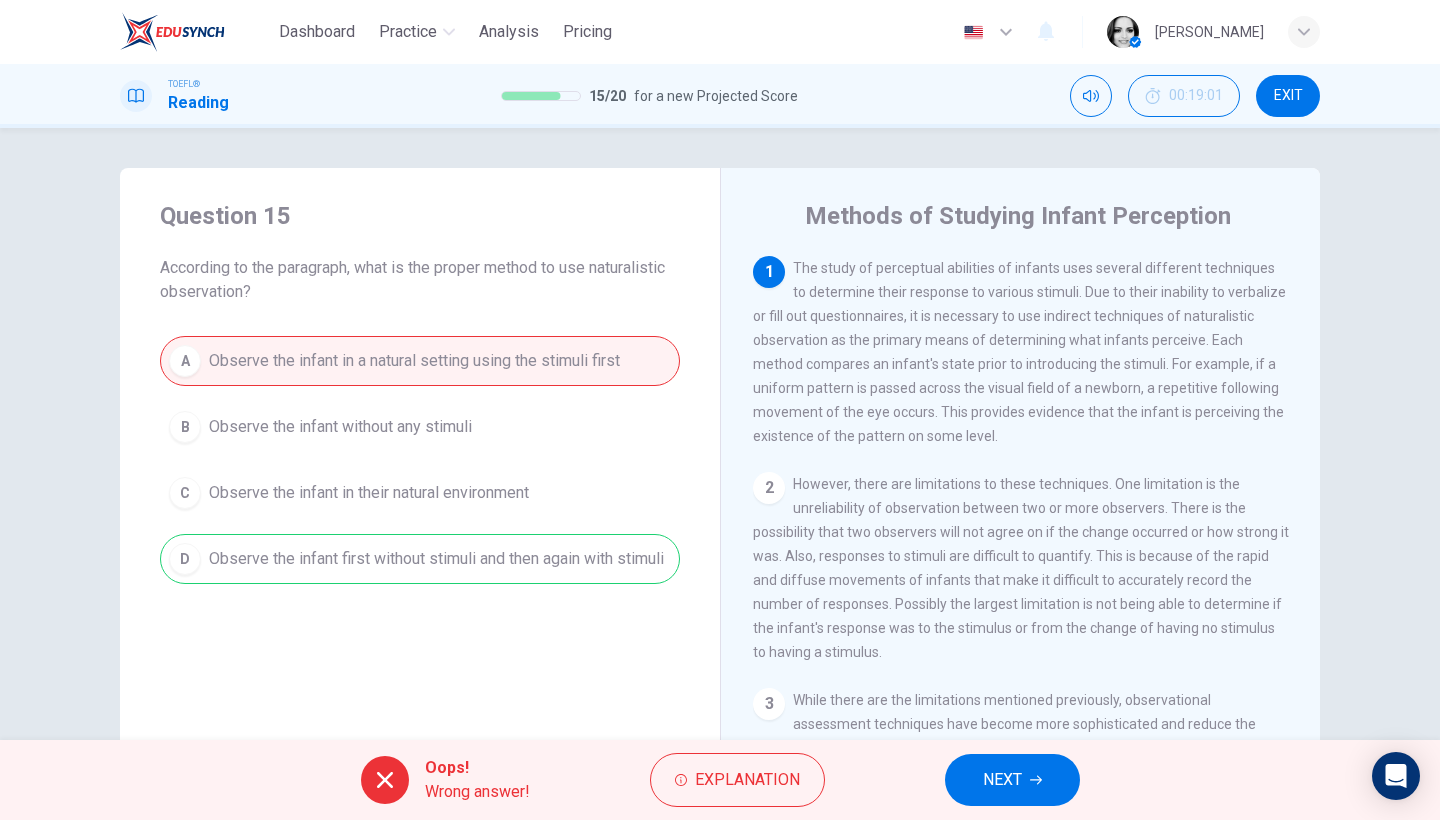 click on "NEXT" at bounding box center [1002, 780] 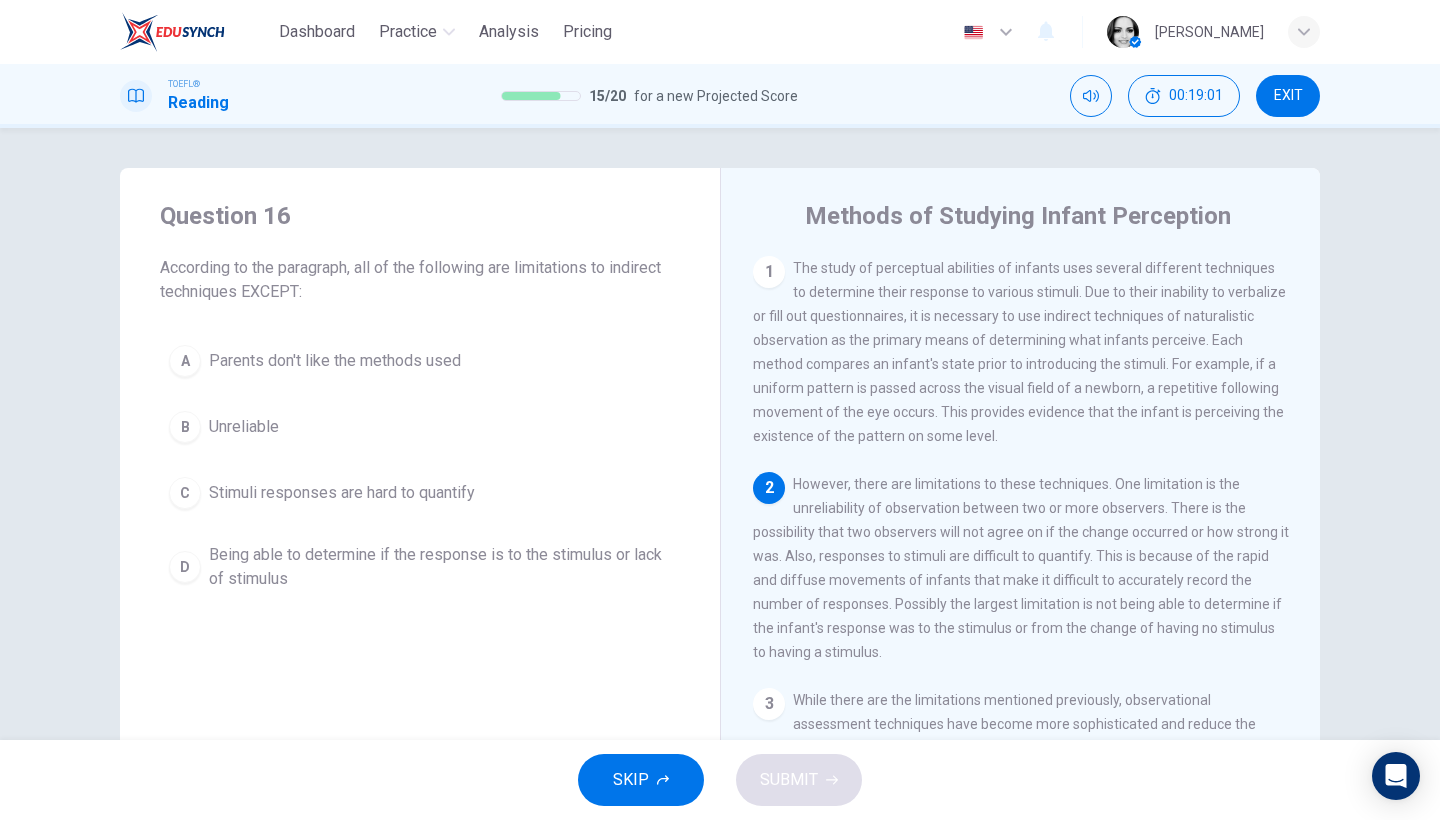 scroll, scrollTop: 33, scrollLeft: 0, axis: vertical 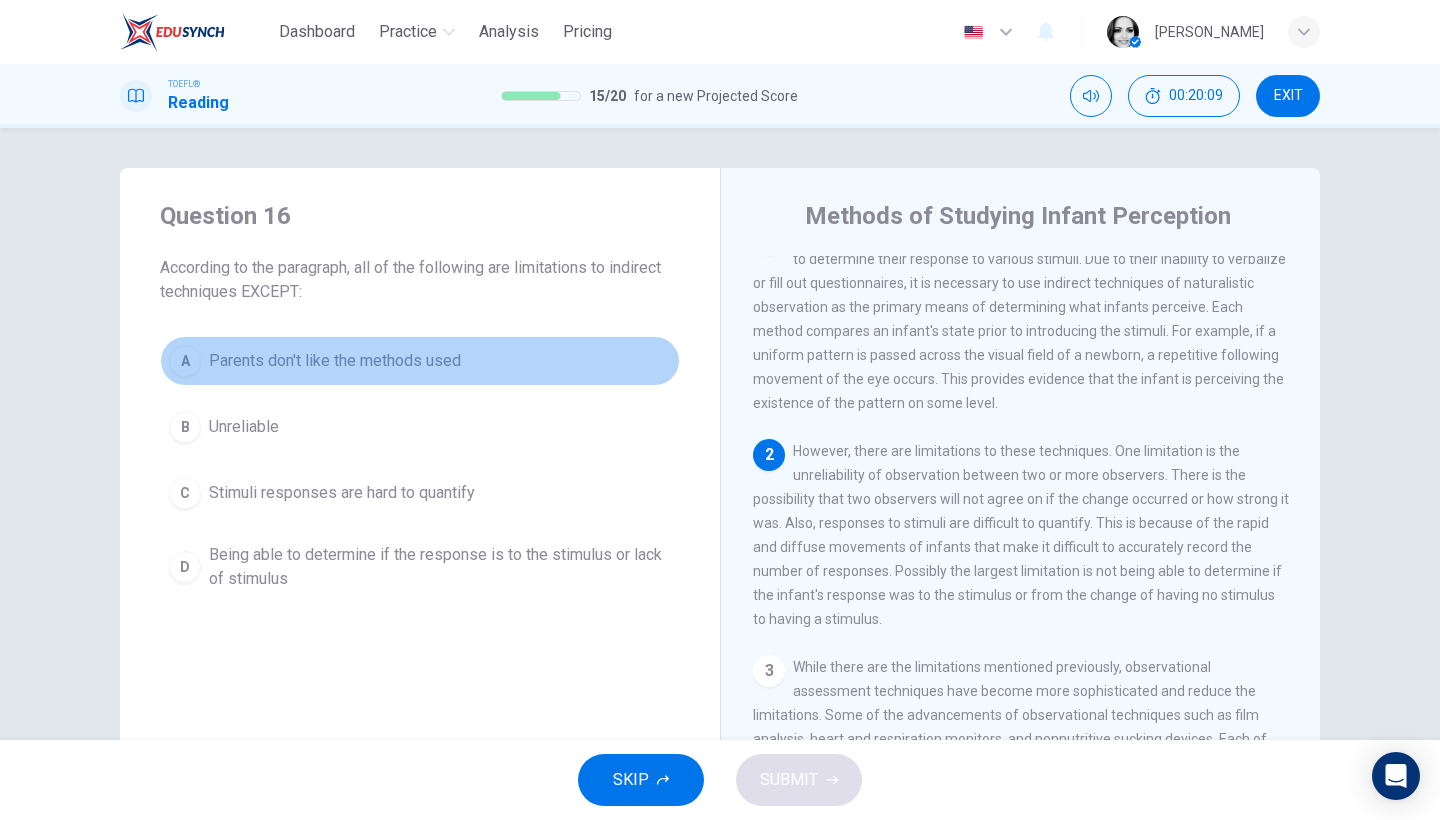click on "A Parents don't like the methods used" at bounding box center (420, 361) 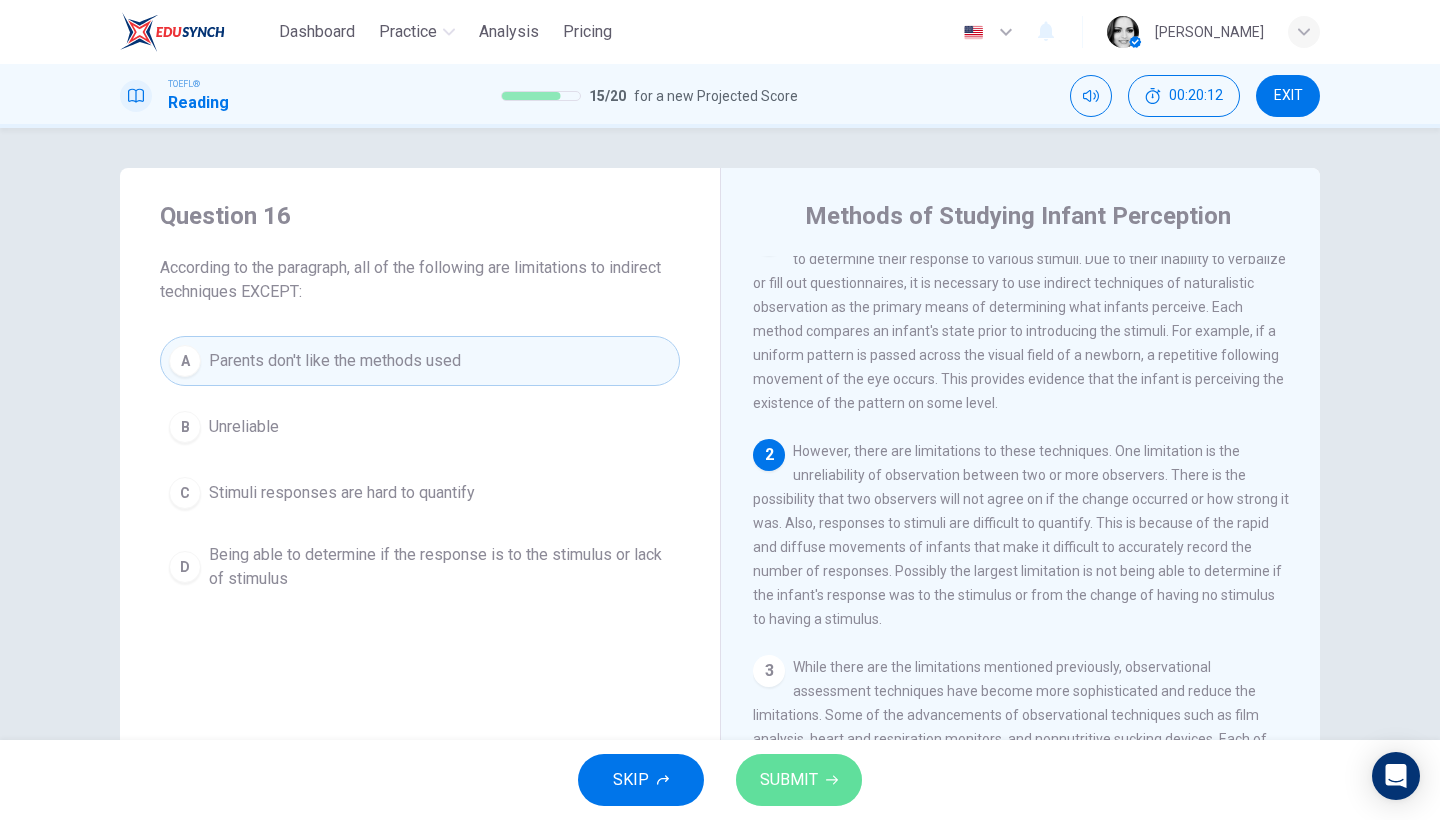 click on "SUBMIT" at bounding box center (789, 780) 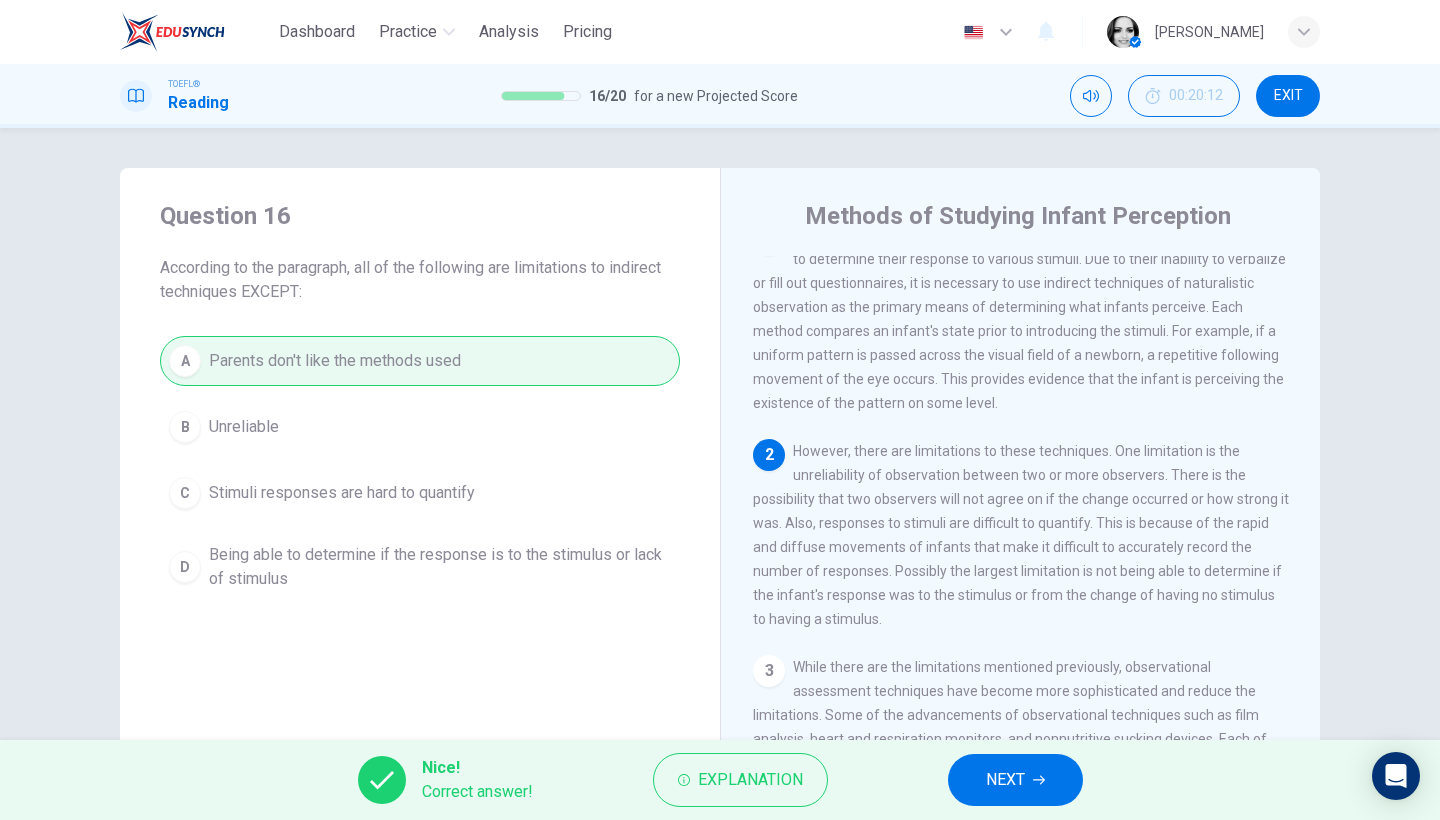 click on "NEXT" at bounding box center (1015, 780) 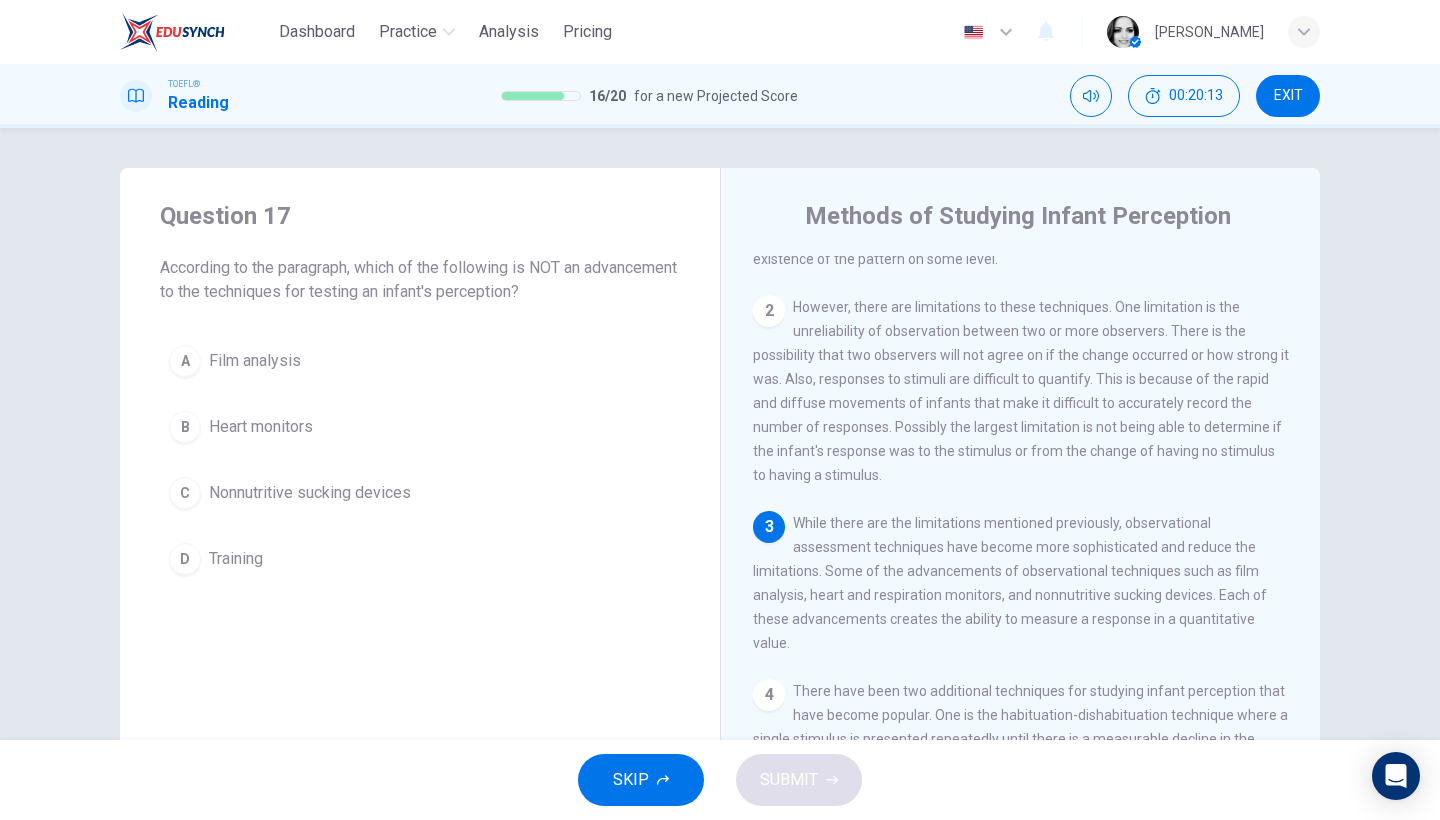 scroll, scrollTop: 206, scrollLeft: 0, axis: vertical 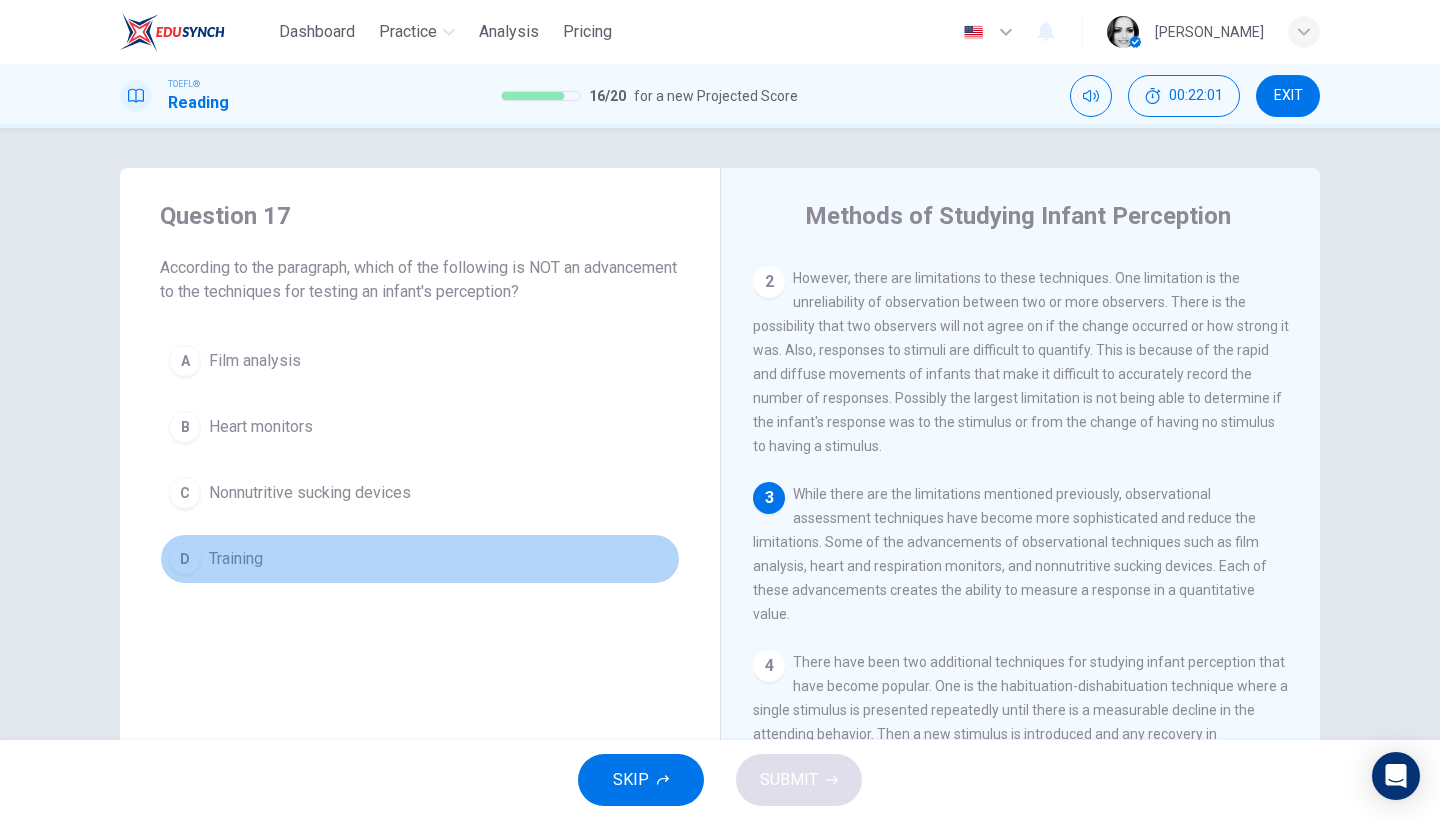 click on "D Training" at bounding box center [420, 559] 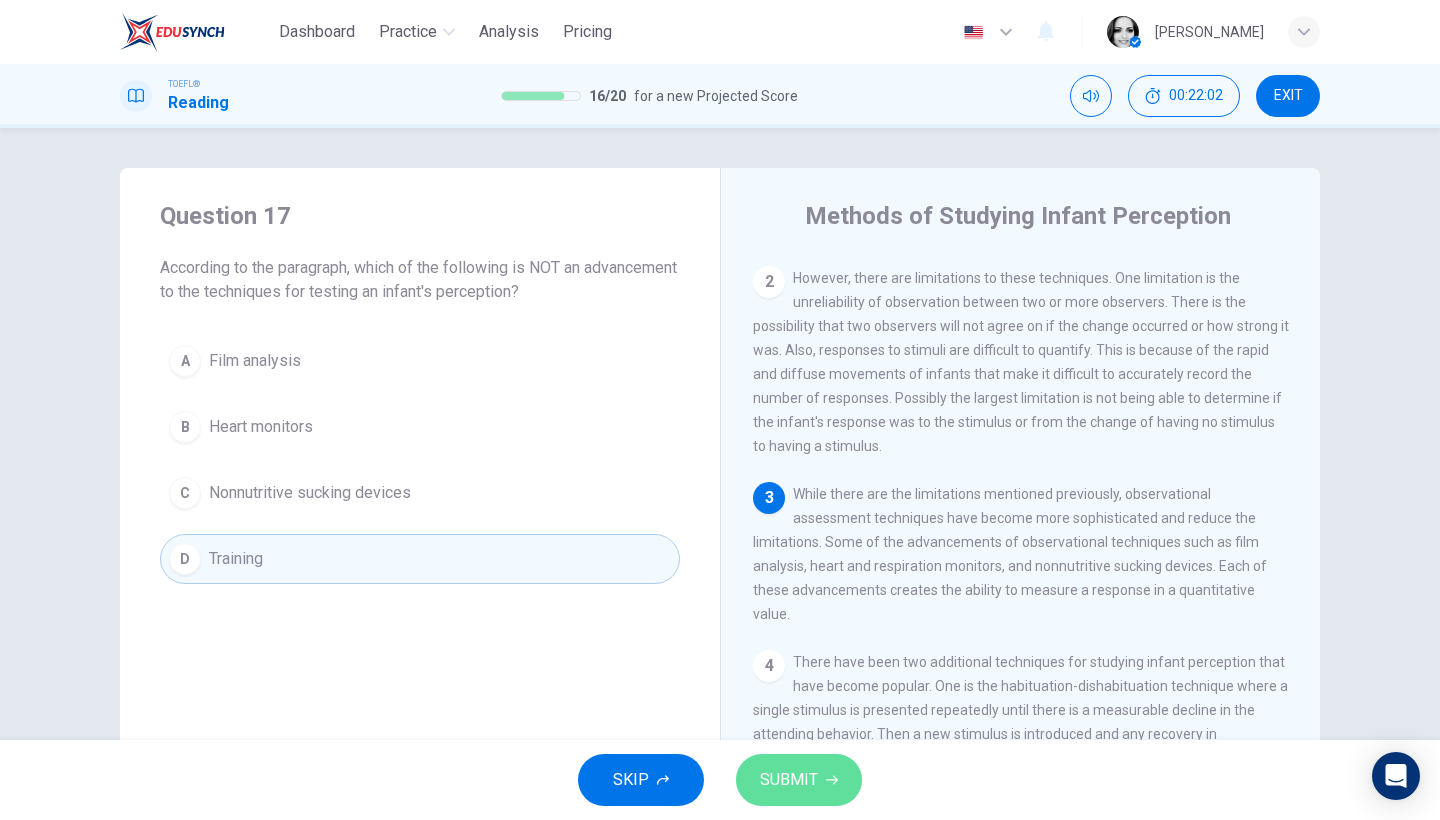 click on "SUBMIT" at bounding box center (789, 780) 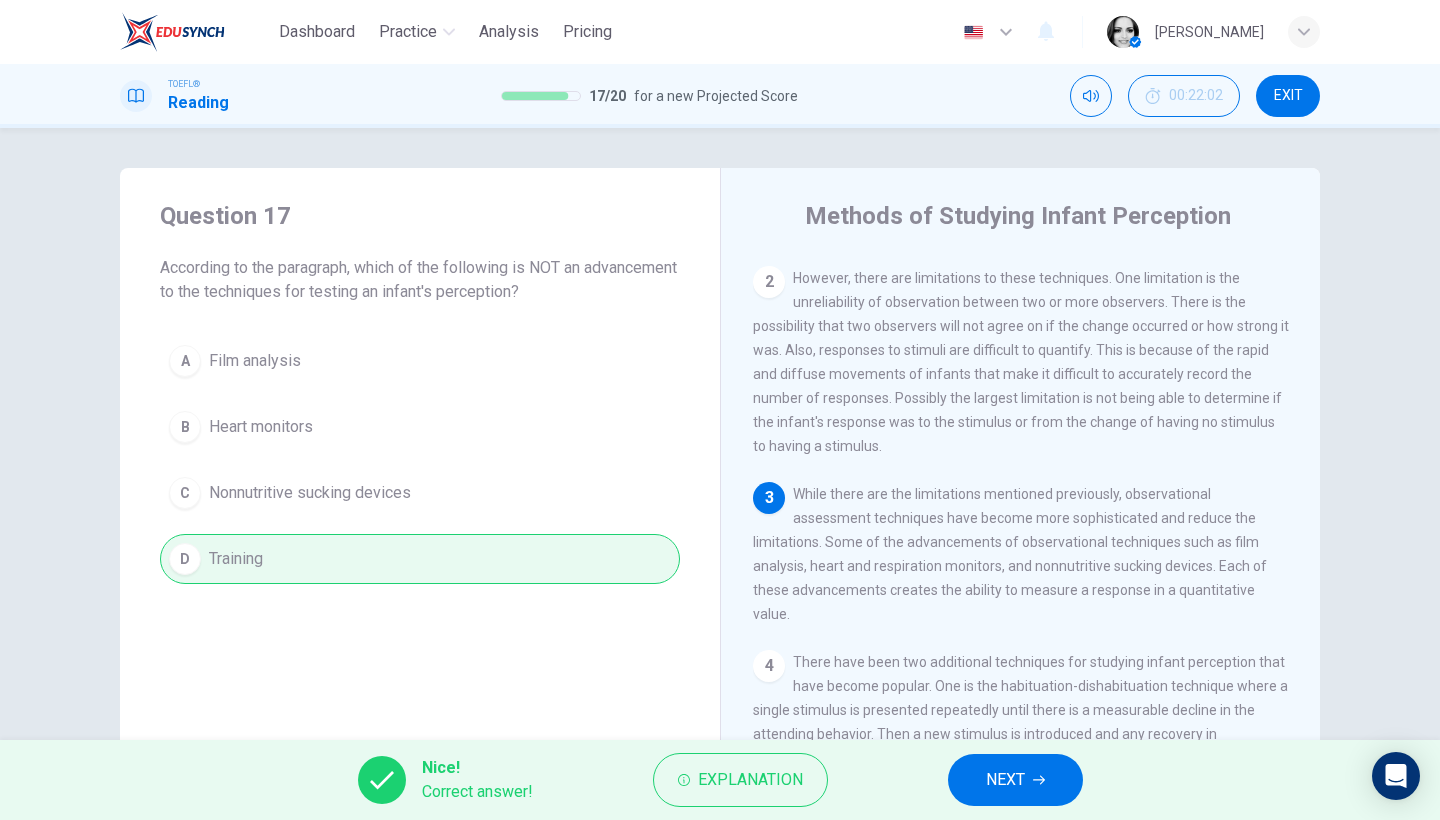 click on "NEXT" at bounding box center [1015, 780] 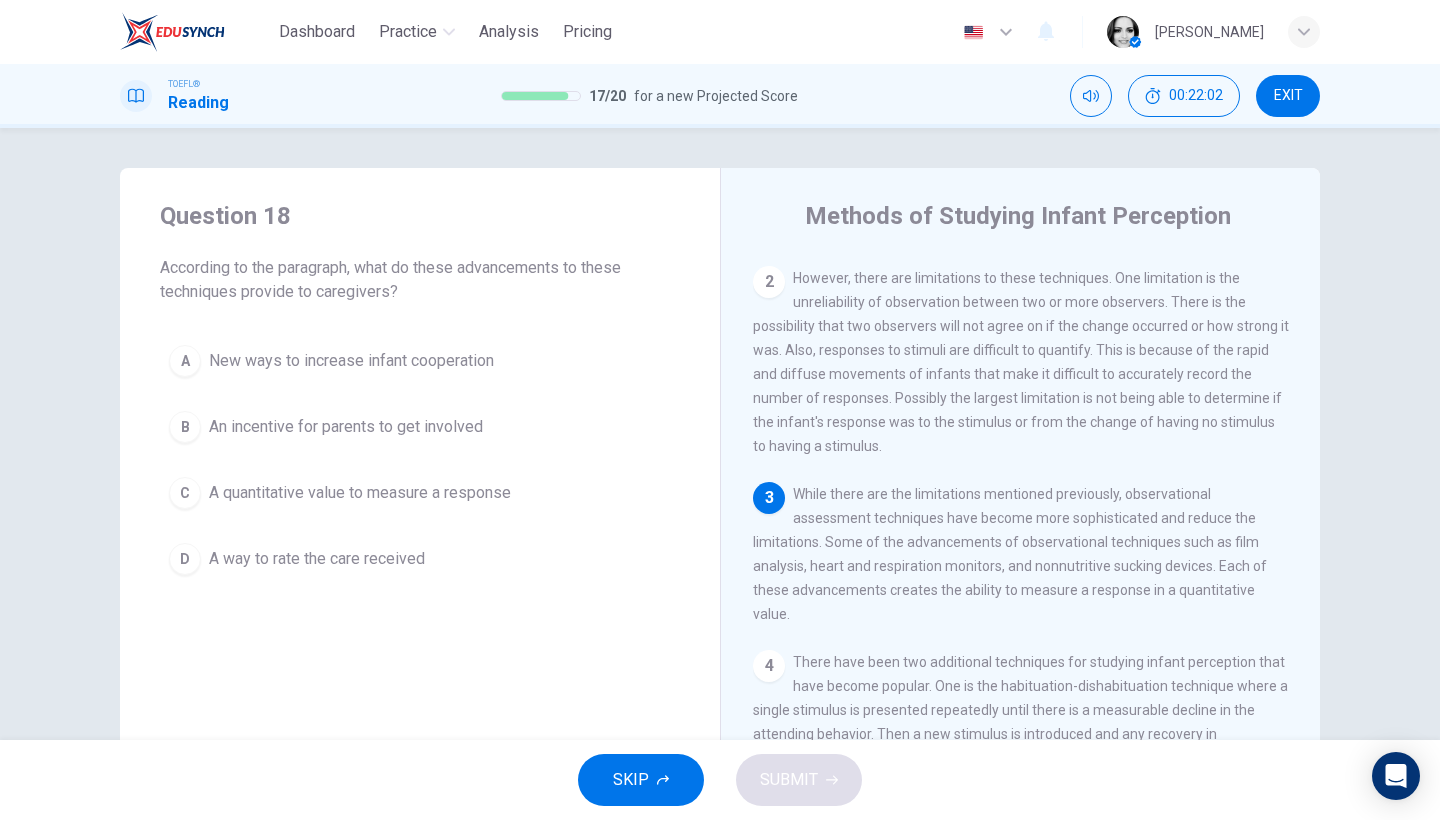 scroll, scrollTop: 409, scrollLeft: 0, axis: vertical 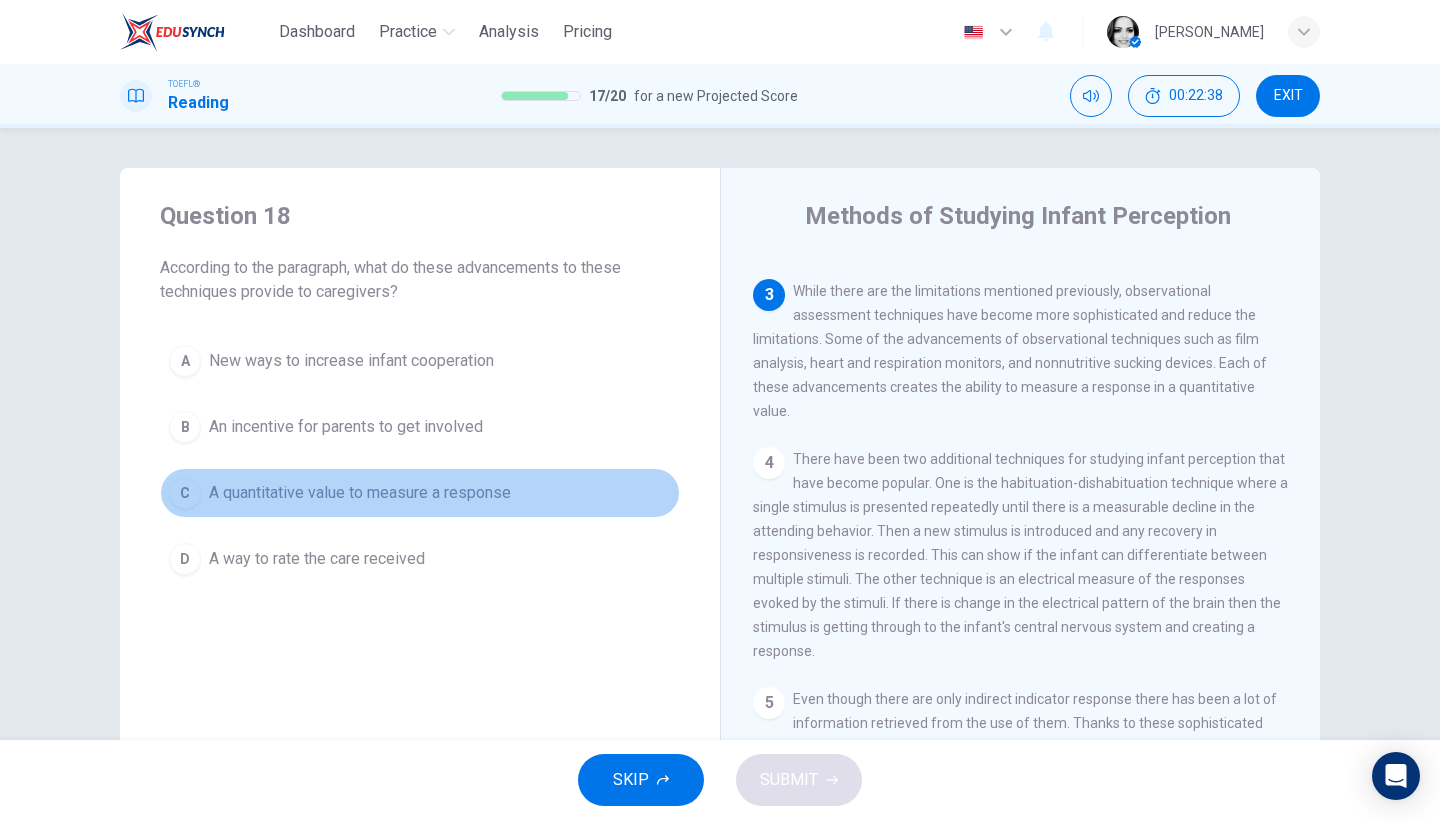 click on "C A quantitative value to measure a response" at bounding box center (420, 493) 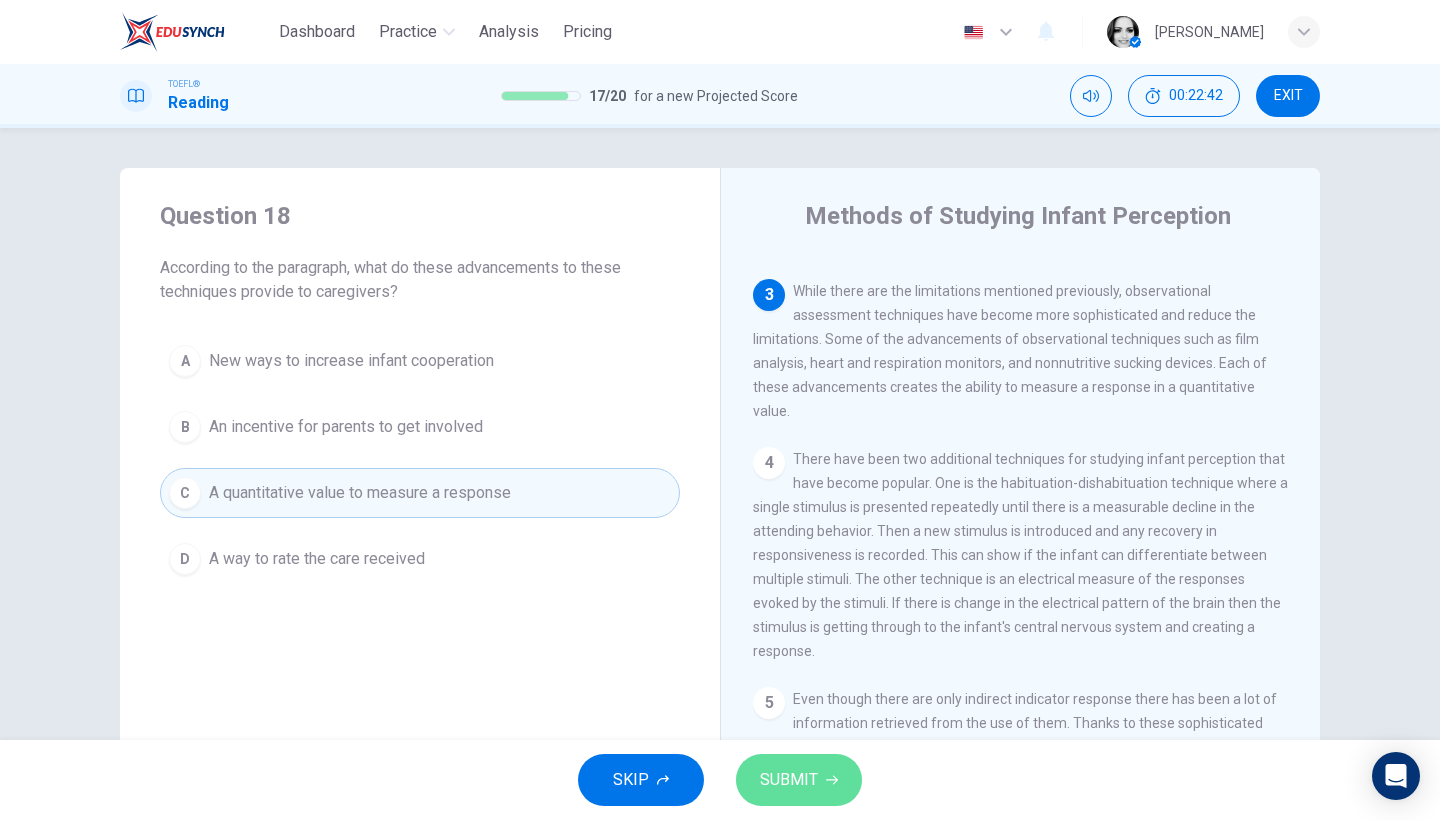 click on "SUBMIT" at bounding box center (799, 780) 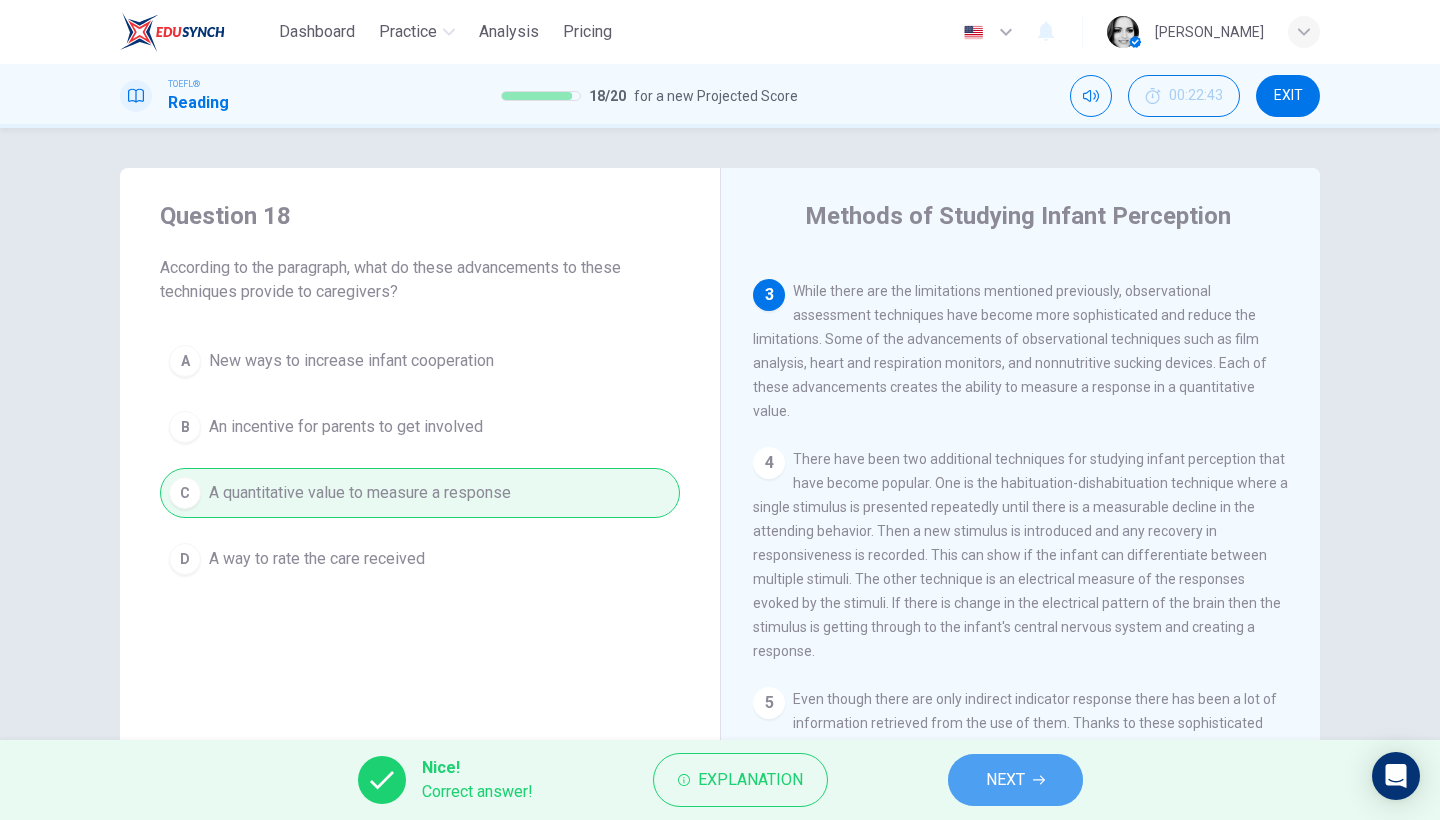 click on "NEXT" at bounding box center [1015, 780] 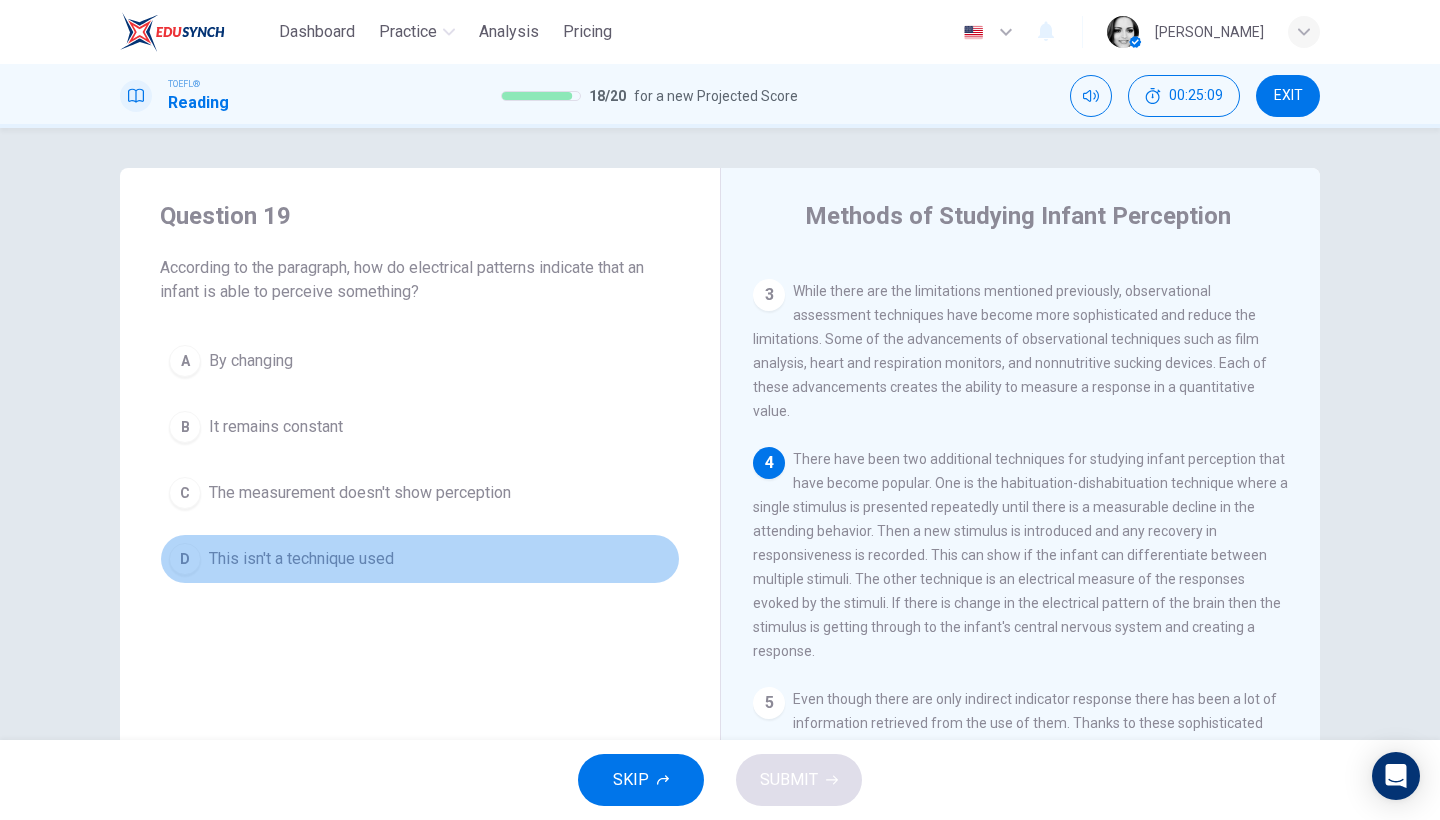 click on "This isn't a technique used" at bounding box center [301, 559] 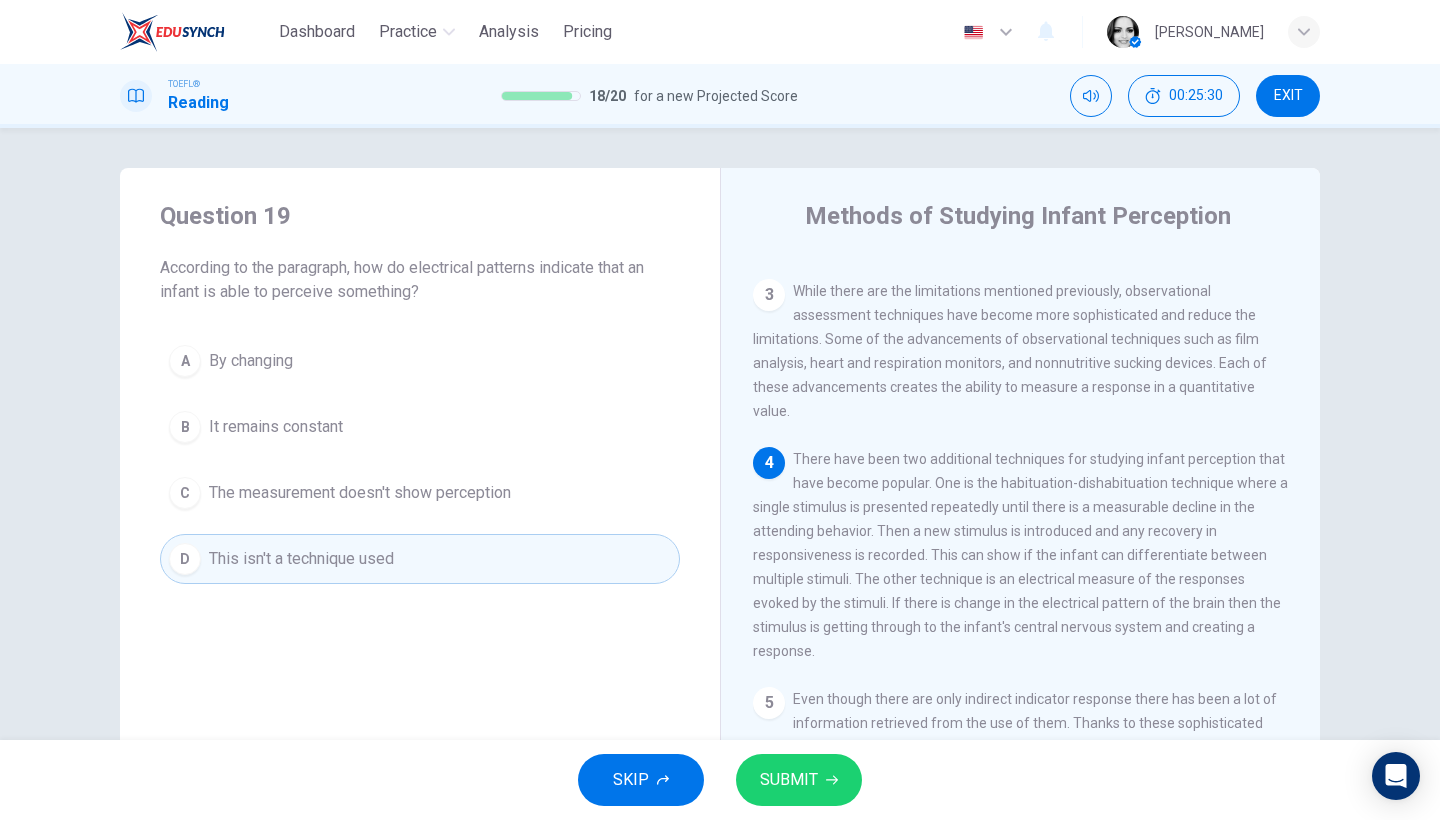 click on "B It remains constant" at bounding box center [420, 427] 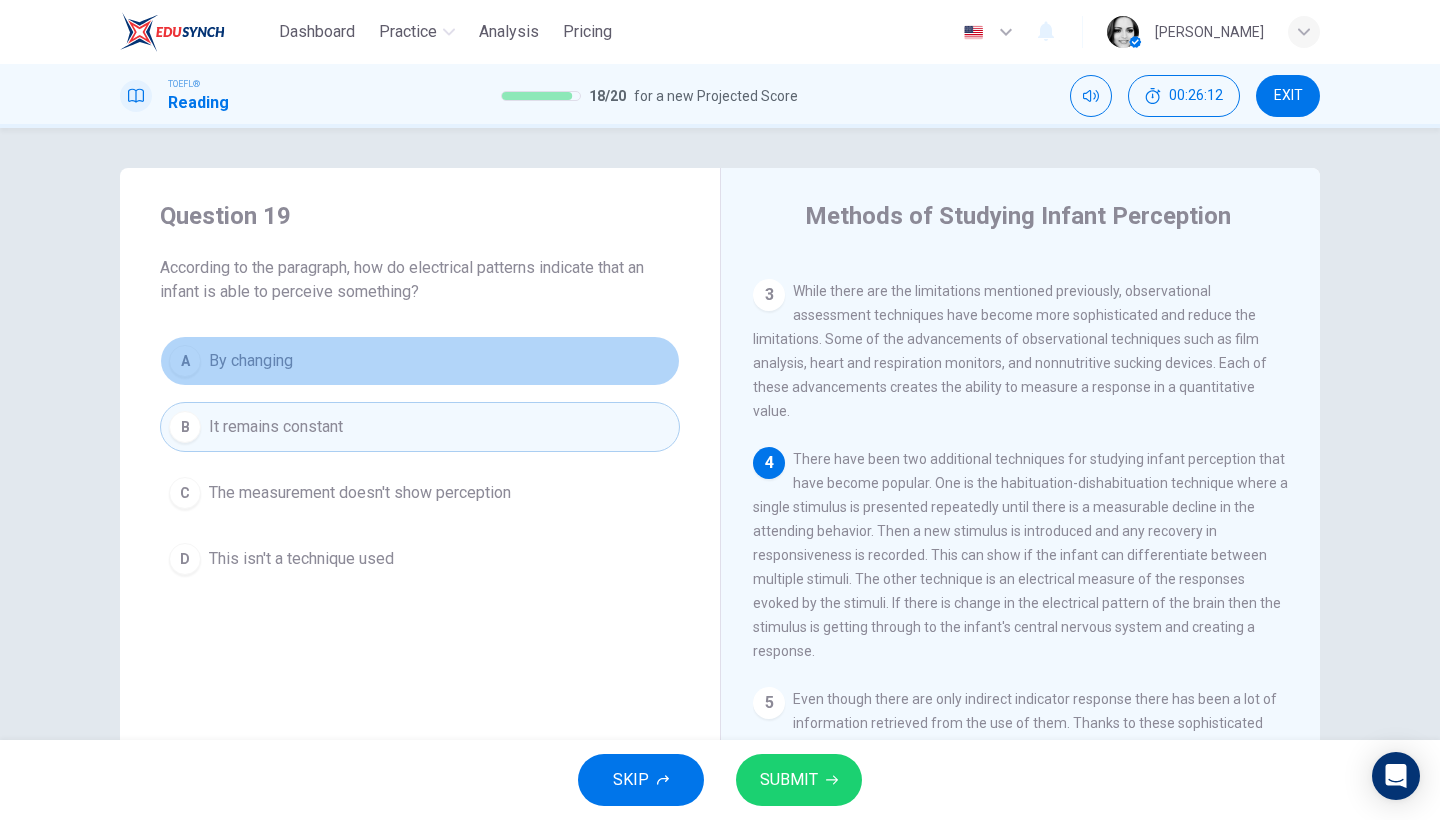 click on "A By changing" at bounding box center (420, 361) 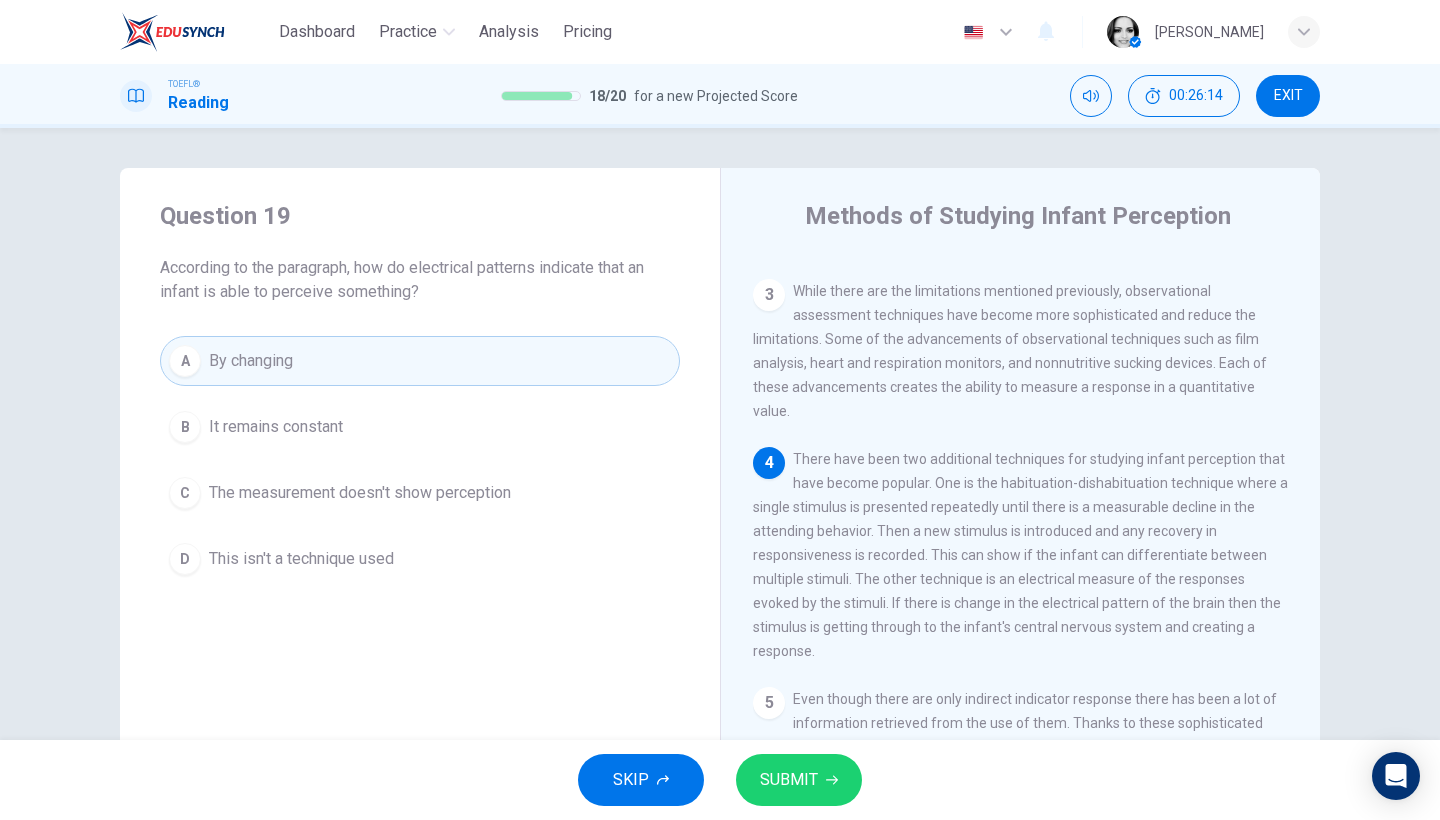 click on "SUBMIT" at bounding box center (789, 780) 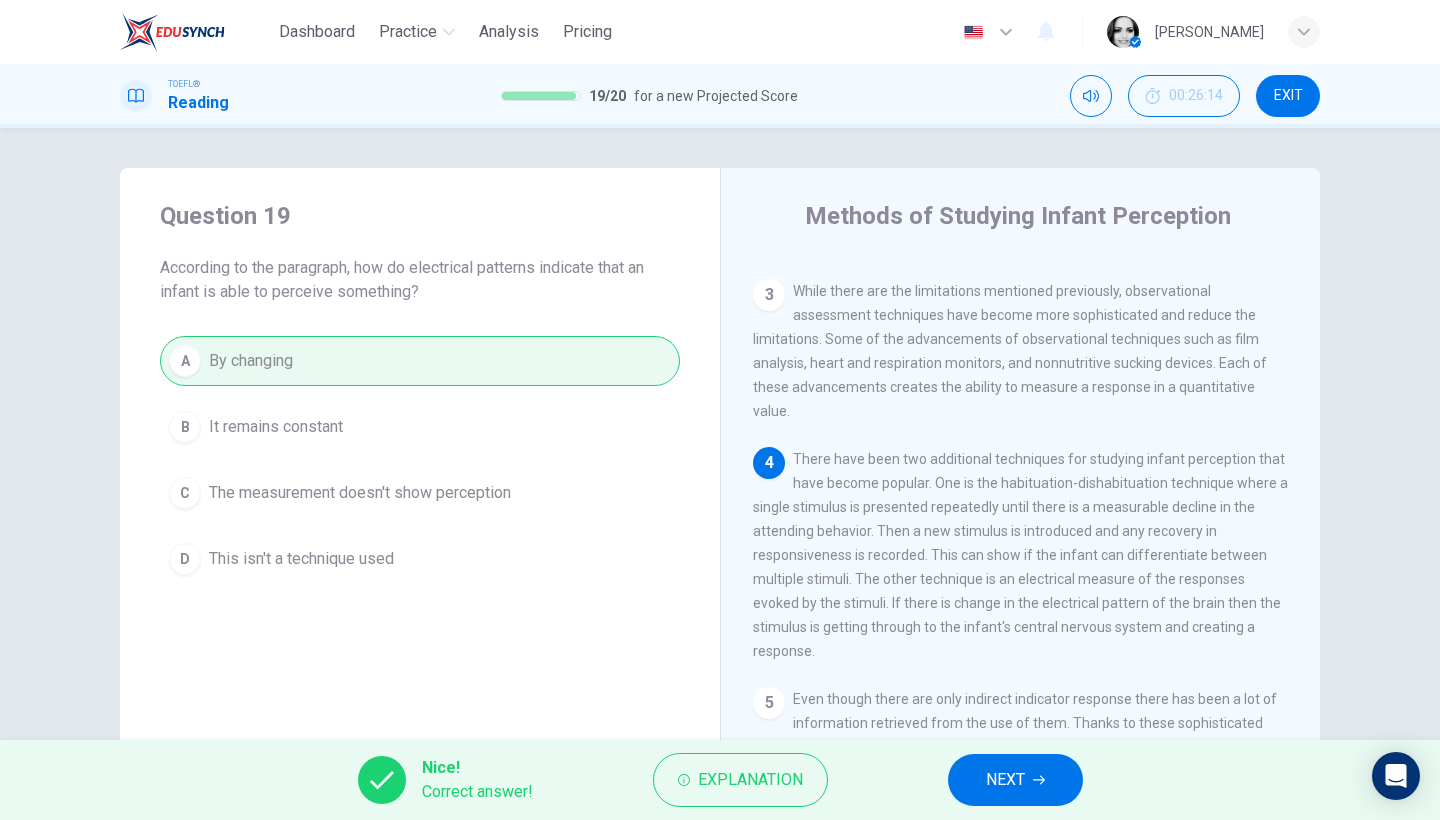 click on "NEXT" at bounding box center [1015, 780] 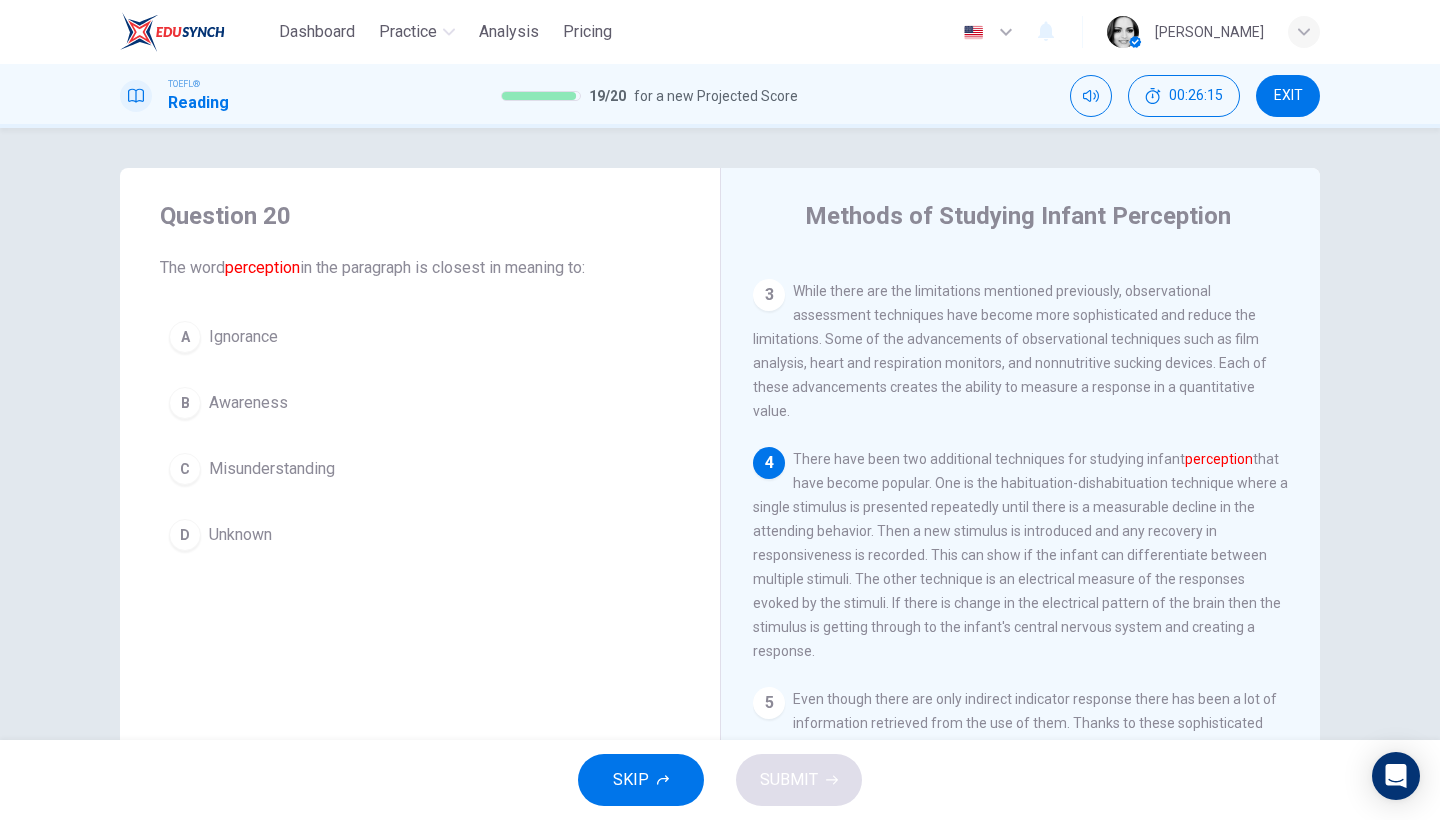 click on "B Awareness" at bounding box center (420, 403) 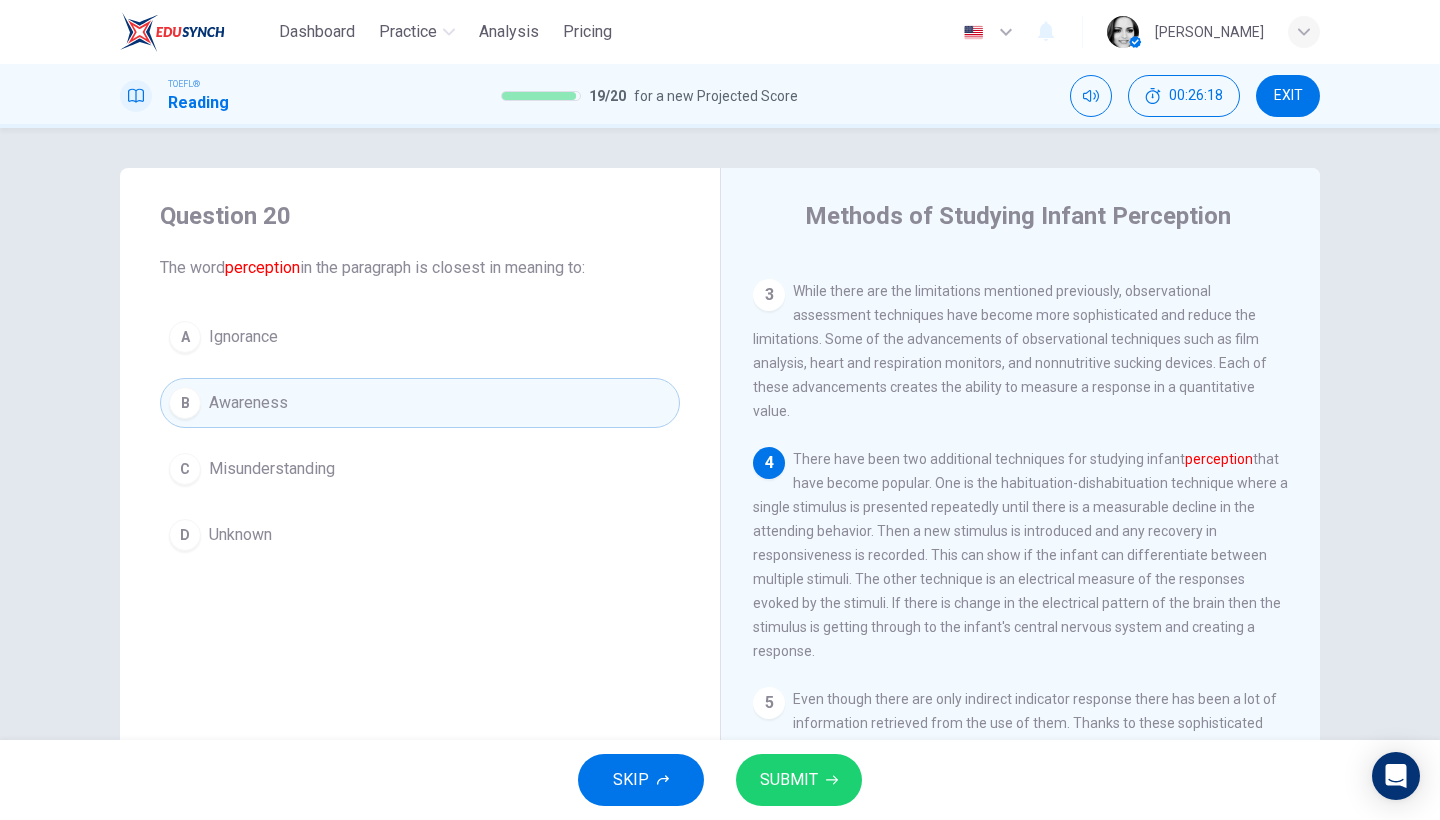 click on "SUBMIT" at bounding box center (799, 780) 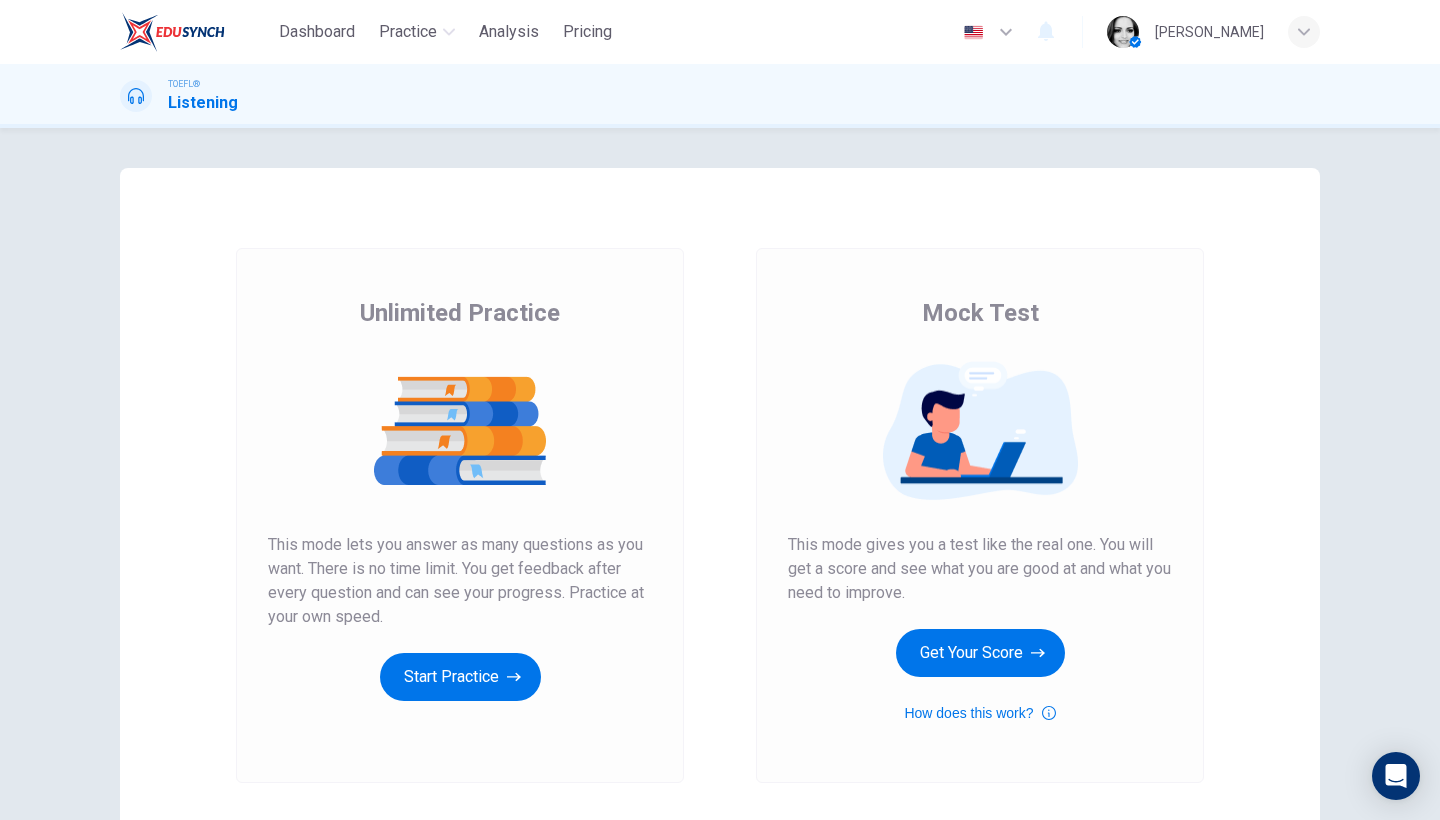 scroll, scrollTop: 0, scrollLeft: 0, axis: both 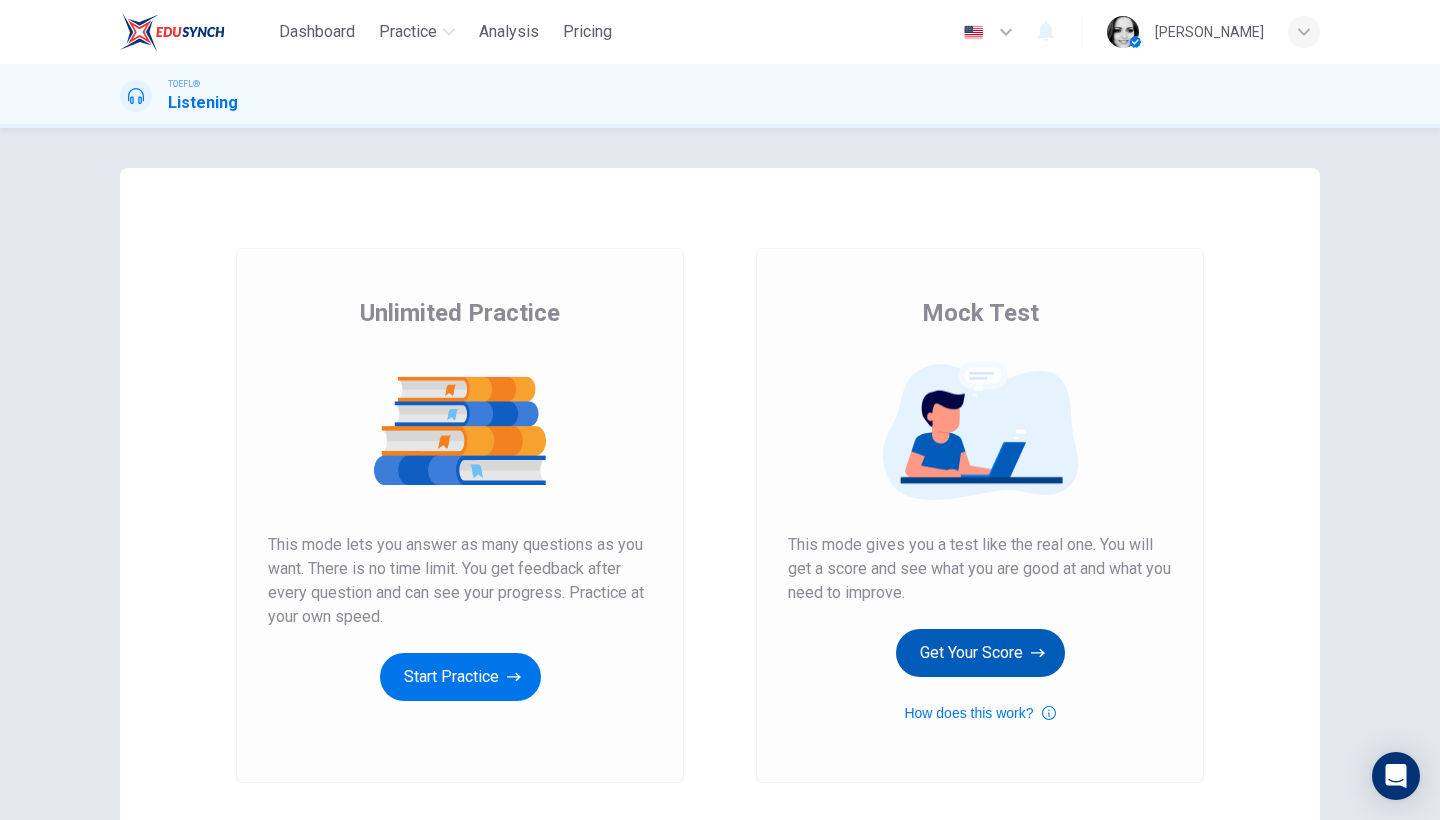 click on "Get Your Score" at bounding box center [980, 653] 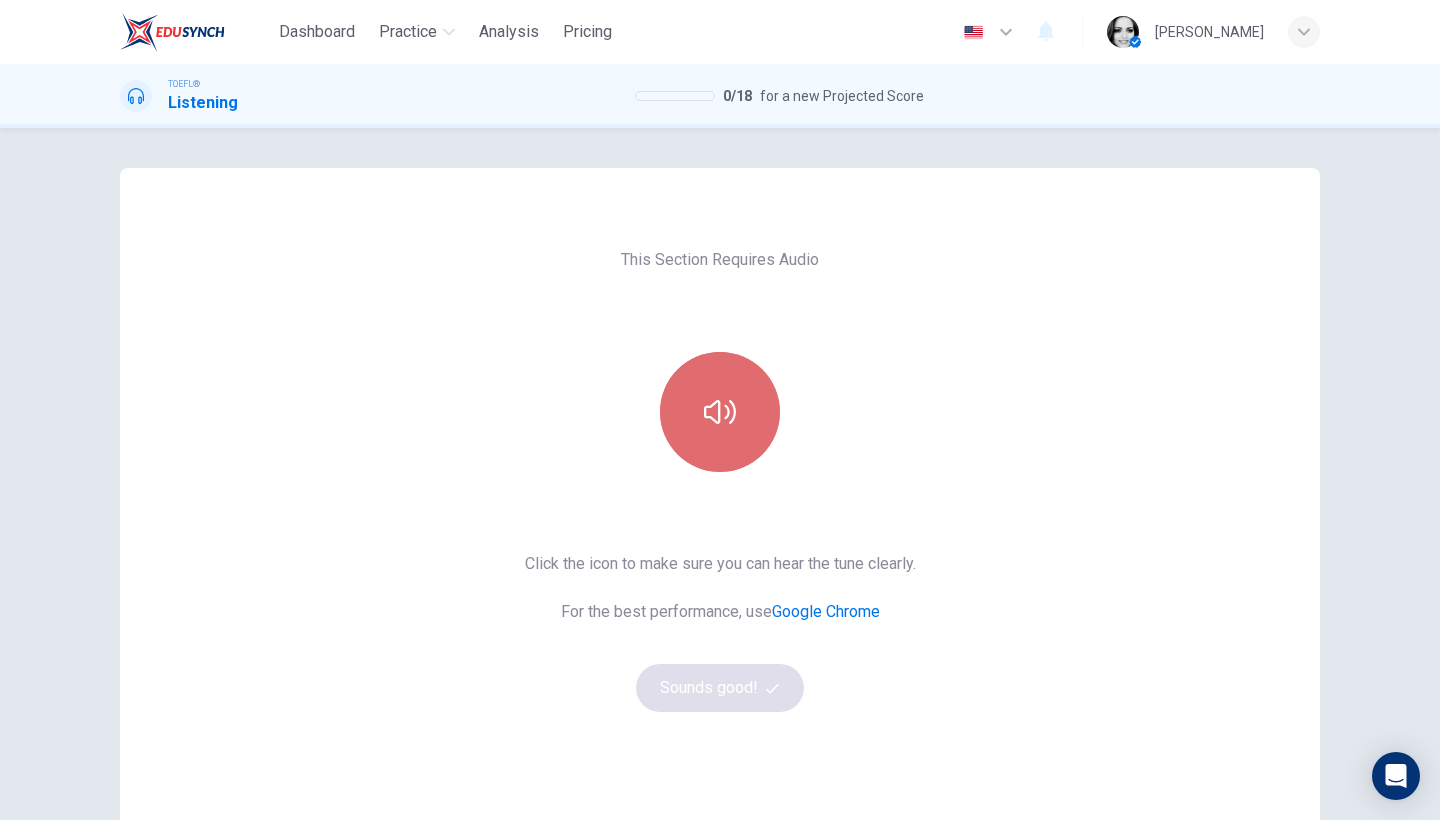click 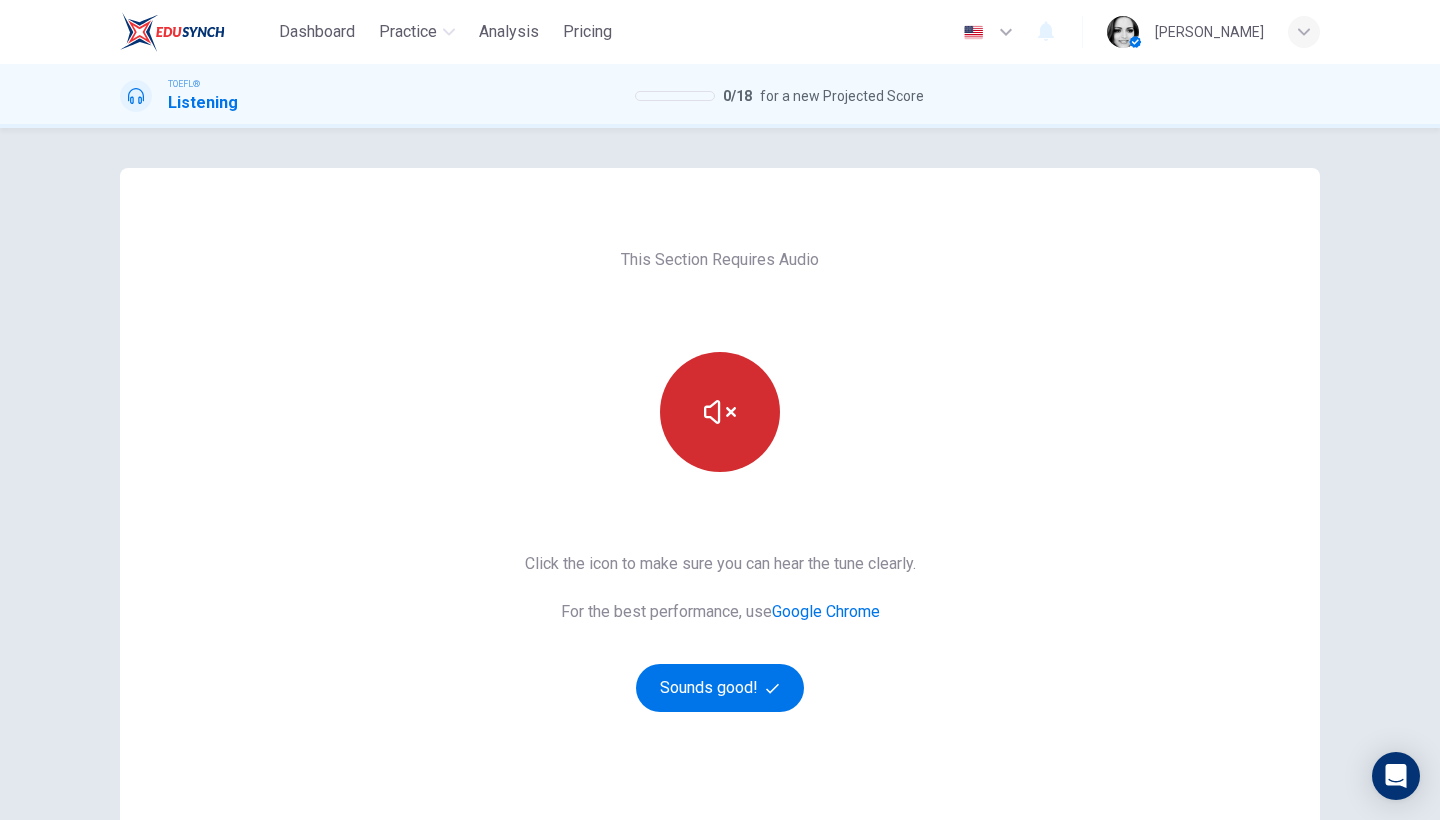 click at bounding box center [720, 412] 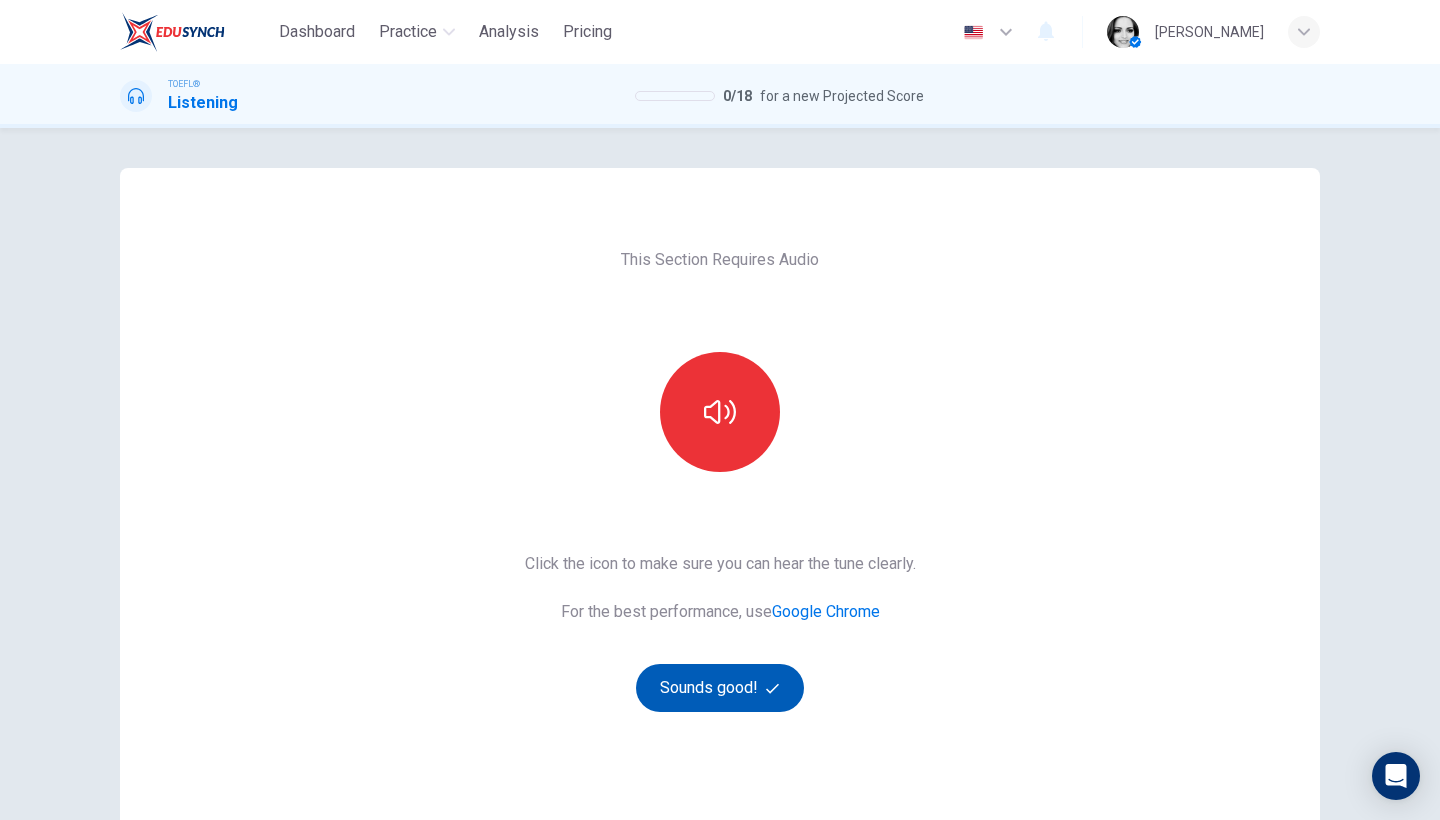 click on "Sounds good!" at bounding box center (720, 688) 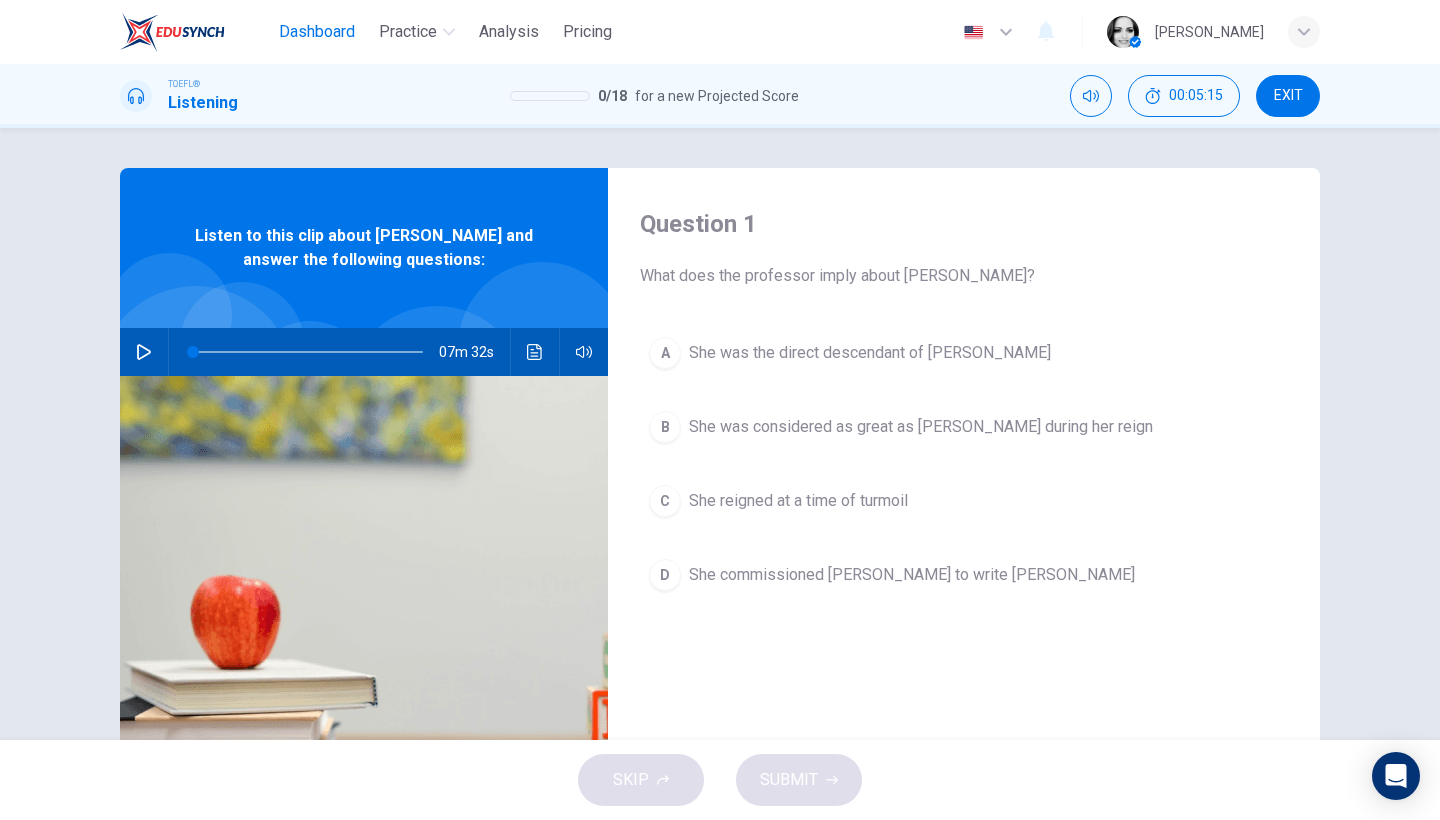 click on "Dashboard" at bounding box center [317, 32] 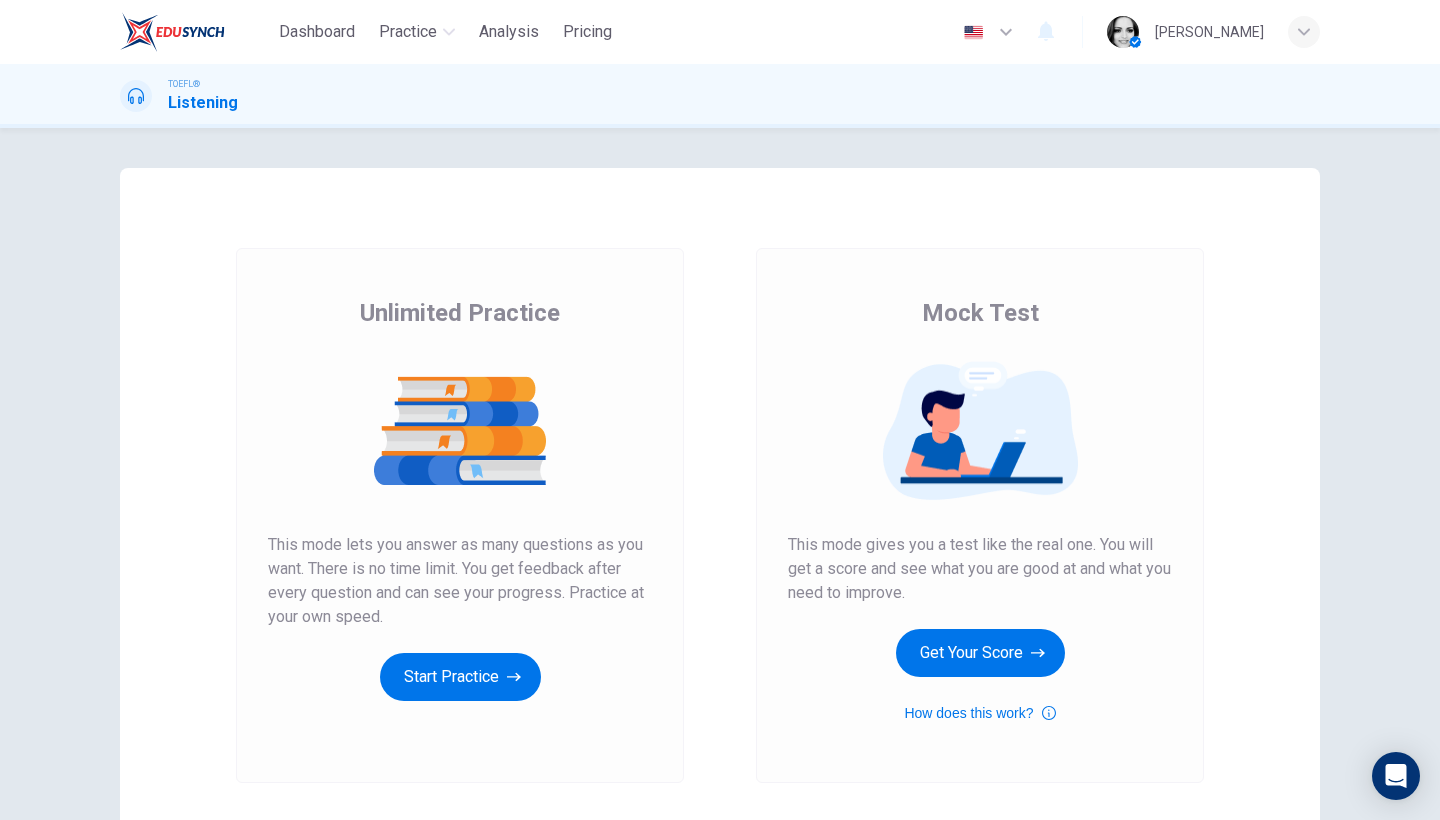 scroll, scrollTop: 0, scrollLeft: 0, axis: both 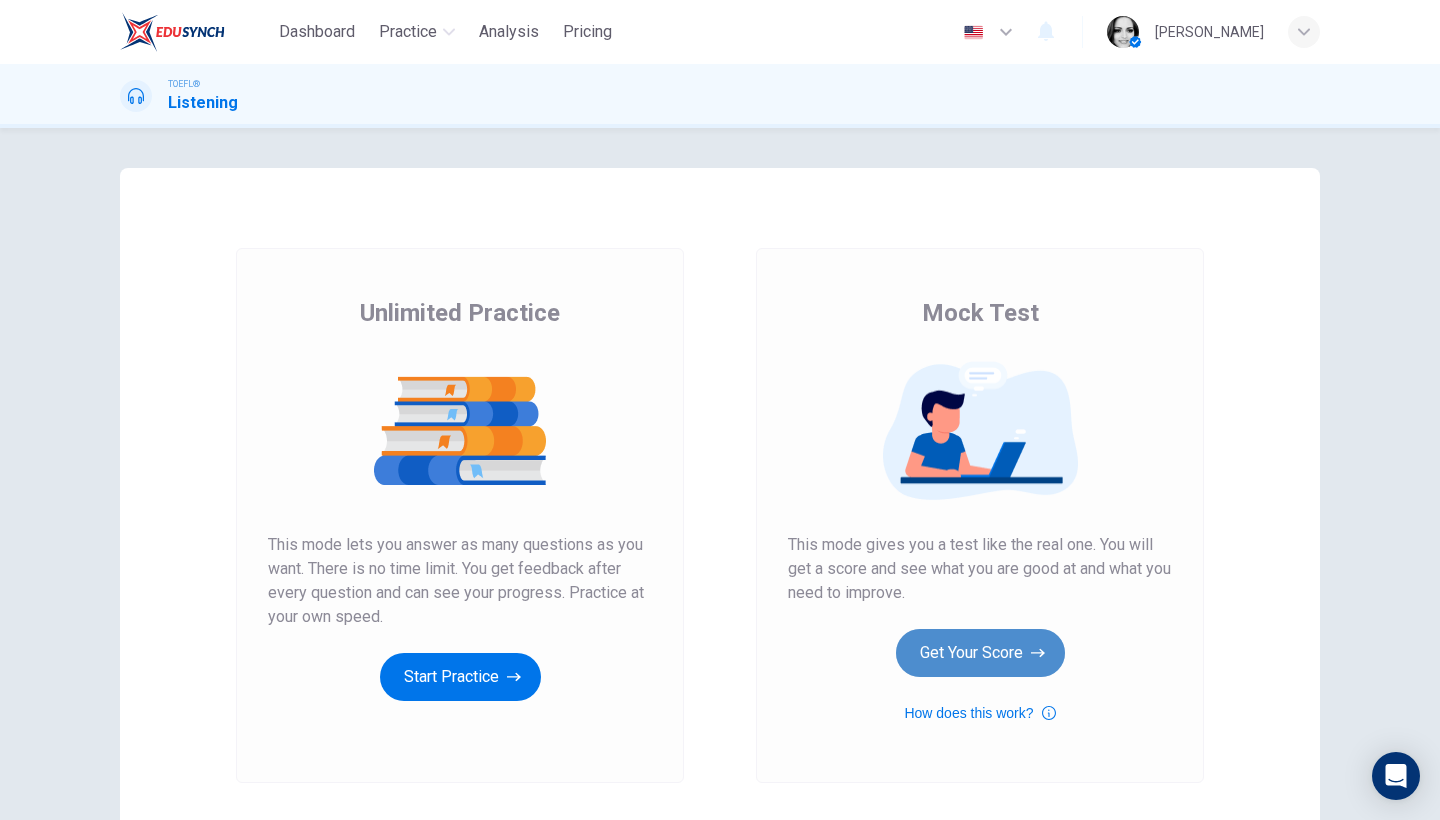 click on "Get Your Score" at bounding box center [980, 653] 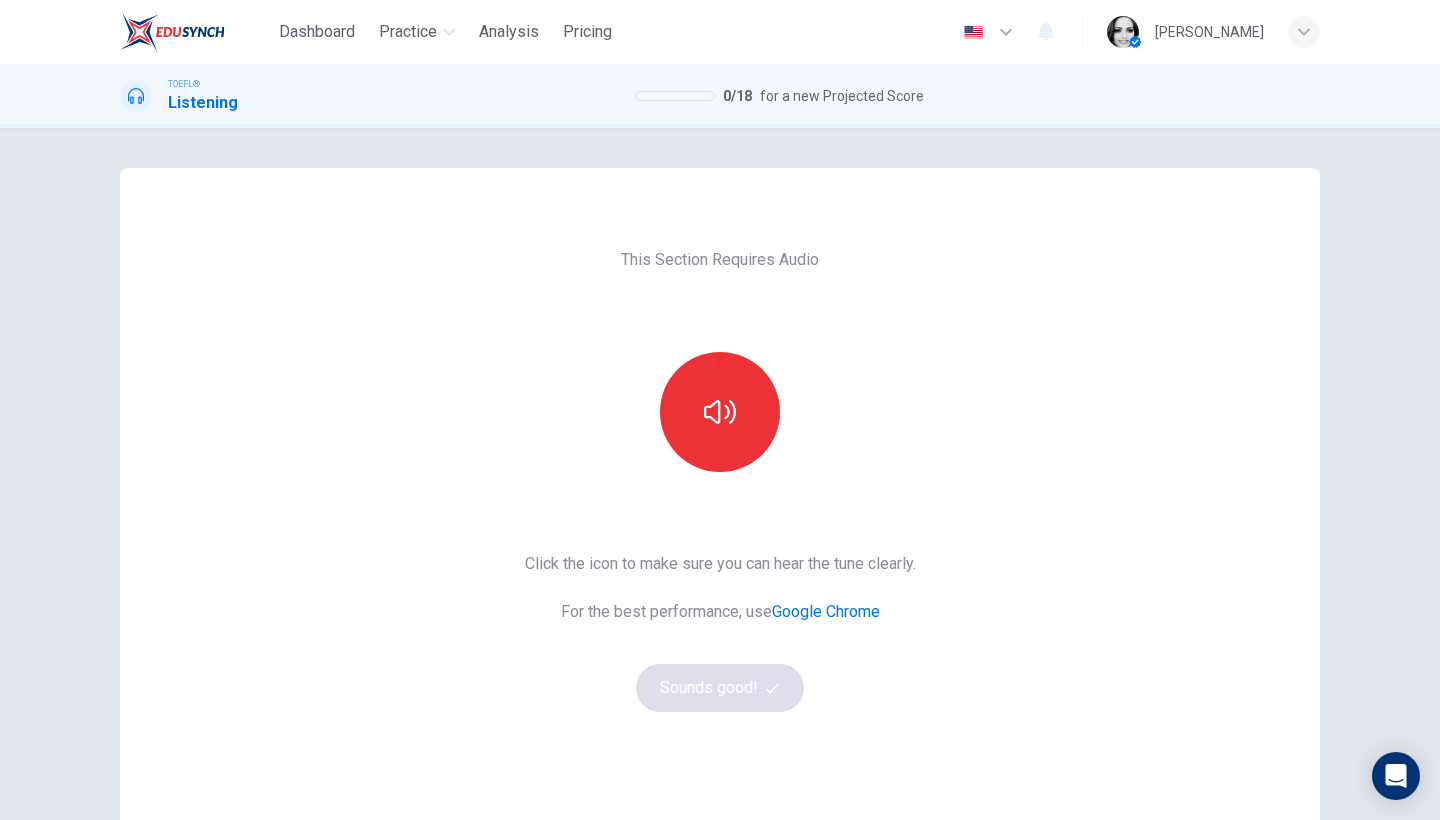 click on "Click the icon to make sure you can hear the tune clearly. For the best performance, use  Google Chrome Sounds good!" at bounding box center [720, 632] 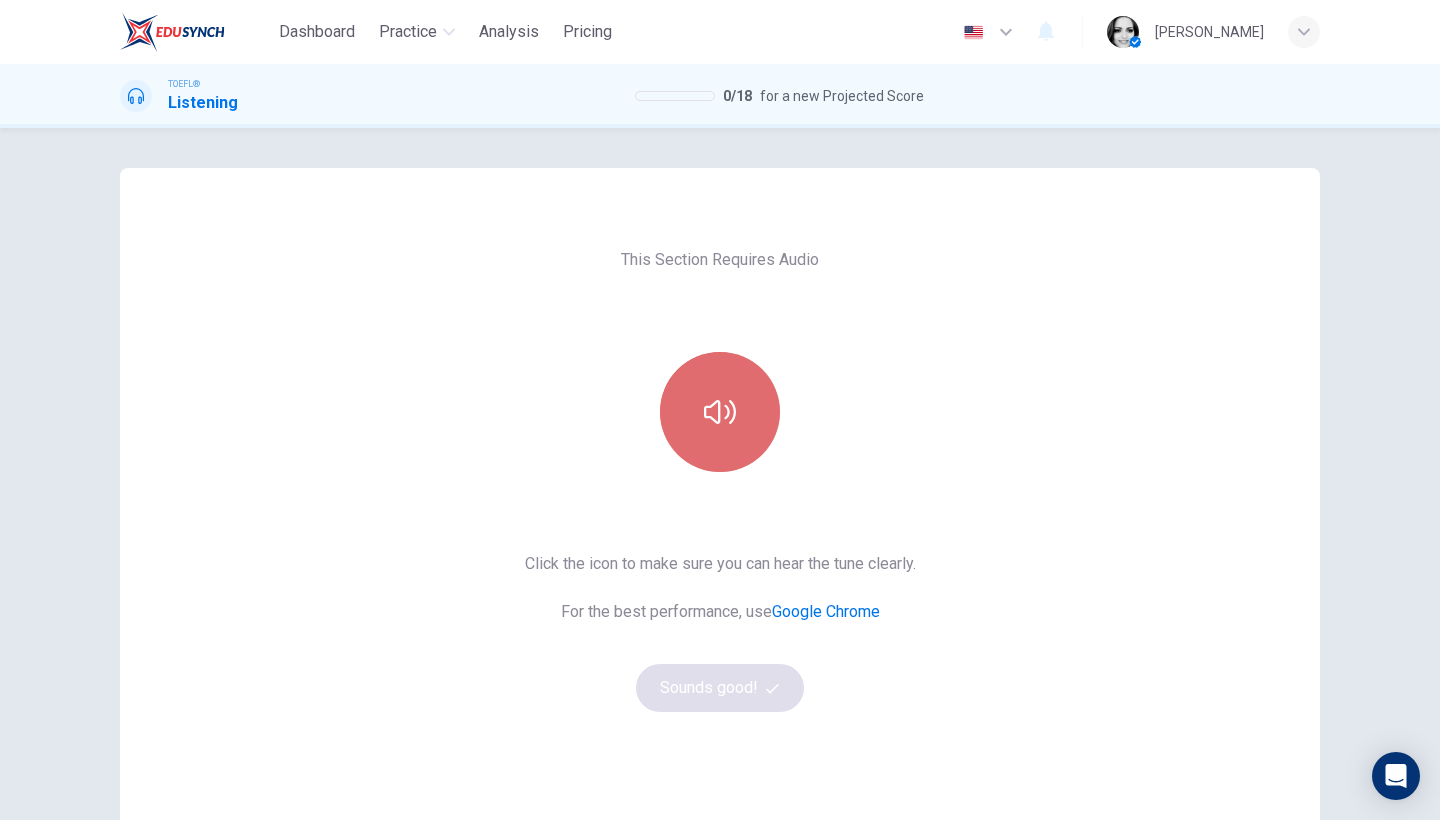 click 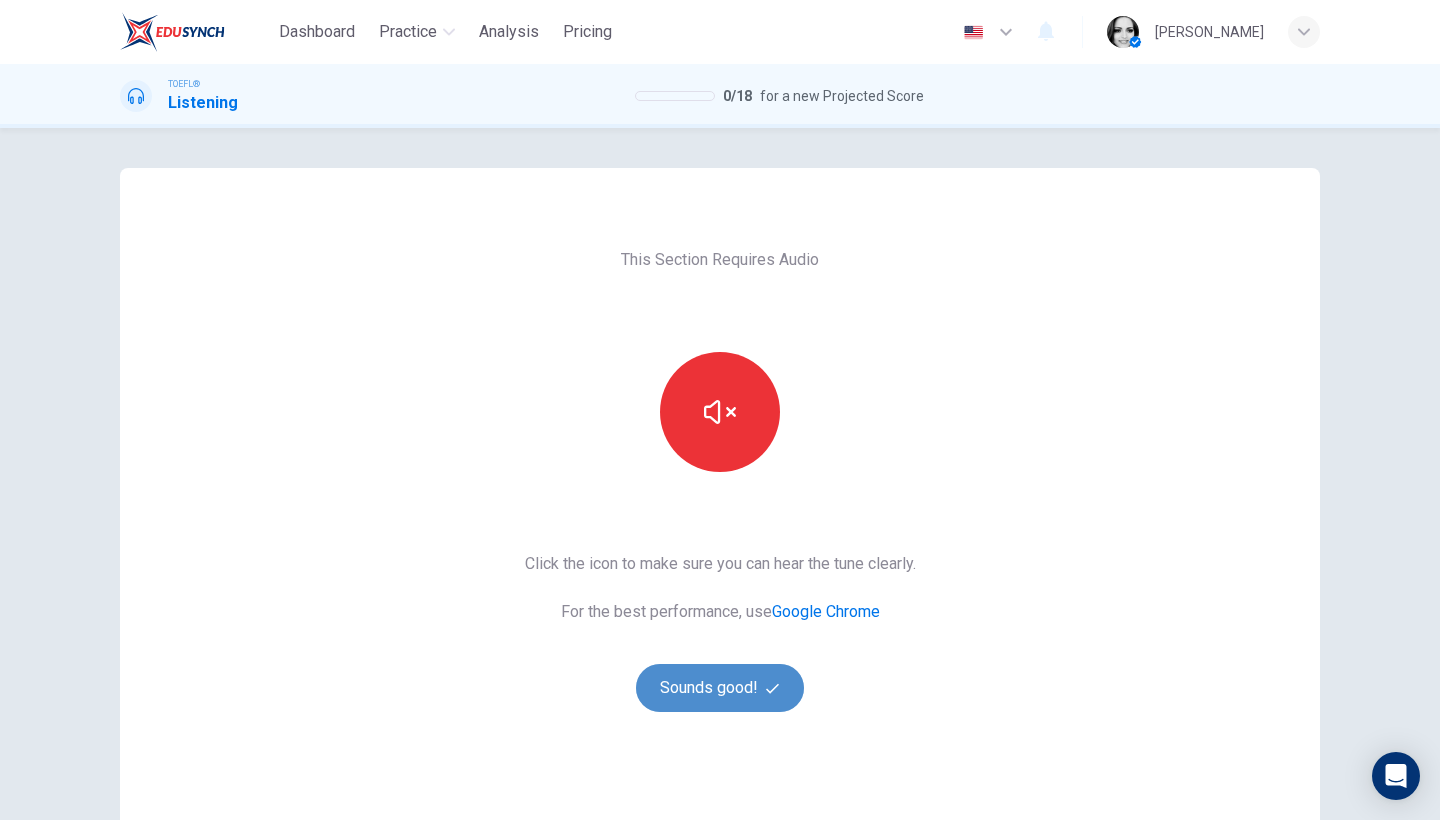 click on "Sounds good!" at bounding box center [720, 688] 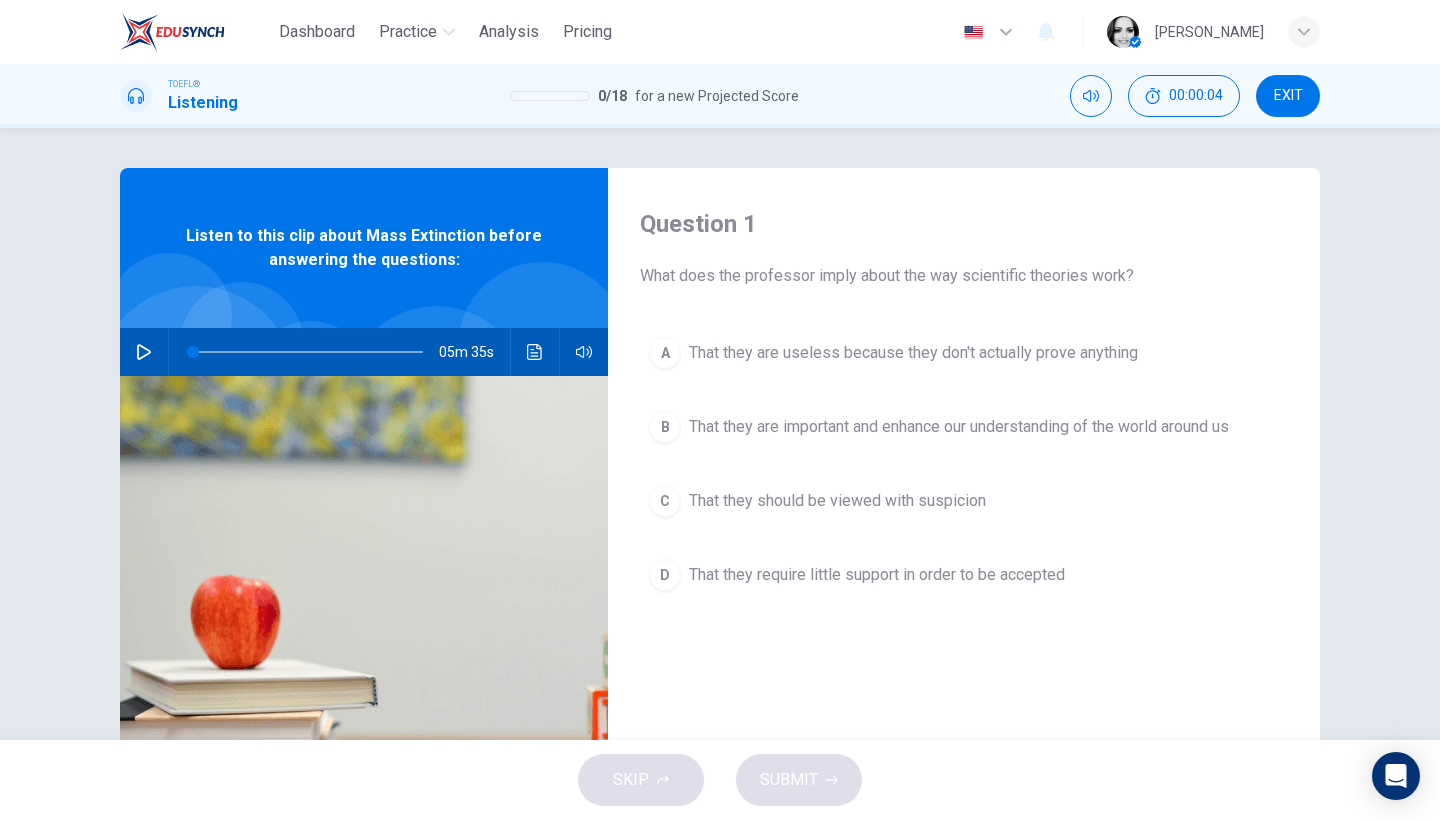click 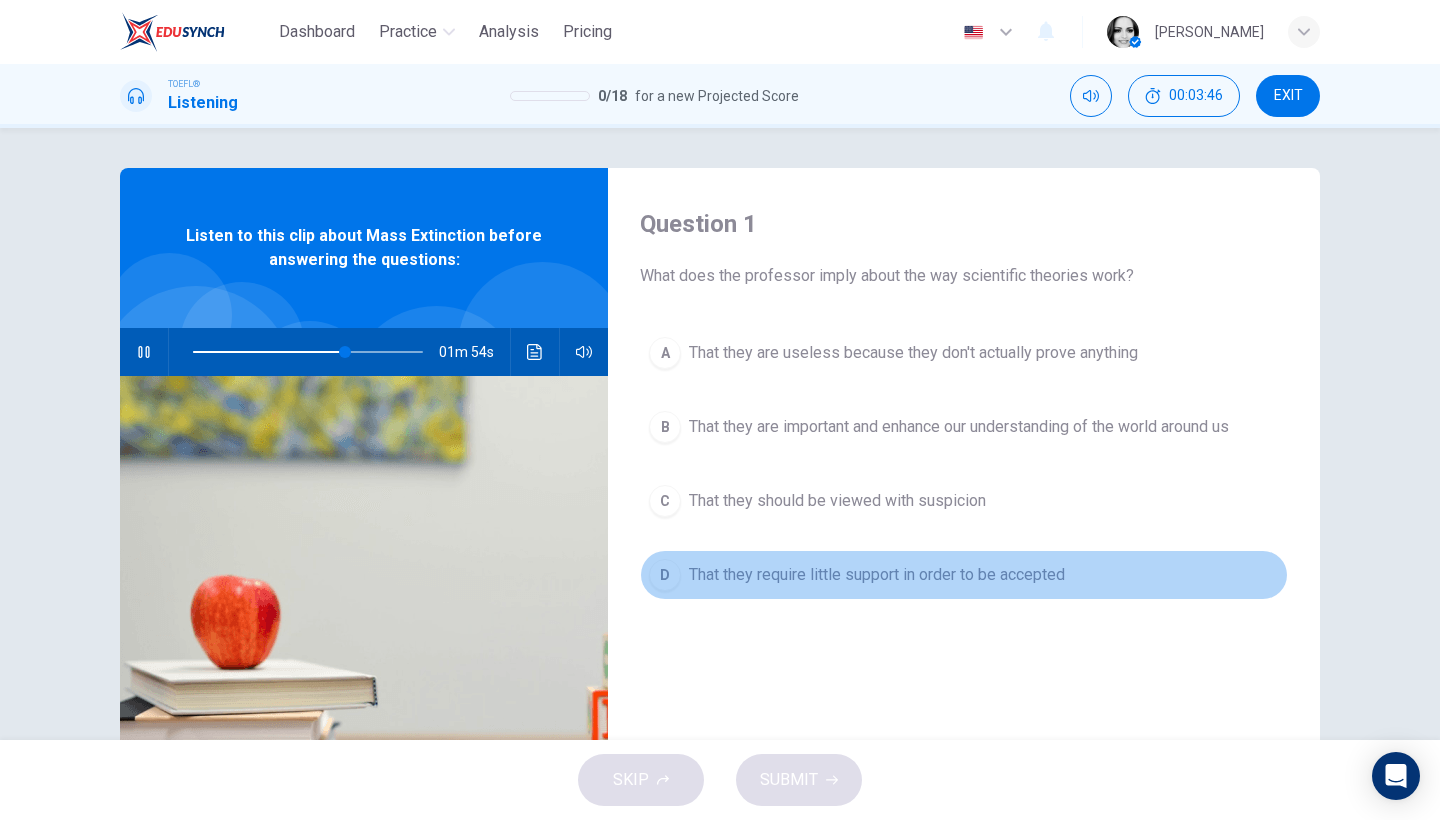 click on "That they require little support in order to be accepted" at bounding box center (877, 575) 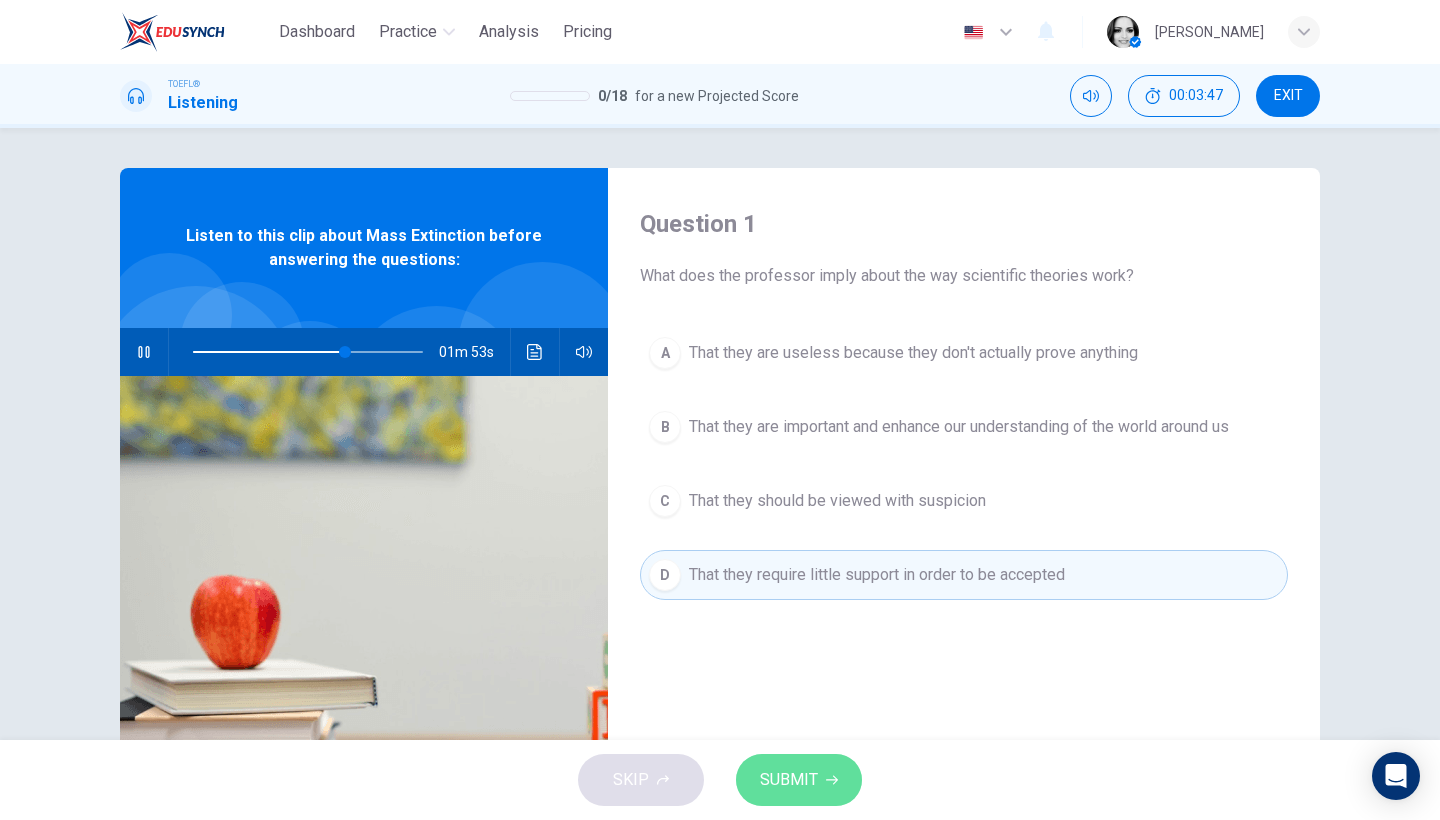click on "SUBMIT" at bounding box center (789, 780) 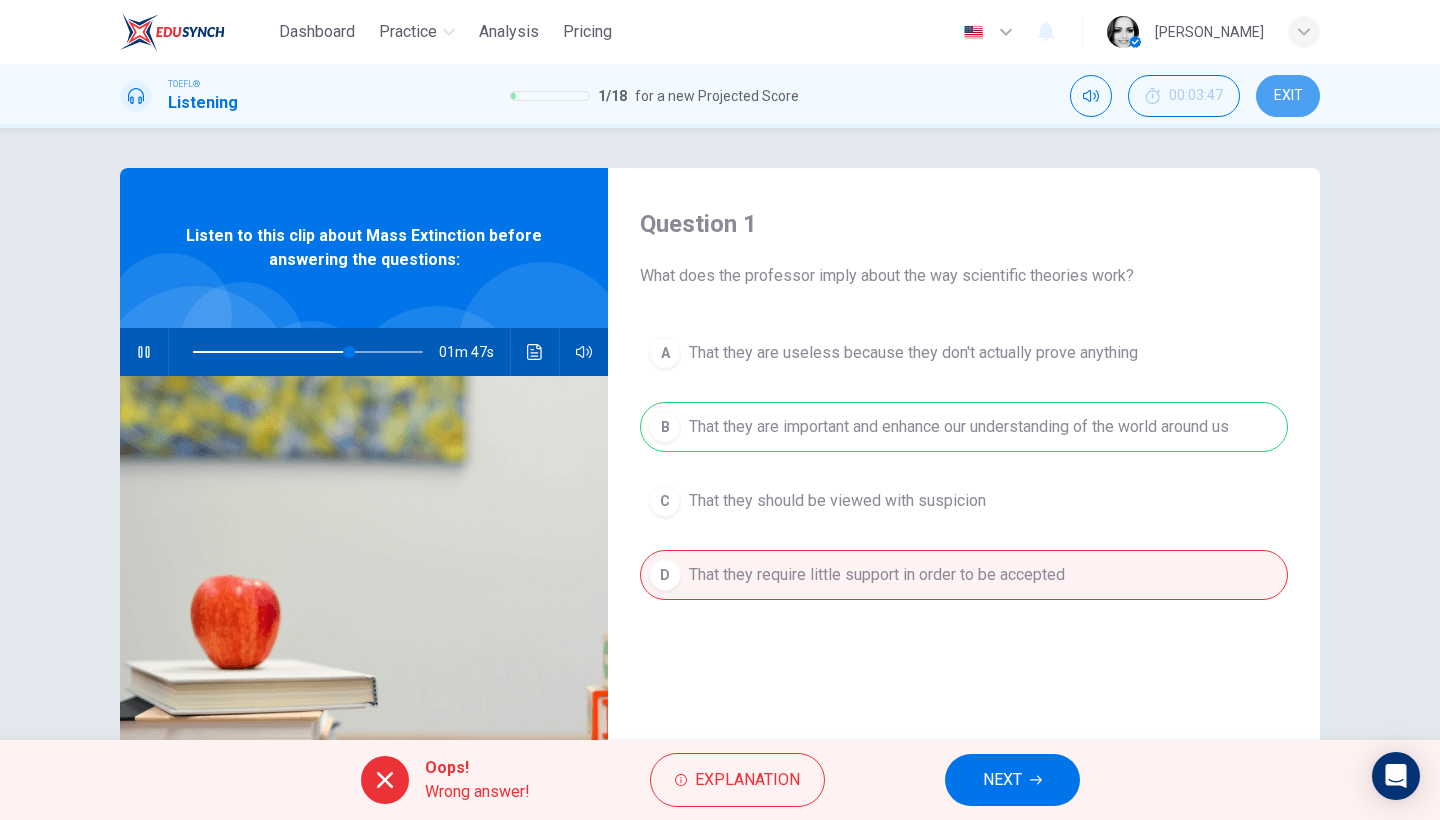 type on "68" 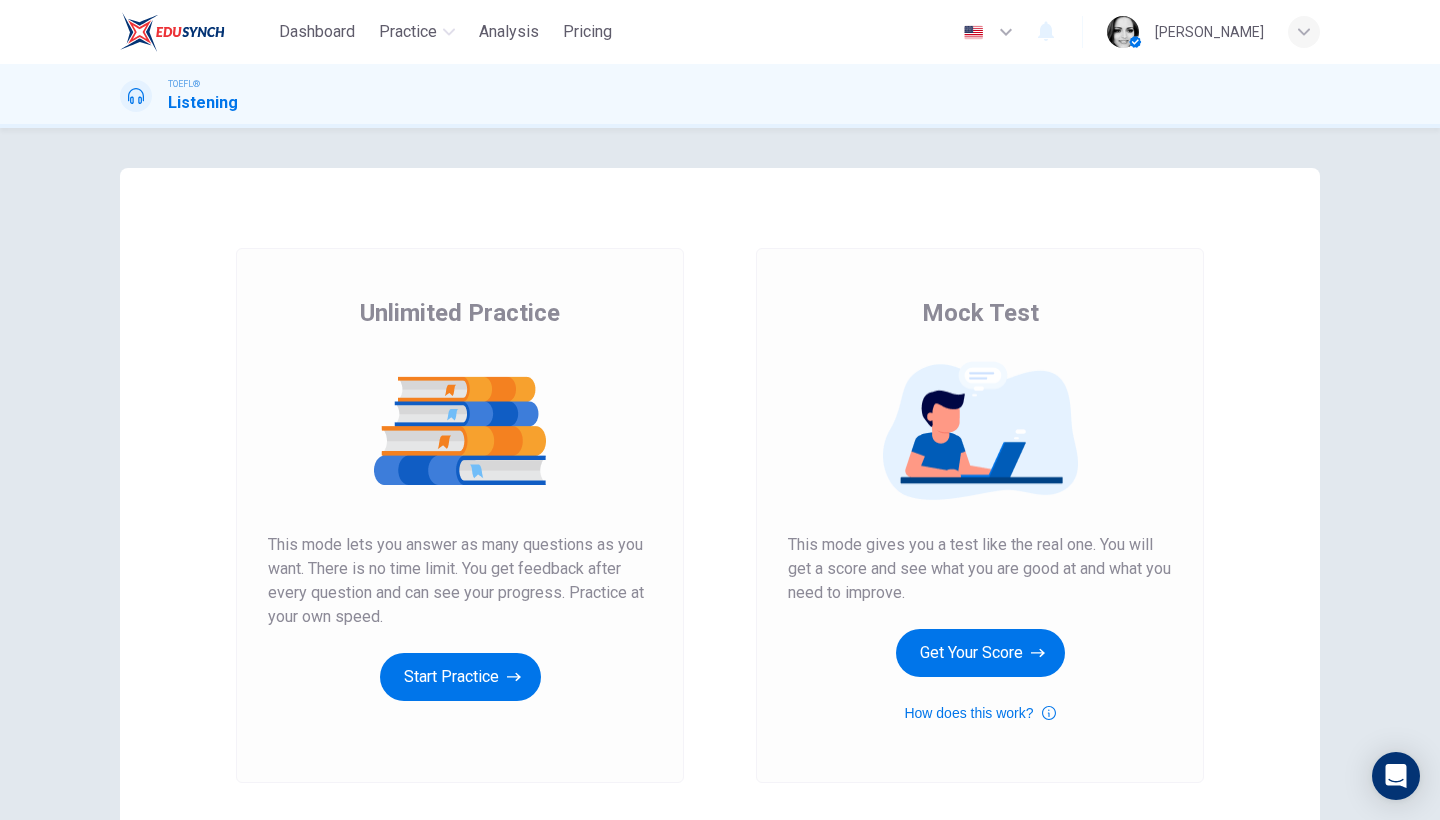 scroll, scrollTop: 0, scrollLeft: 0, axis: both 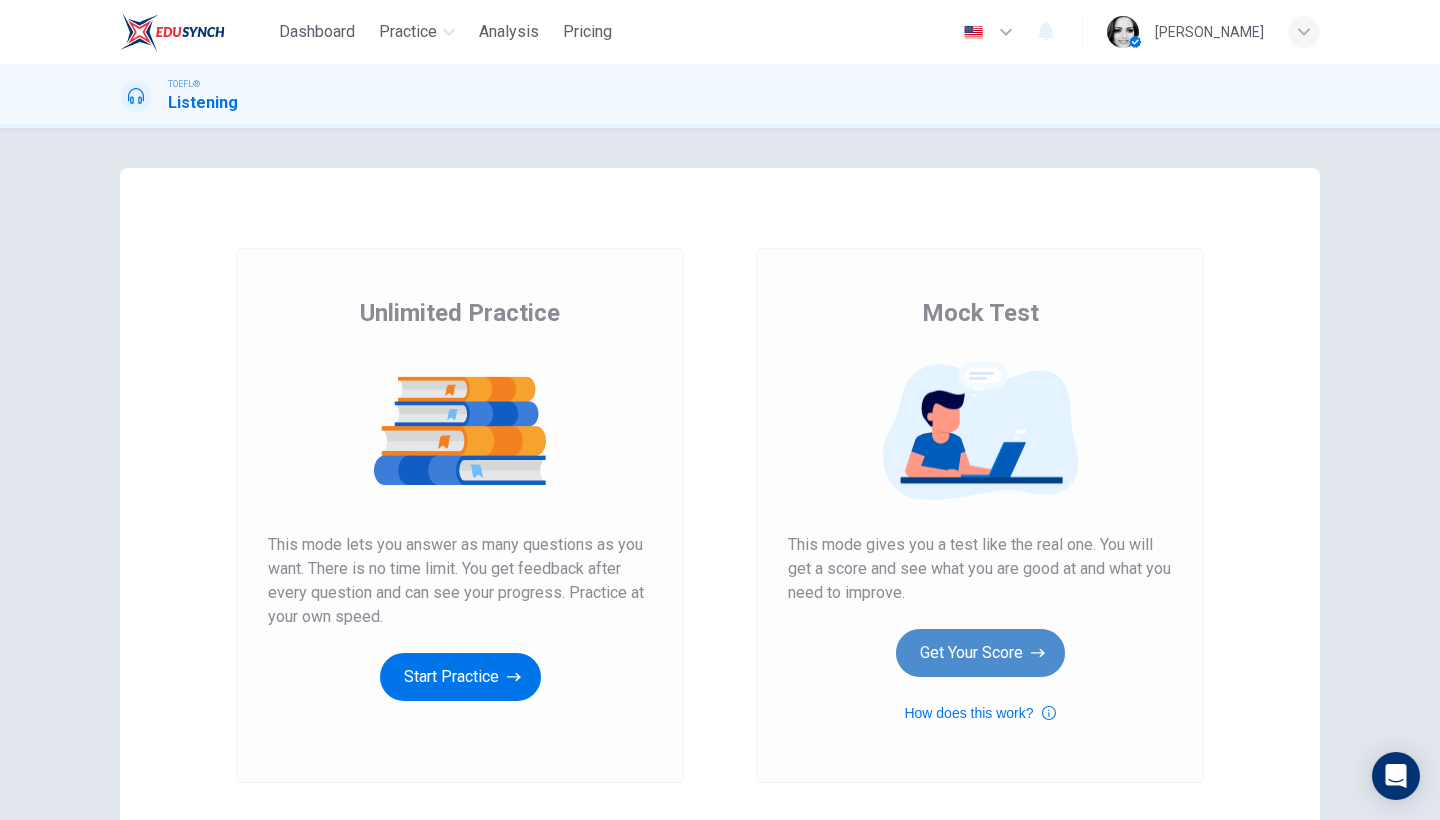 click on "Get Your Score" at bounding box center (980, 653) 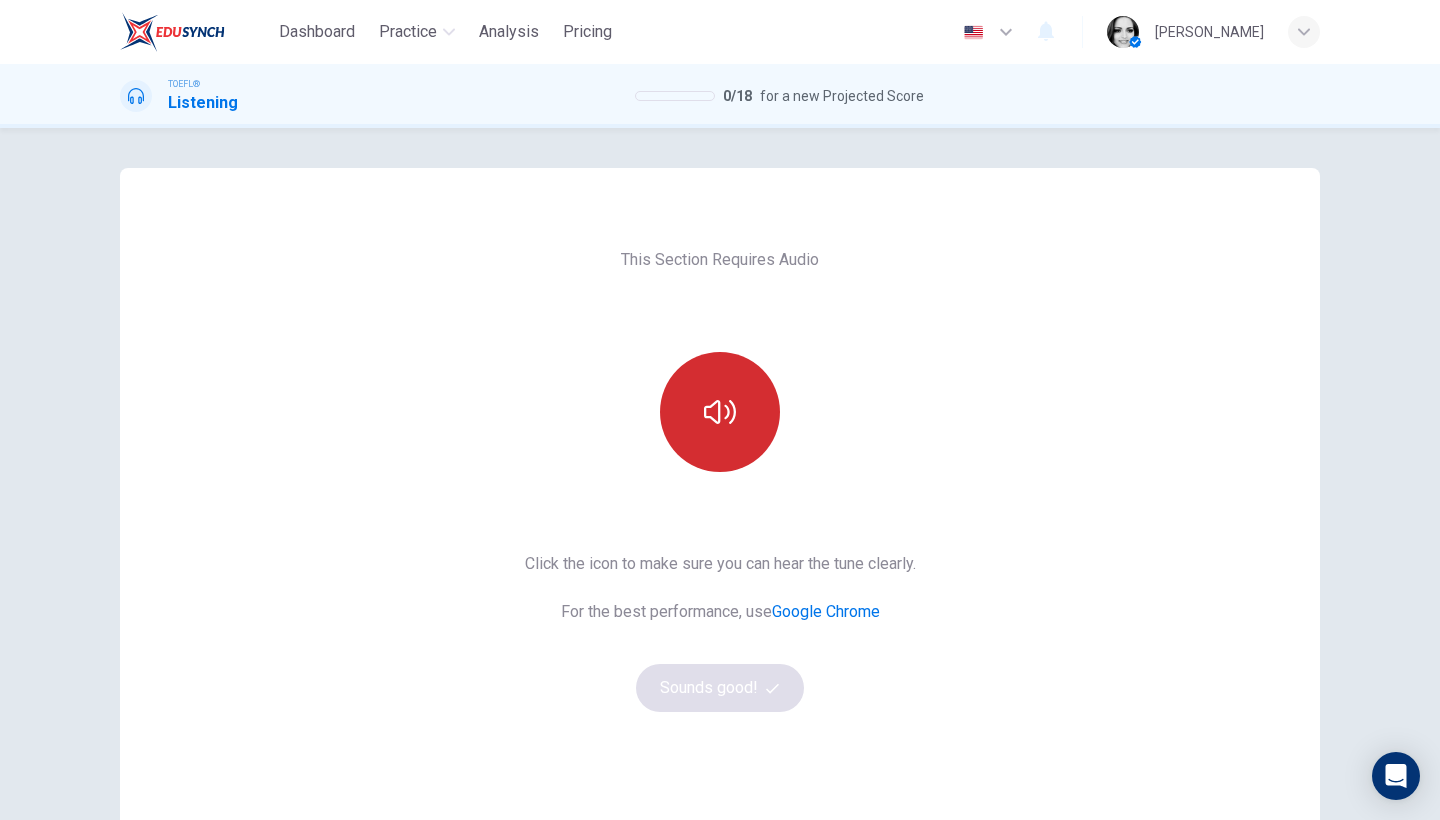 click 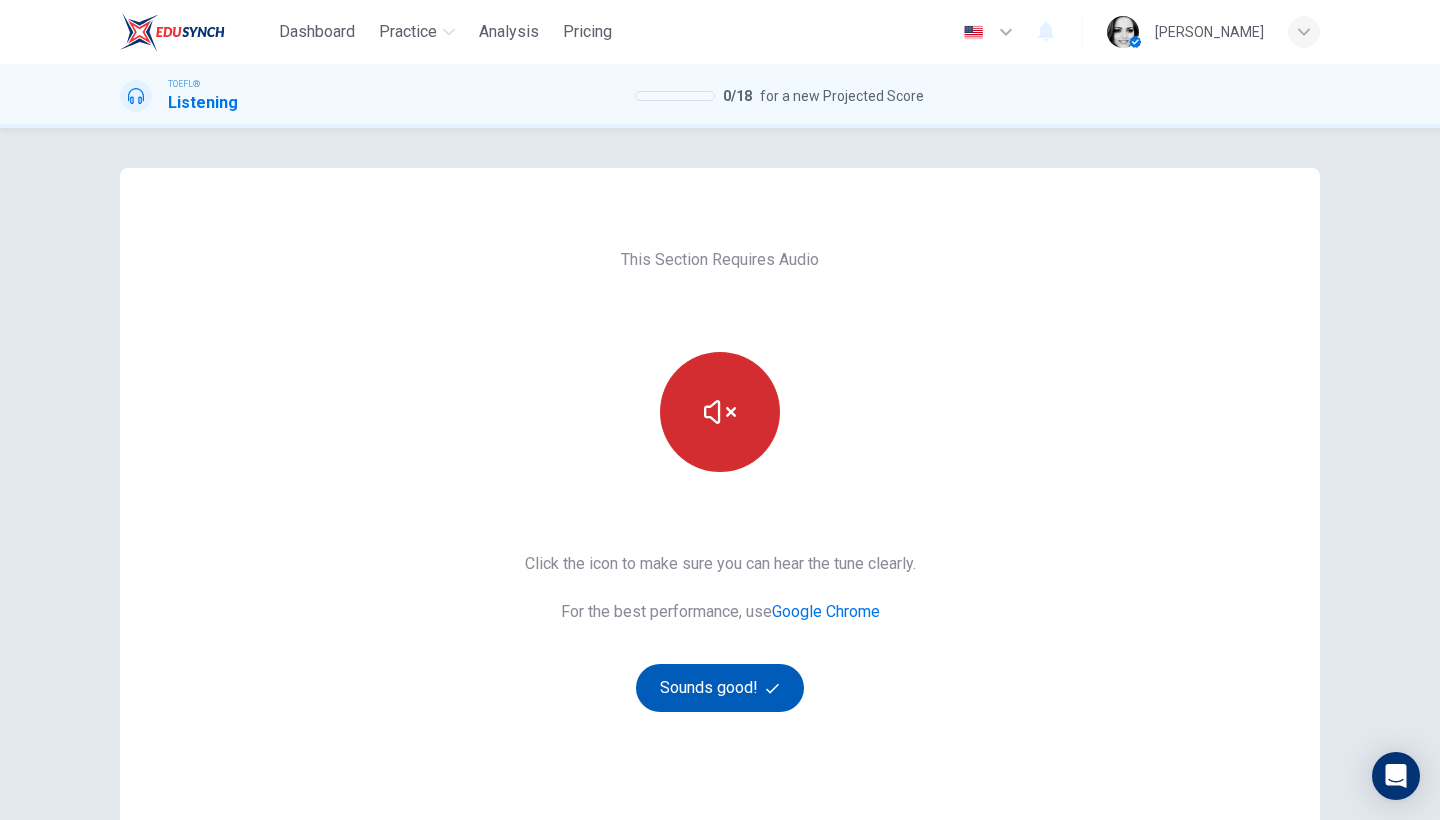 click on "Sounds good!" at bounding box center (720, 688) 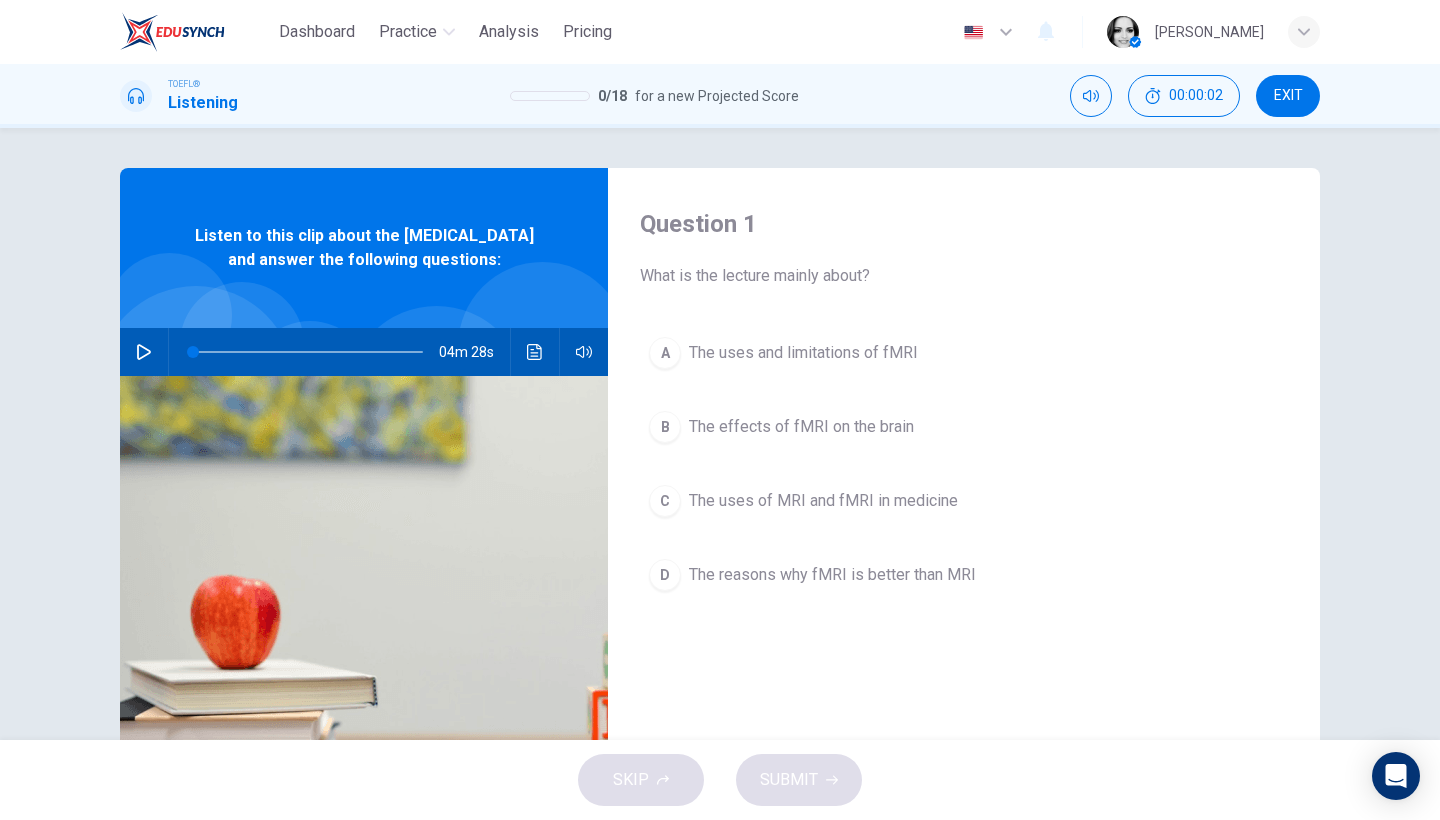 click 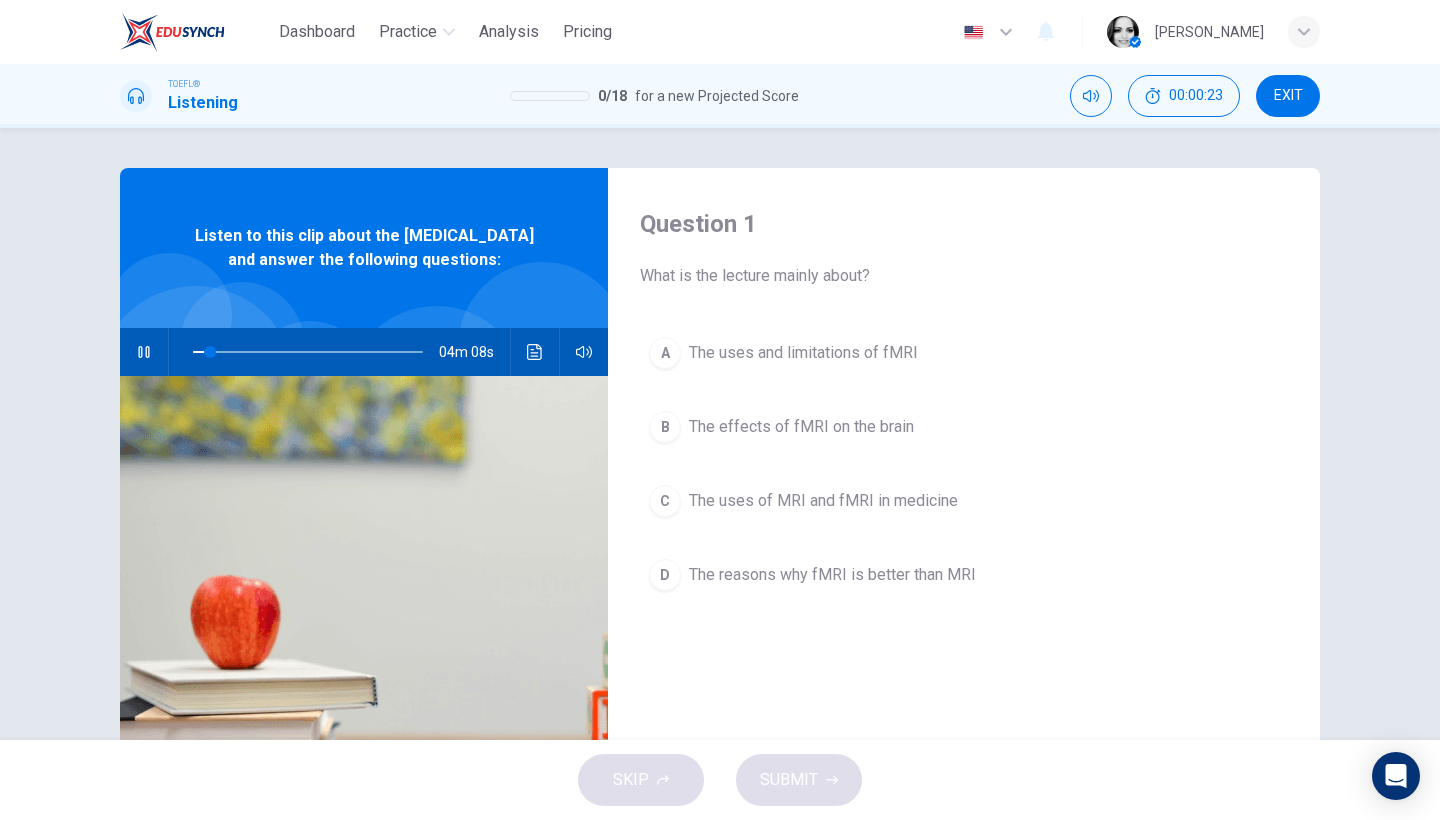 click on "The effects of fMRI on the brain" at bounding box center (801, 427) 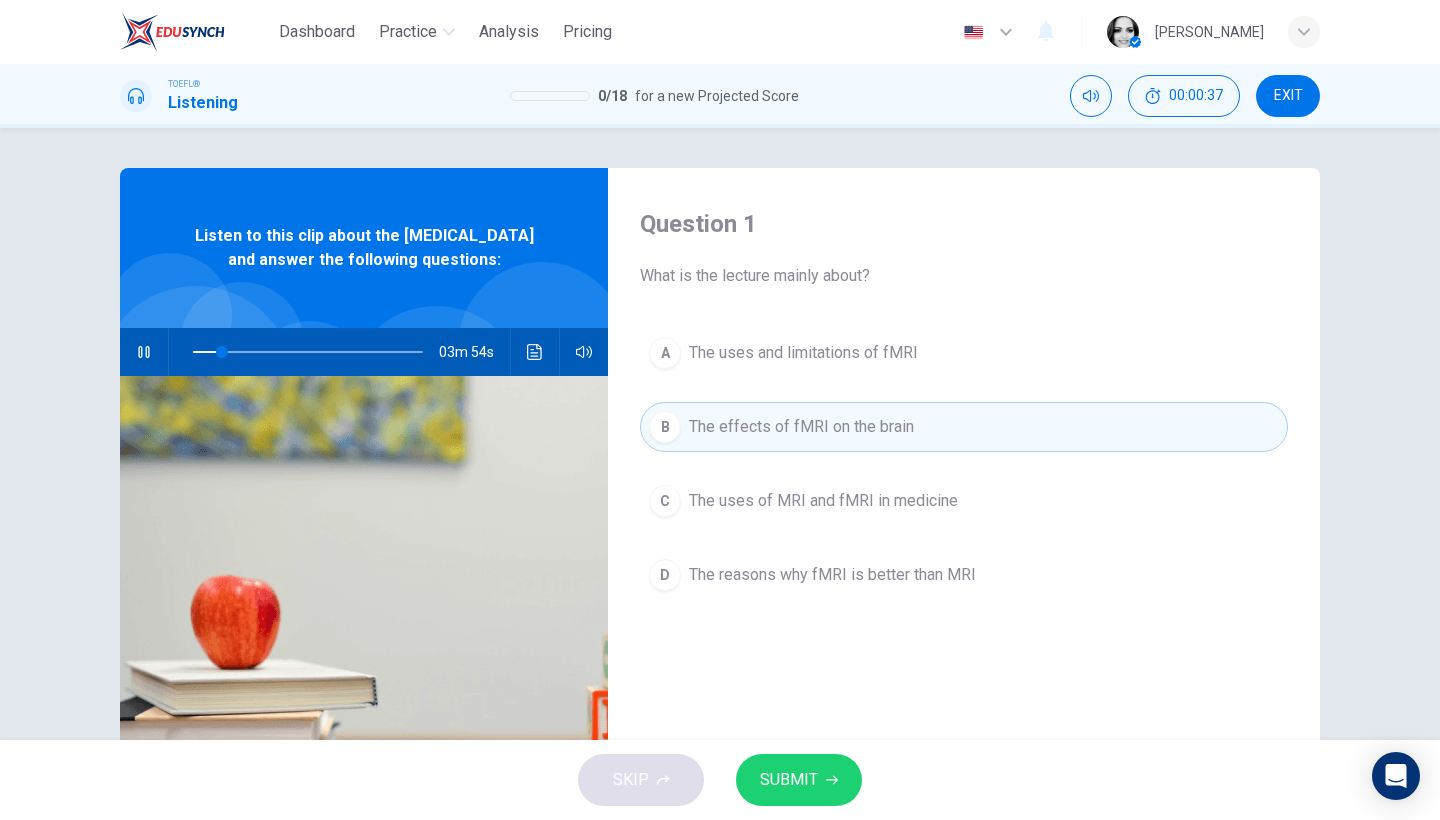 click on "SUBMIT" at bounding box center [799, 780] 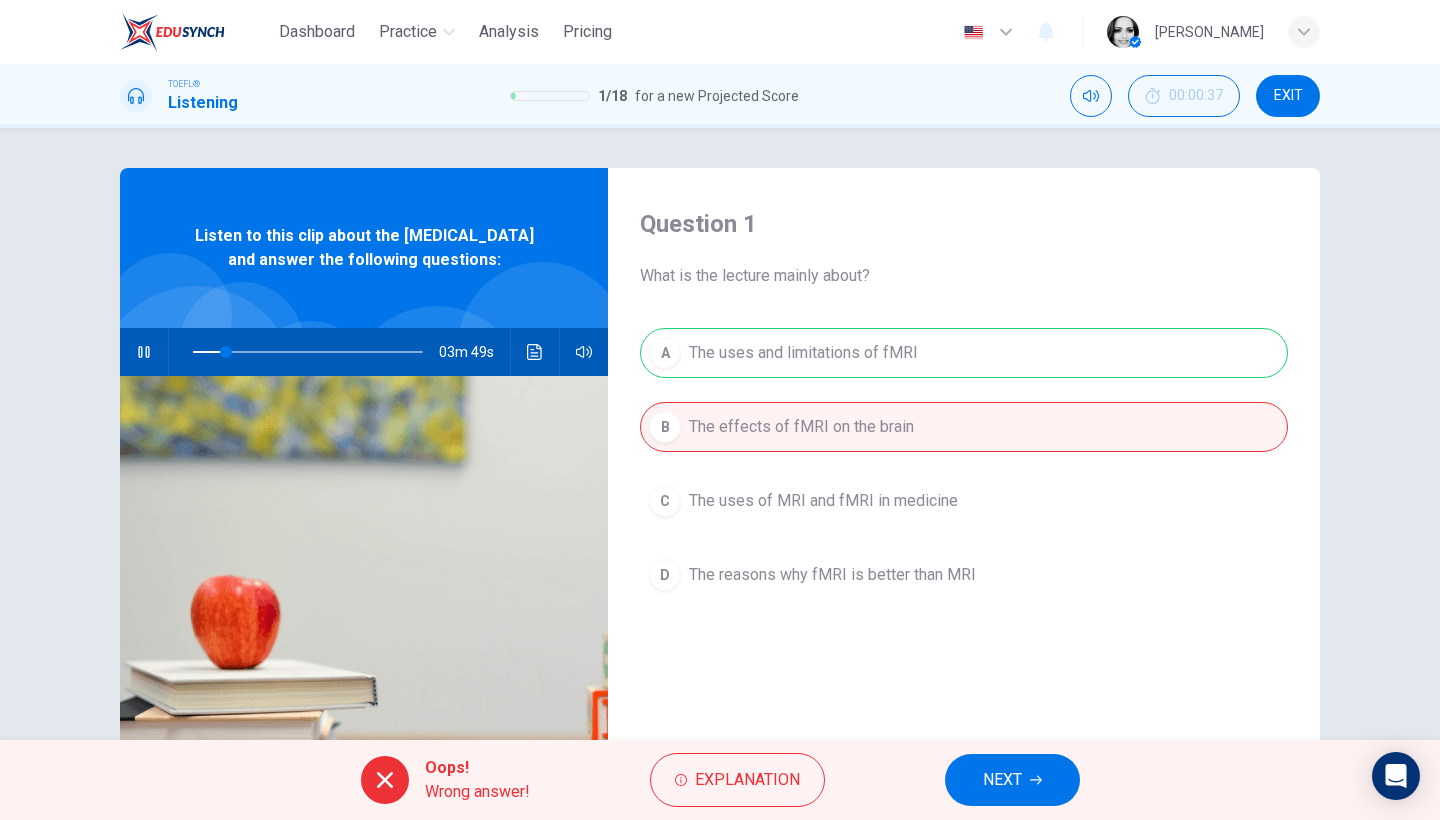 type on "15" 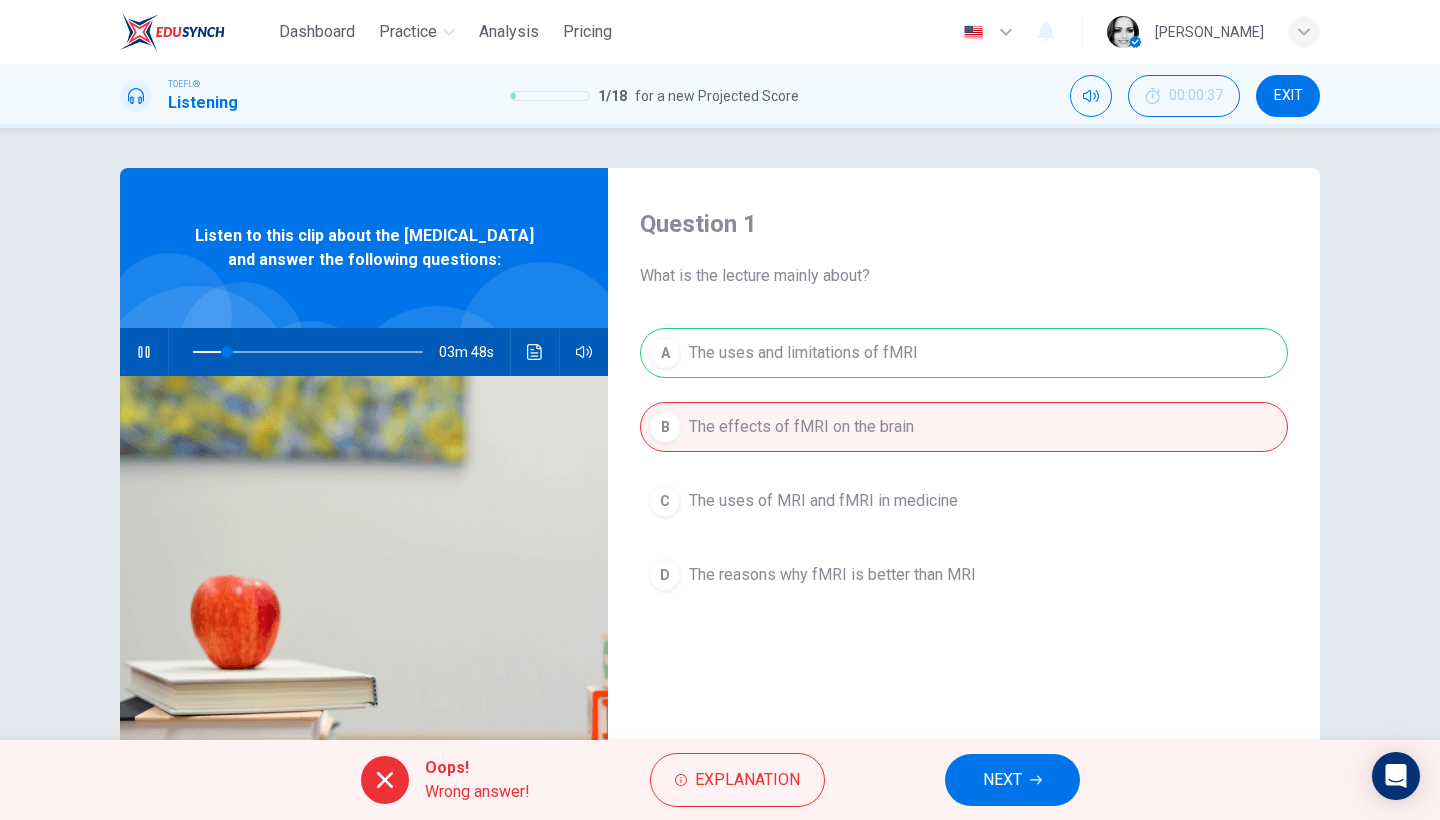 click on "EXIT" at bounding box center (1288, 96) 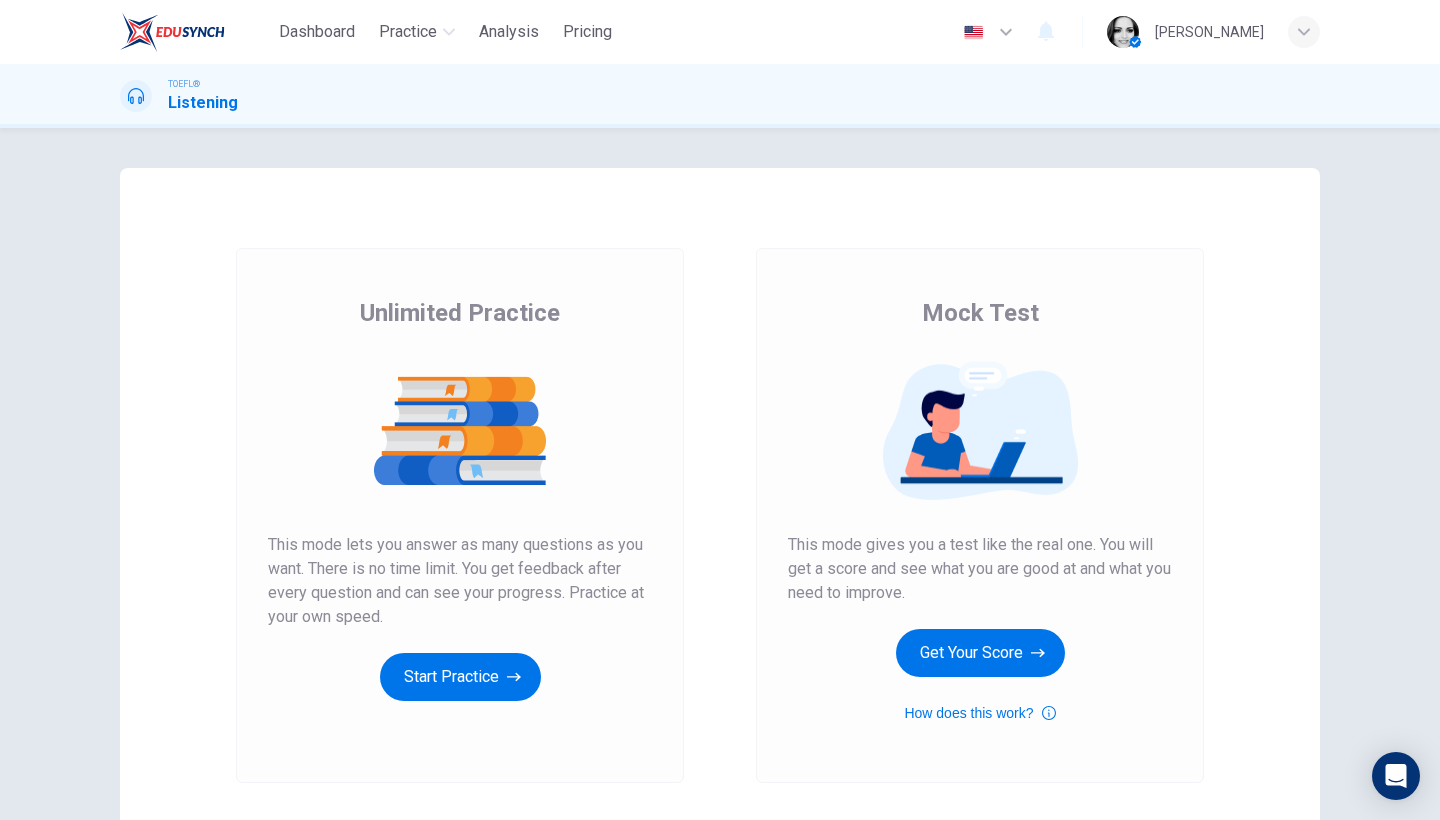 scroll, scrollTop: 0, scrollLeft: 0, axis: both 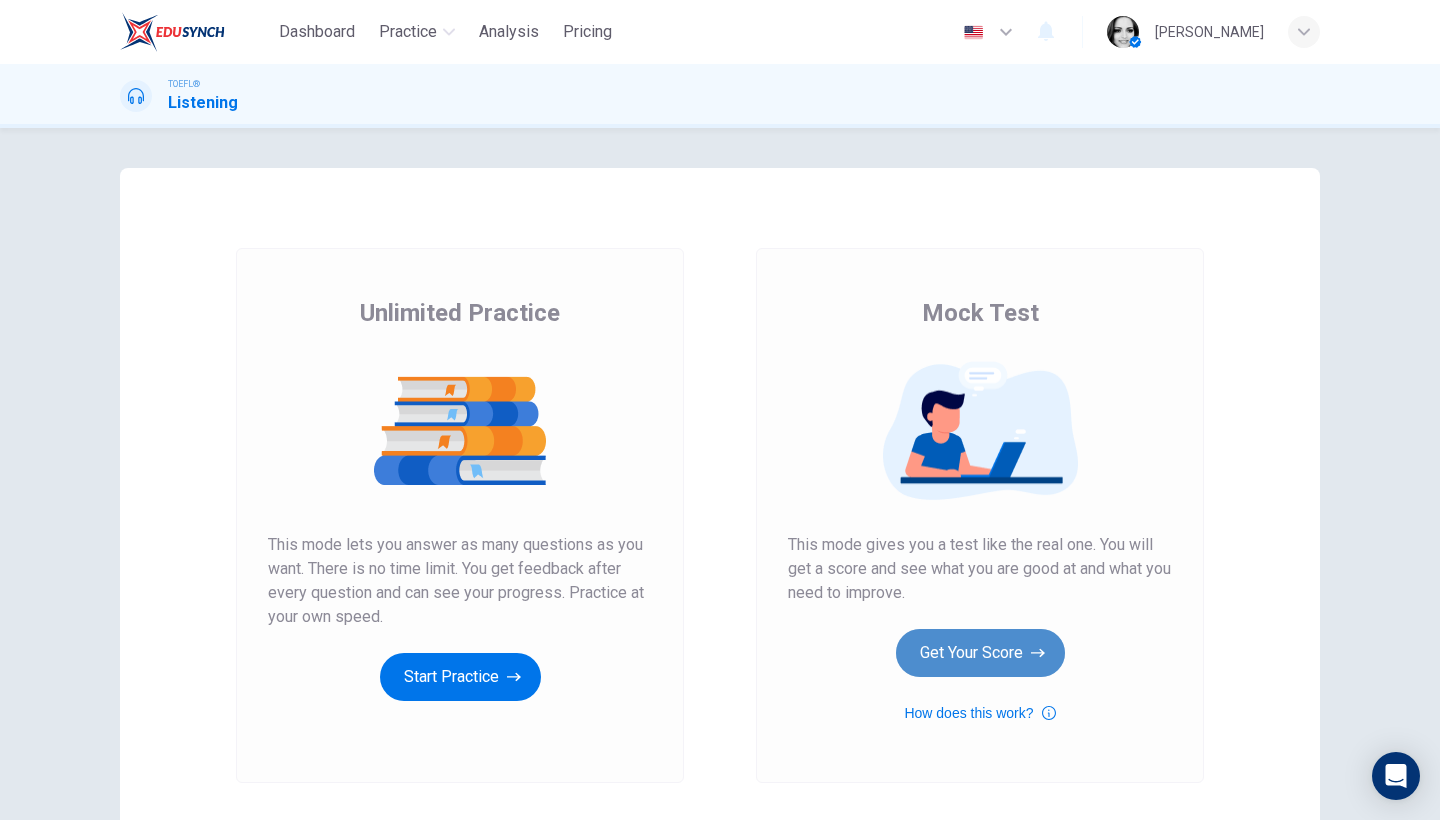 click on "Get Your Score" at bounding box center [980, 653] 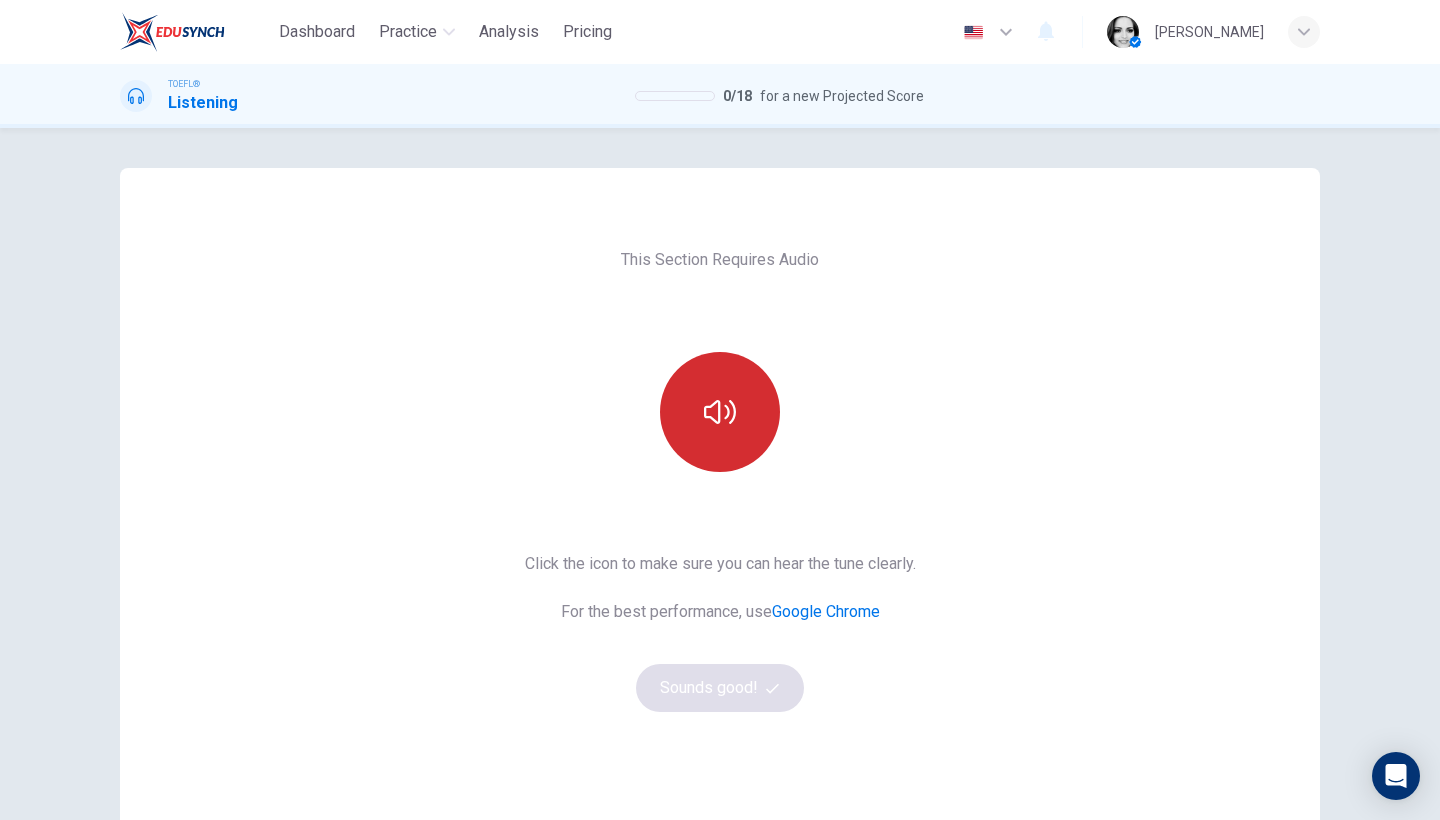 click 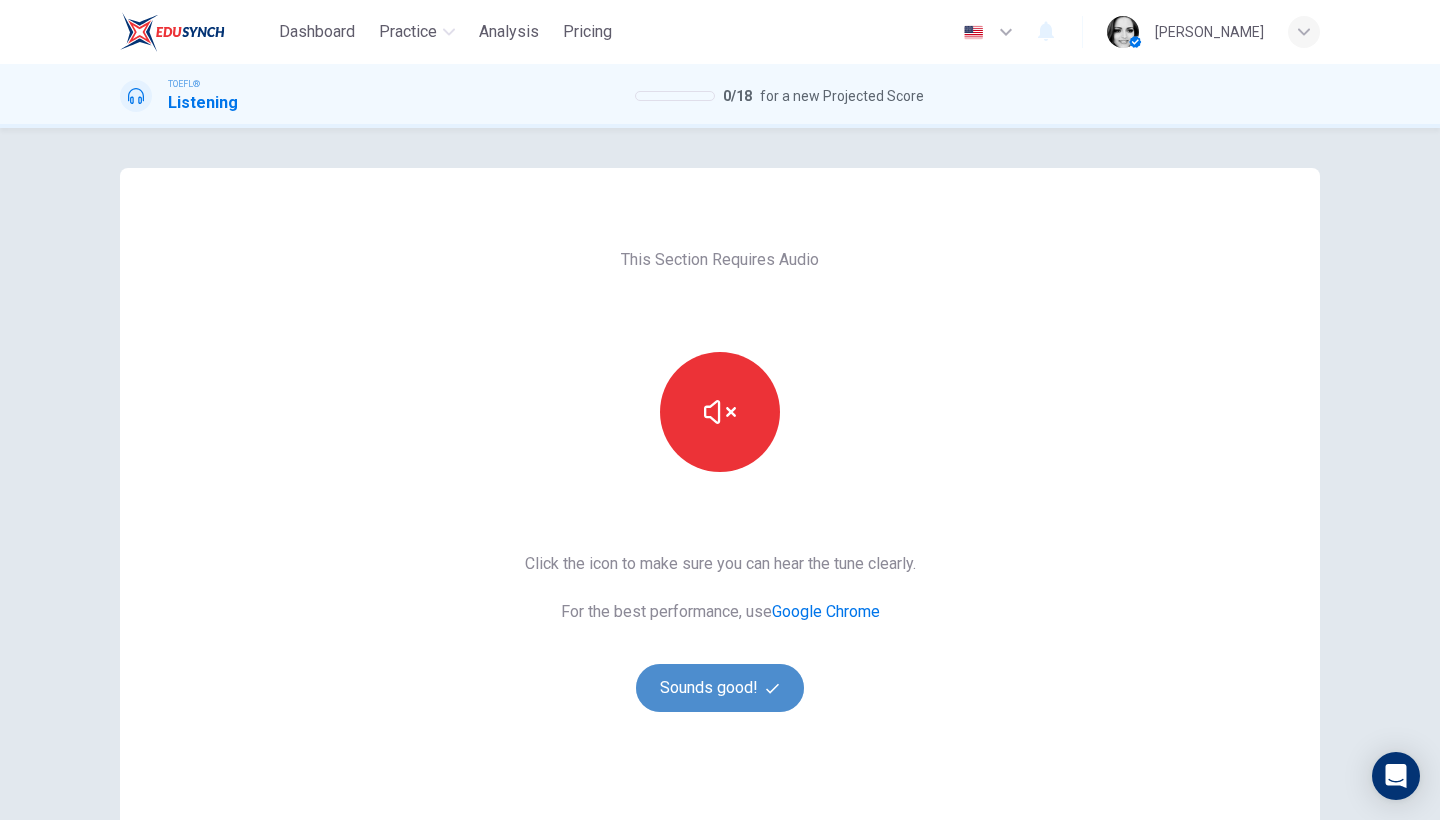 click on "Sounds good!" at bounding box center [720, 688] 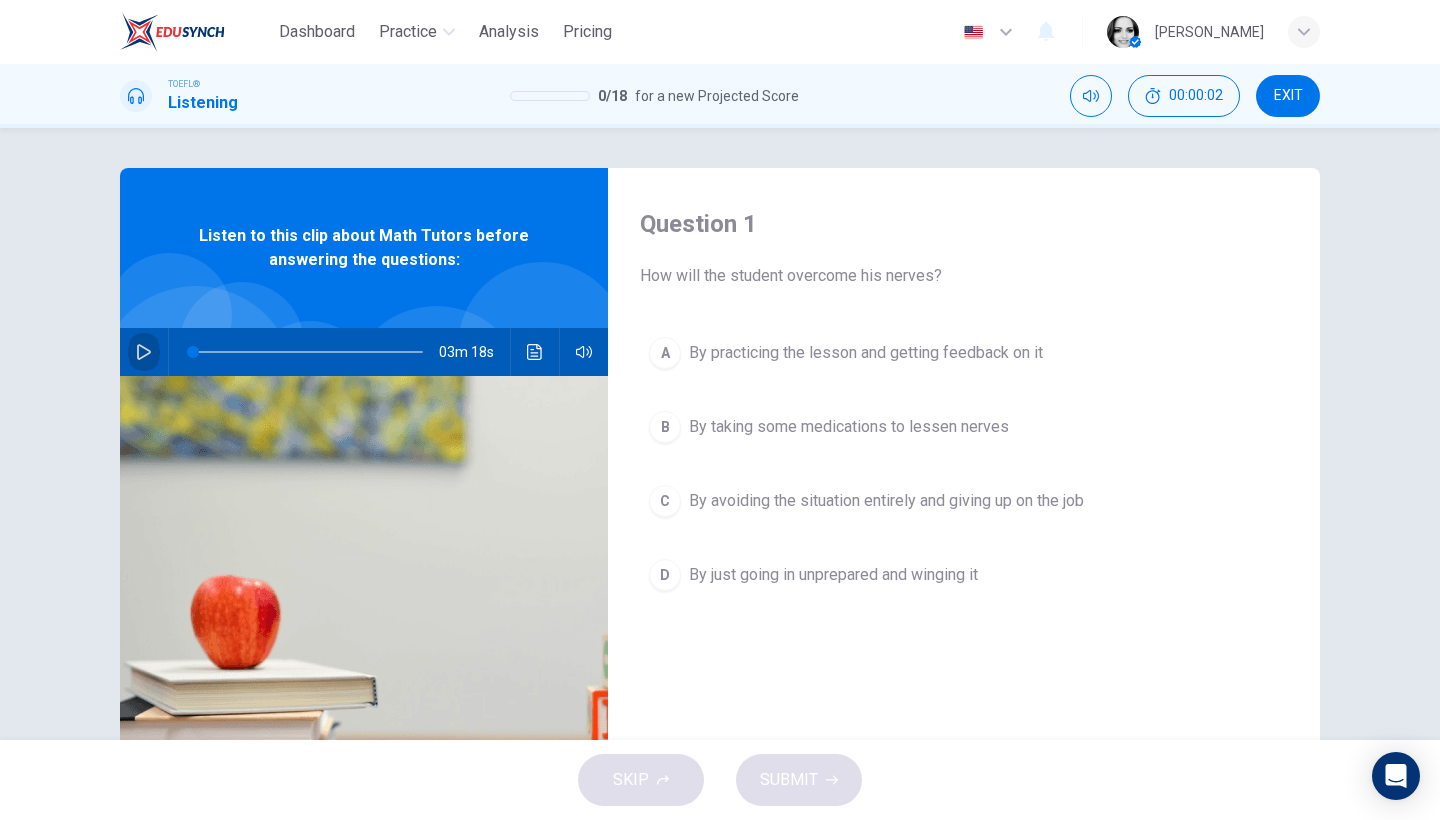 click at bounding box center (144, 352) 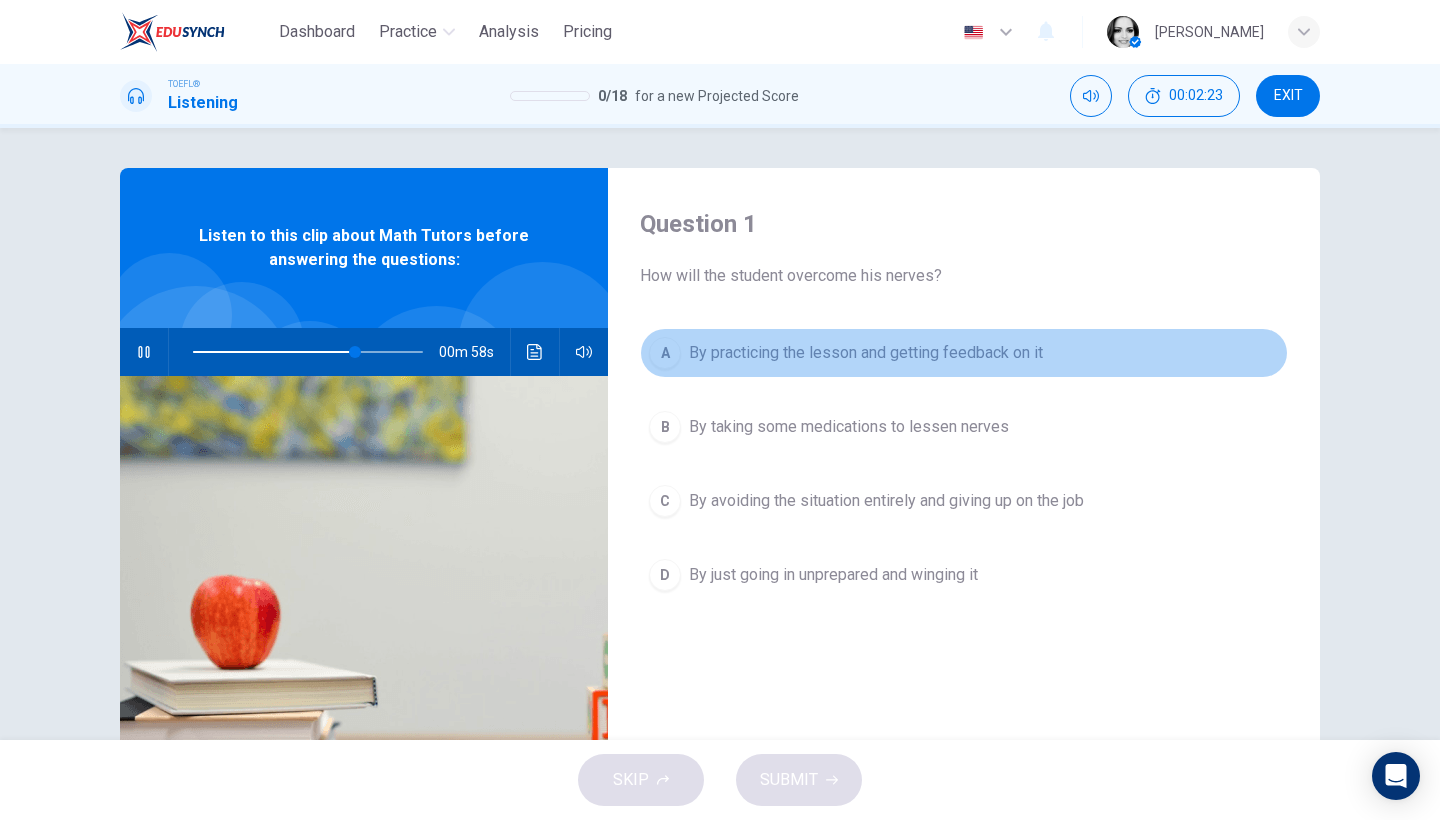 click on "By practicing the lesson and getting feedback on it" at bounding box center (866, 353) 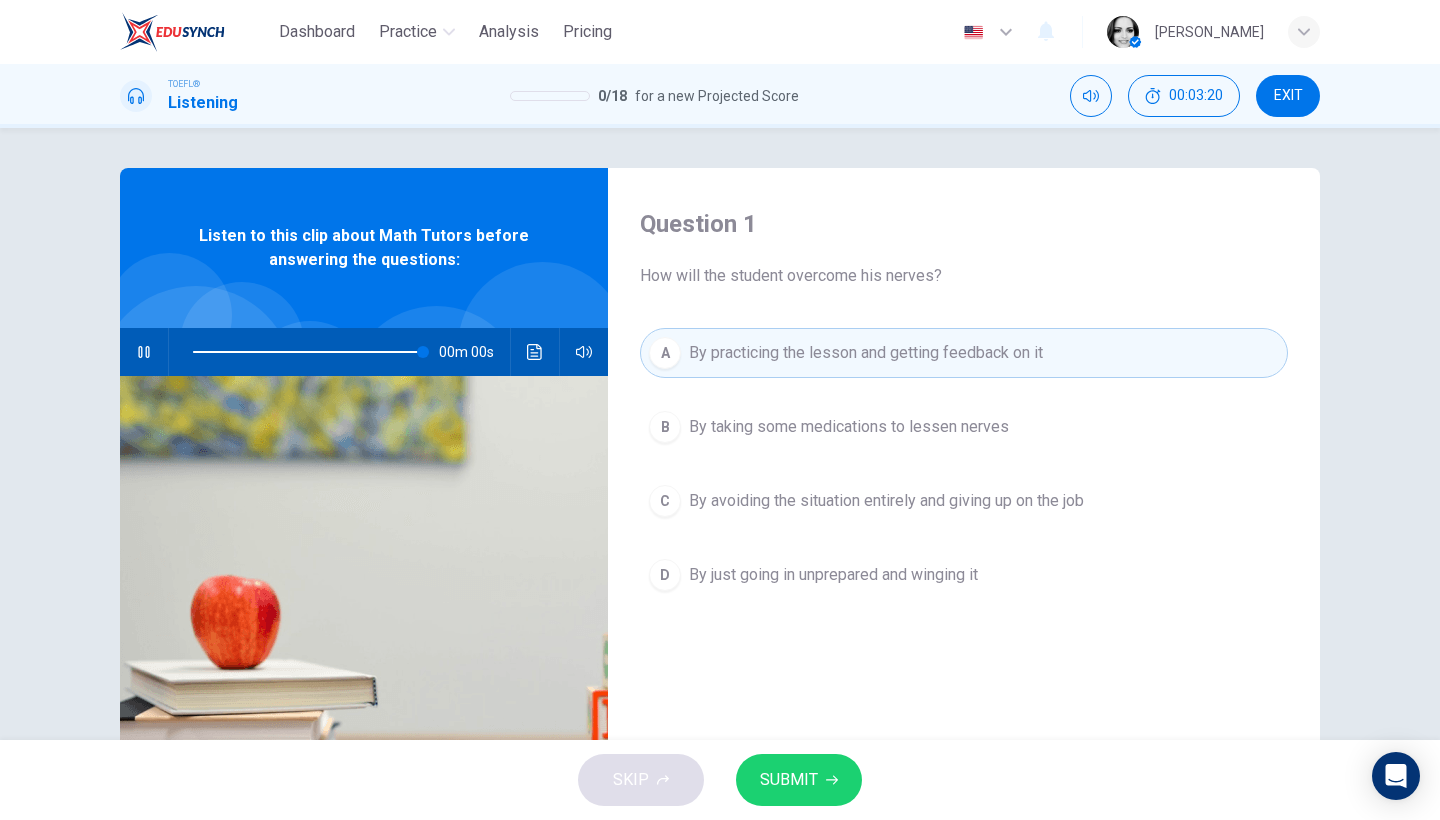 type on "0" 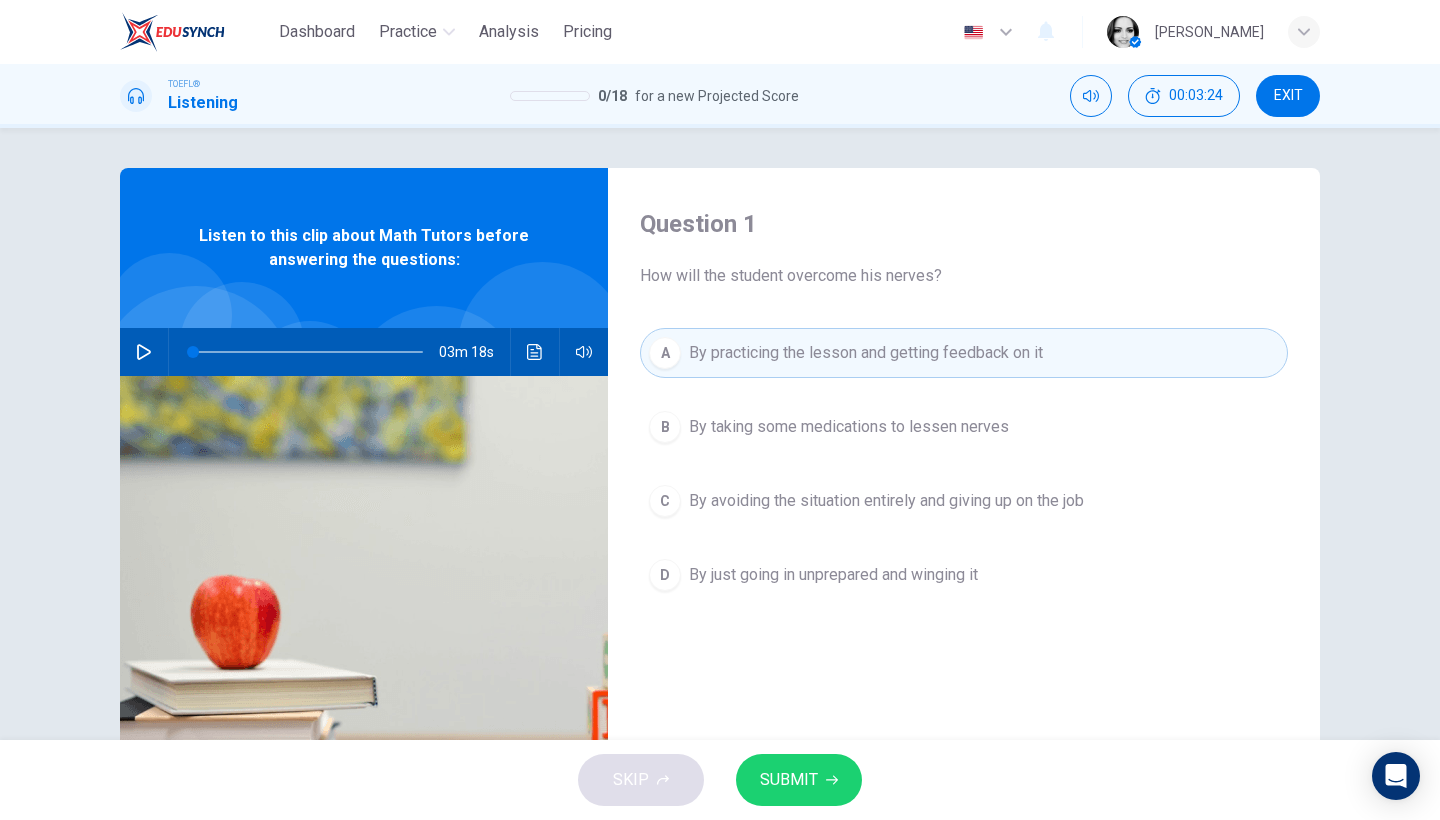 click on "SUBMIT" at bounding box center (789, 780) 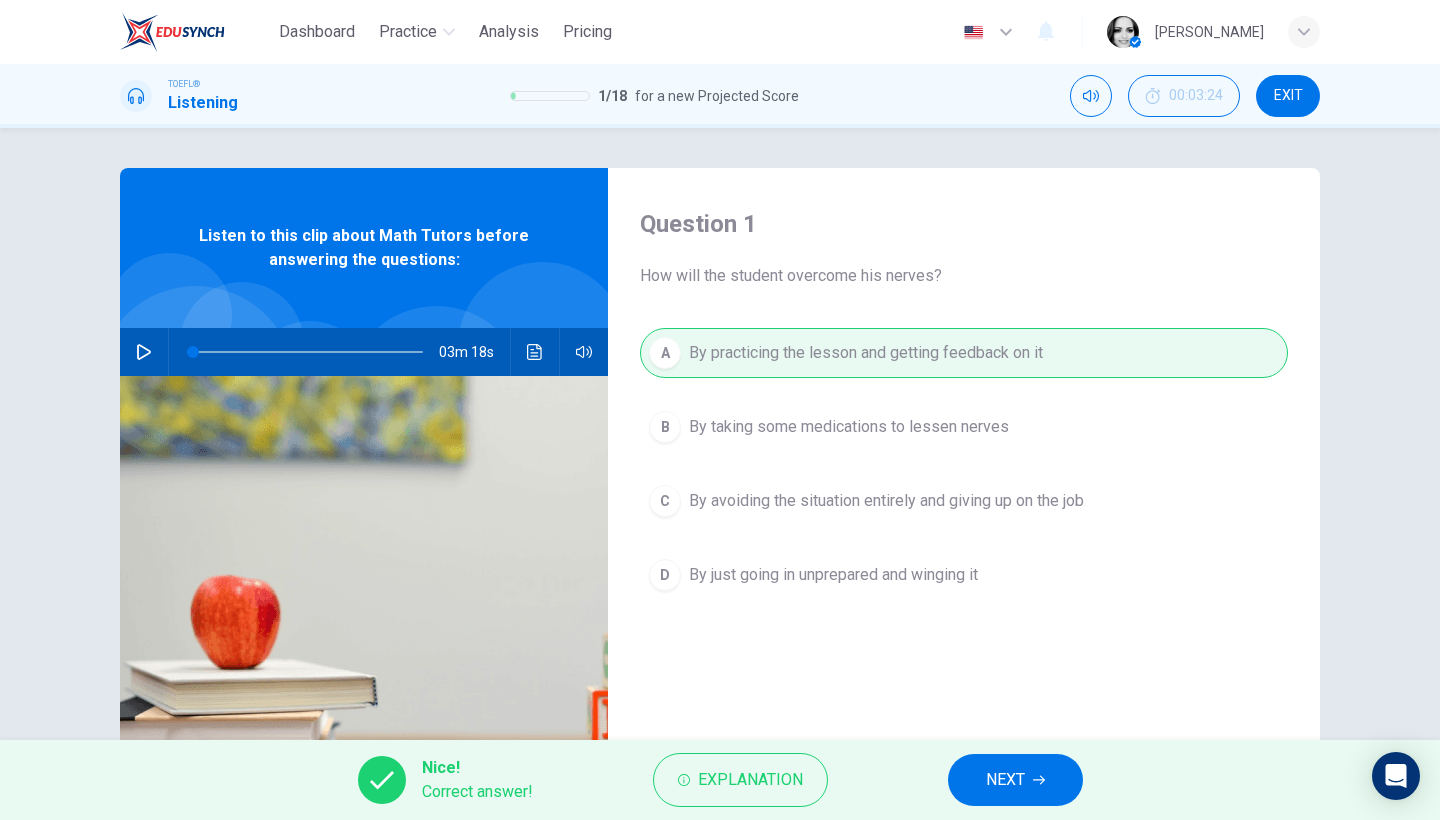 click on "NEXT" at bounding box center [1005, 780] 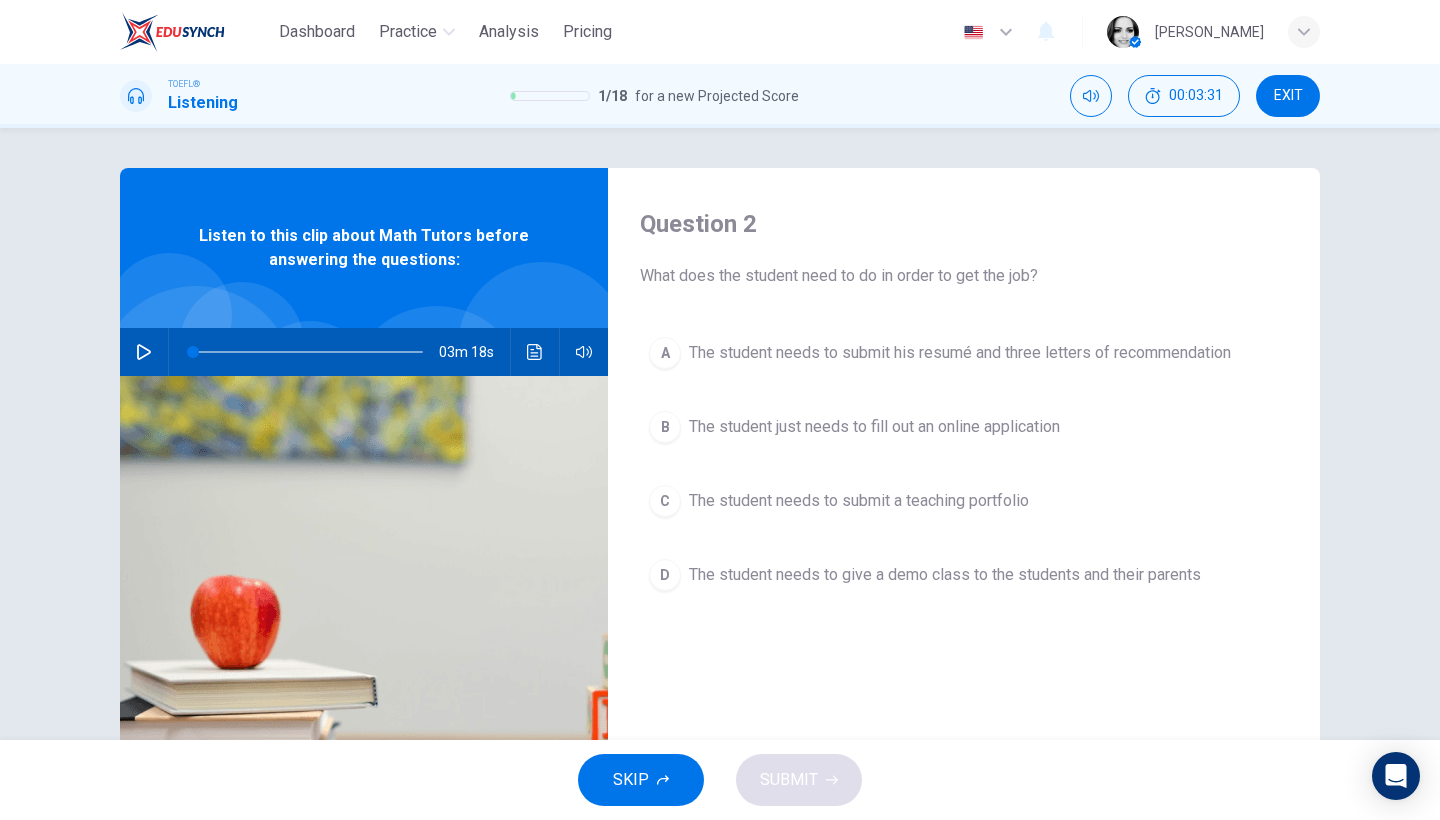 click on "The student needs to submit a teaching portfolio" at bounding box center [859, 501] 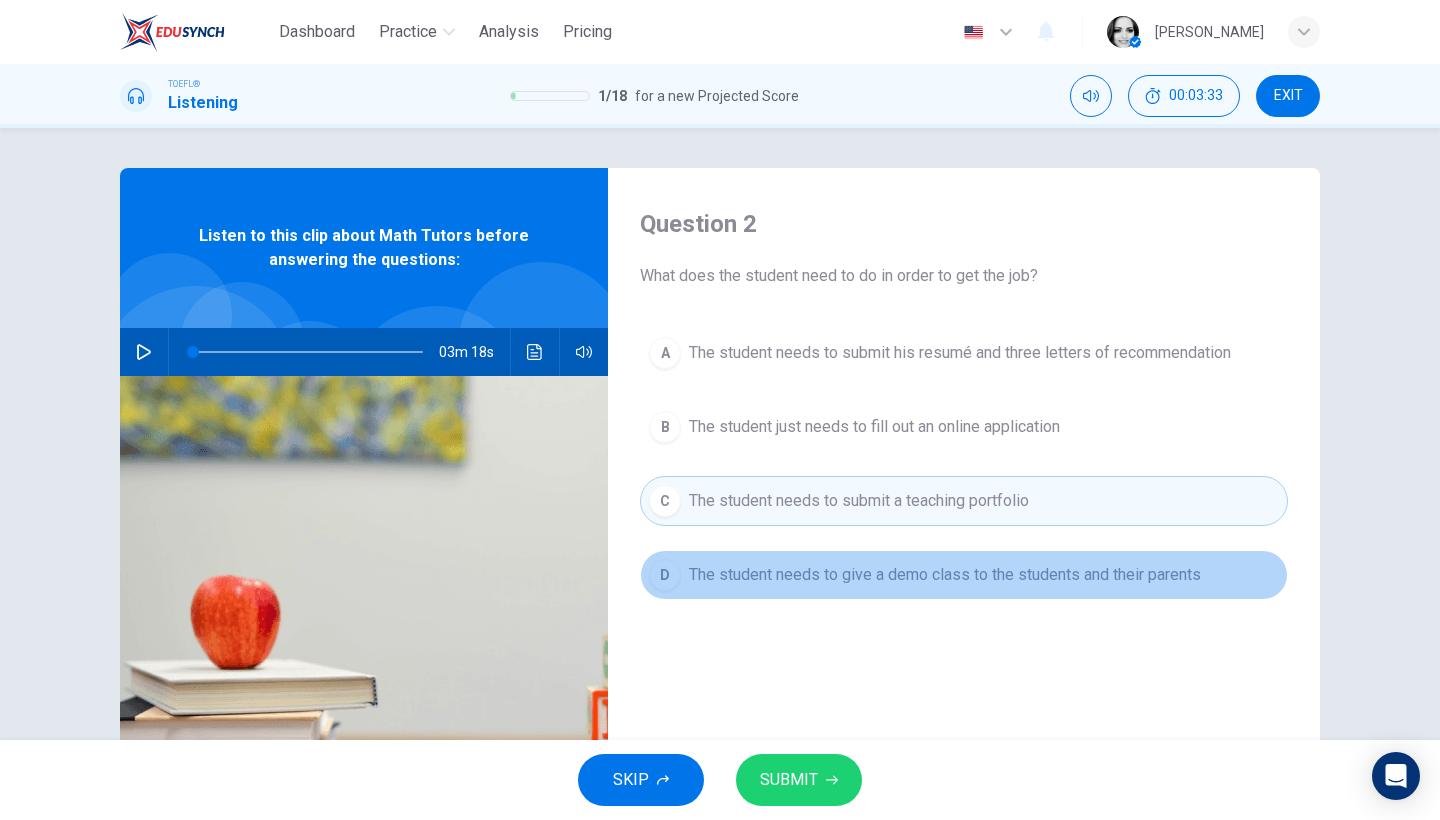 click on "The student needs to give a demo class to the students and their parents" at bounding box center (945, 575) 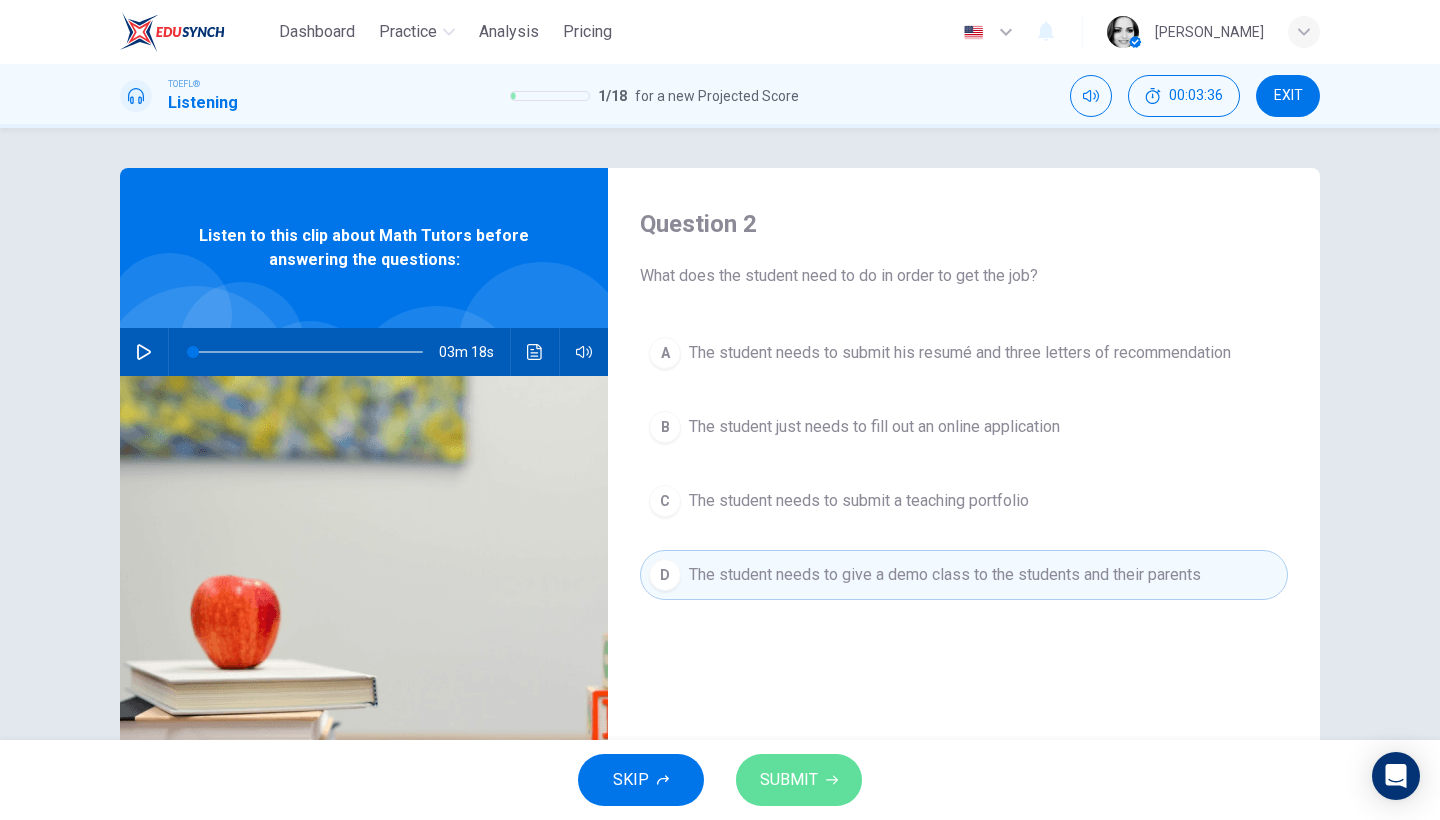 click on "SUBMIT" at bounding box center [789, 780] 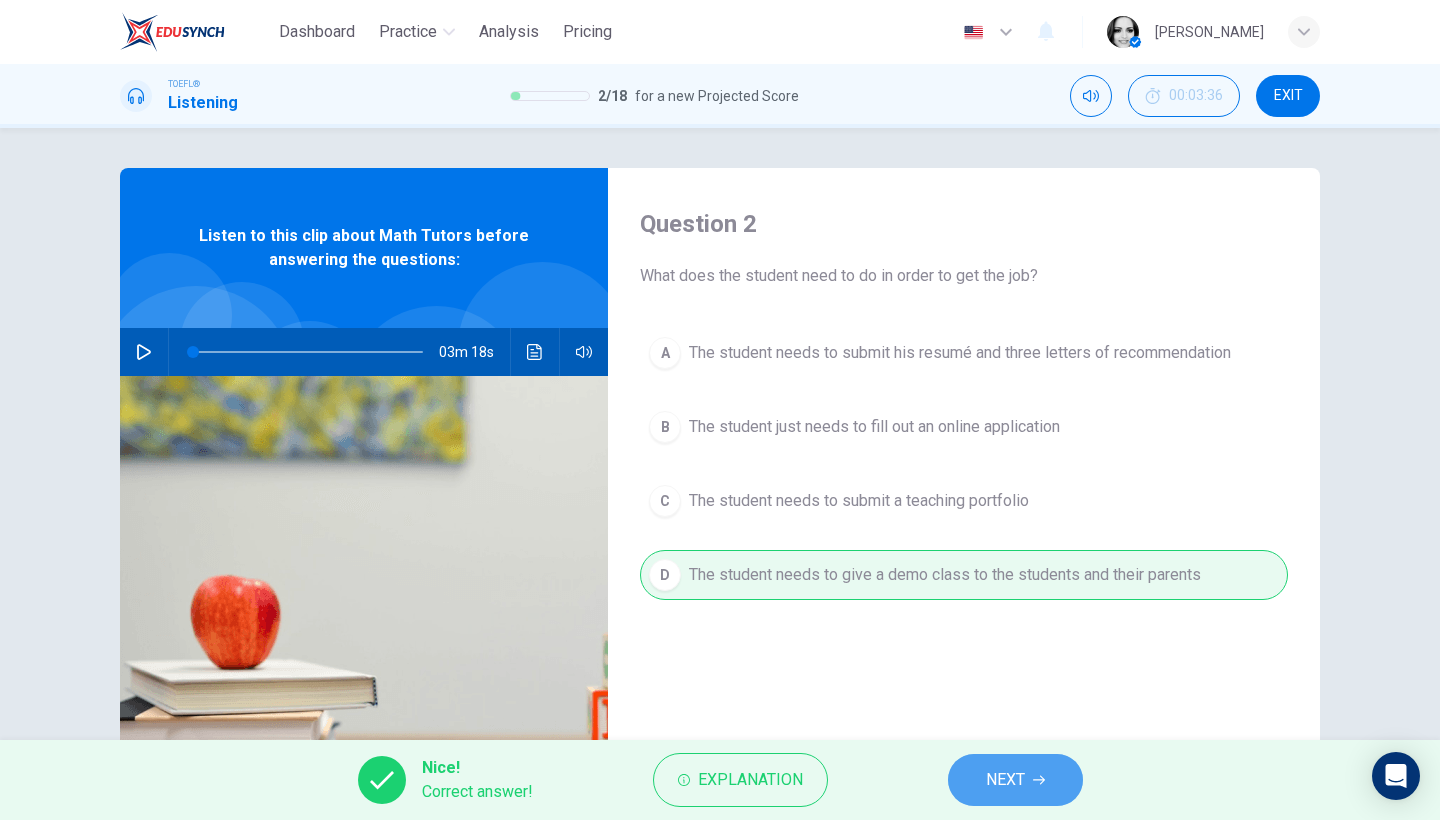 click on "NEXT" at bounding box center [1005, 780] 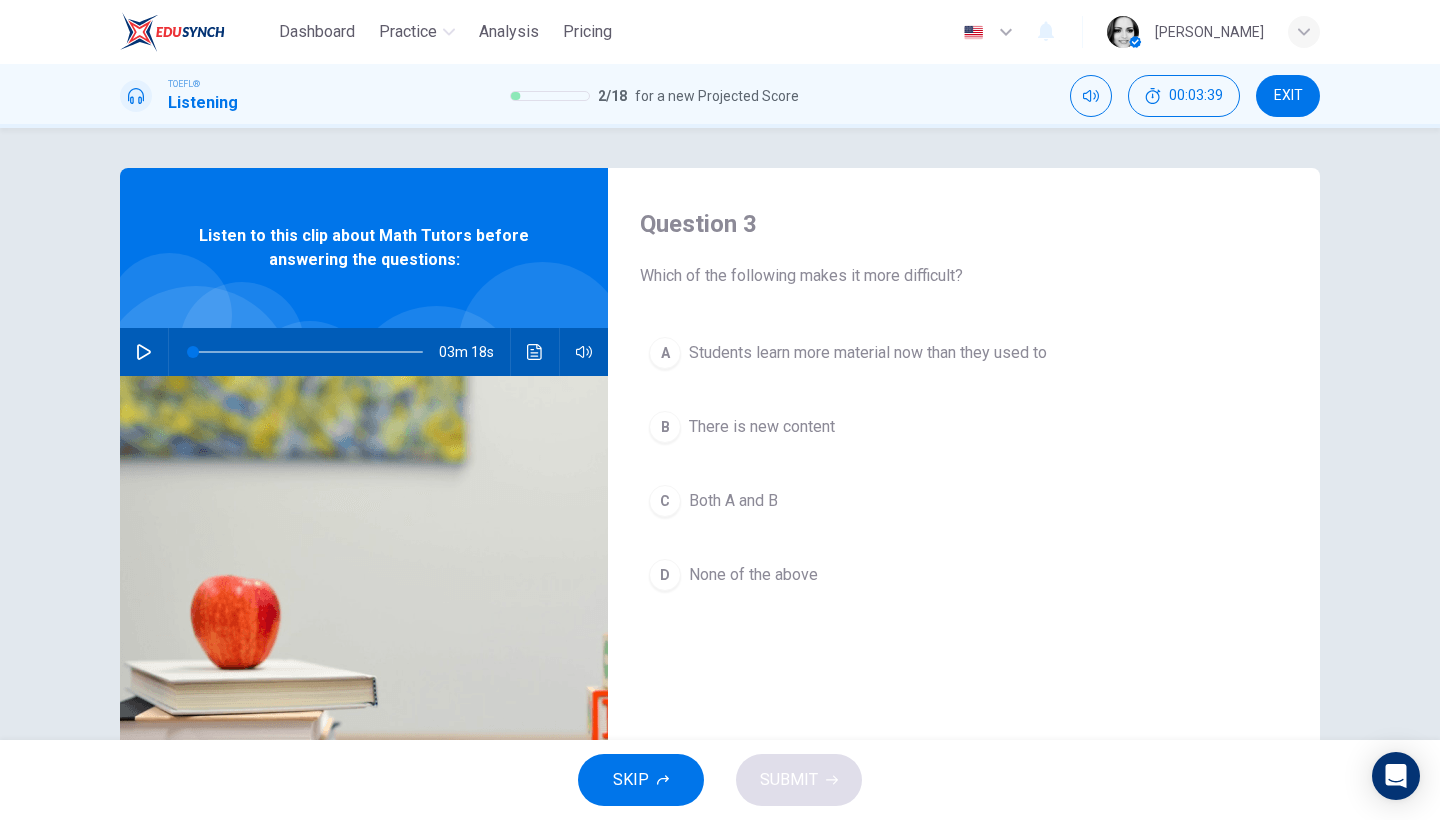 click on "Students learn more material now than they used to" at bounding box center (868, 353) 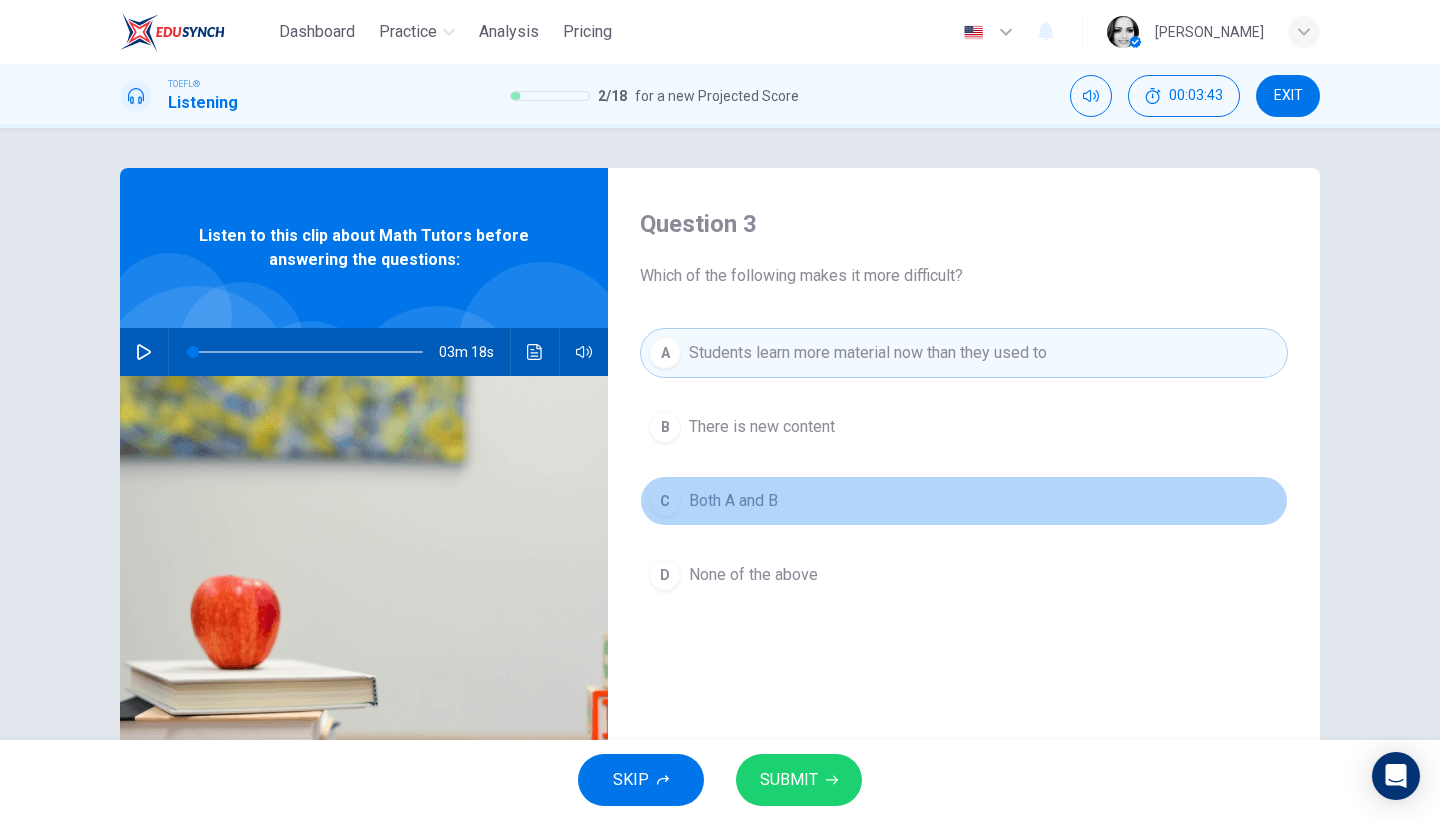 click on "C Both A and B" at bounding box center [964, 501] 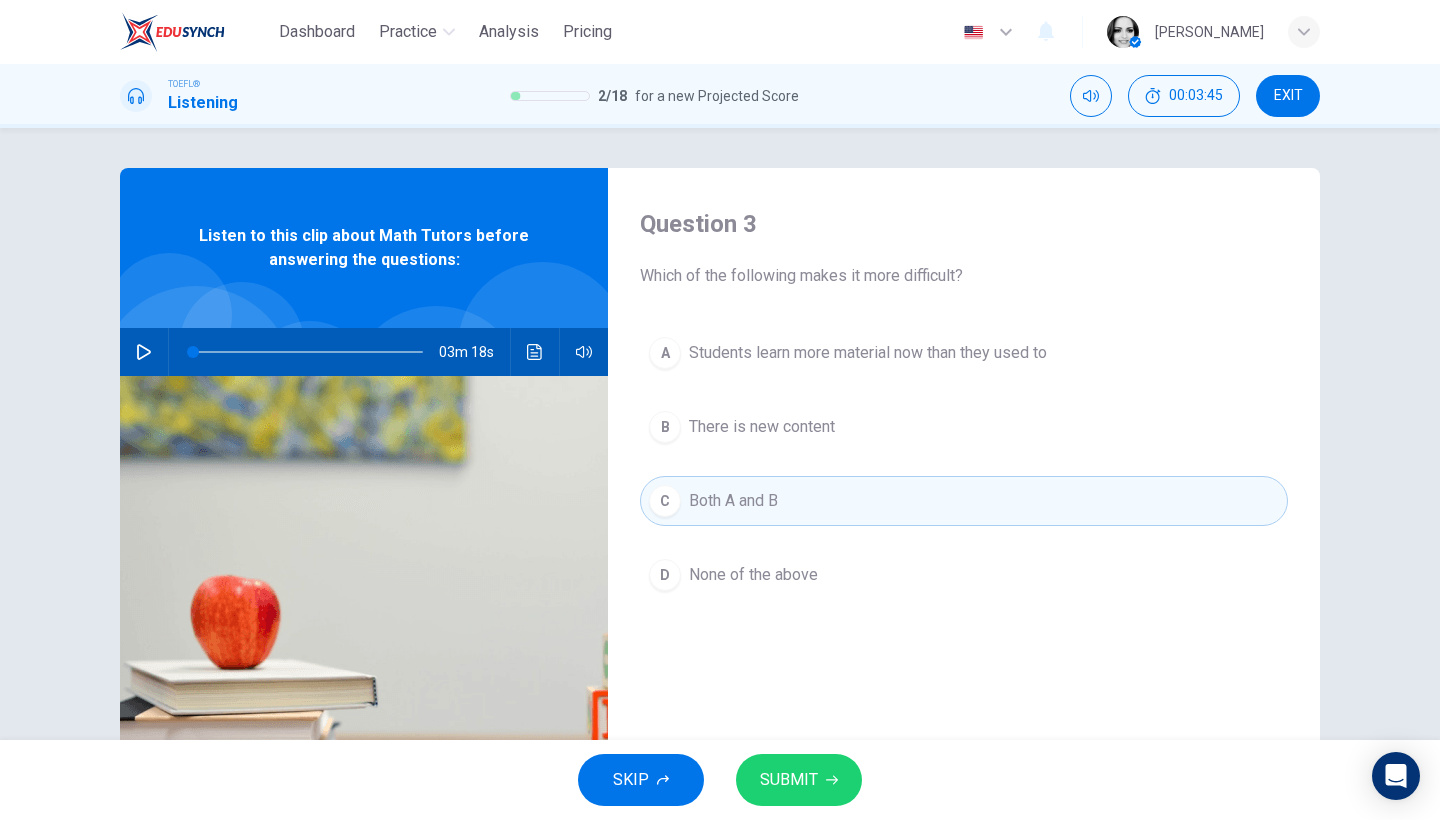 click on "SUBMIT" at bounding box center [789, 780] 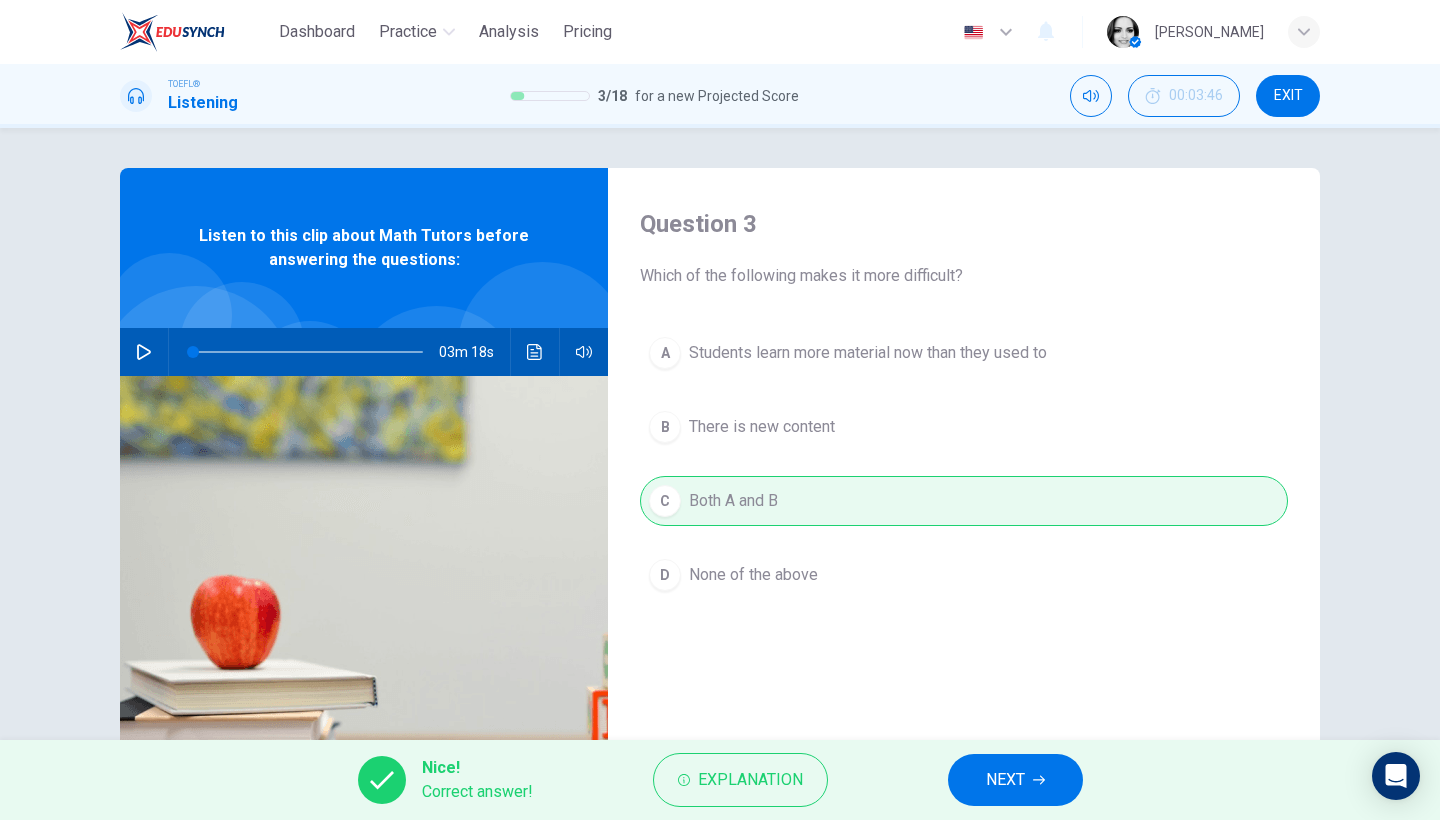 click on "NEXT" at bounding box center (1005, 780) 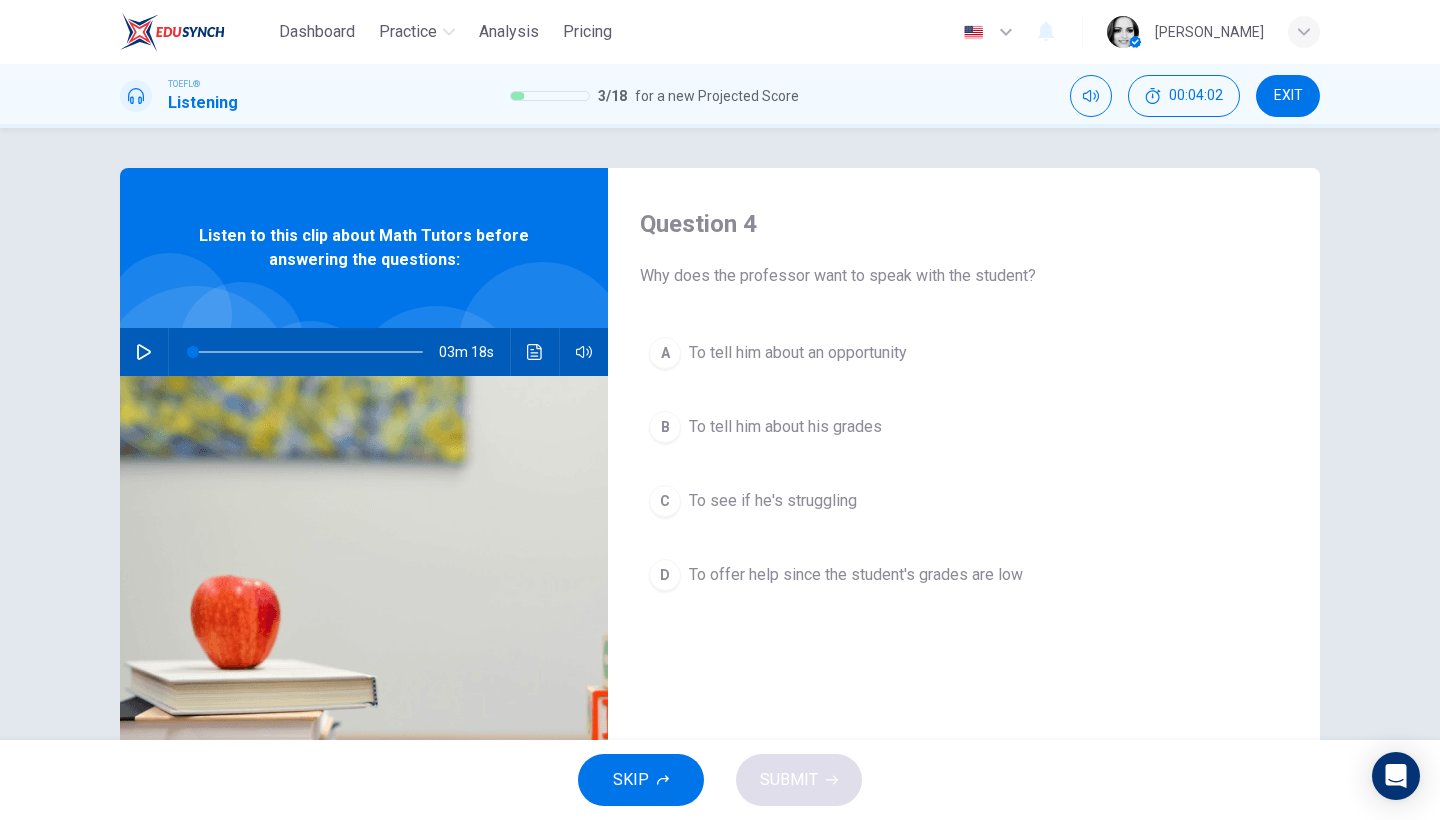click on "To tell him about an opportunity" at bounding box center [798, 353] 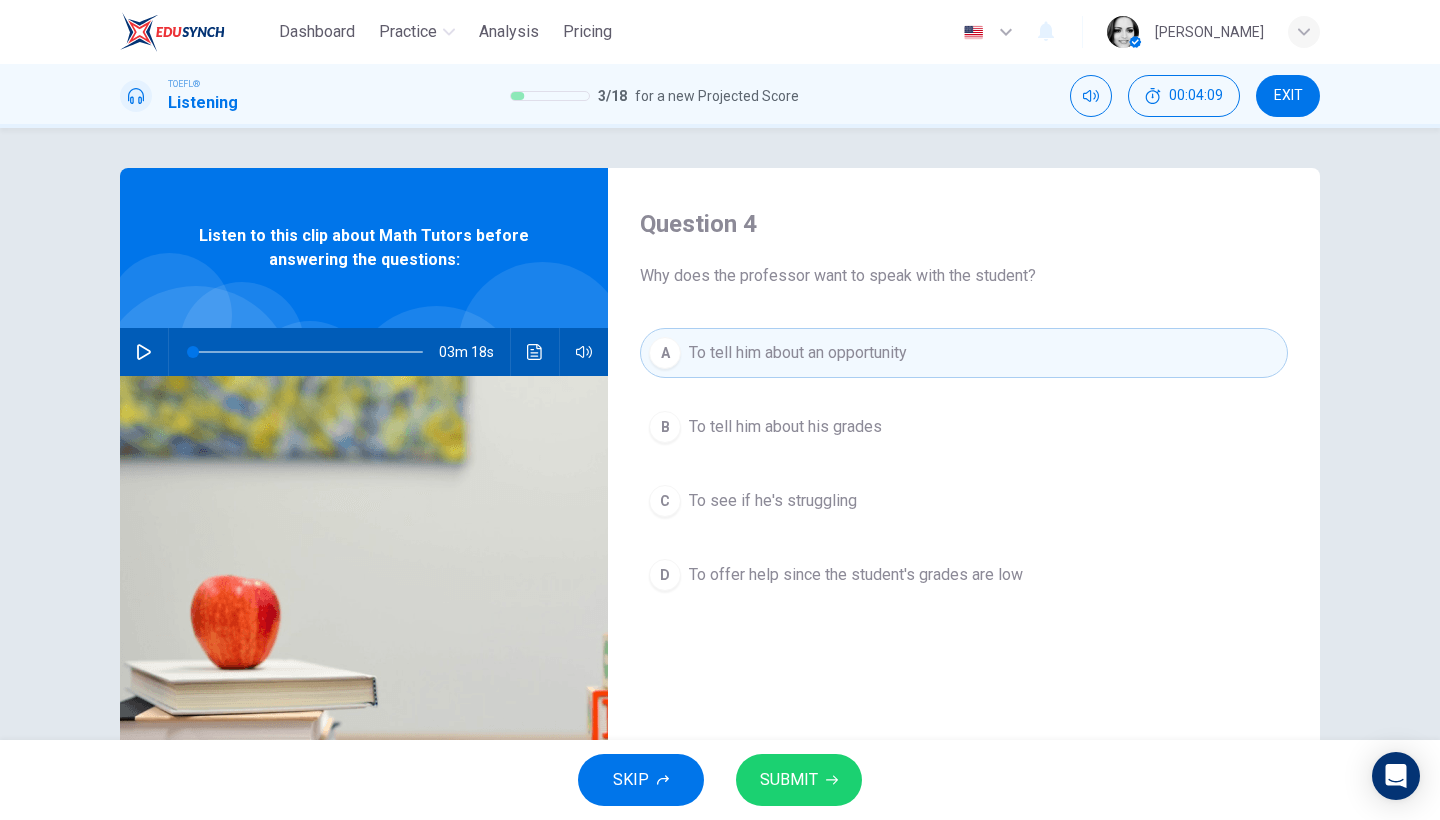 click on "SUBMIT" at bounding box center [799, 780] 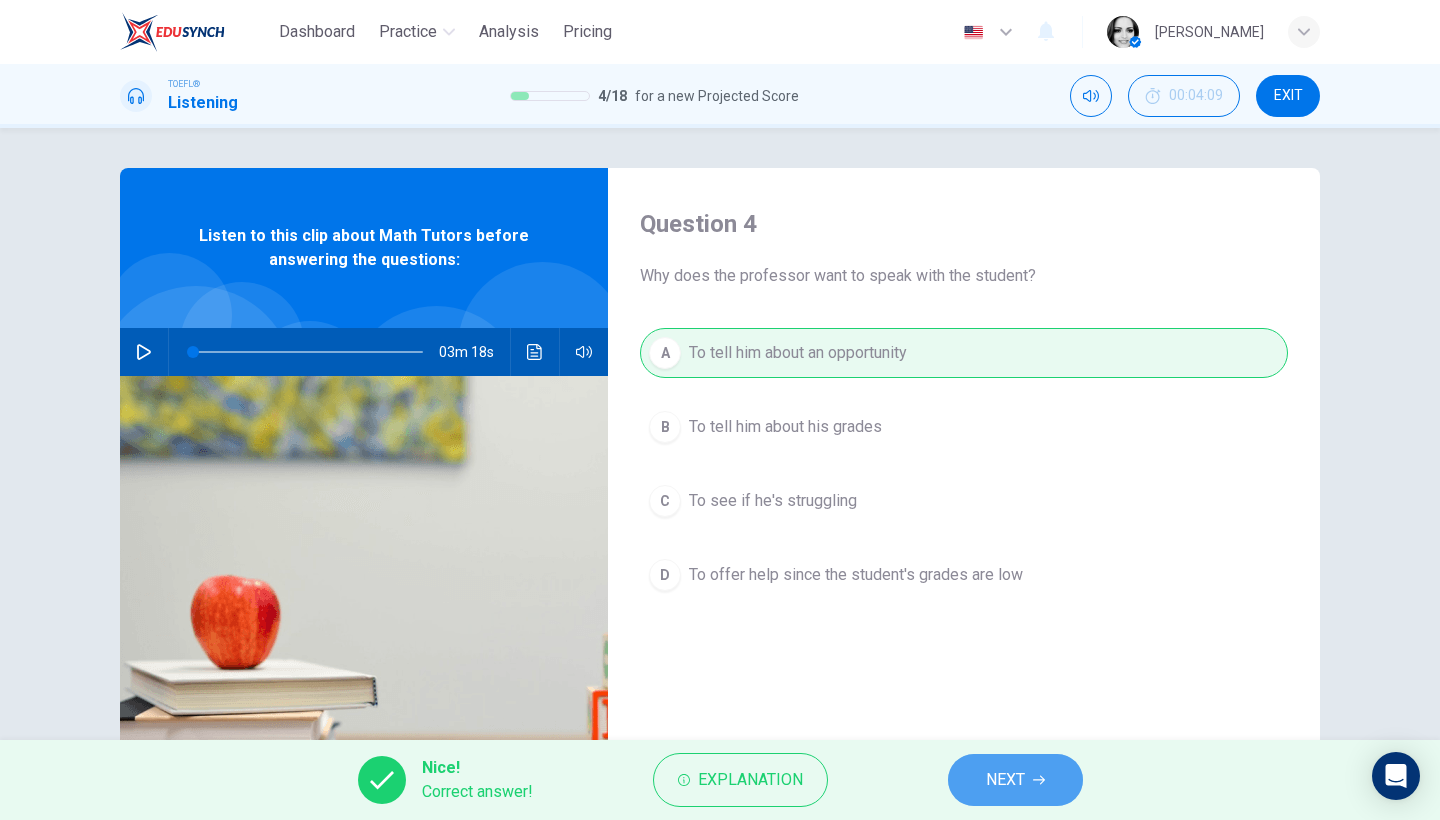 click on "NEXT" at bounding box center [1015, 780] 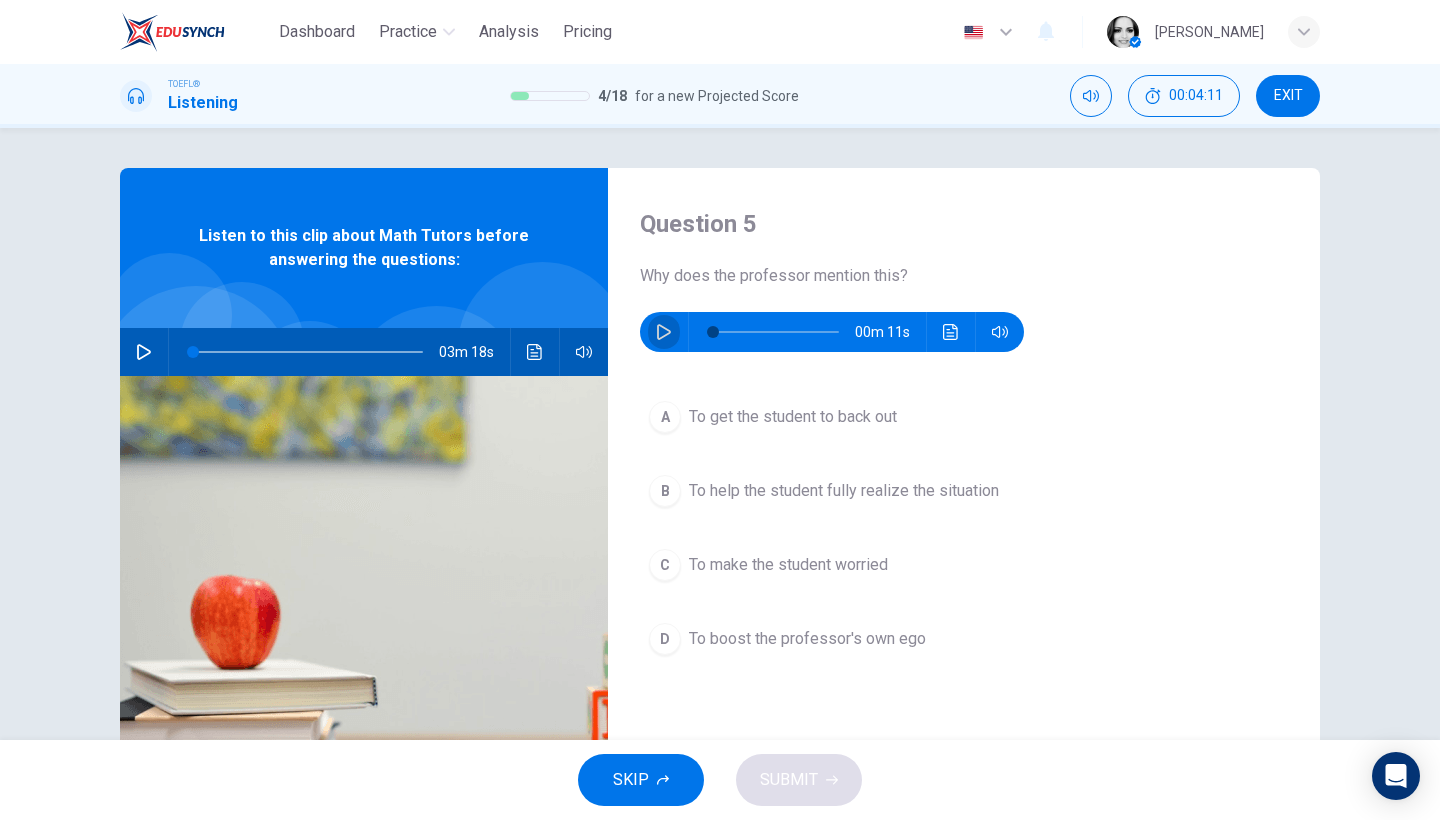 click 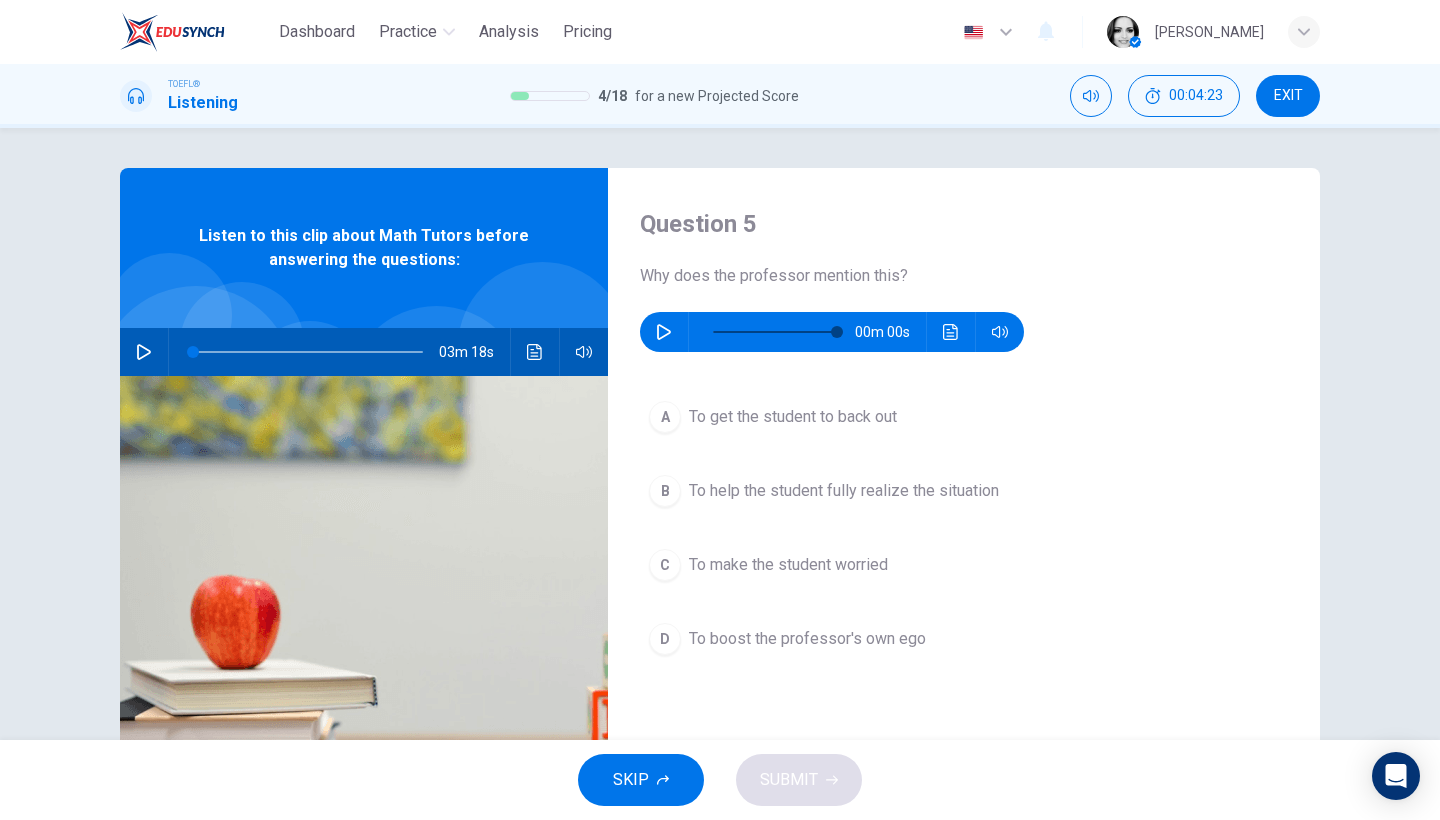 type on "0" 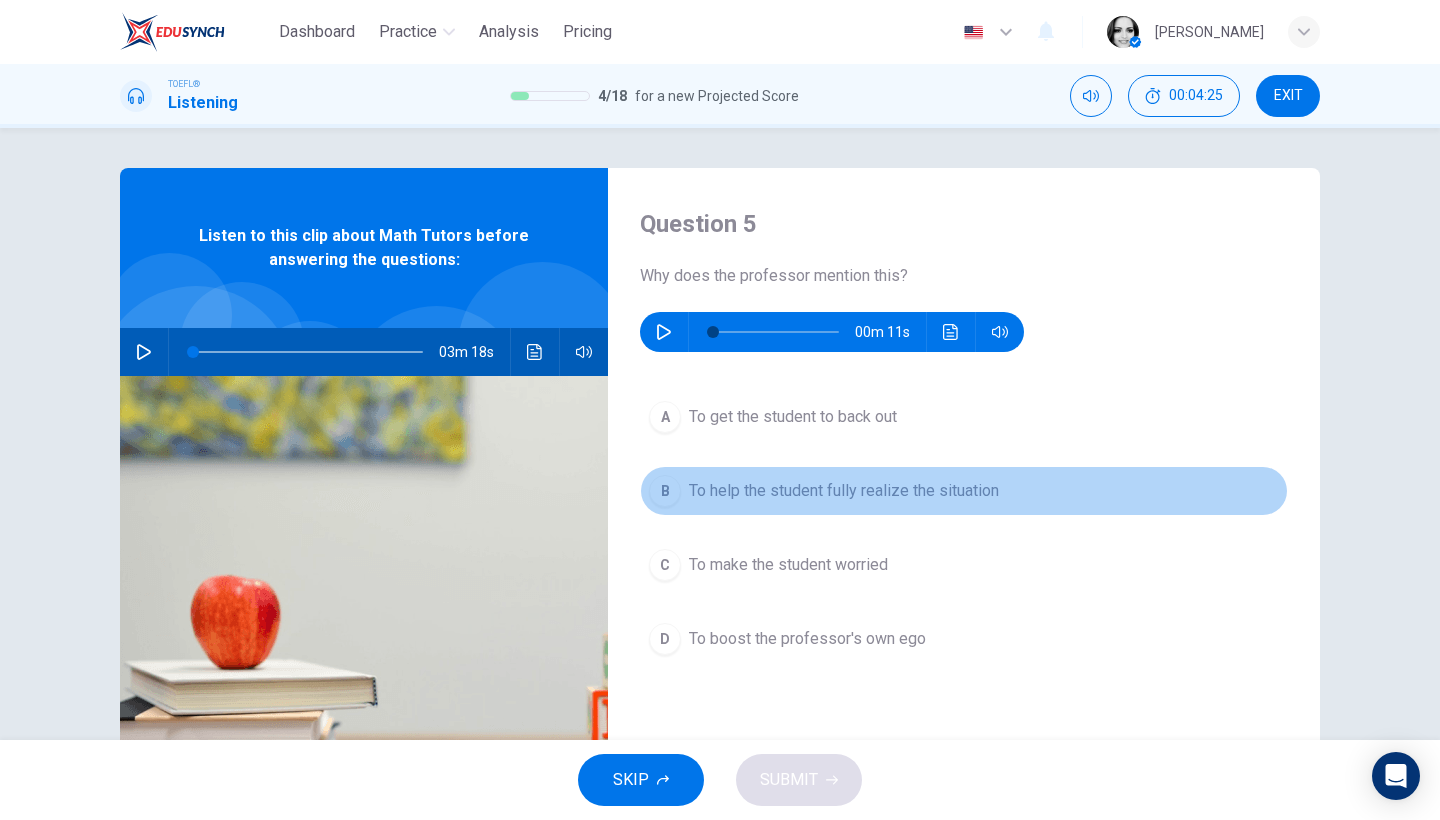 click on "To help the student fully realize the situation" at bounding box center [844, 491] 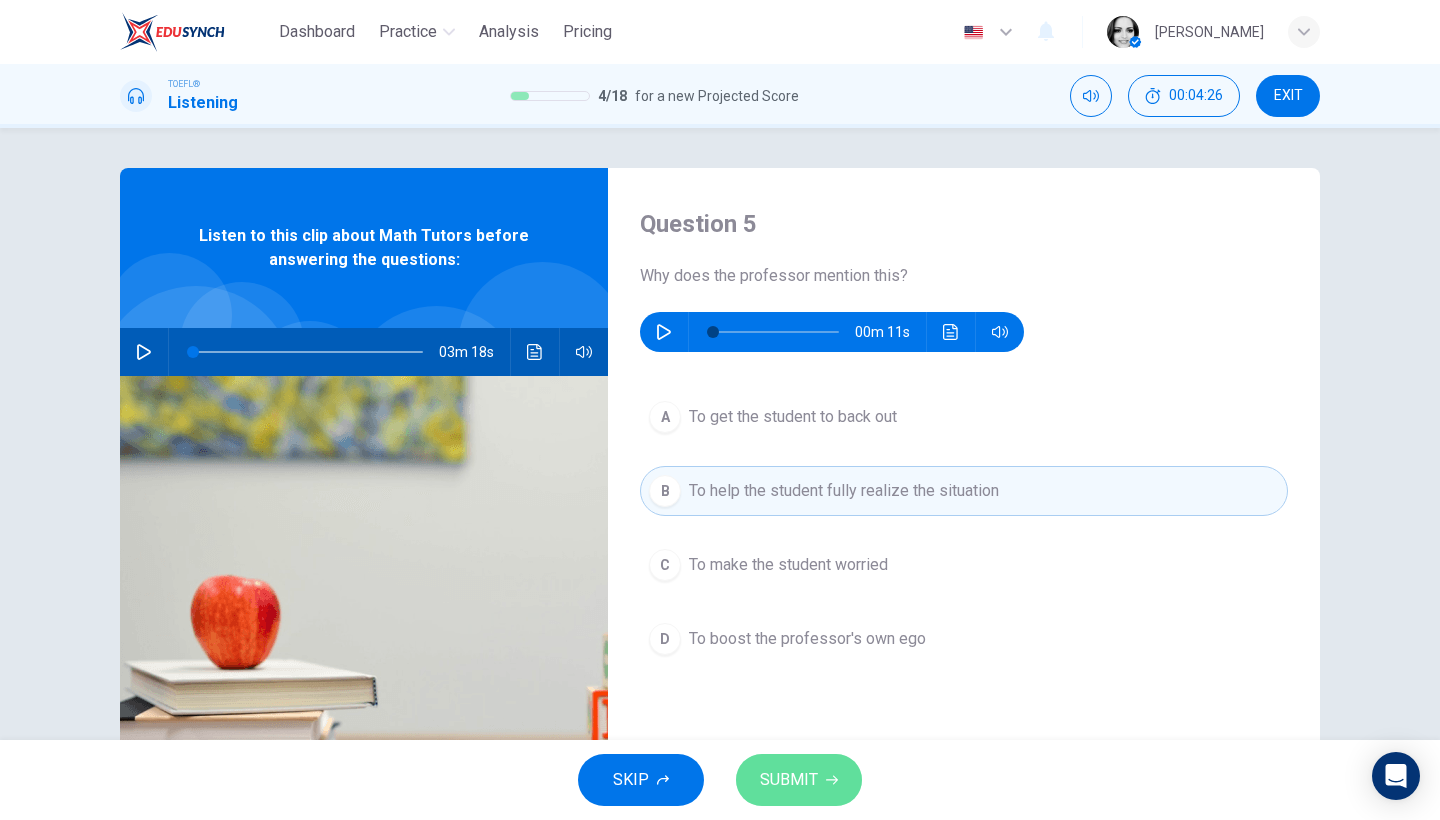 click on "SUBMIT" at bounding box center [789, 780] 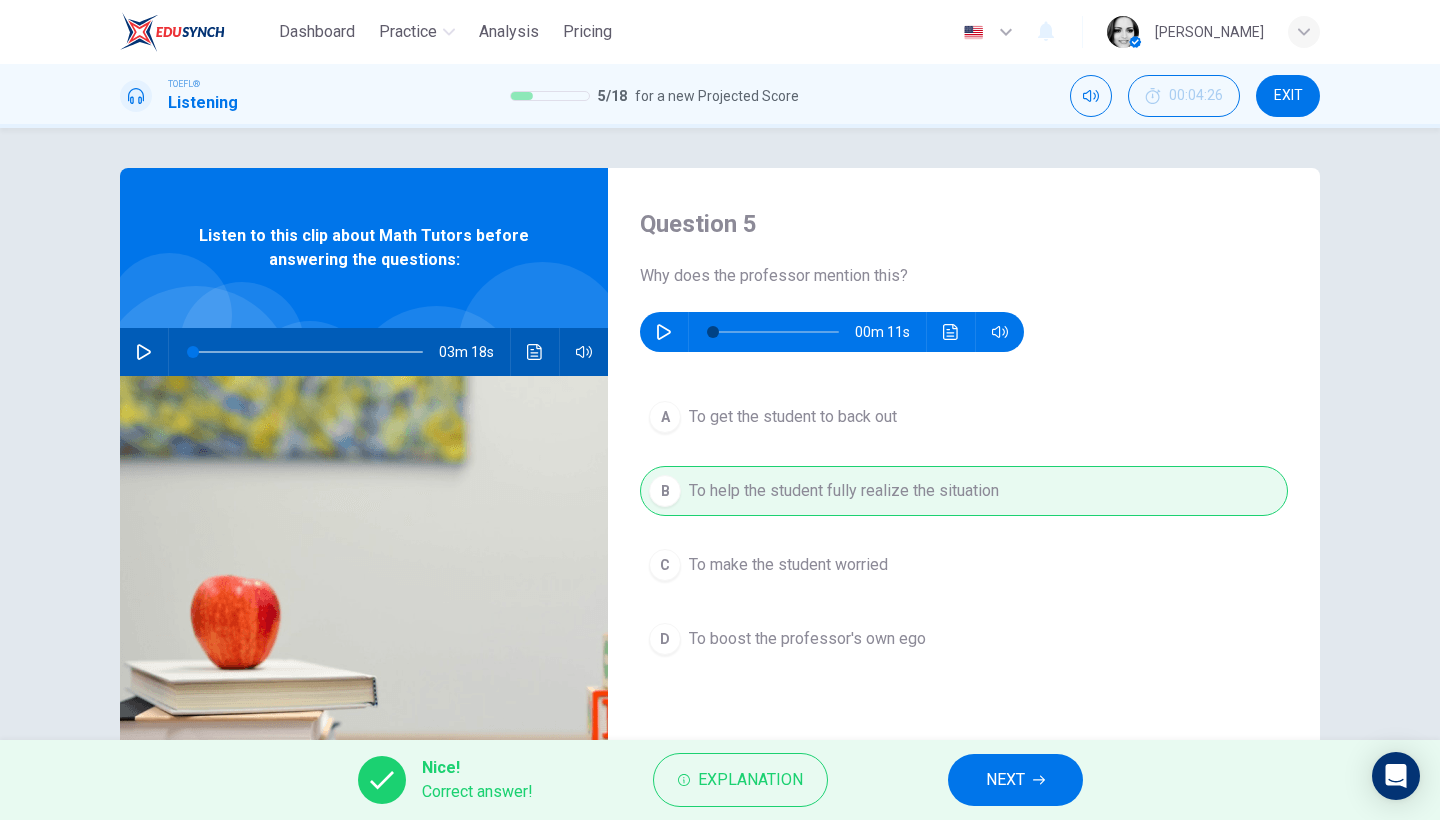 click on "NEXT" at bounding box center (1015, 780) 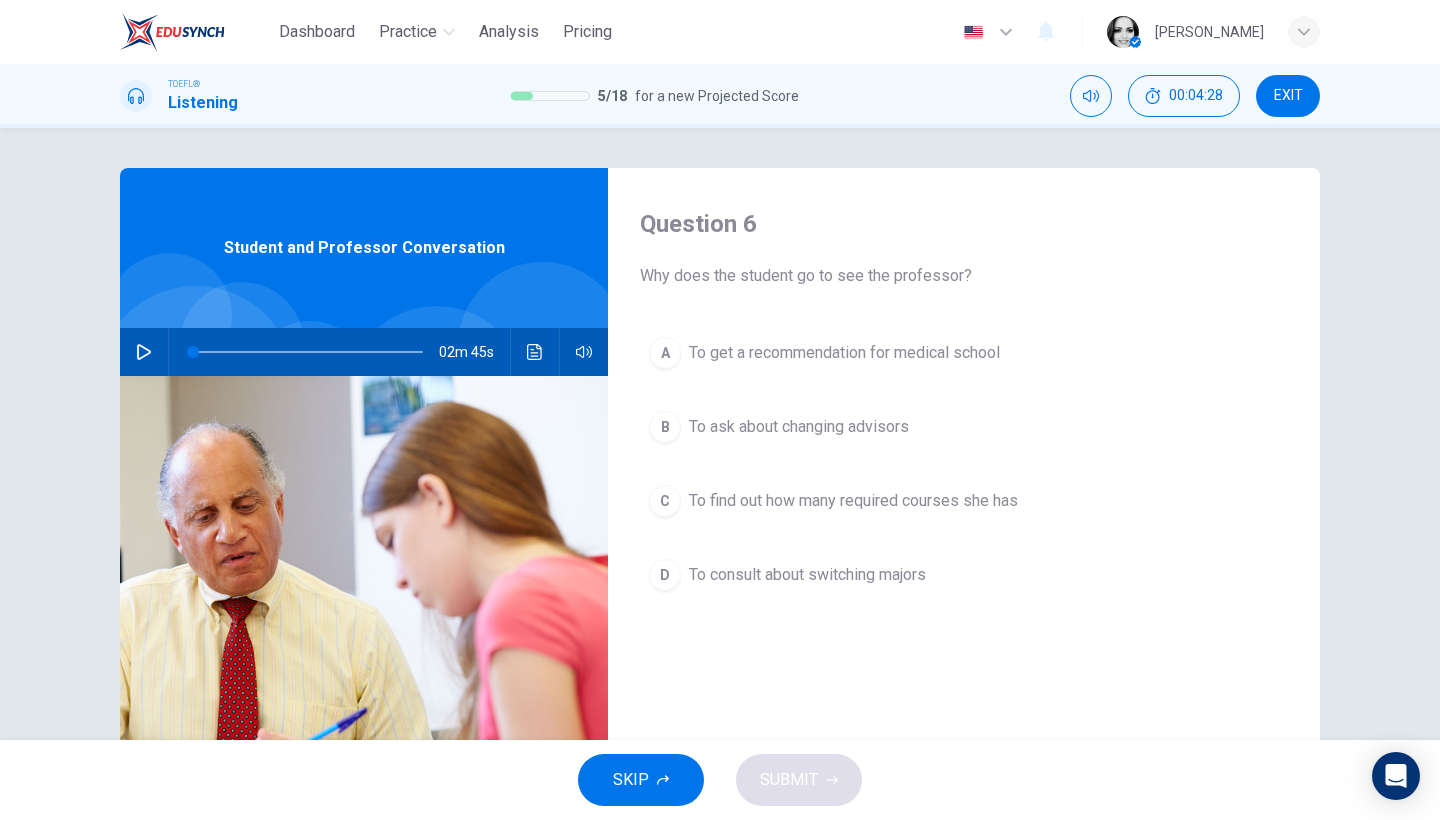 click 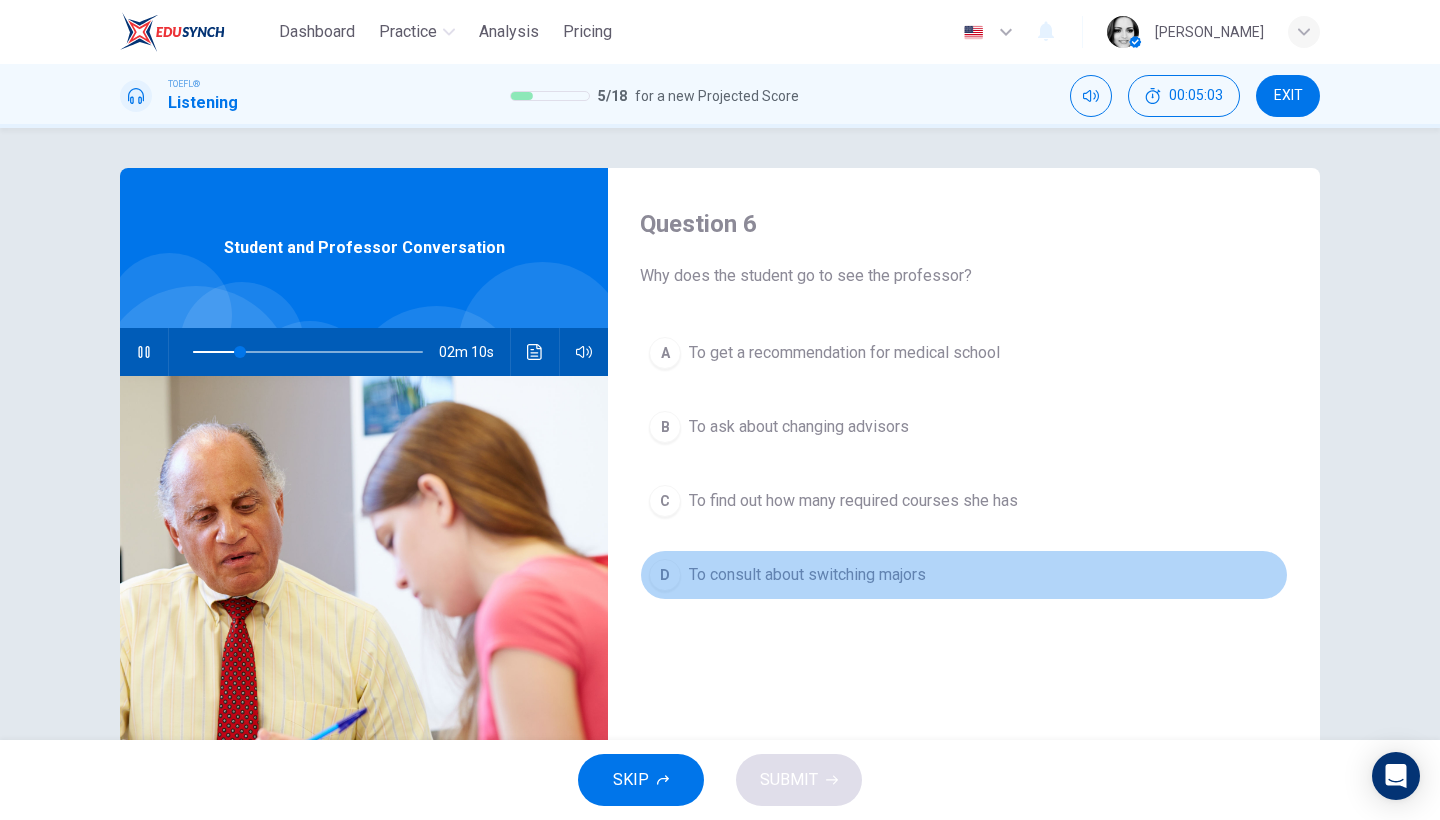 click on "To consult about switching majors" at bounding box center (807, 575) 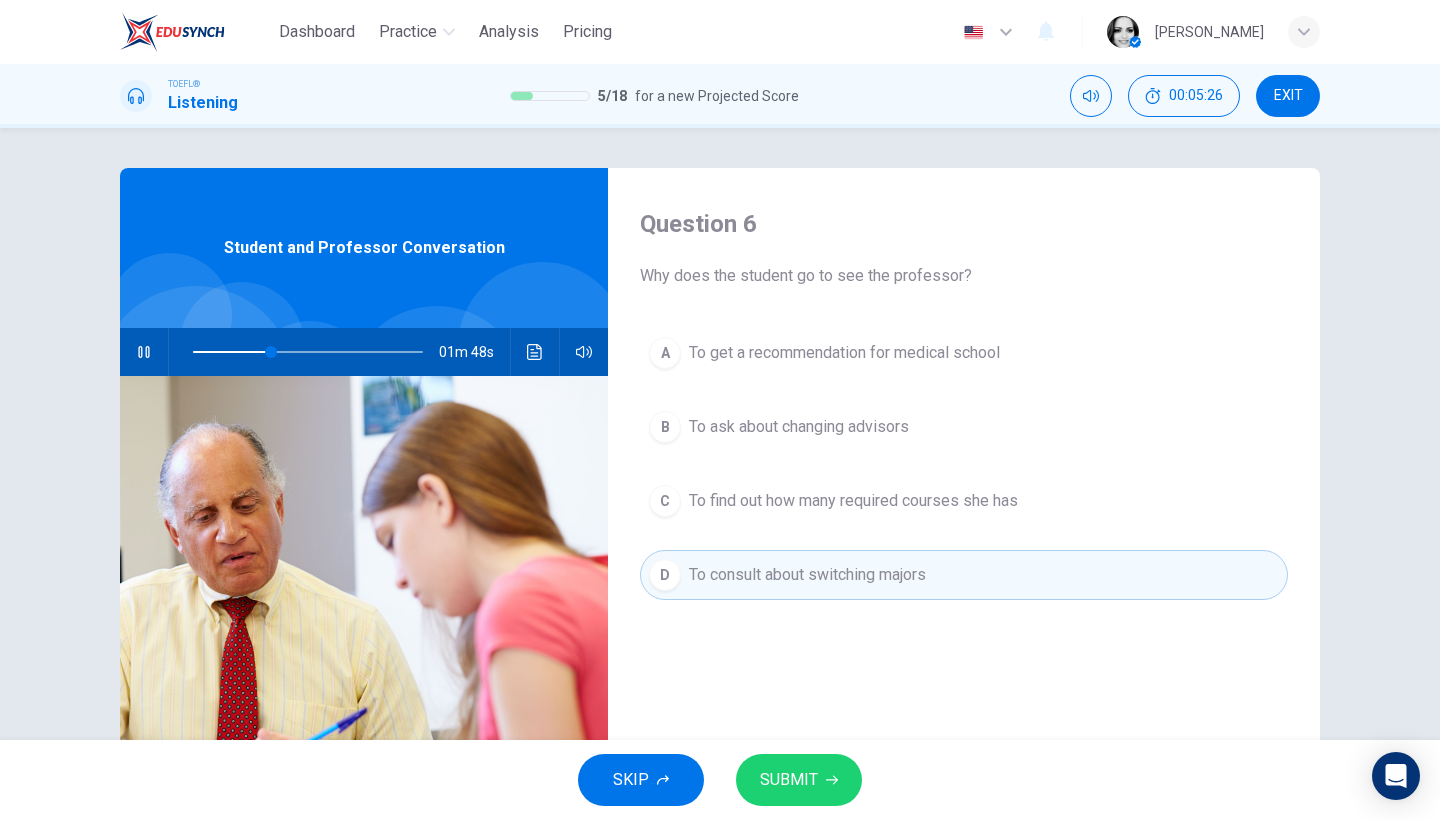 click on "SUBMIT" at bounding box center [789, 780] 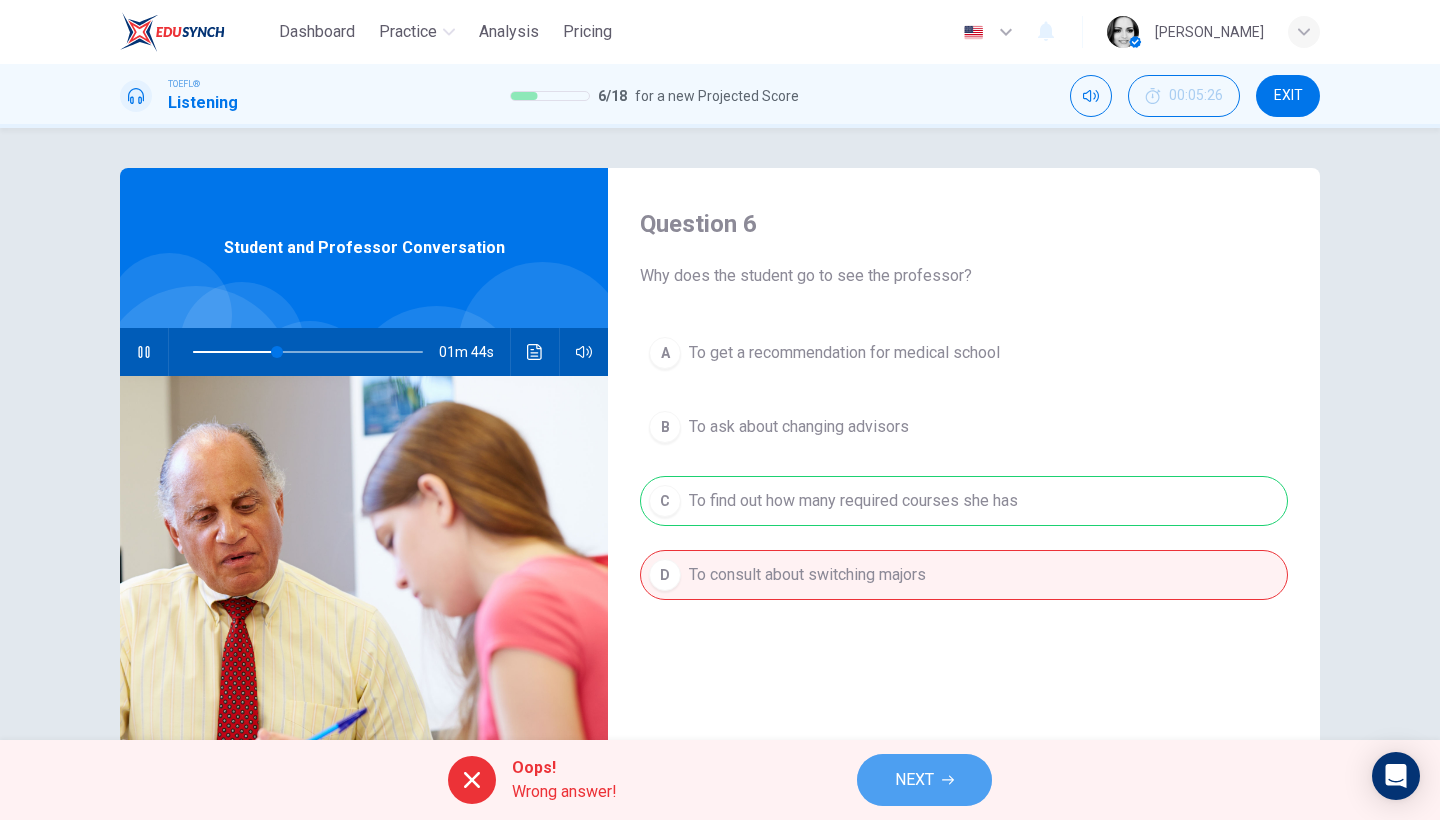 click on "NEXT" at bounding box center (924, 780) 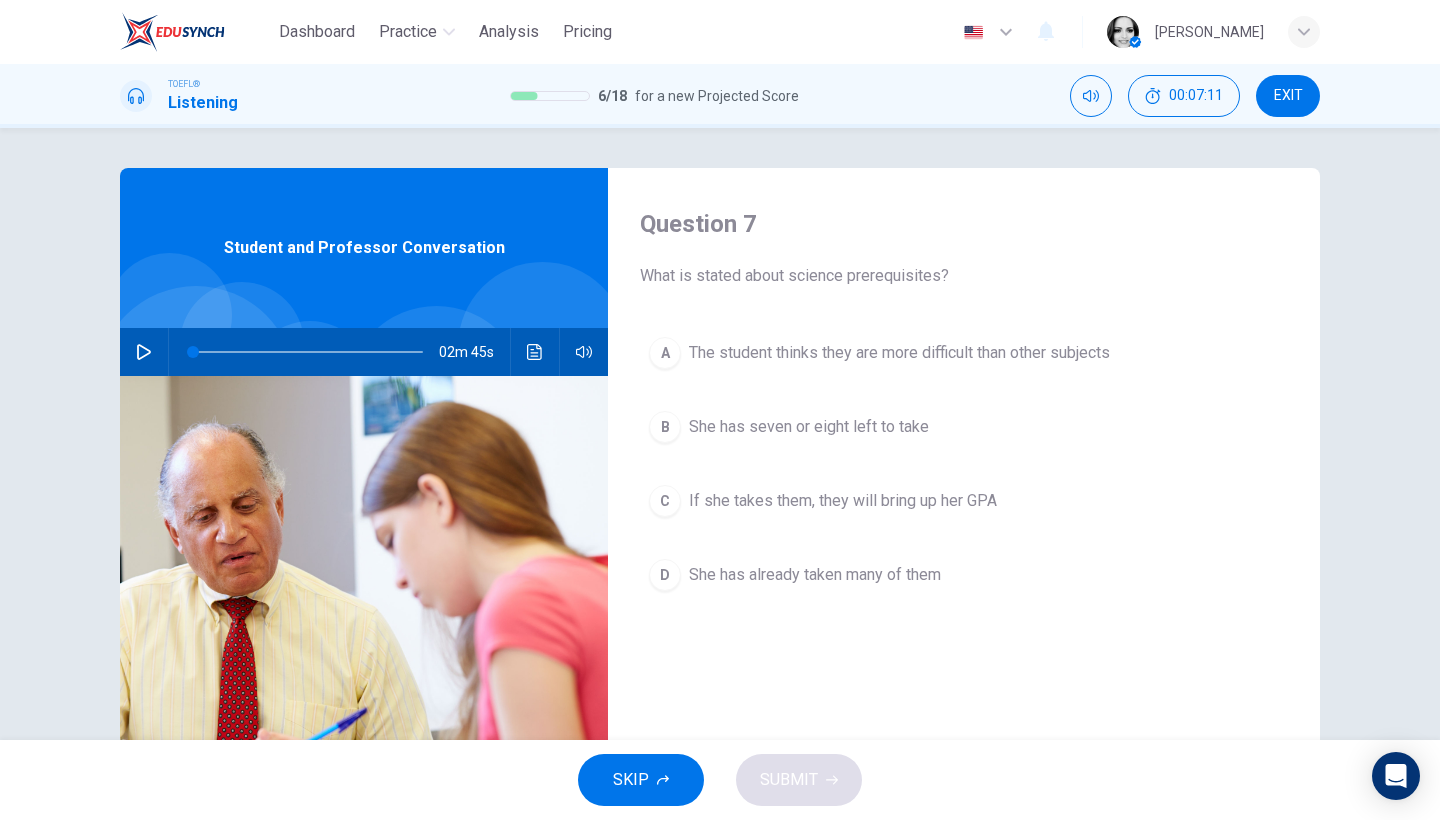 click on "The student thinks they are more difficult than other subjects" at bounding box center (899, 353) 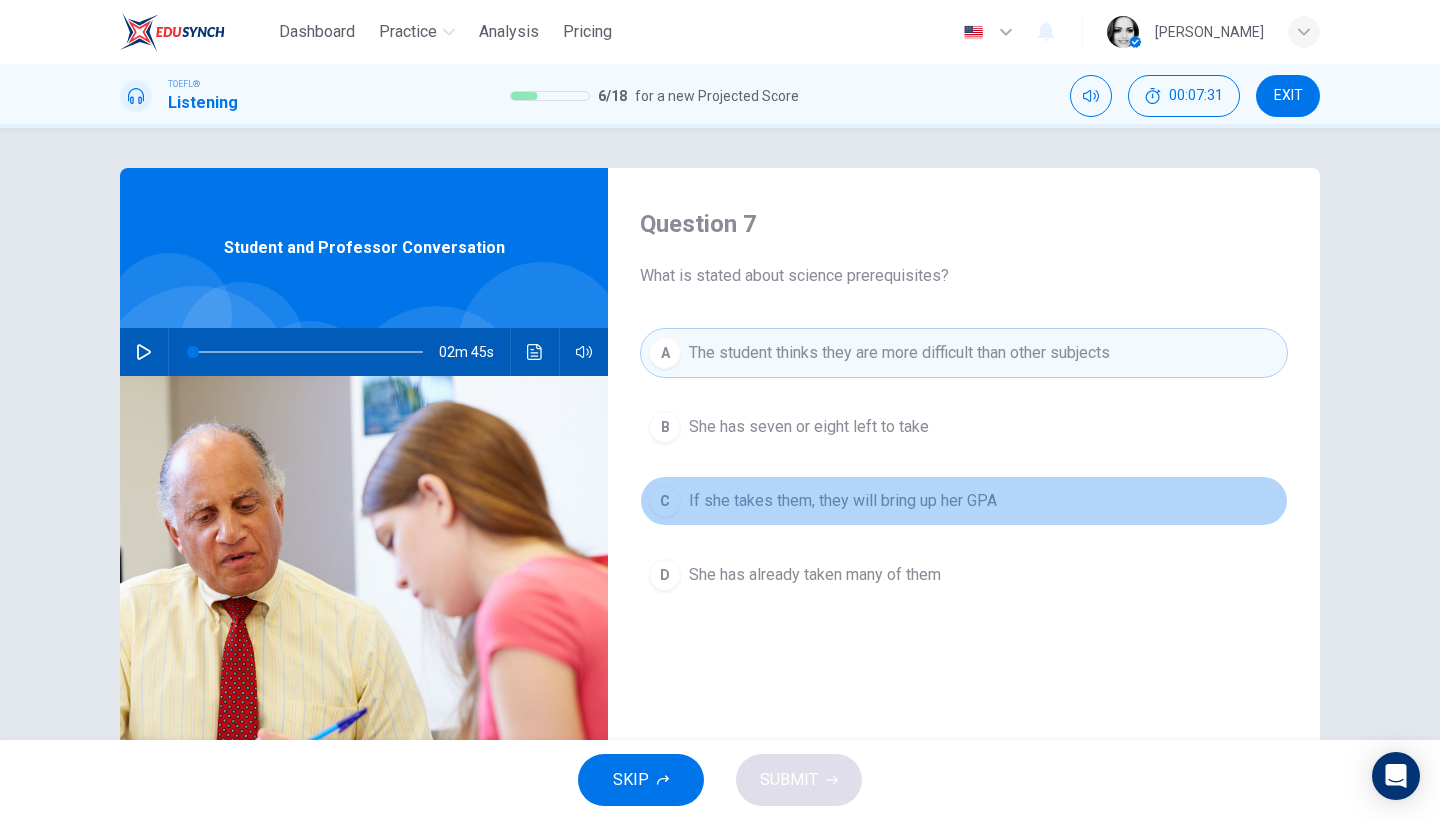 click on "If she takes them, they will bring up her GPA" at bounding box center [843, 501] 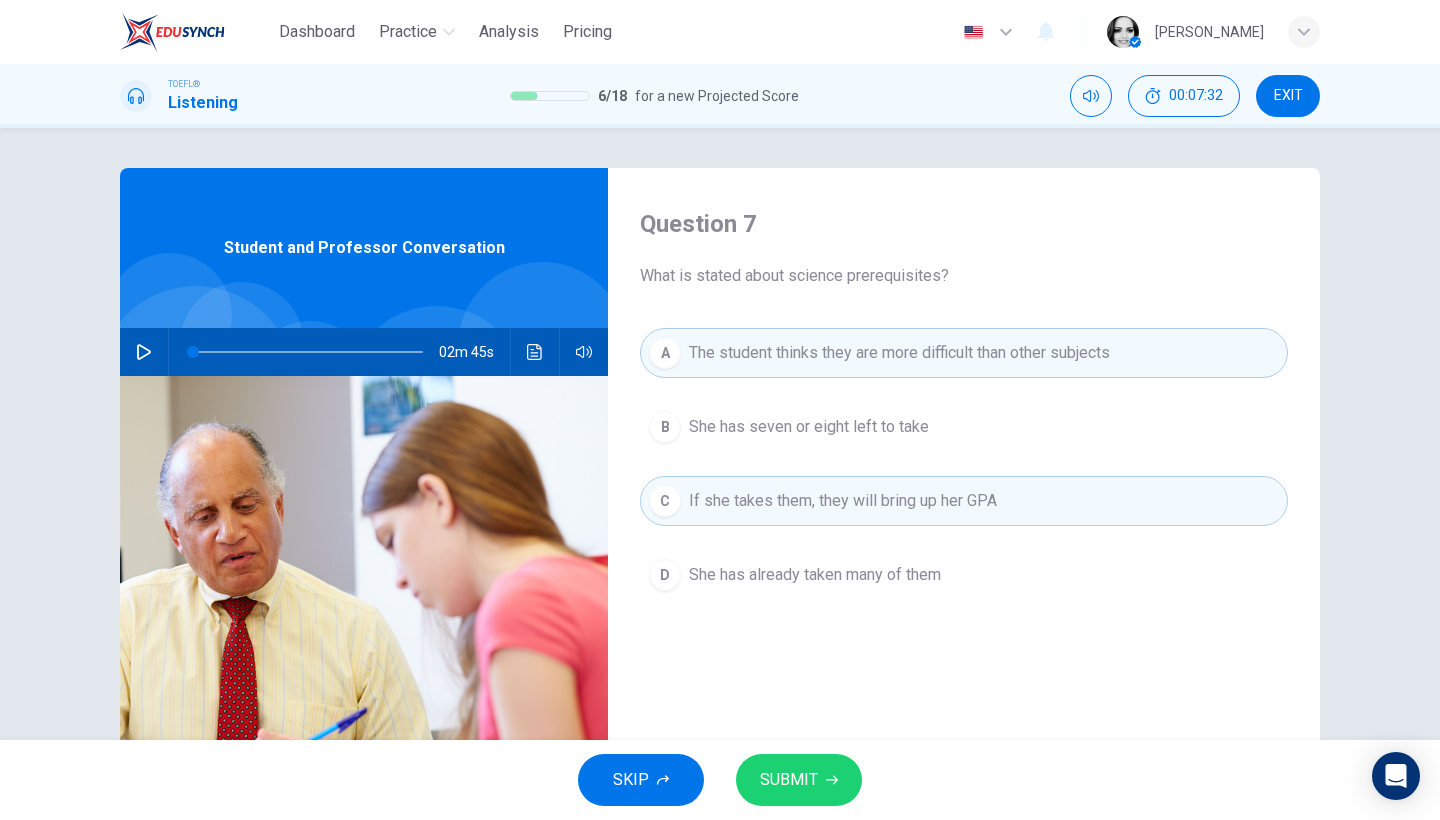 click 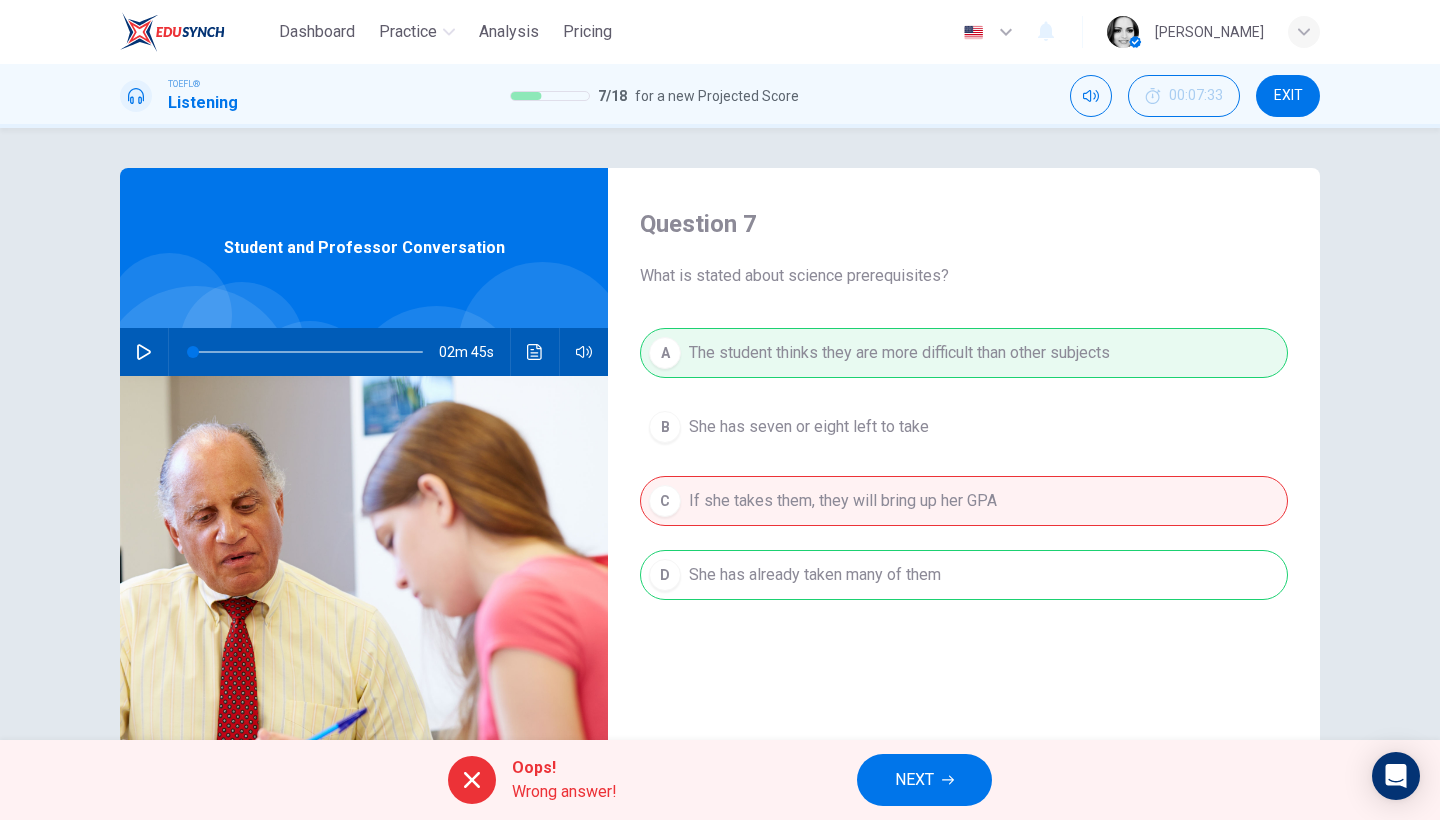 click 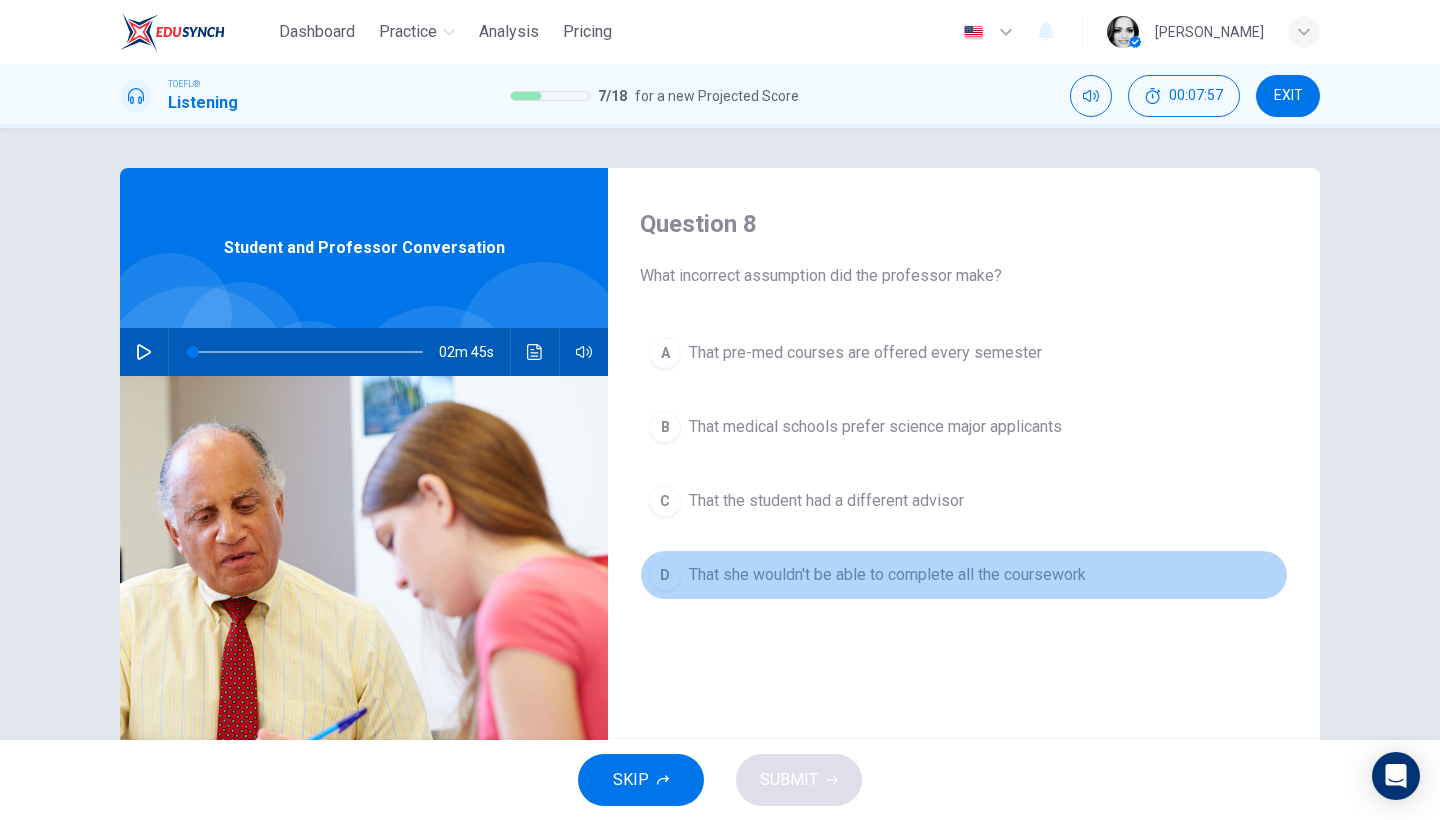 click on "That she wouldn't be able to complete all the coursework" at bounding box center (887, 575) 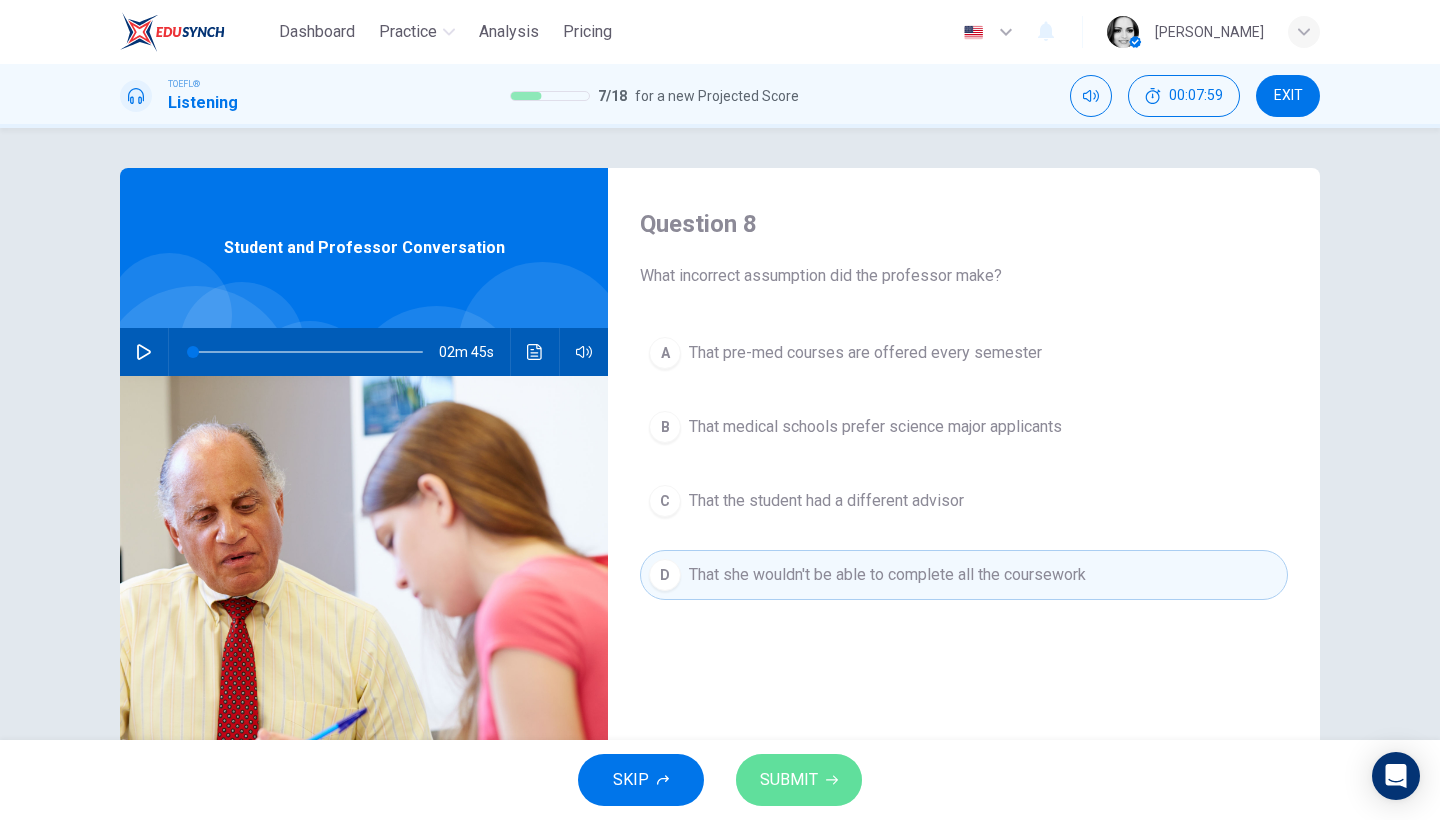 click on "SUBMIT" at bounding box center [789, 780] 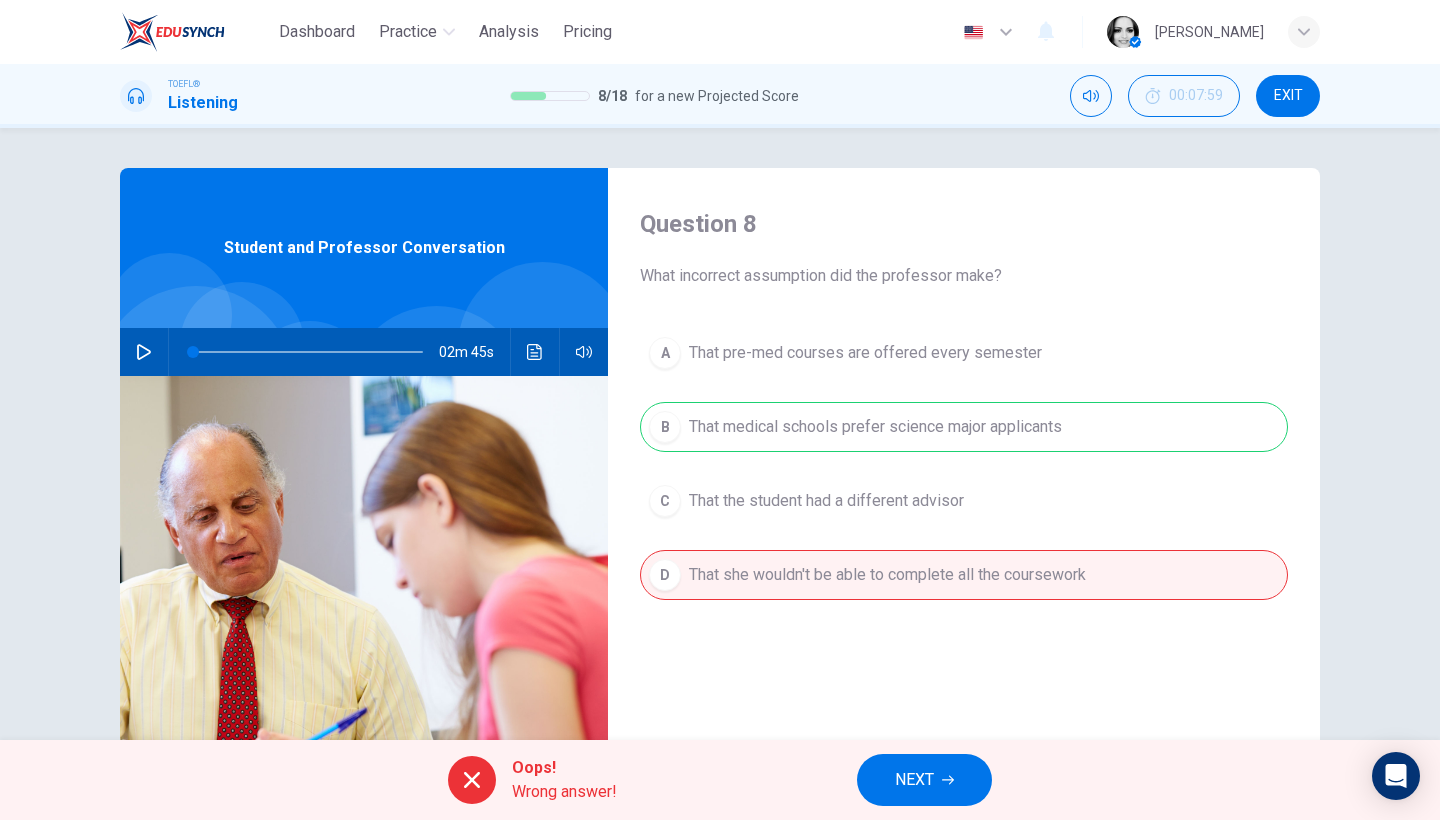 click on "NEXT" at bounding box center [924, 780] 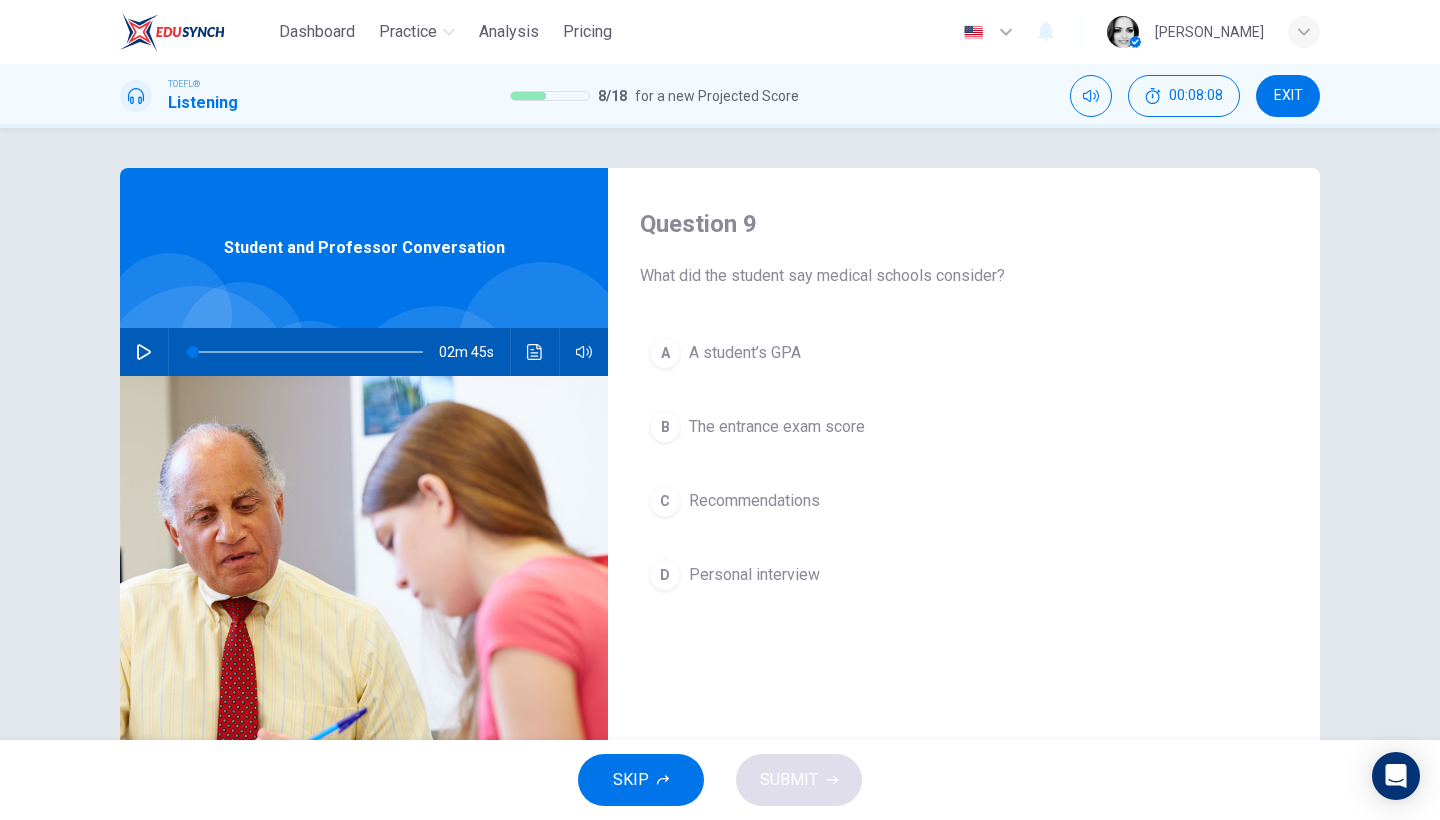 click 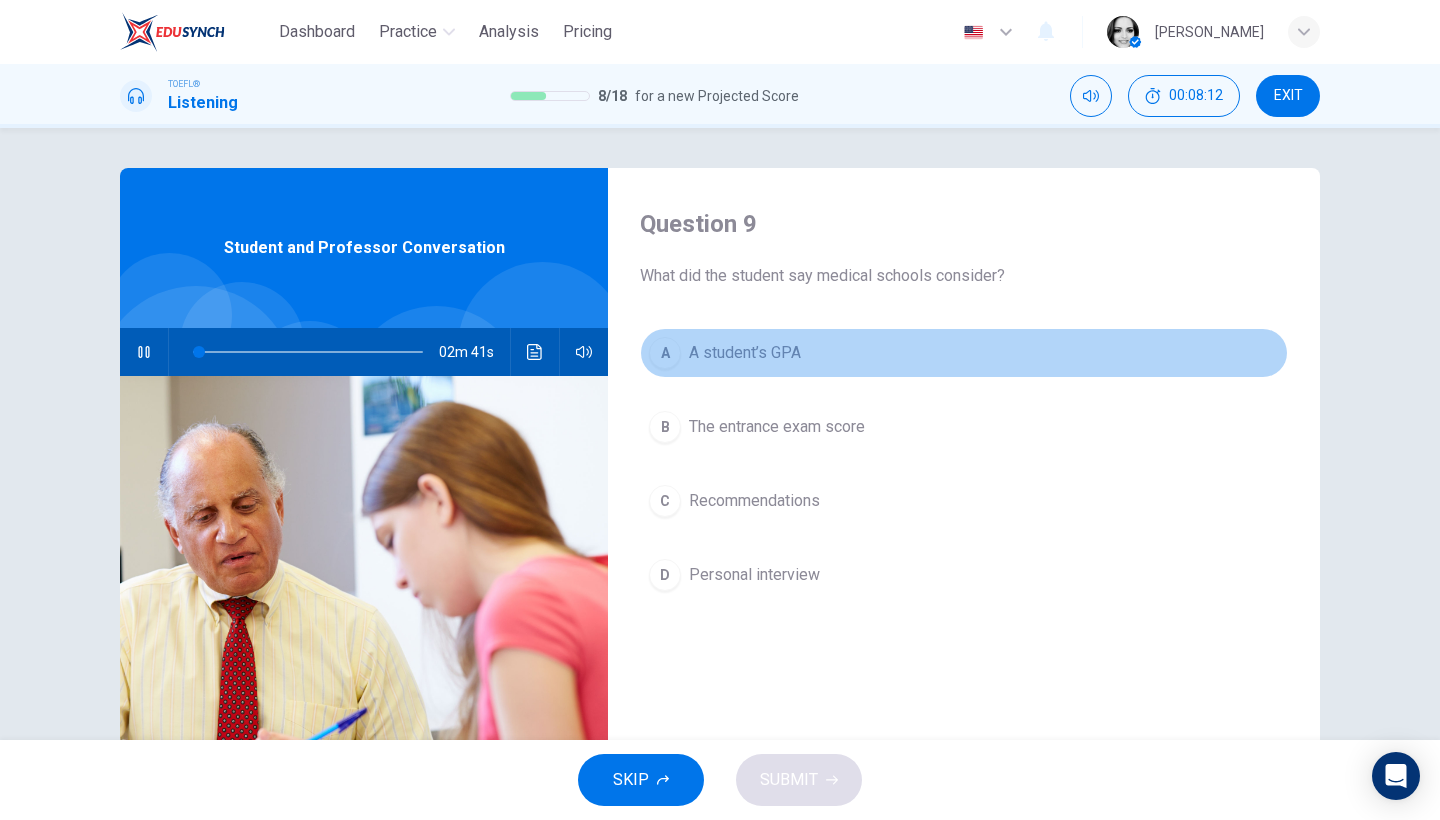 click on "A student’s GPA" at bounding box center [745, 353] 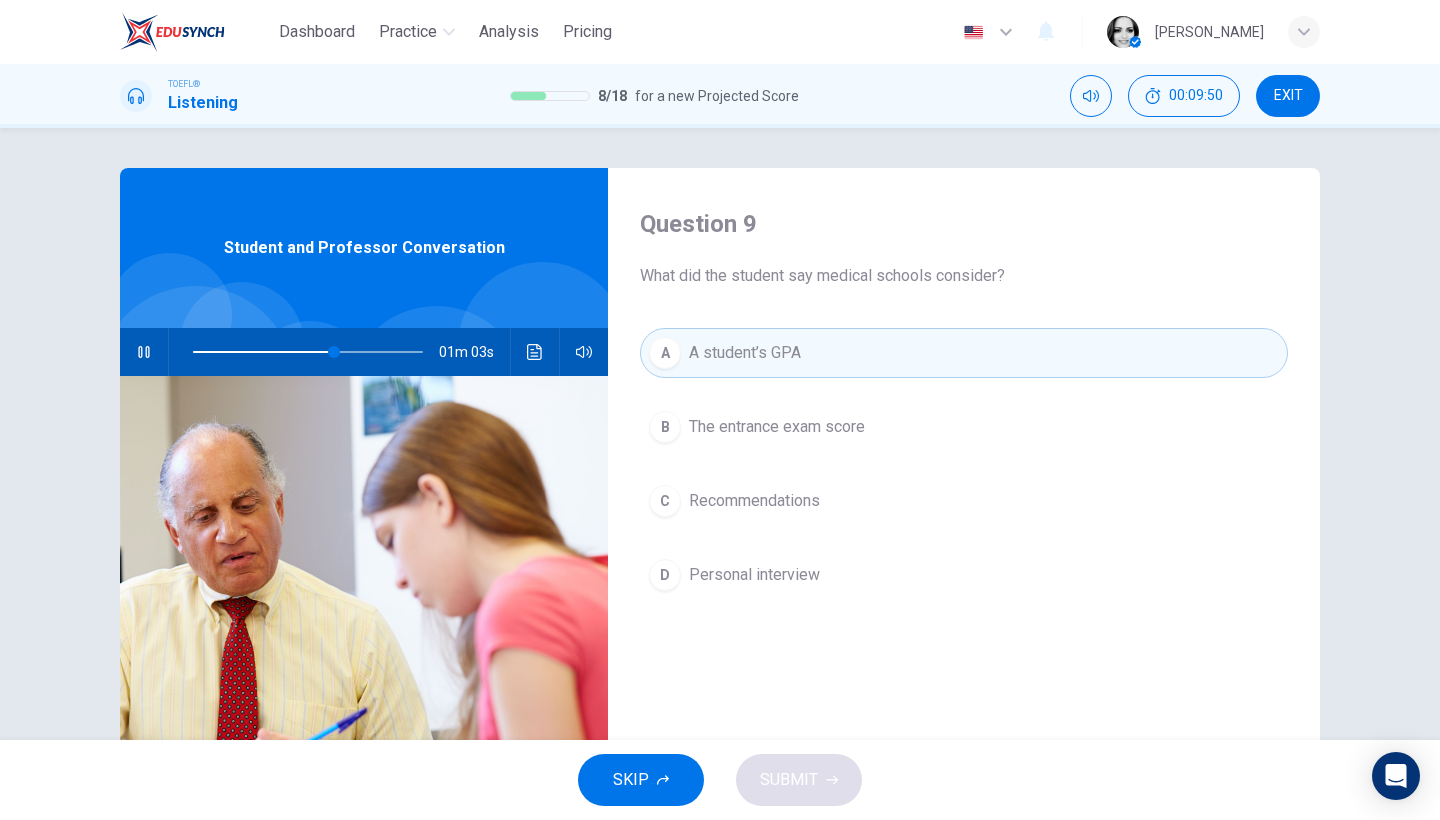click on "The entrance exam score" at bounding box center [777, 427] 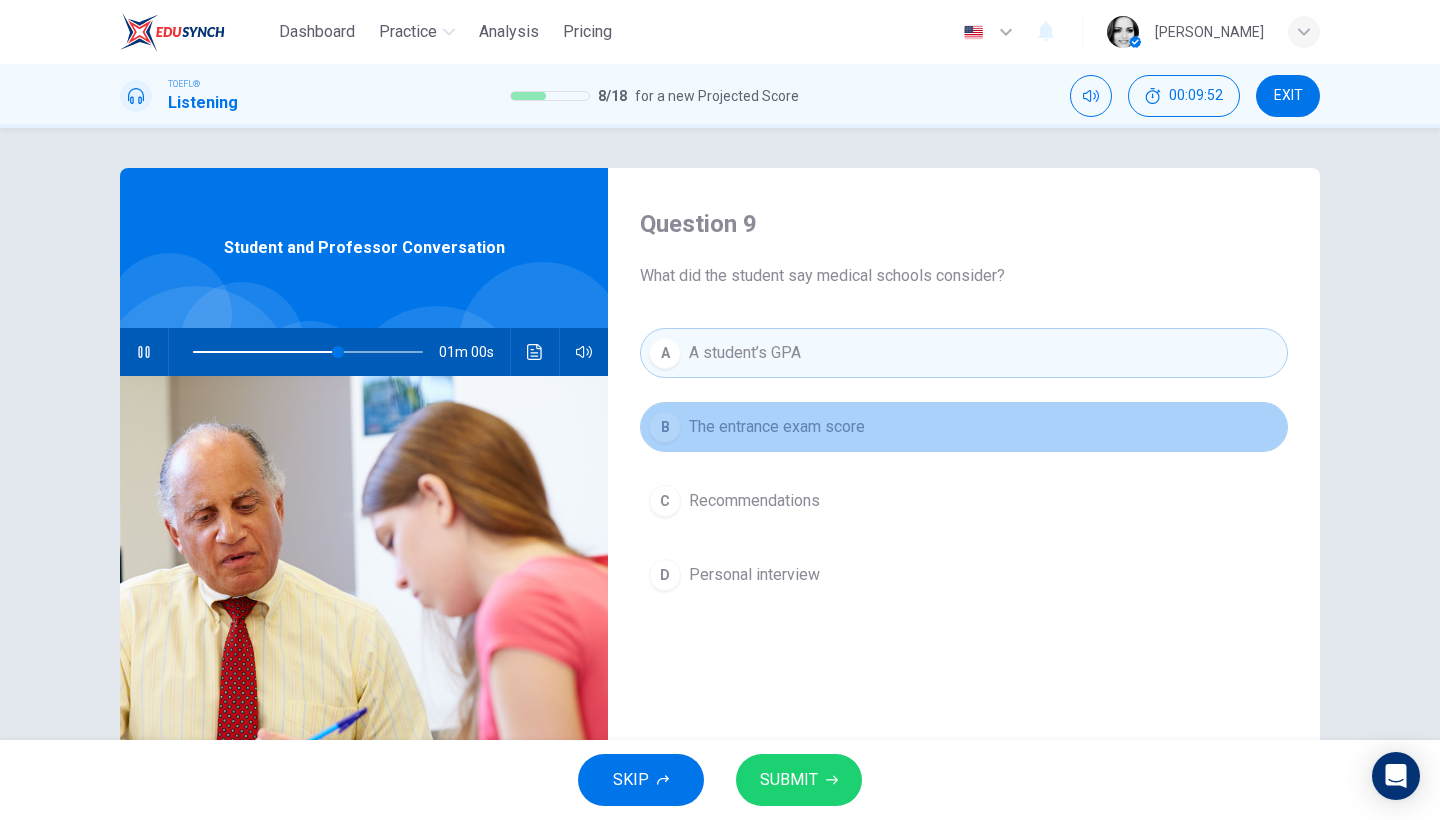 click on "The entrance exam score" at bounding box center [777, 427] 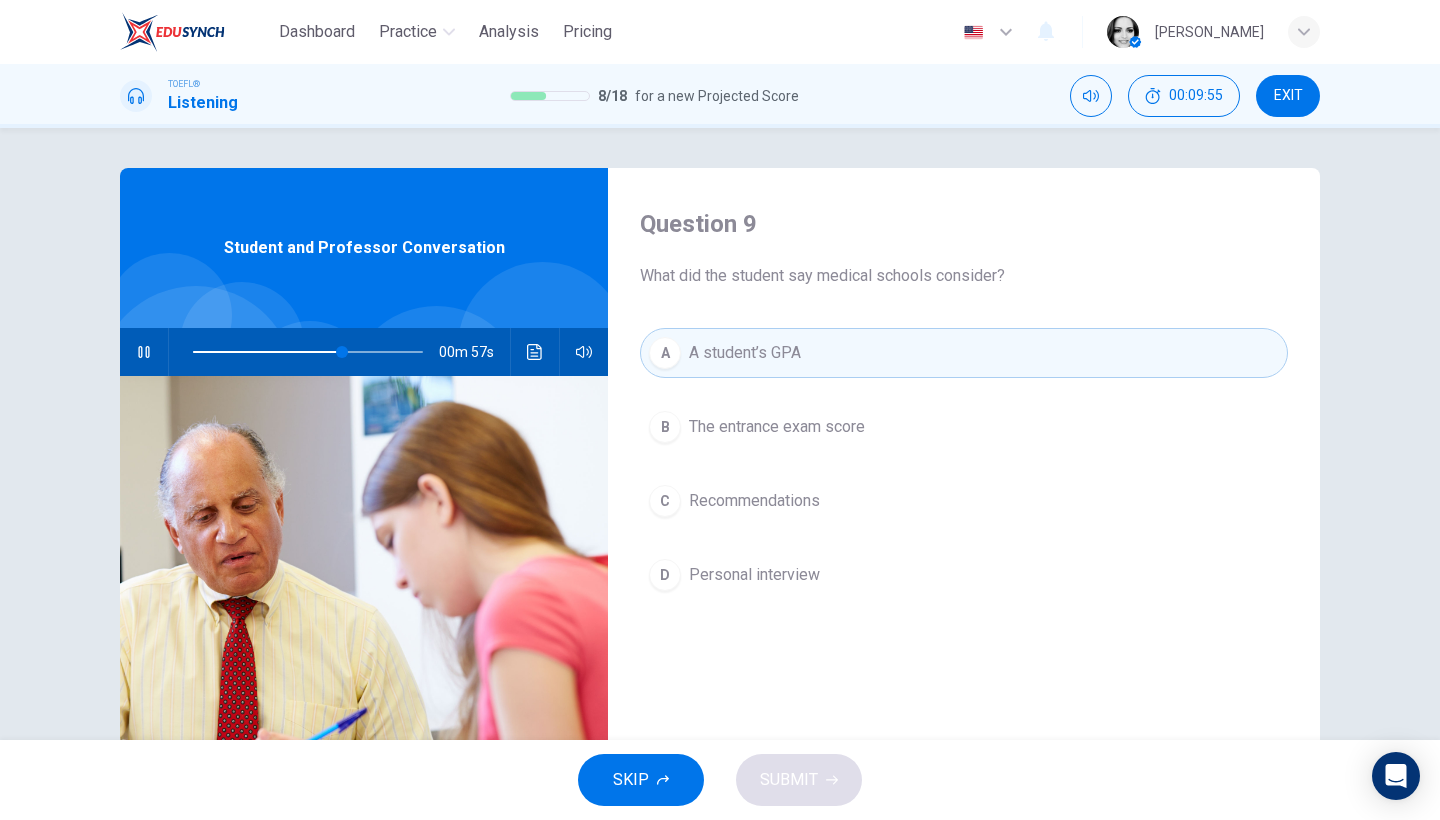 click on "The entrance exam score" at bounding box center [777, 427] 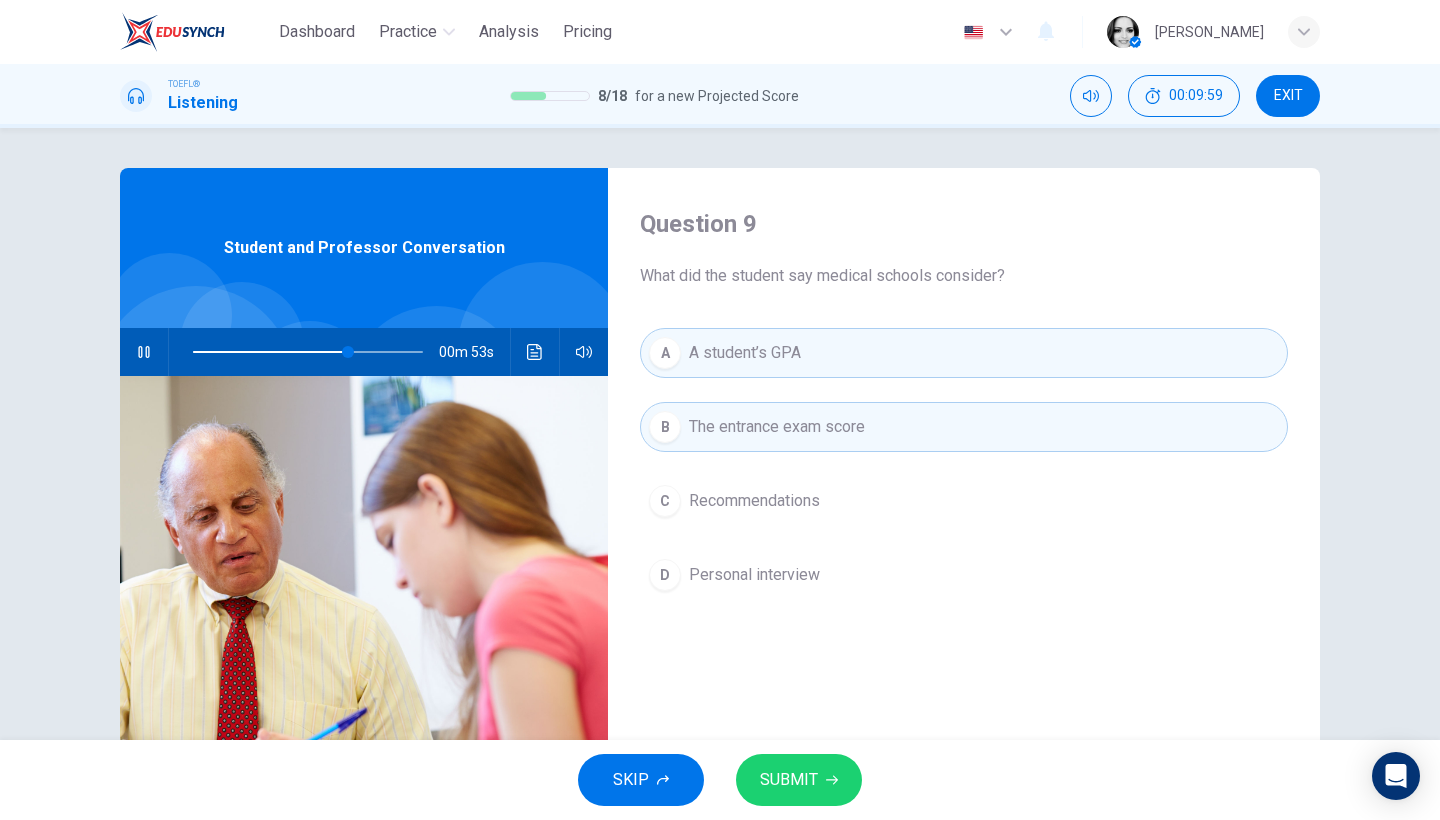 click on "SUBMIT" at bounding box center (799, 780) 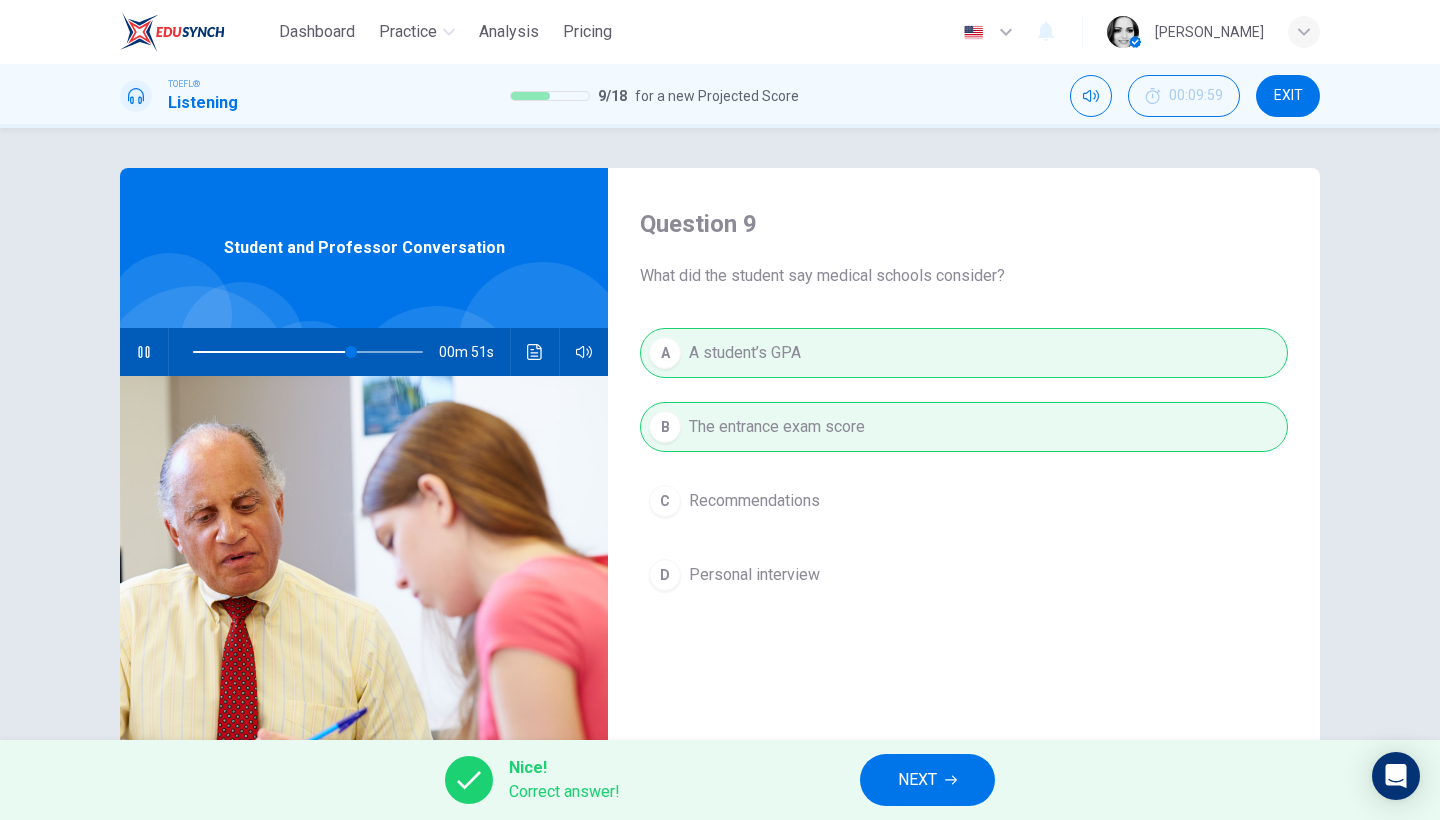click on "NEXT" at bounding box center (917, 780) 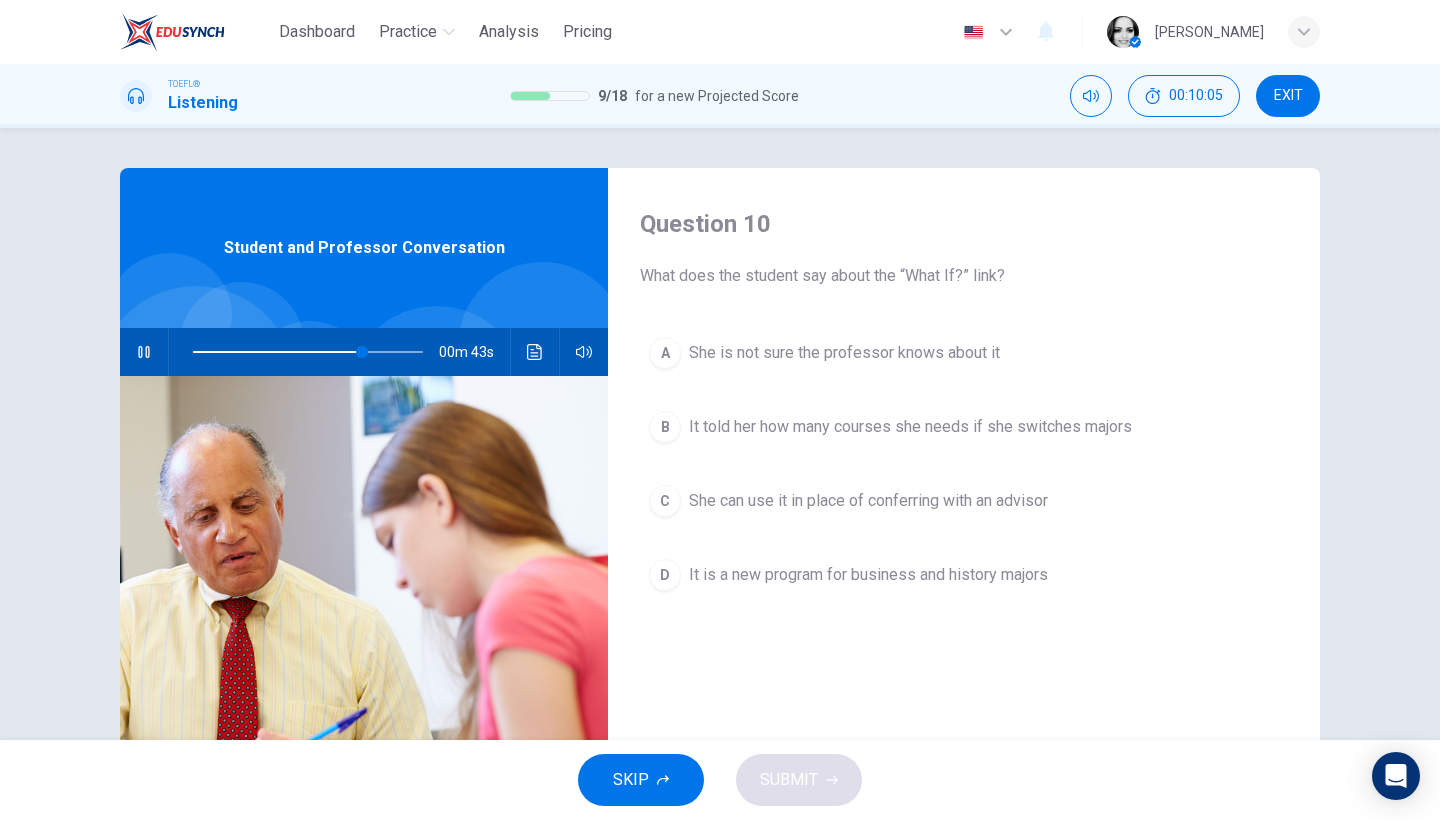 click on "It told her how many courses she needs if she switches majors" at bounding box center (910, 427) 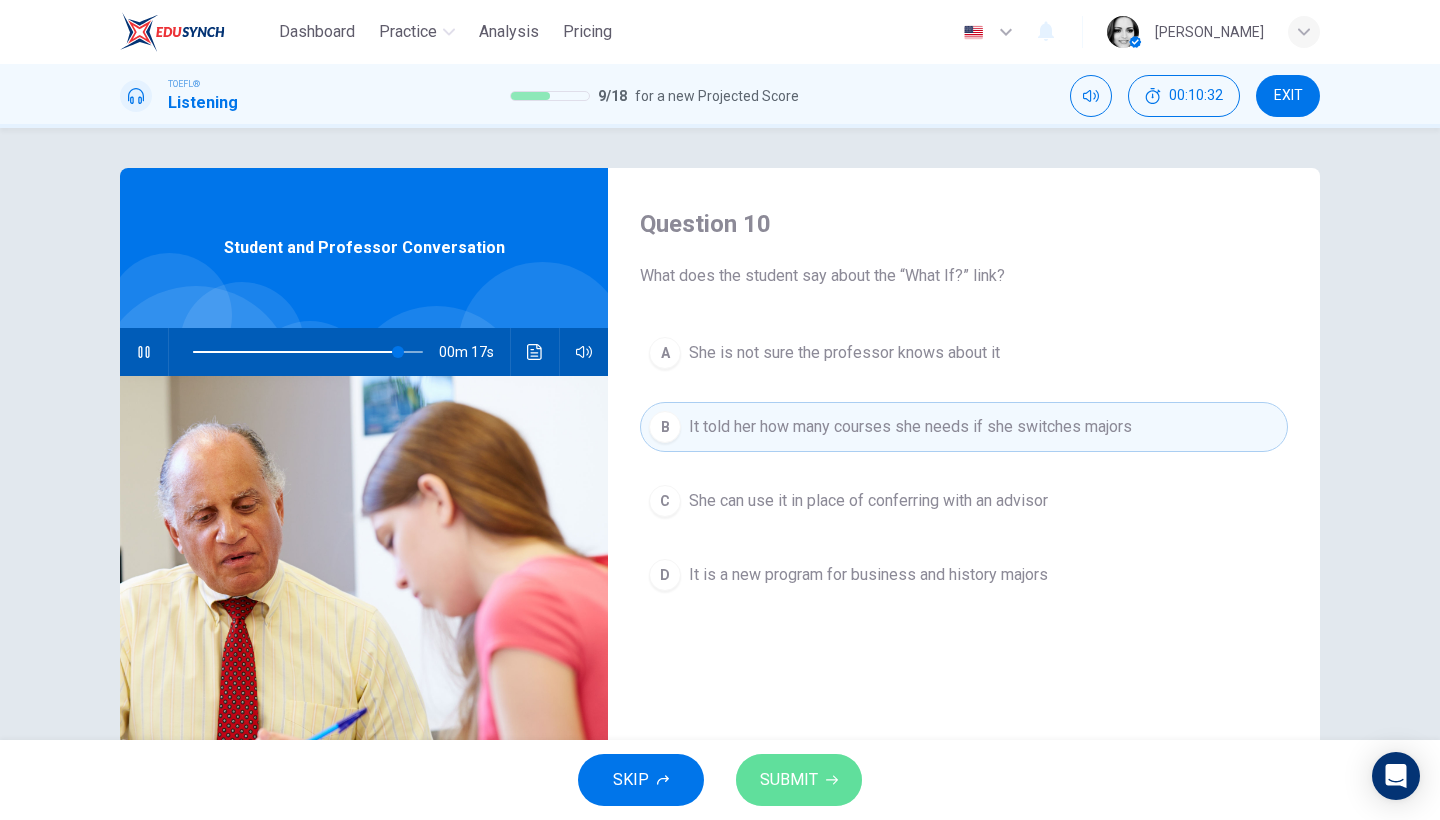 click on "SUBMIT" at bounding box center (799, 780) 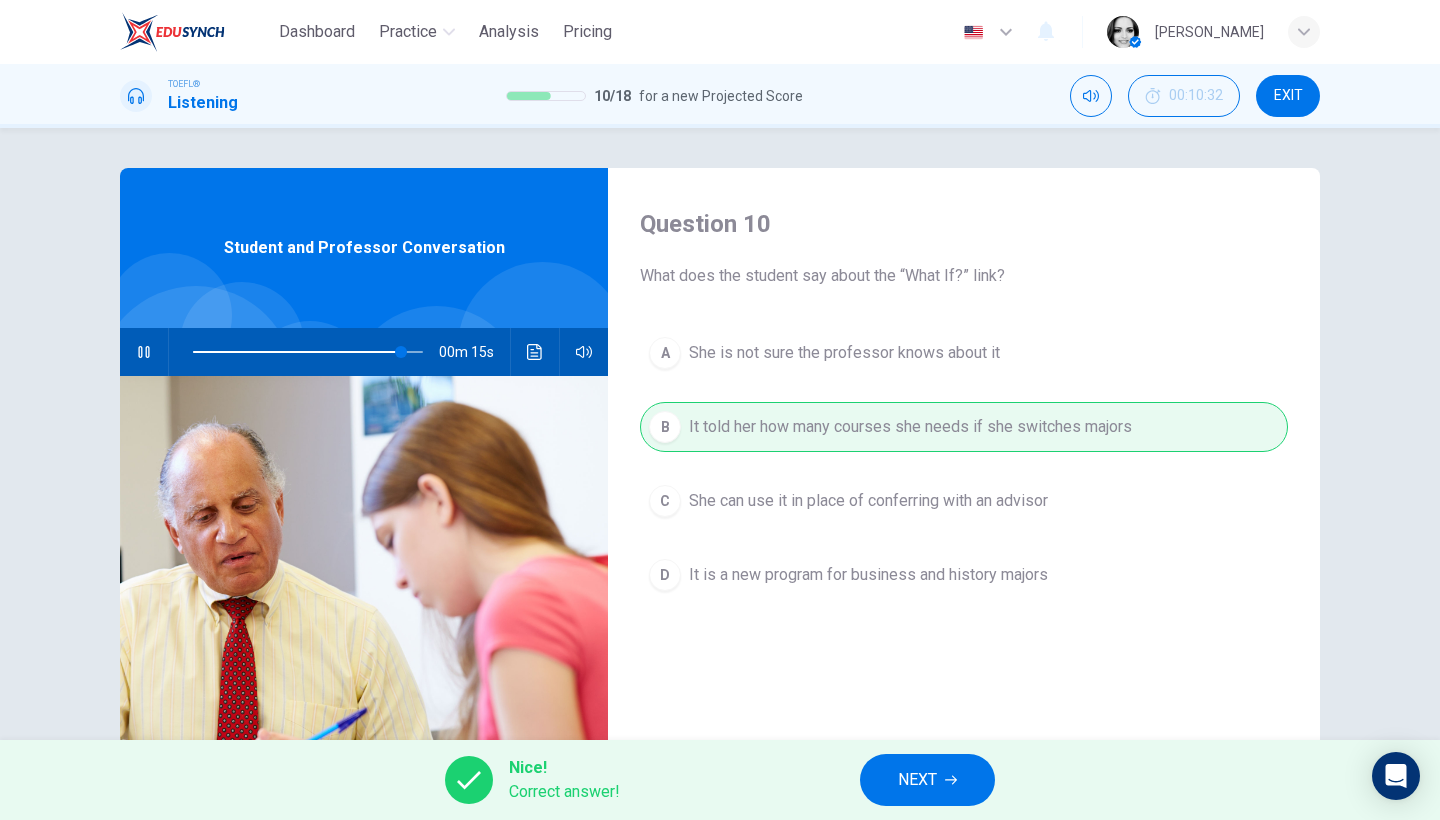 type on "91" 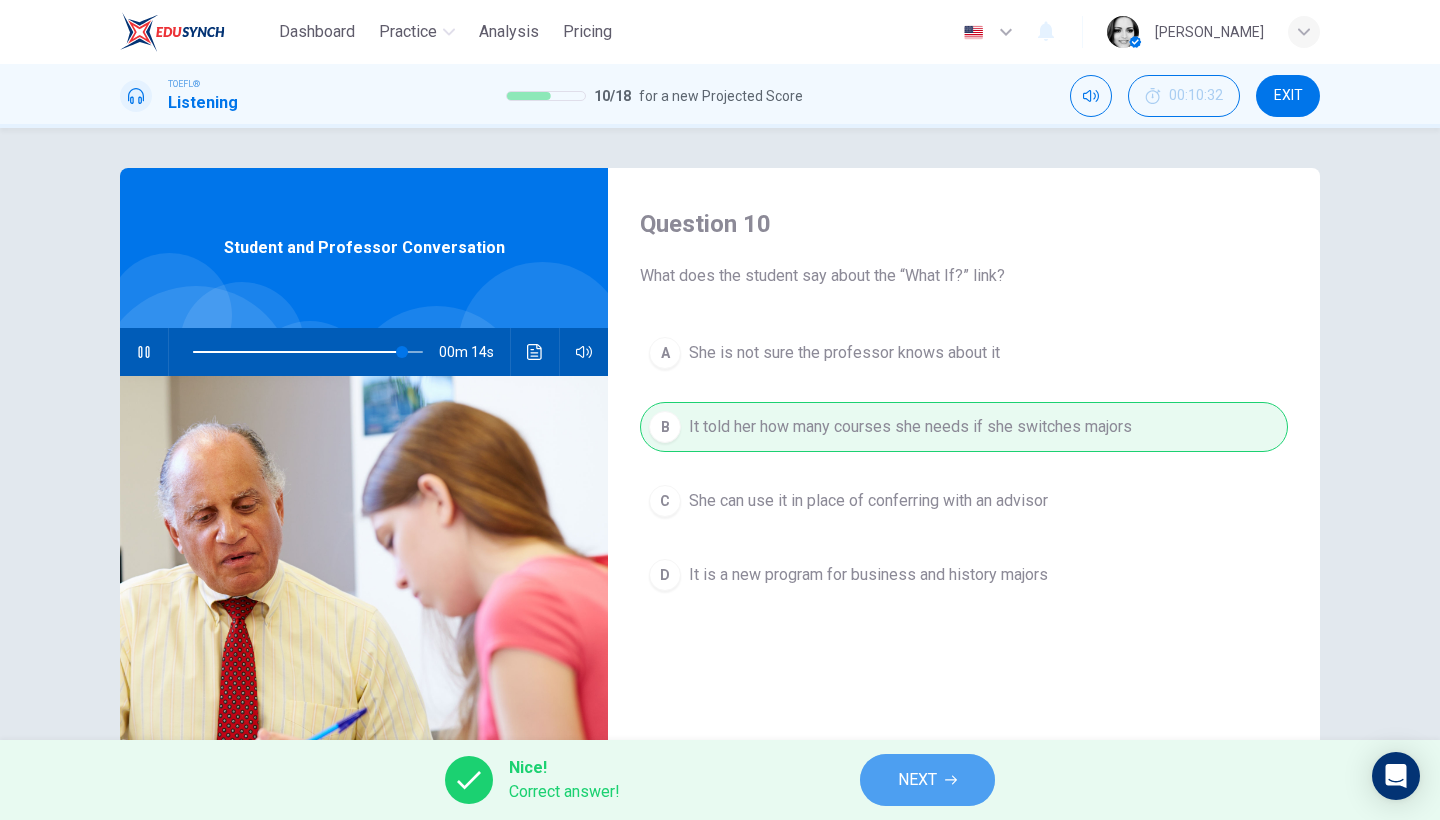 click on "NEXT" at bounding box center [917, 780] 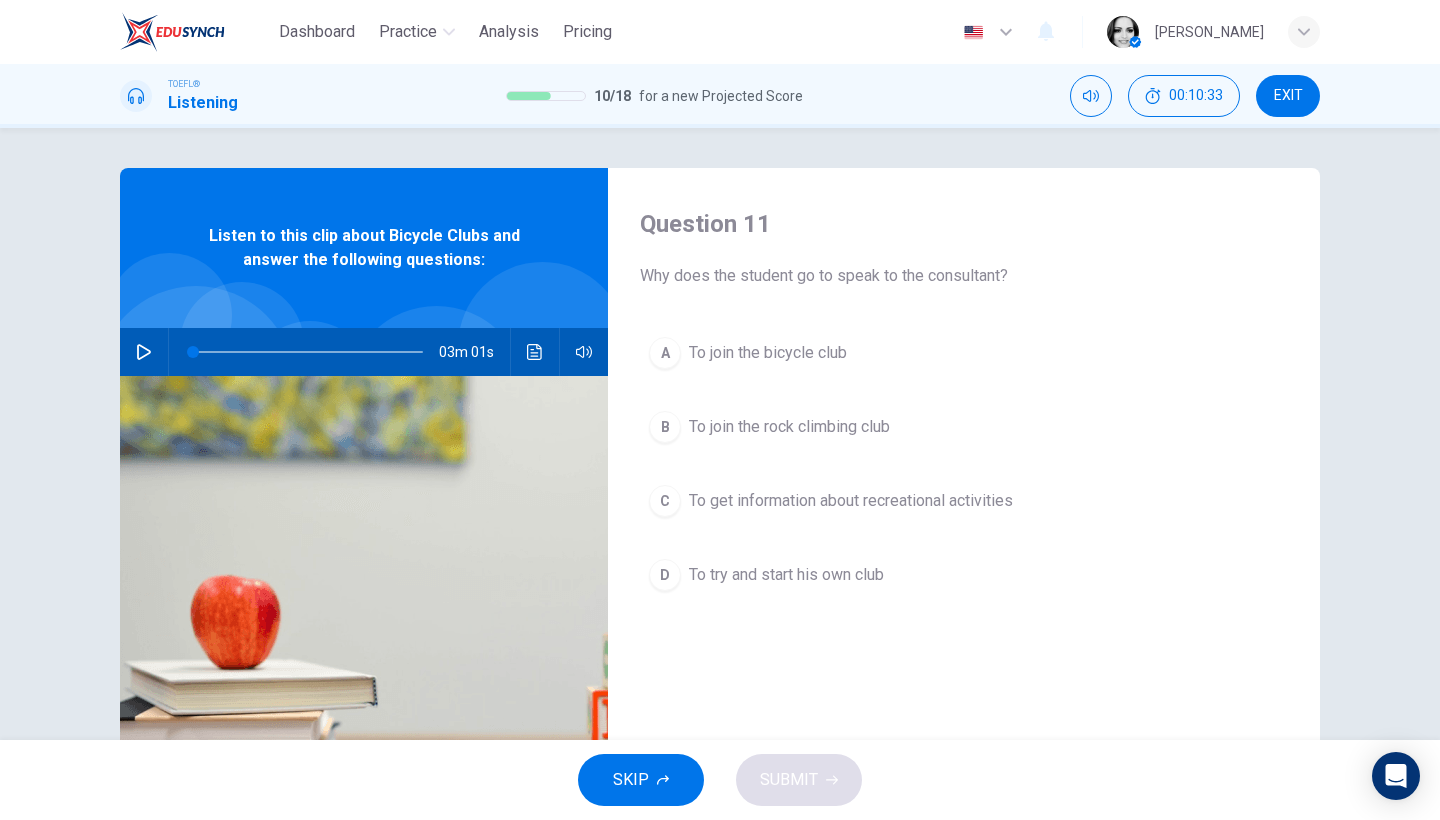 click 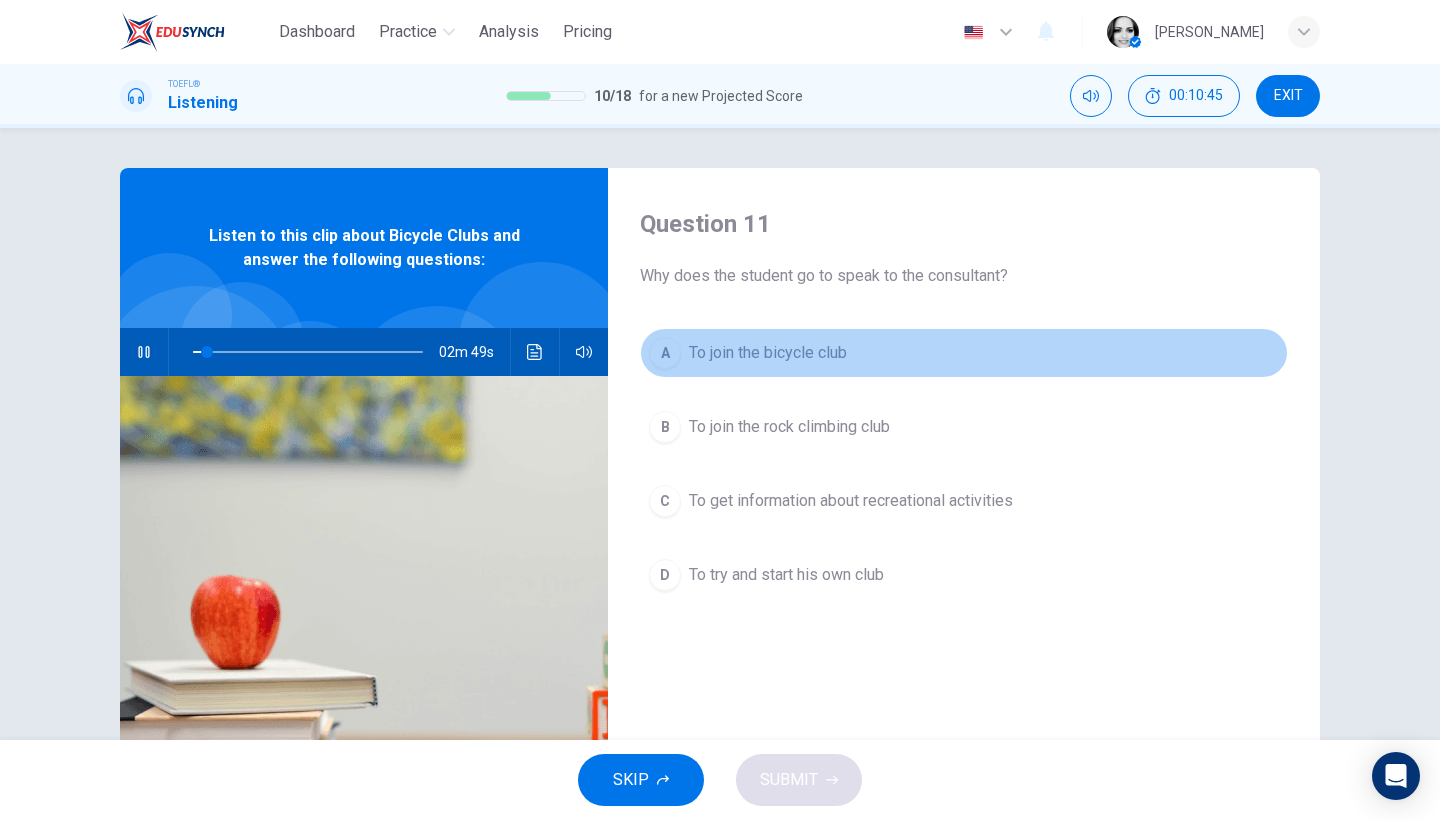 click on "To join the bicycle club" at bounding box center (768, 353) 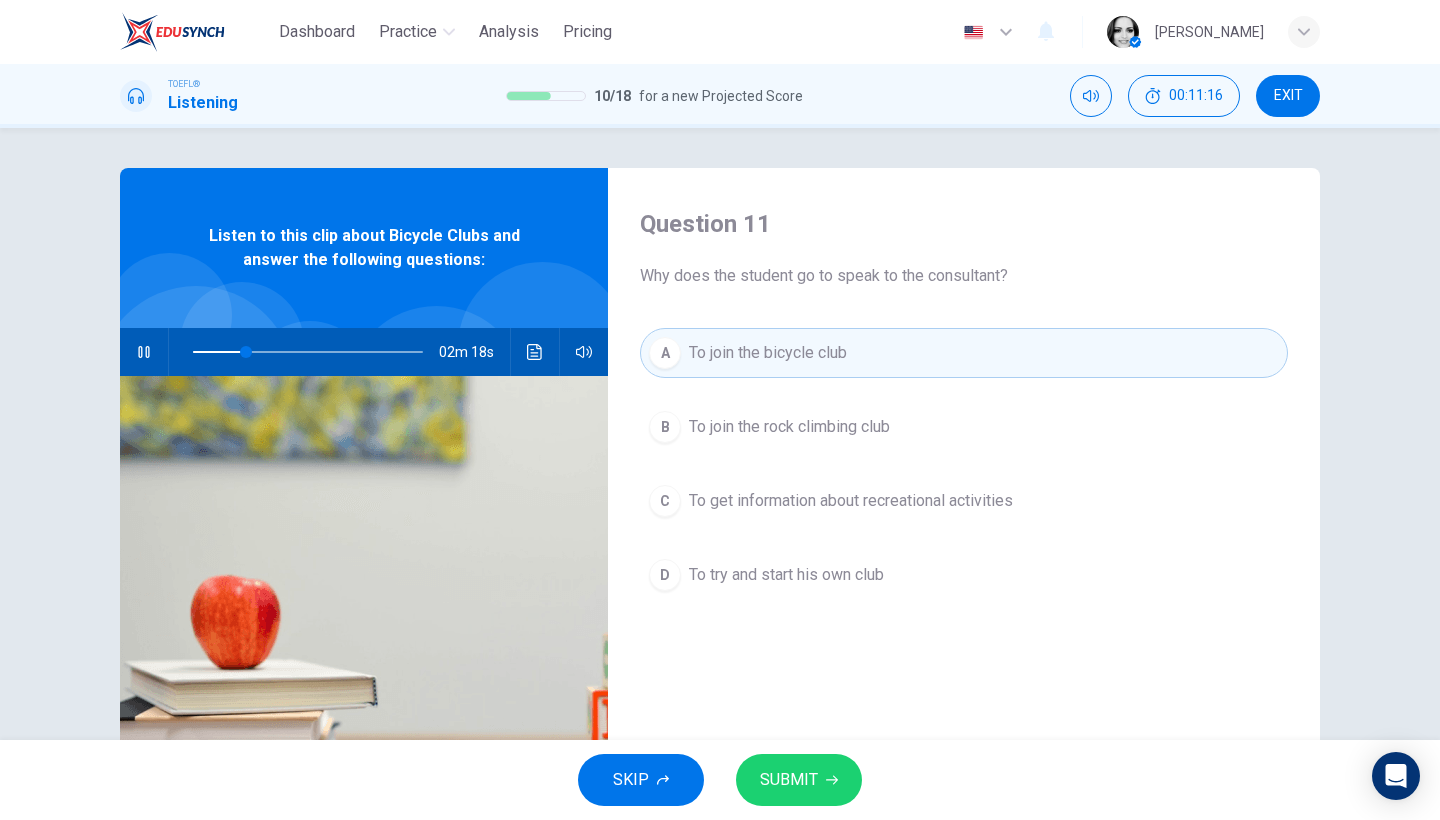 click on "SUBMIT" at bounding box center [789, 780] 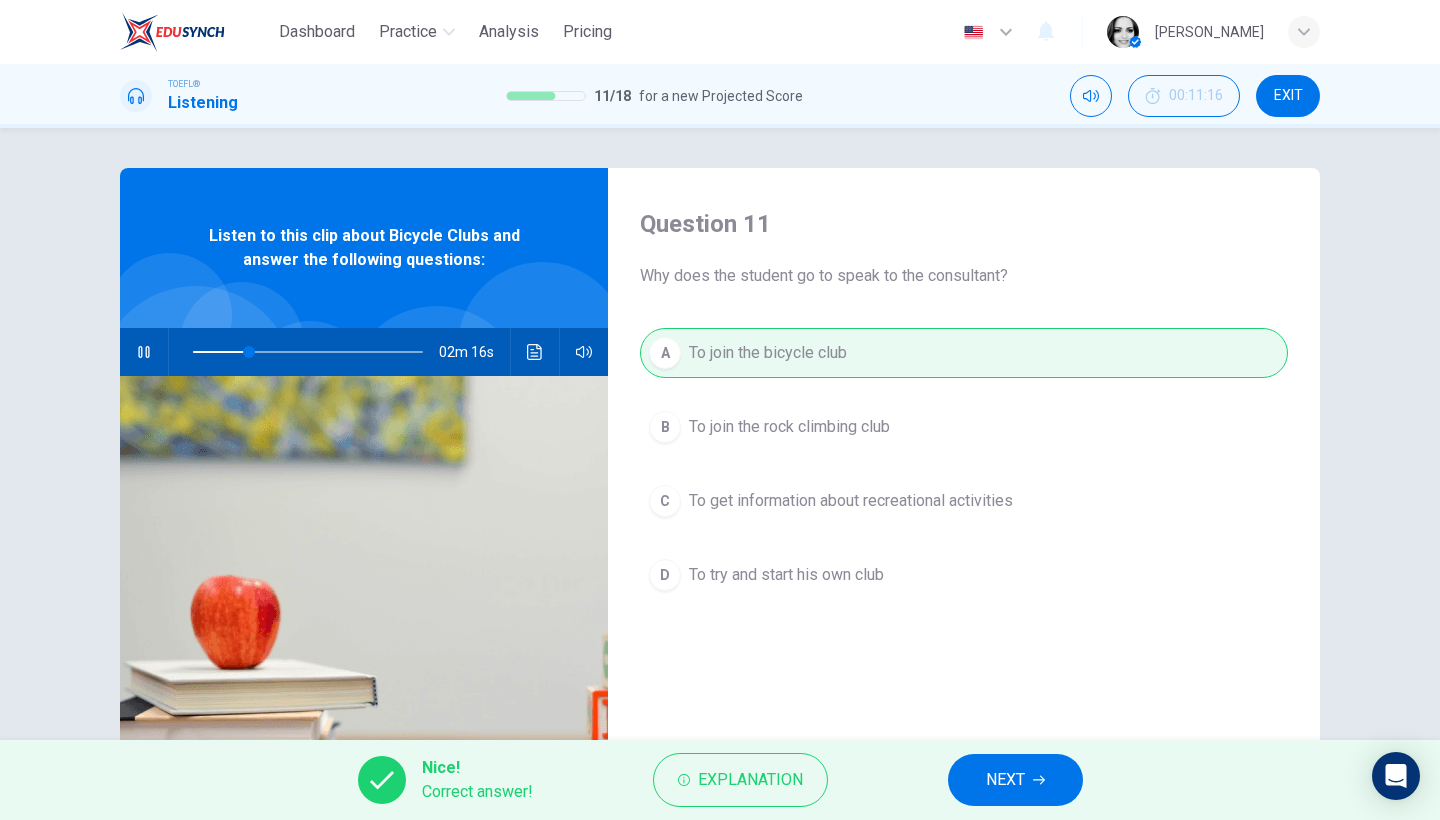 click on "NEXT" at bounding box center [1015, 780] 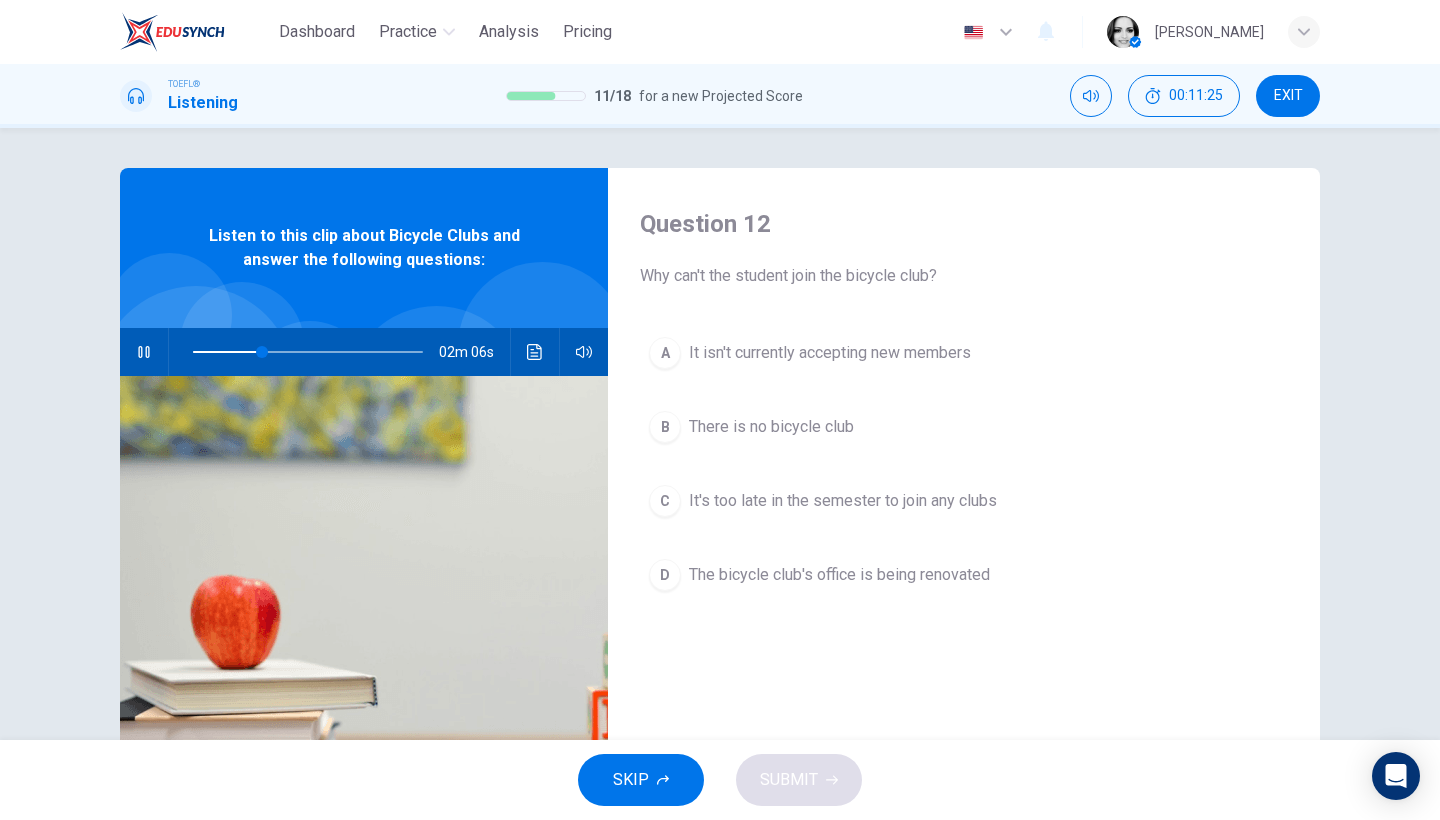 click at bounding box center (308, 352) 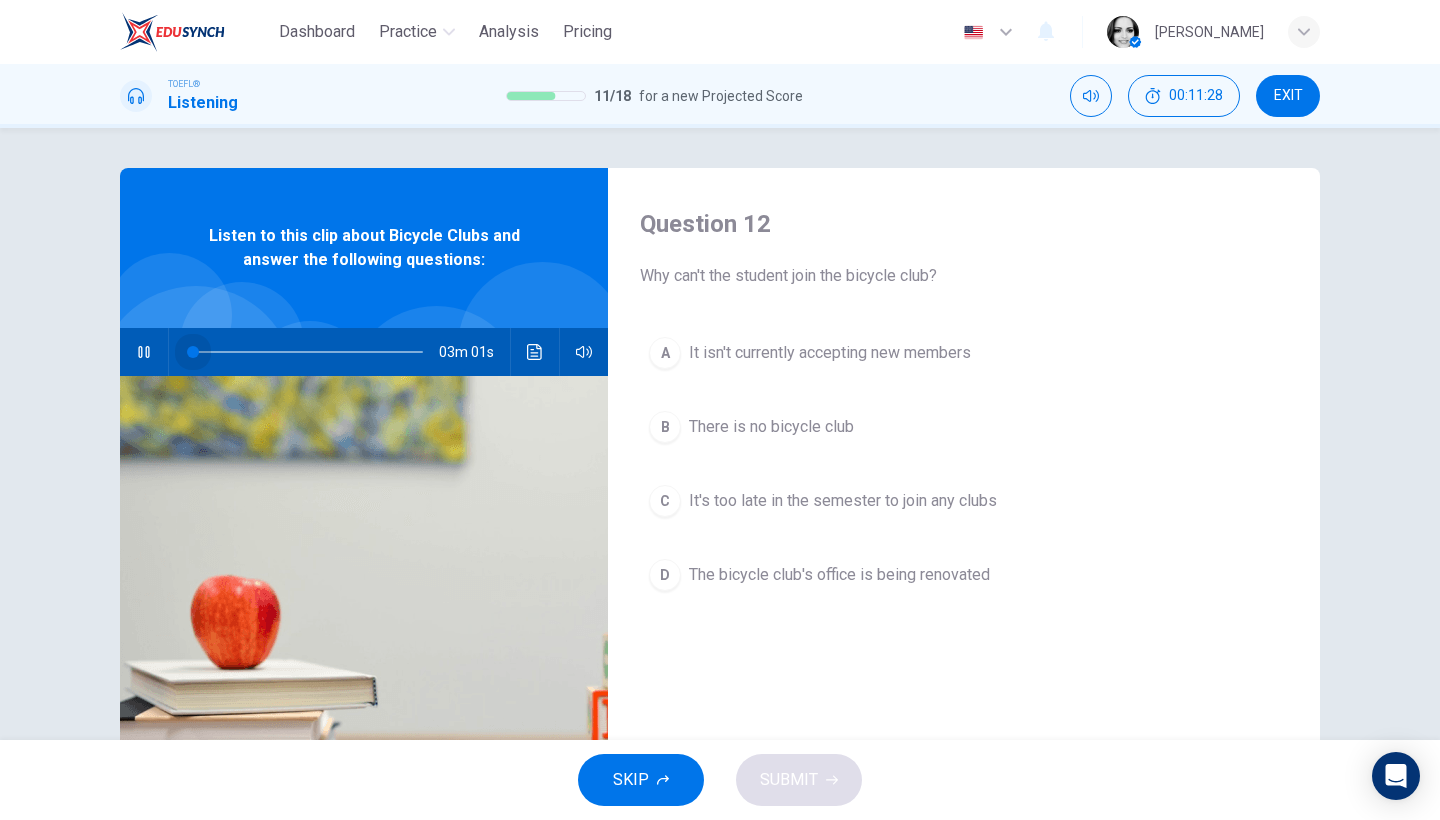 drag, startPoint x: 217, startPoint y: 349, endPoint x: 191, endPoint y: 350, distance: 26.019224 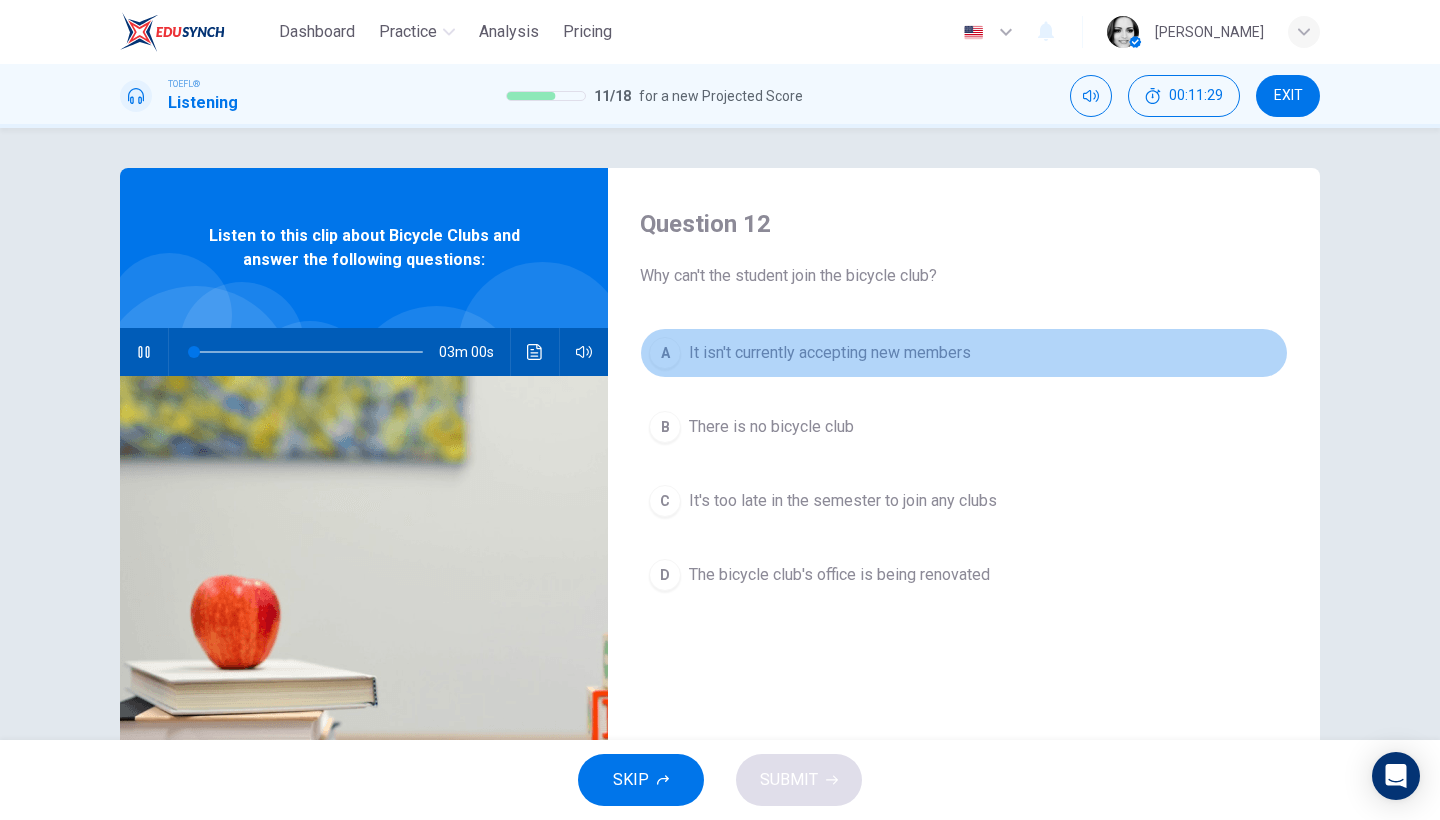 click on "It isn't currently accepting new members" at bounding box center [830, 353] 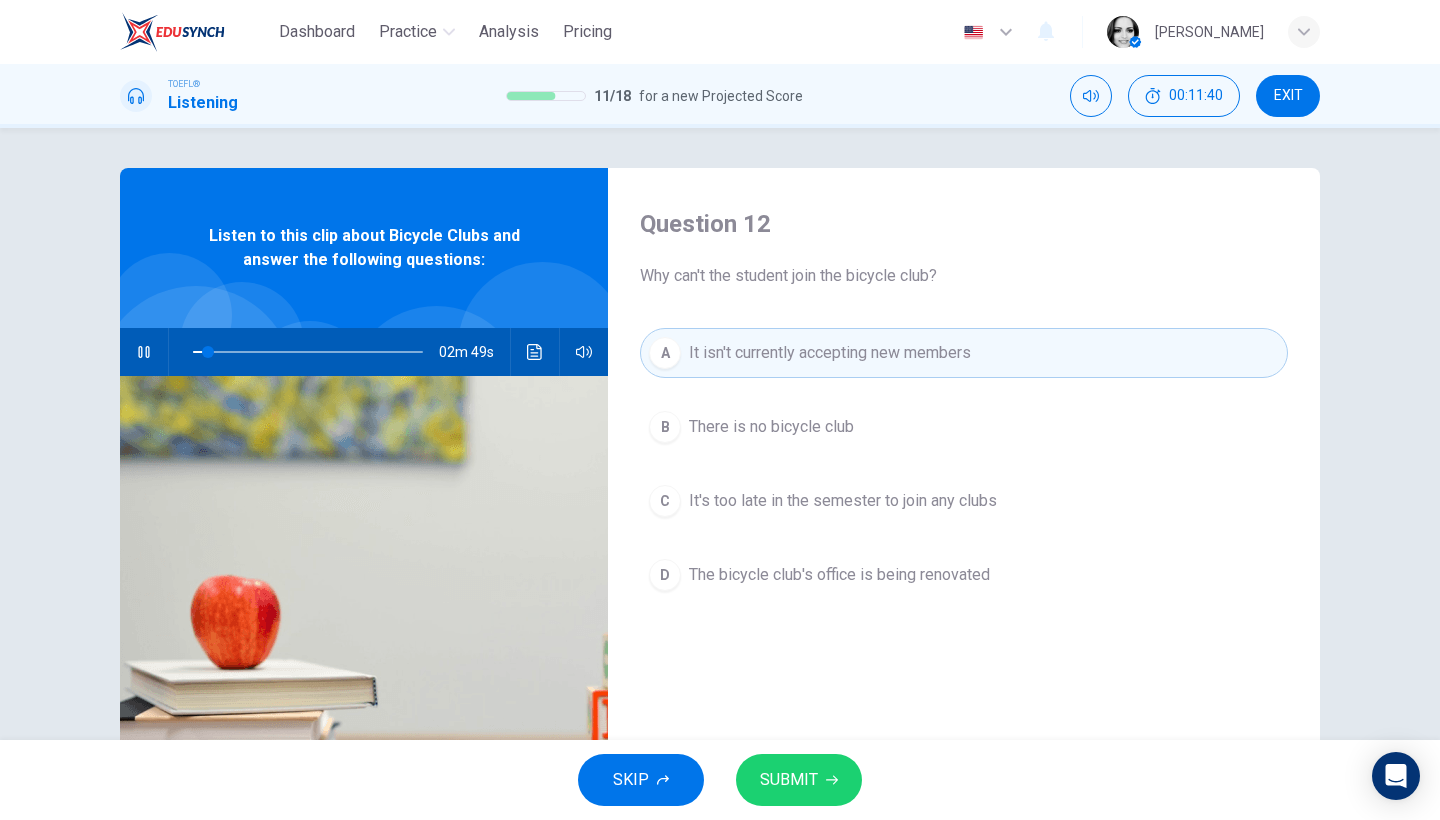 click 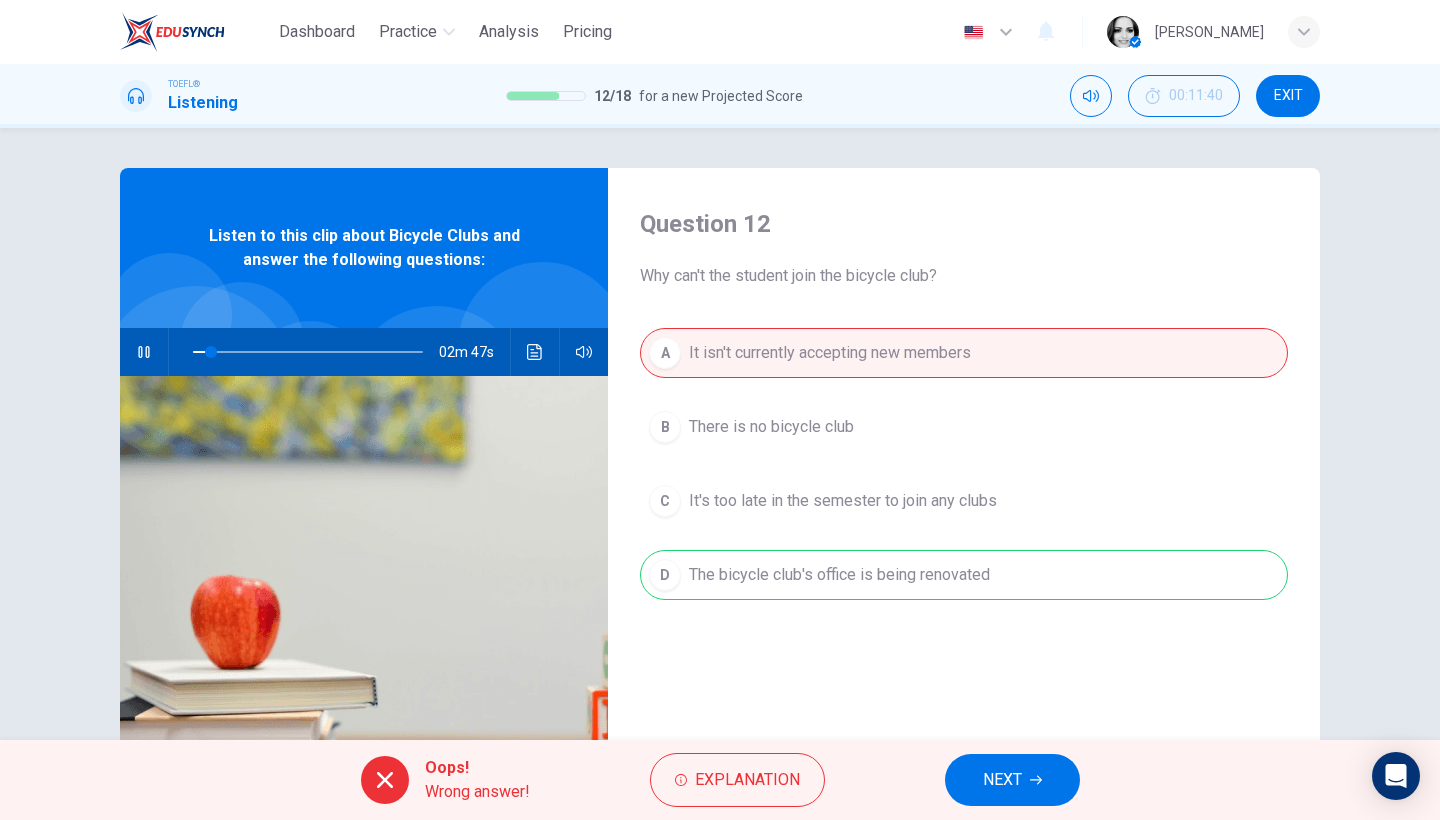 click on "NEXT" at bounding box center [1012, 780] 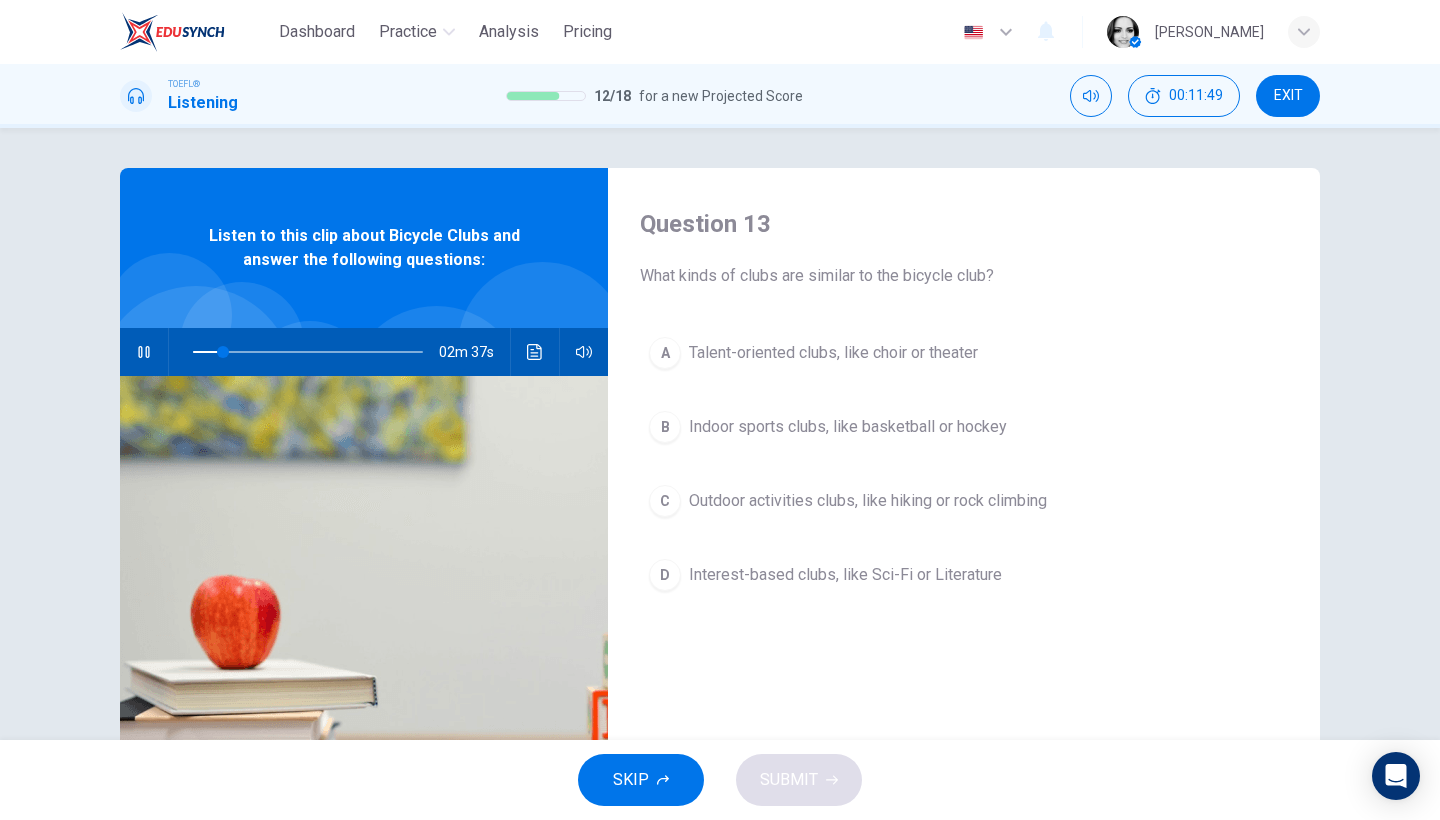 click on "Outdoor activities clubs, like hiking or rock climbing" at bounding box center [868, 501] 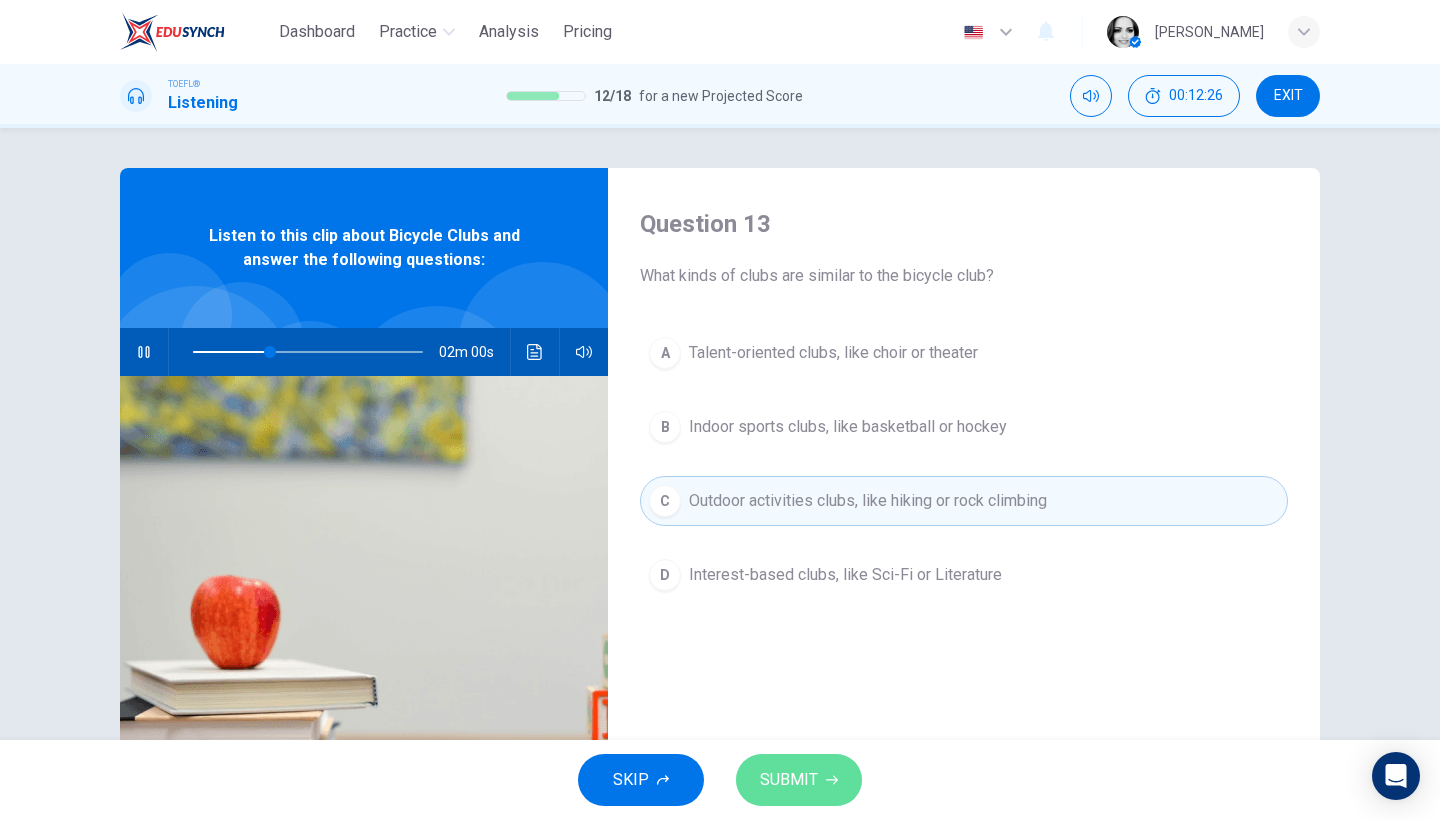 click on "SUBMIT" at bounding box center [789, 780] 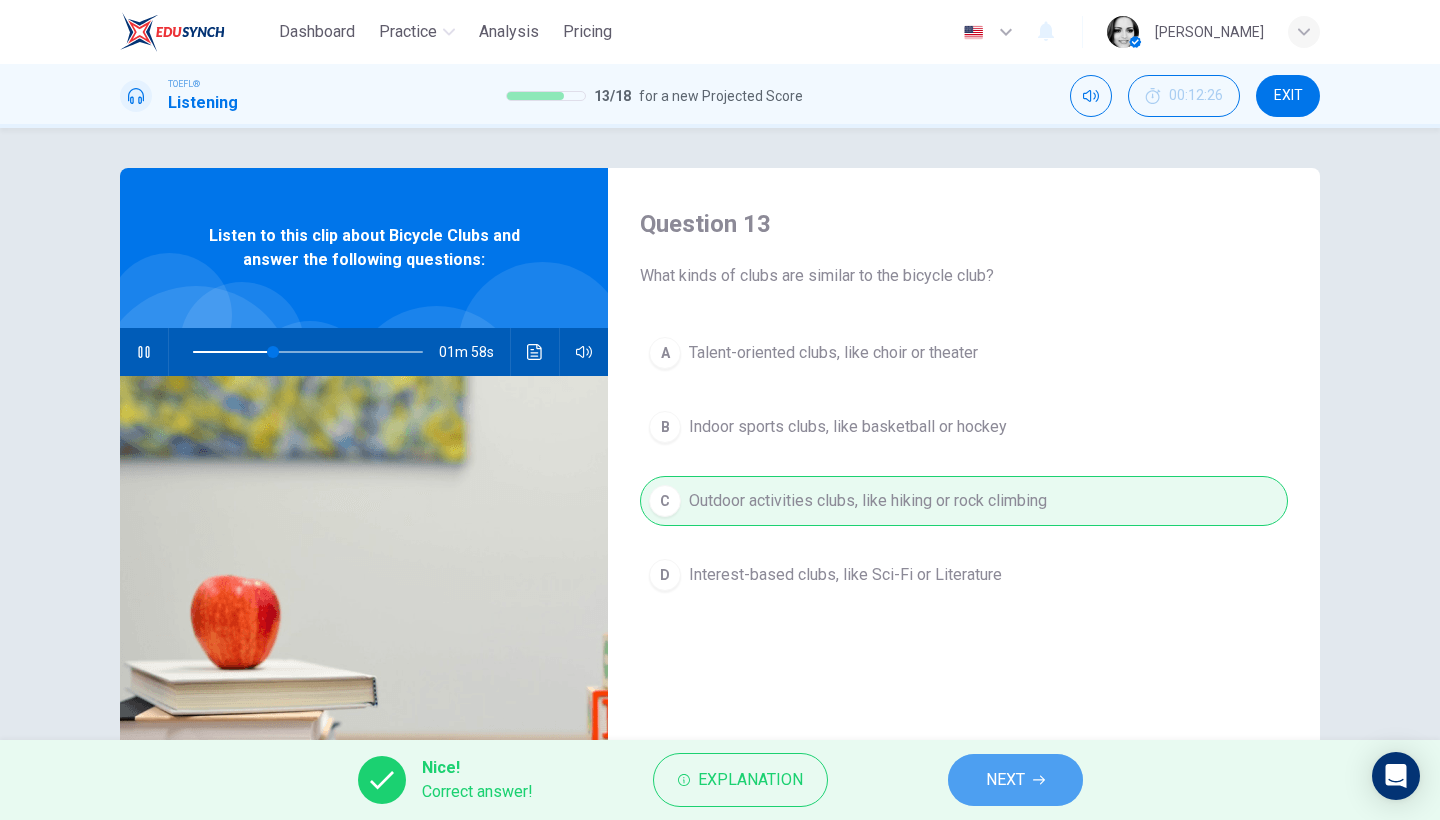 click on "NEXT" at bounding box center (1015, 780) 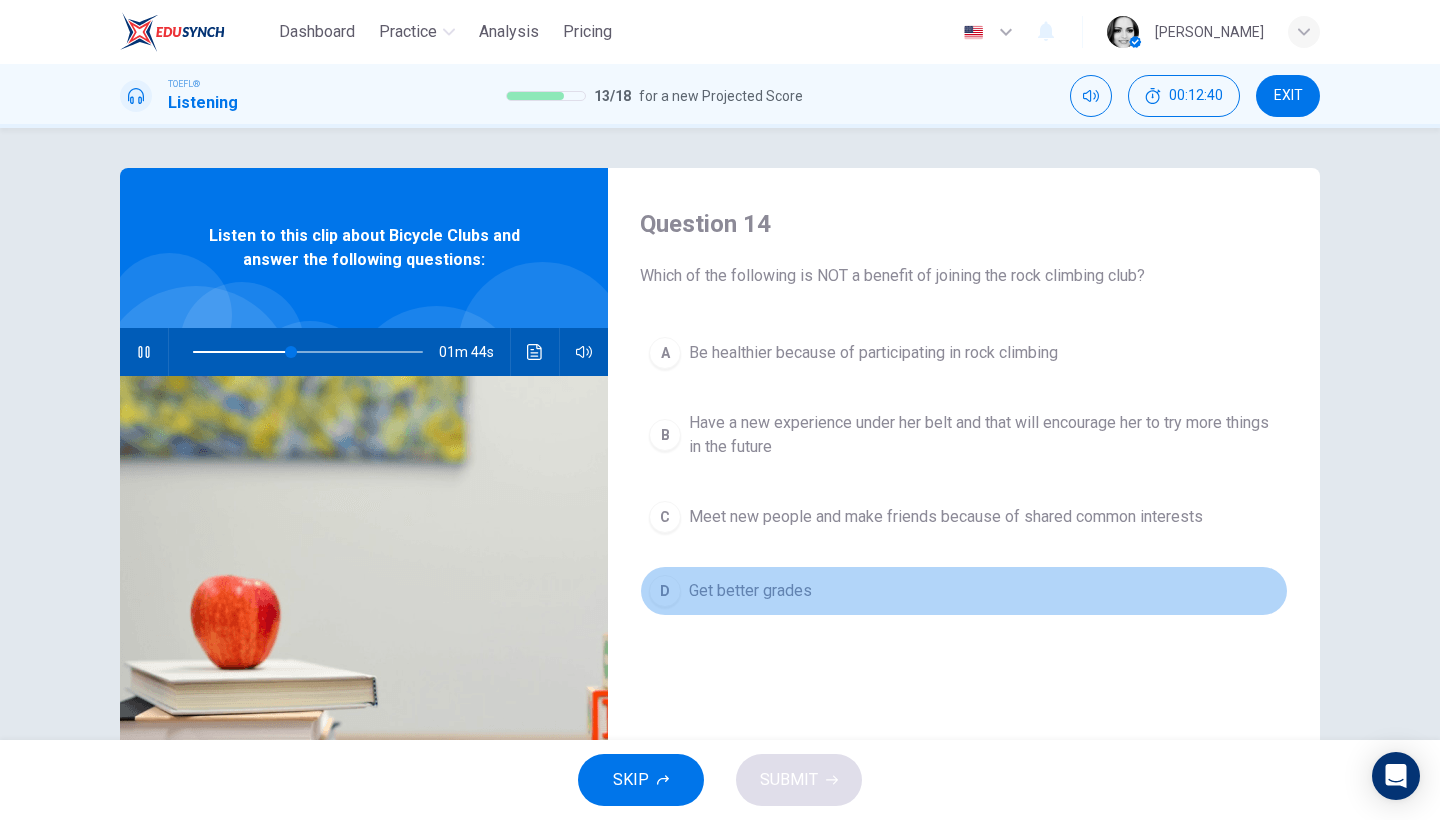 click on "Get better grades" at bounding box center (750, 591) 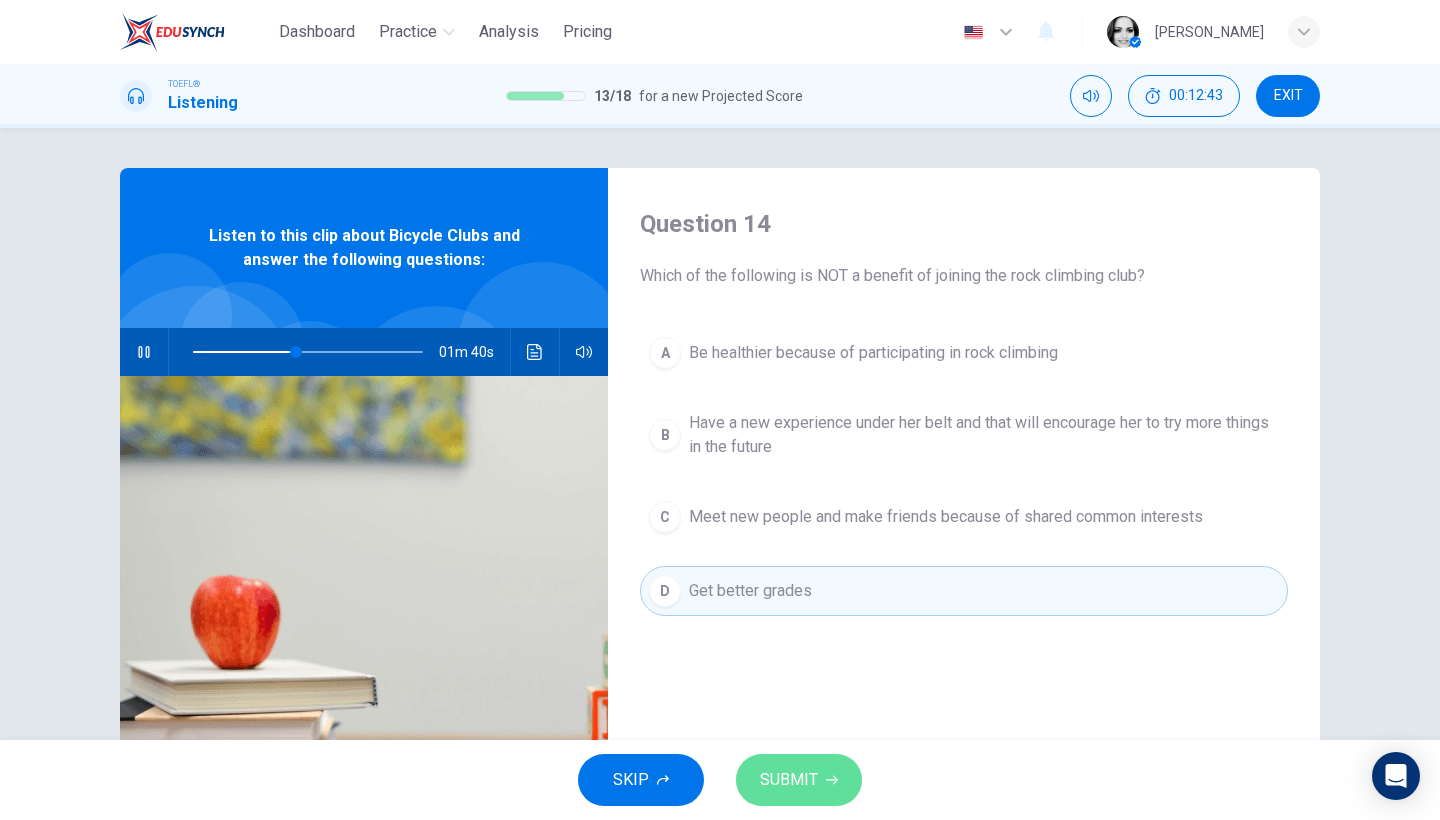 click on "SUBMIT" at bounding box center (799, 780) 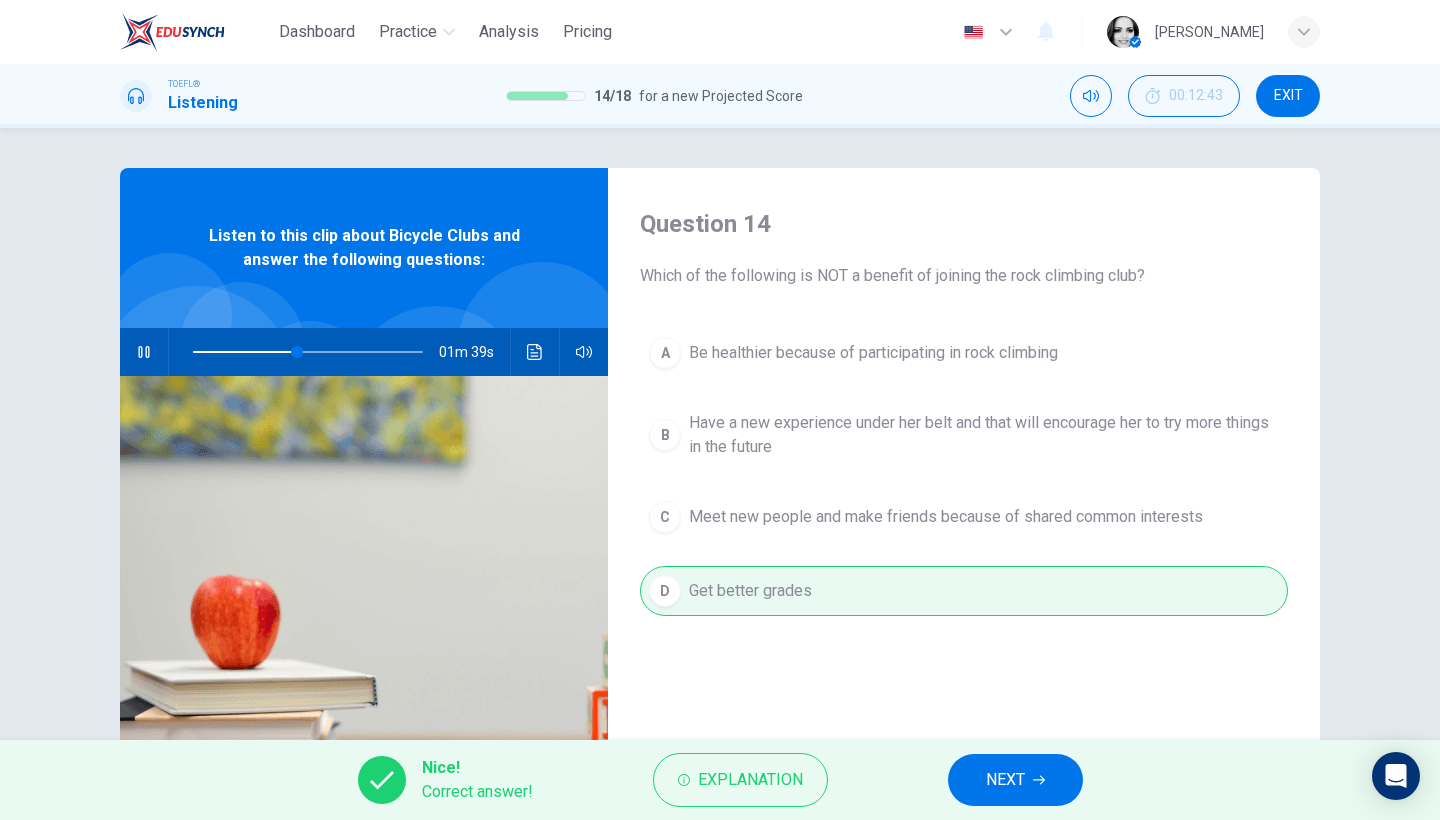 click on "NEXT" at bounding box center [1005, 780] 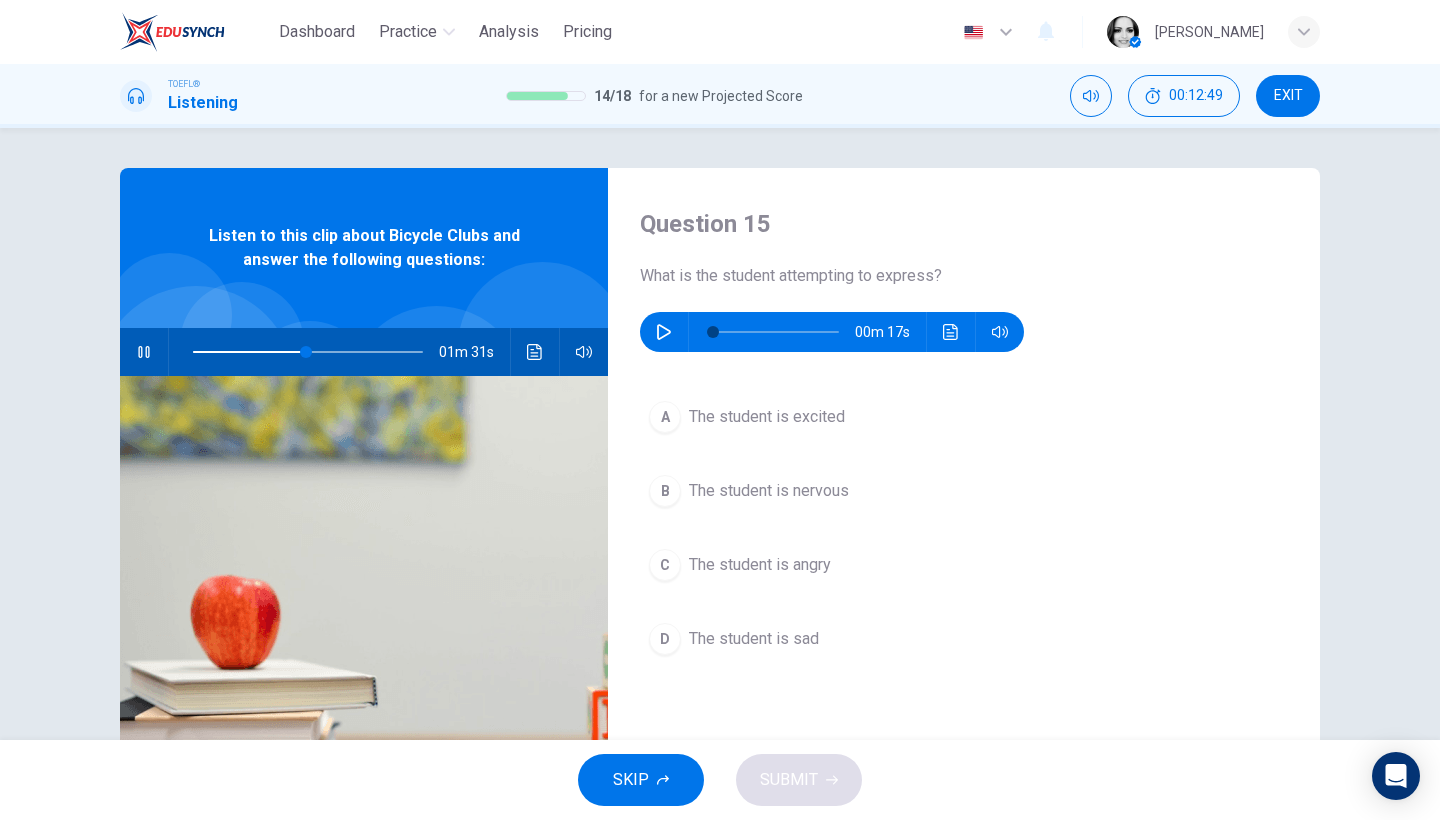 click 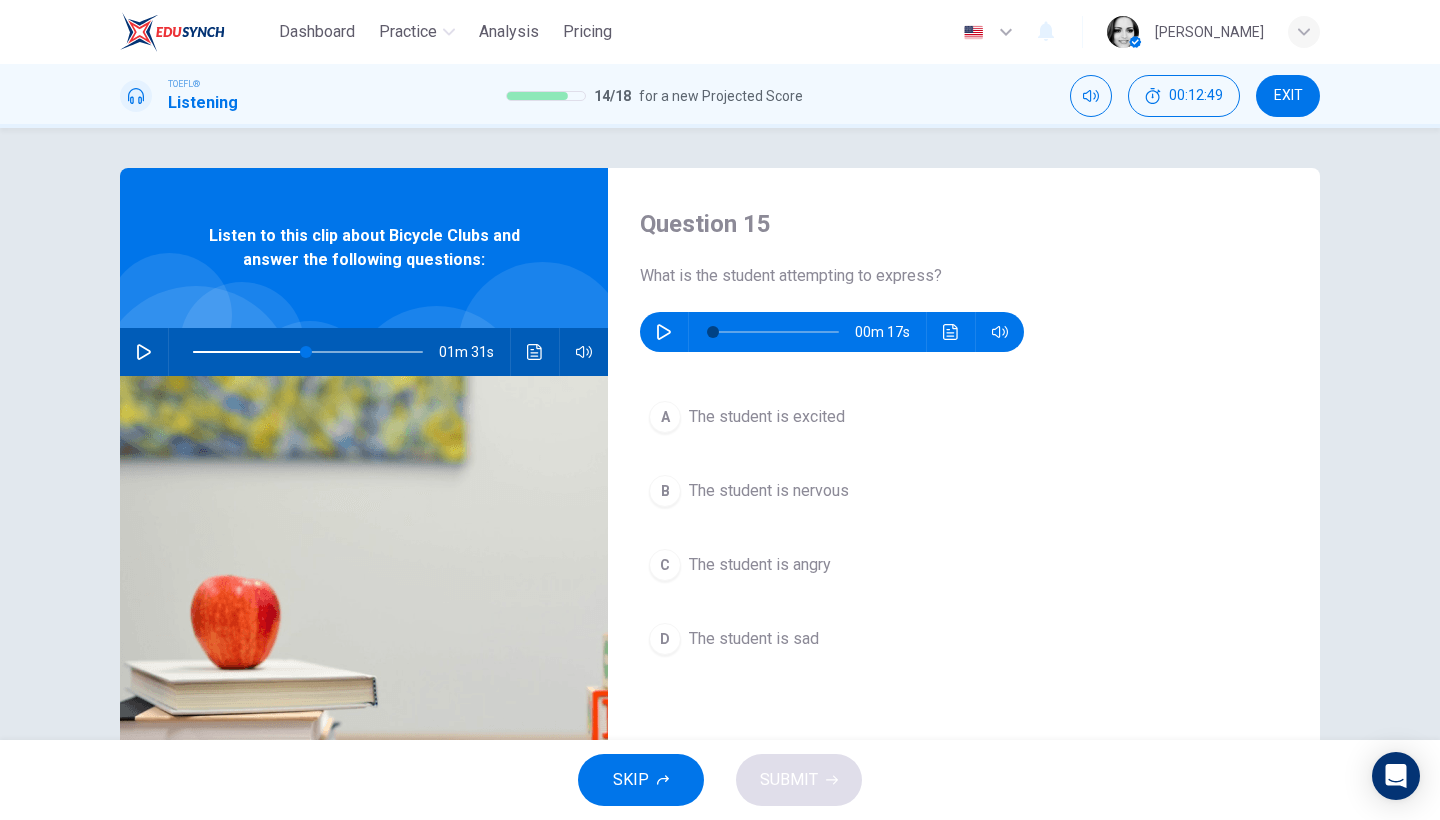 type on "49" 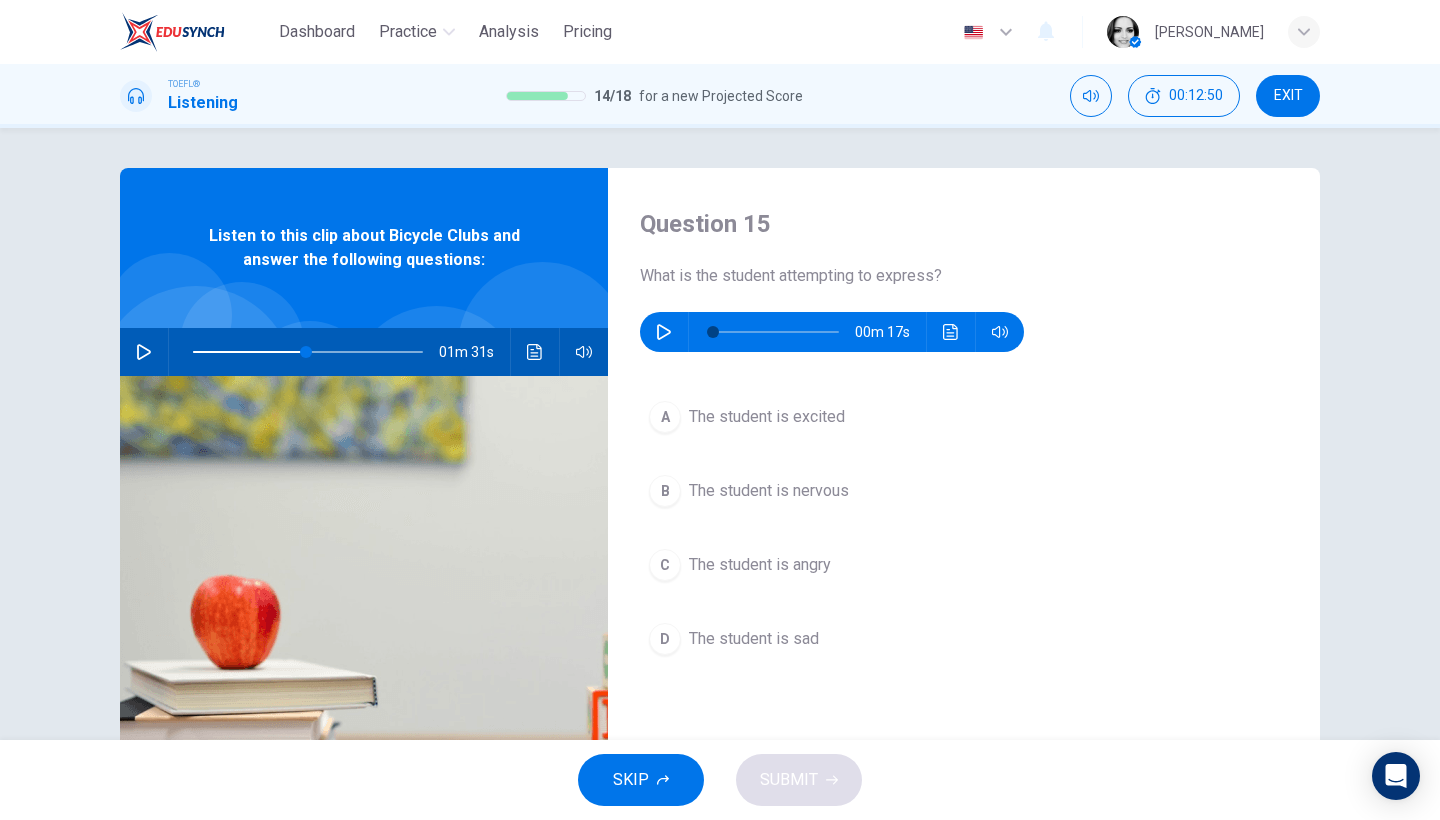 click 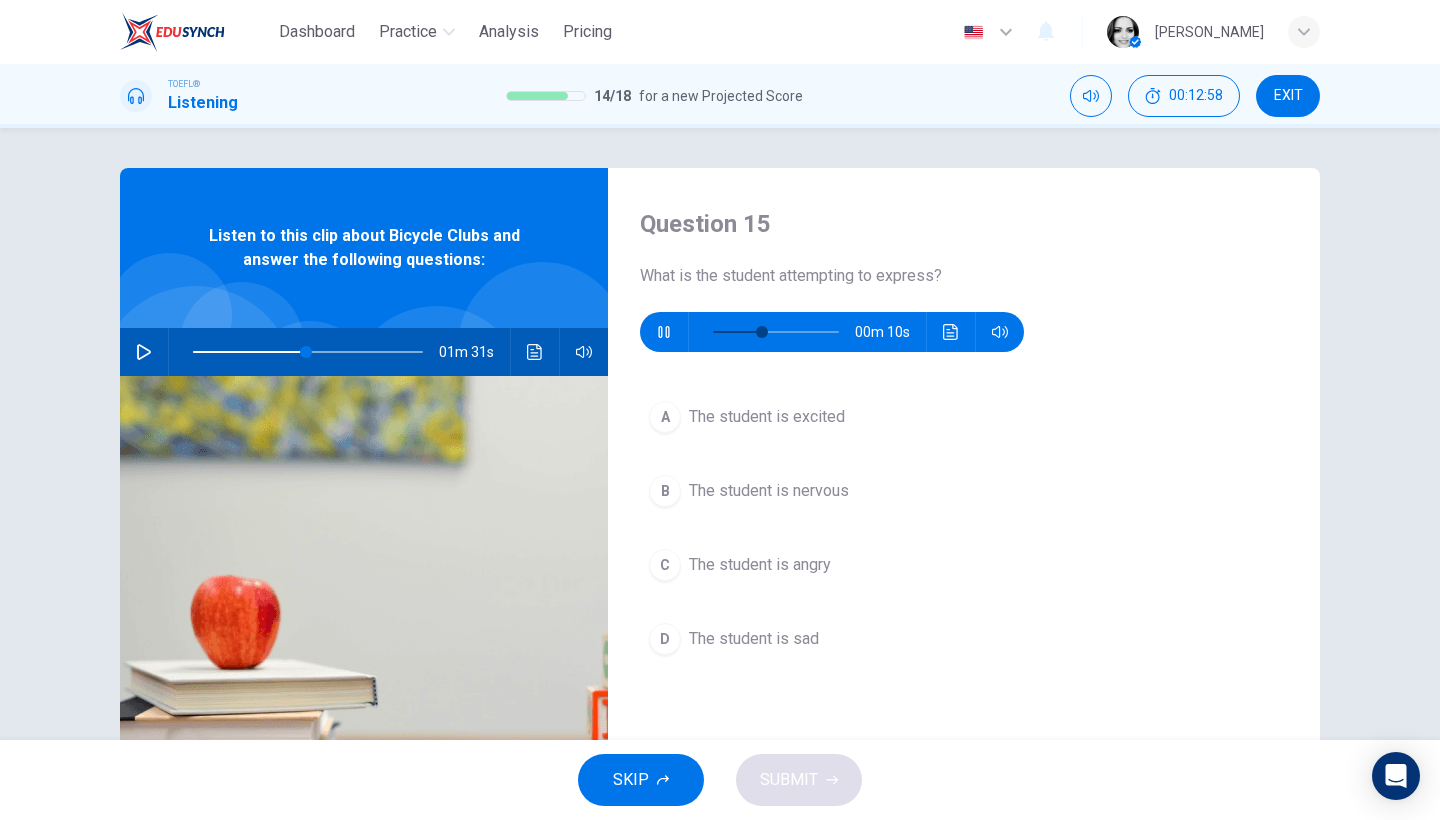 type on "45" 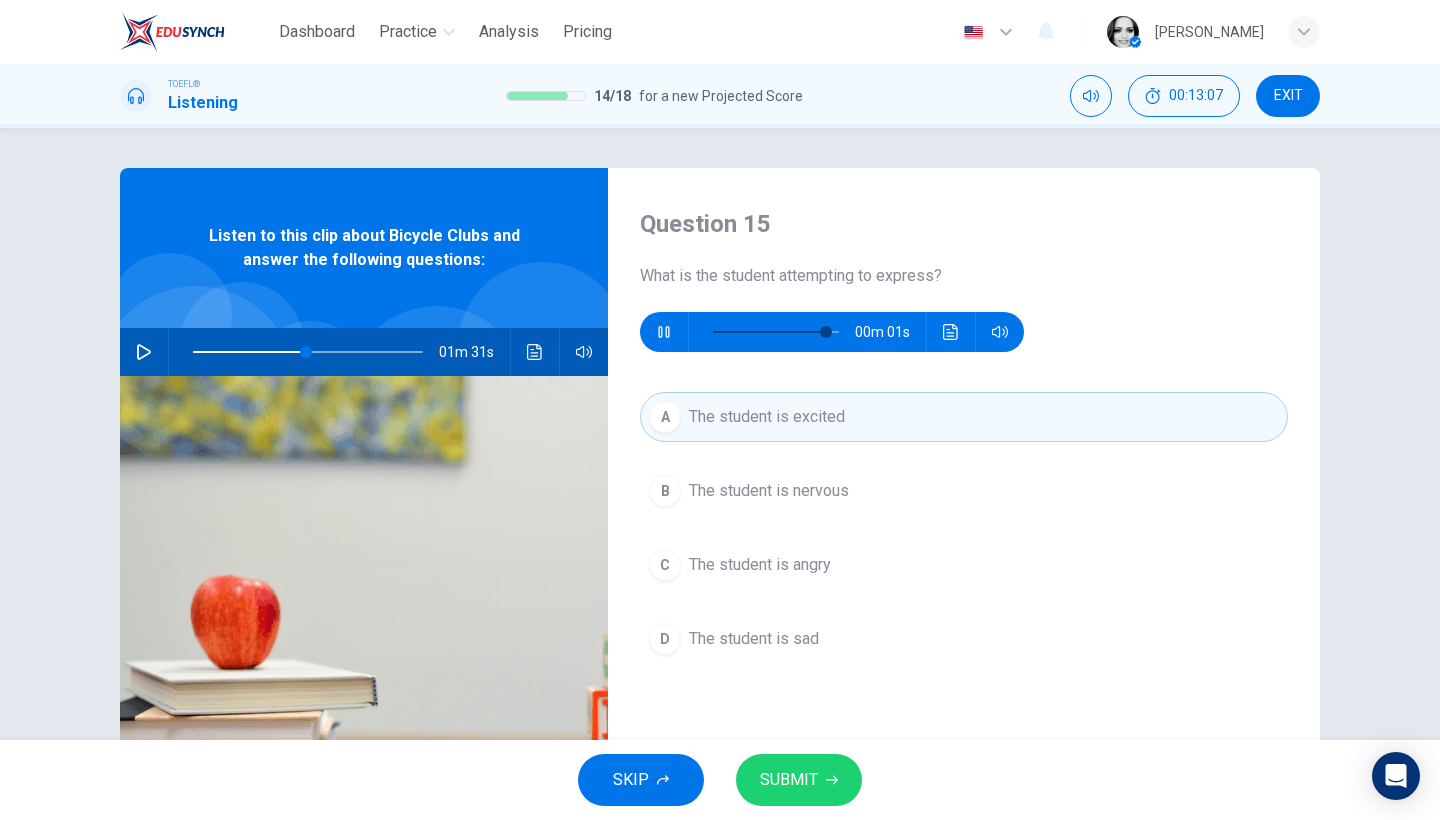 type on "95" 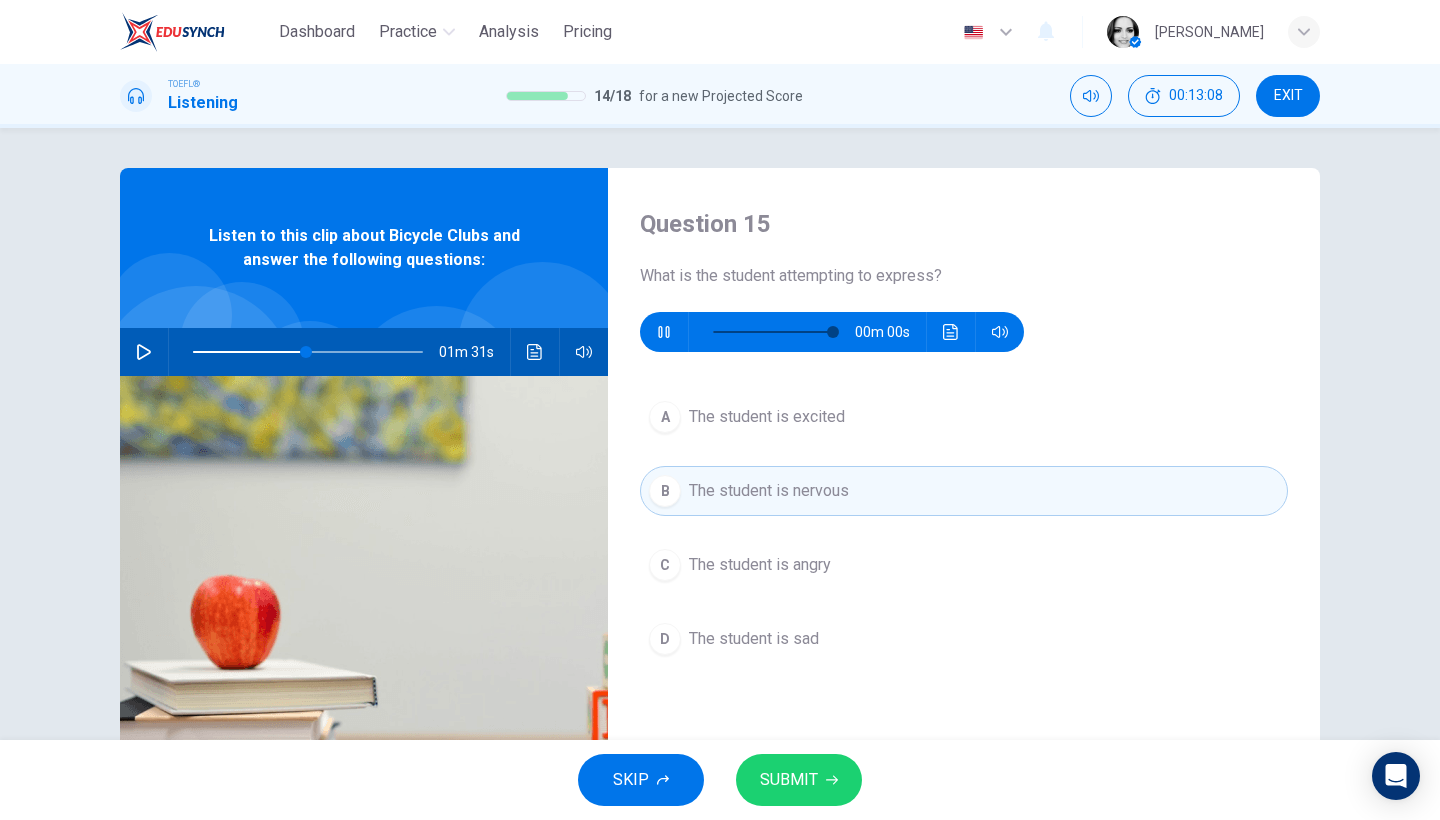 type on "0" 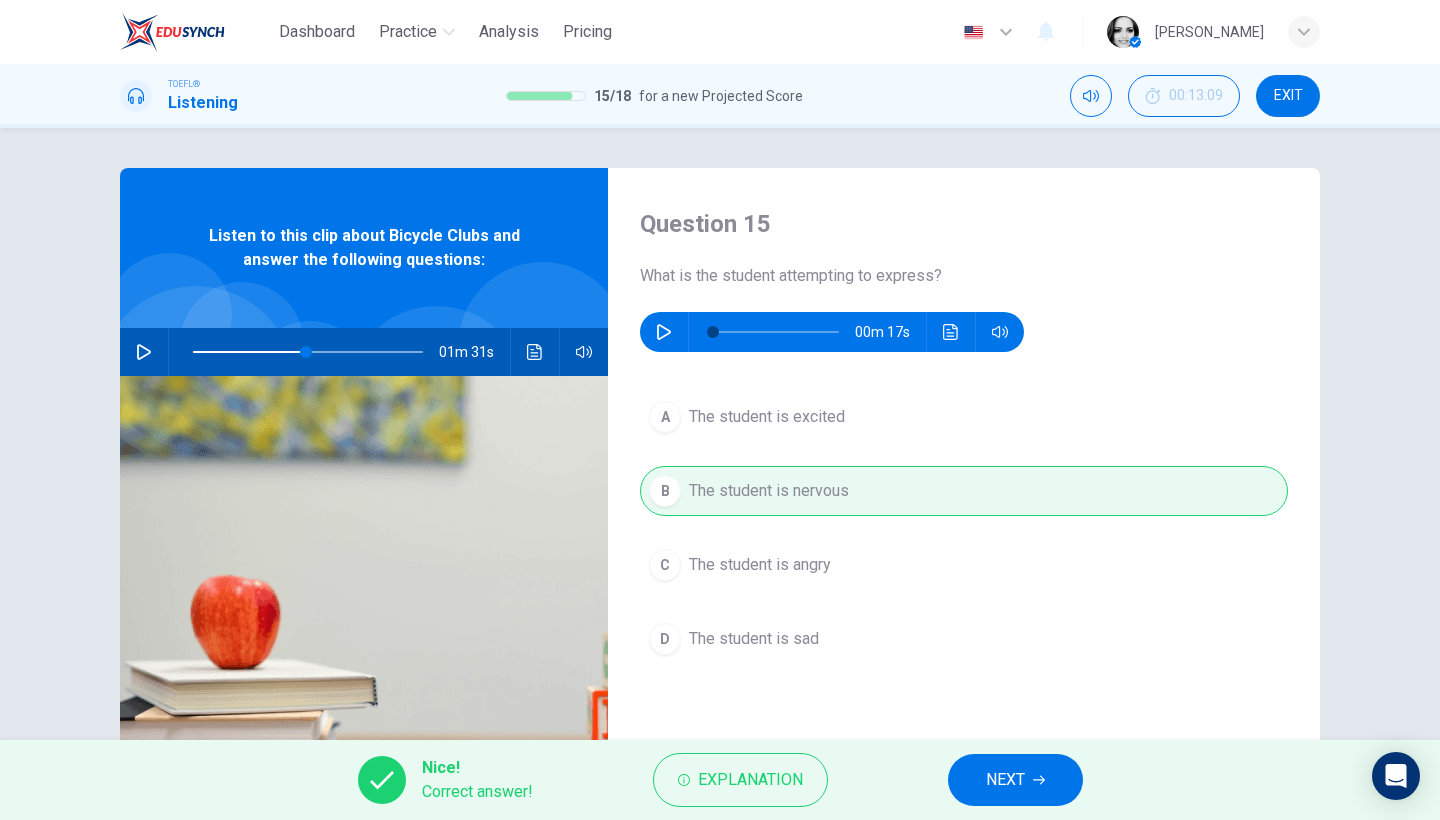 click on "NEXT" at bounding box center [1005, 780] 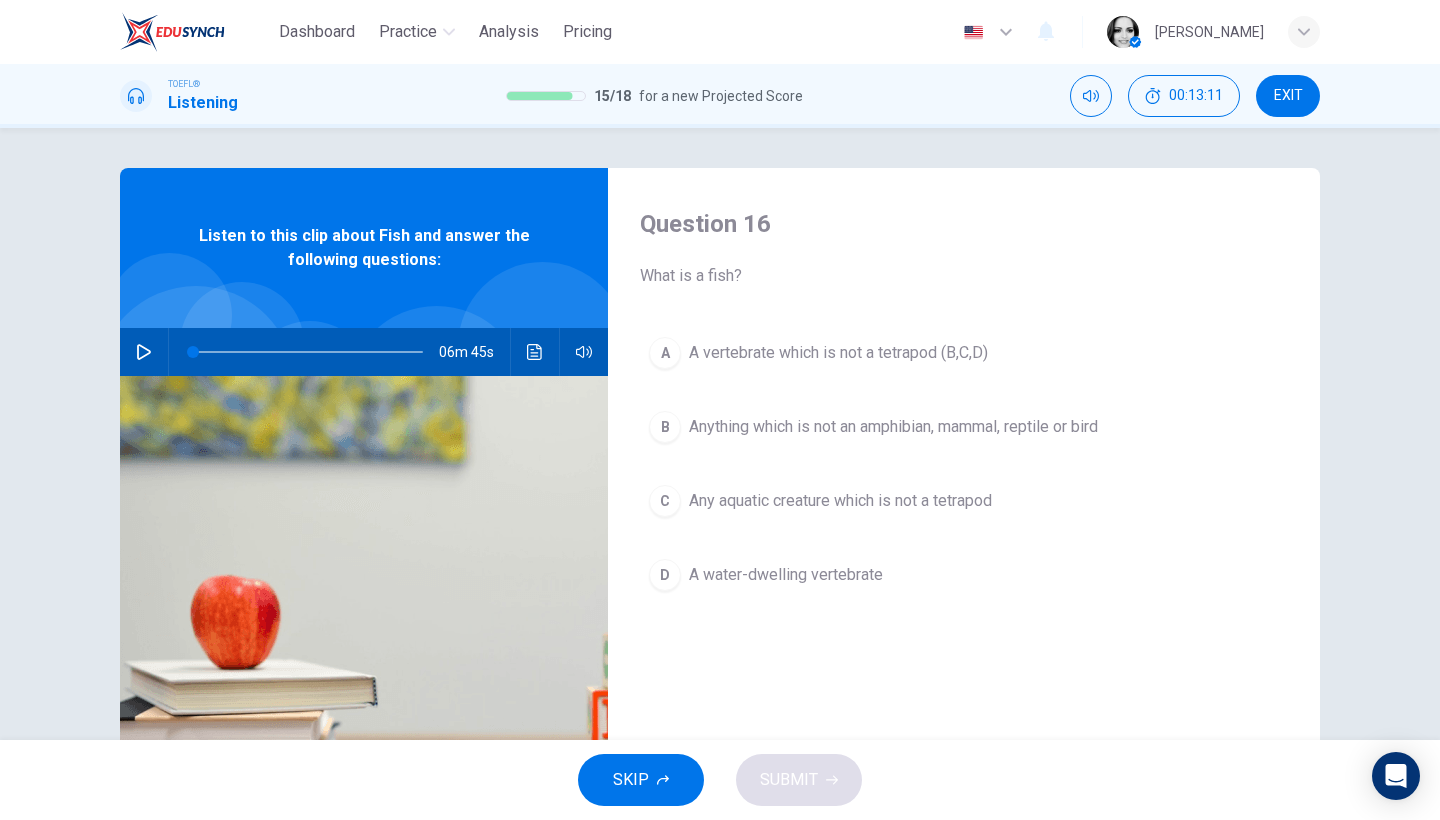click 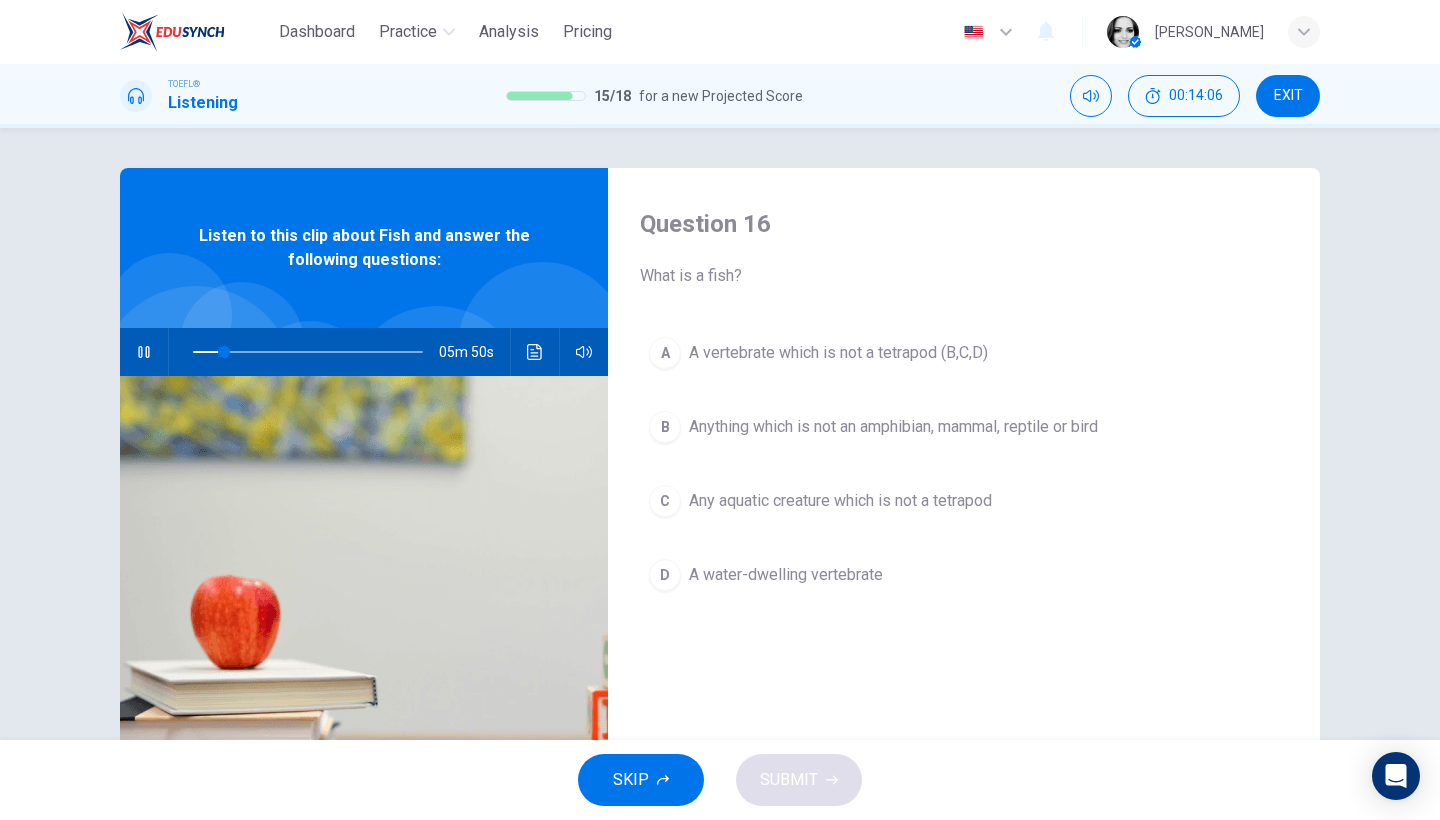 click on "Any aquatic creature which is not a tetrapod" at bounding box center [840, 501] 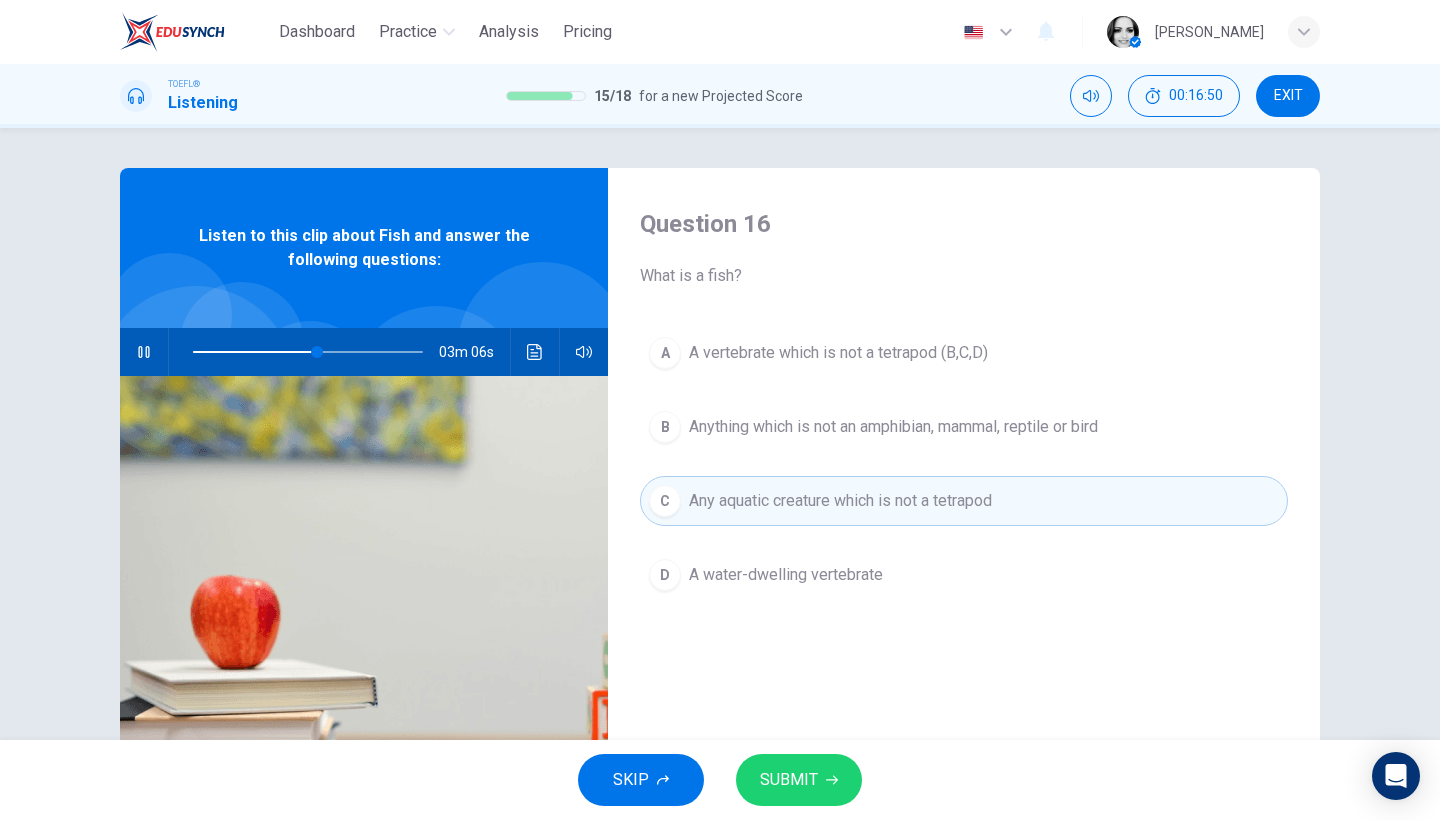 click on "A A vertebrate which is not a tetrapod (B,C,D) B Anything which is not an amphibian, mammal, reptile or bird C Any aquatic creature which is not a tetrapod D A water-dwelling vertebrate" at bounding box center (964, 484) 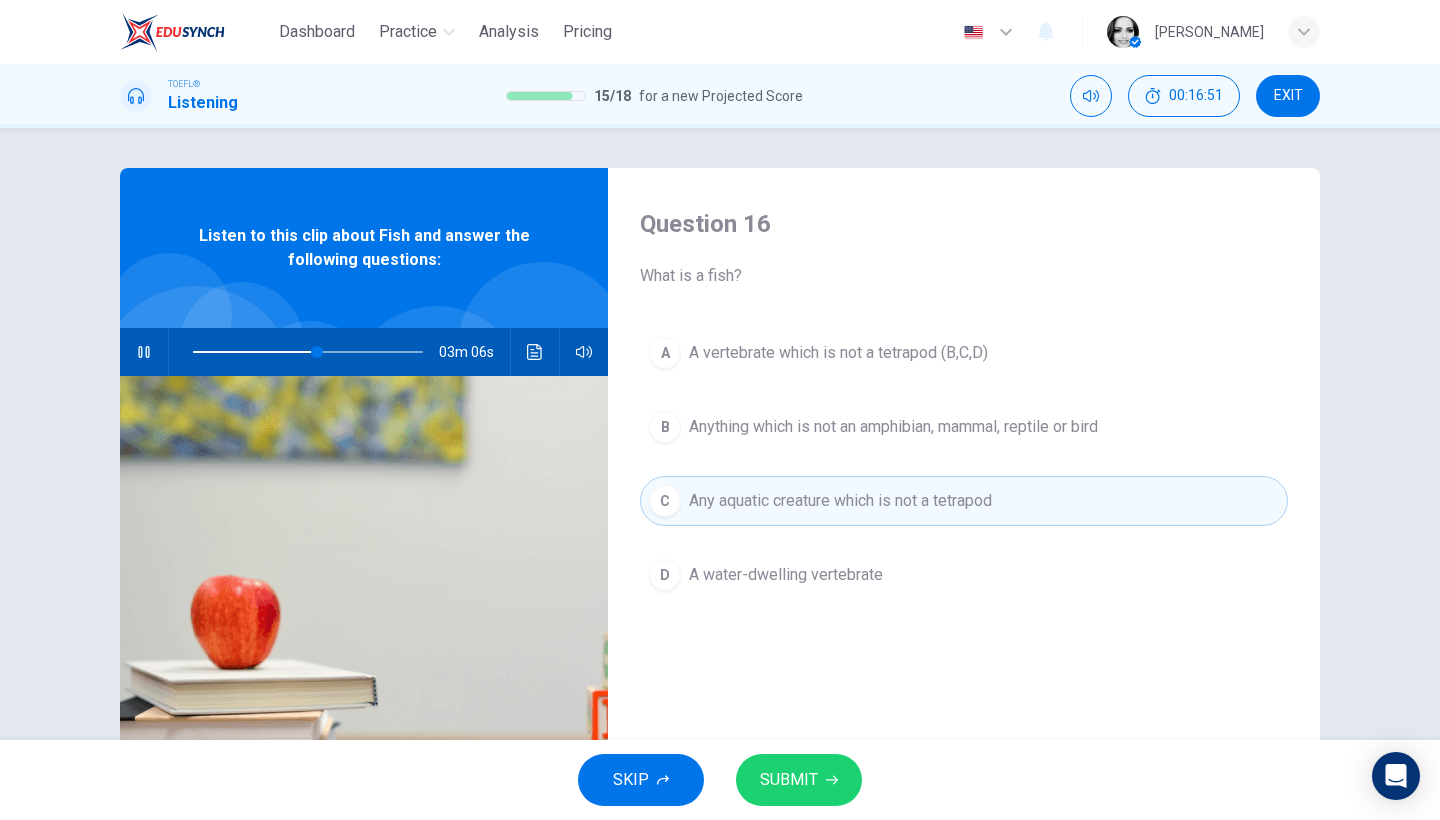 click on "A water-dwelling vertebrate" at bounding box center [786, 575] 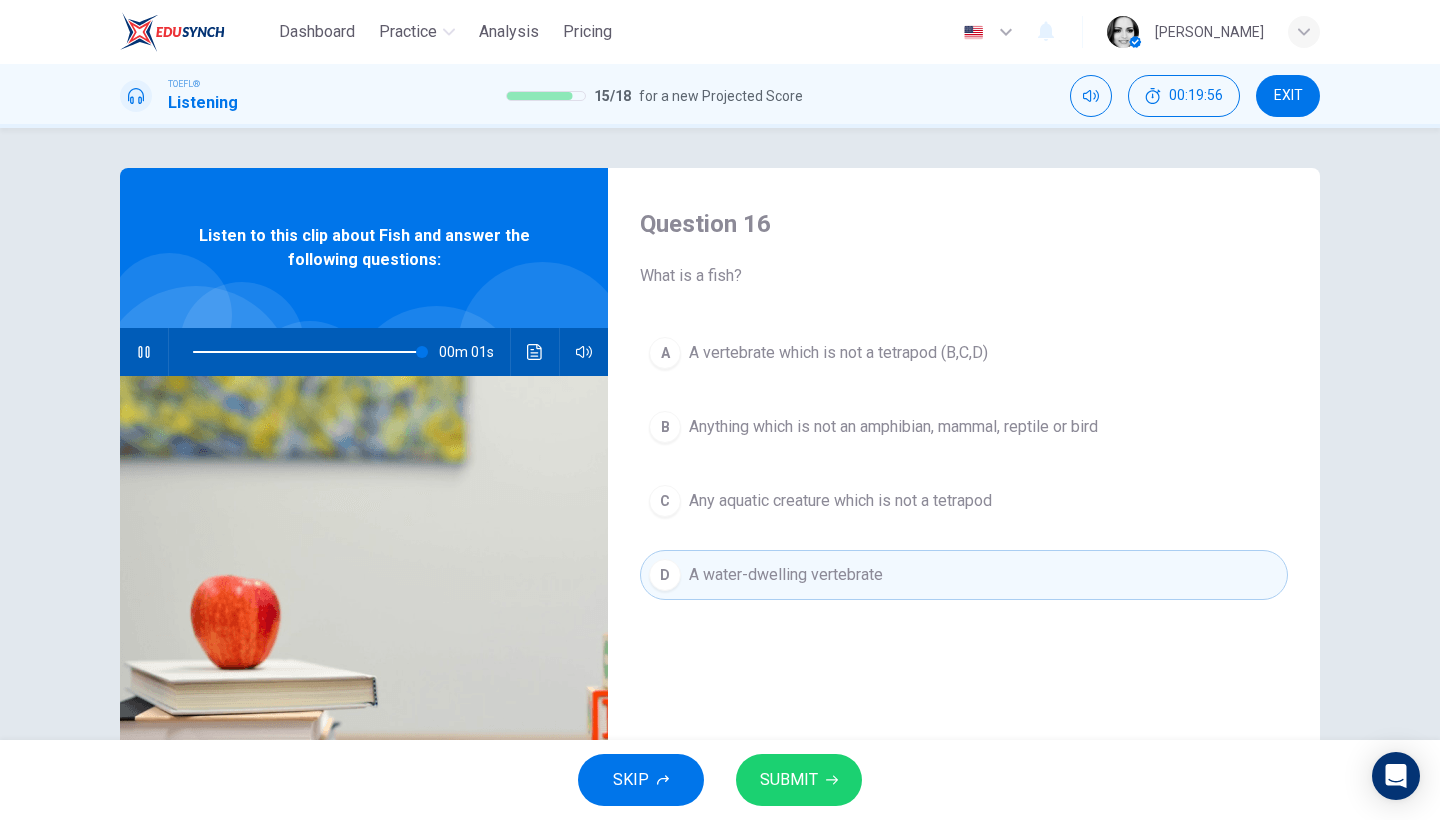 type on "0" 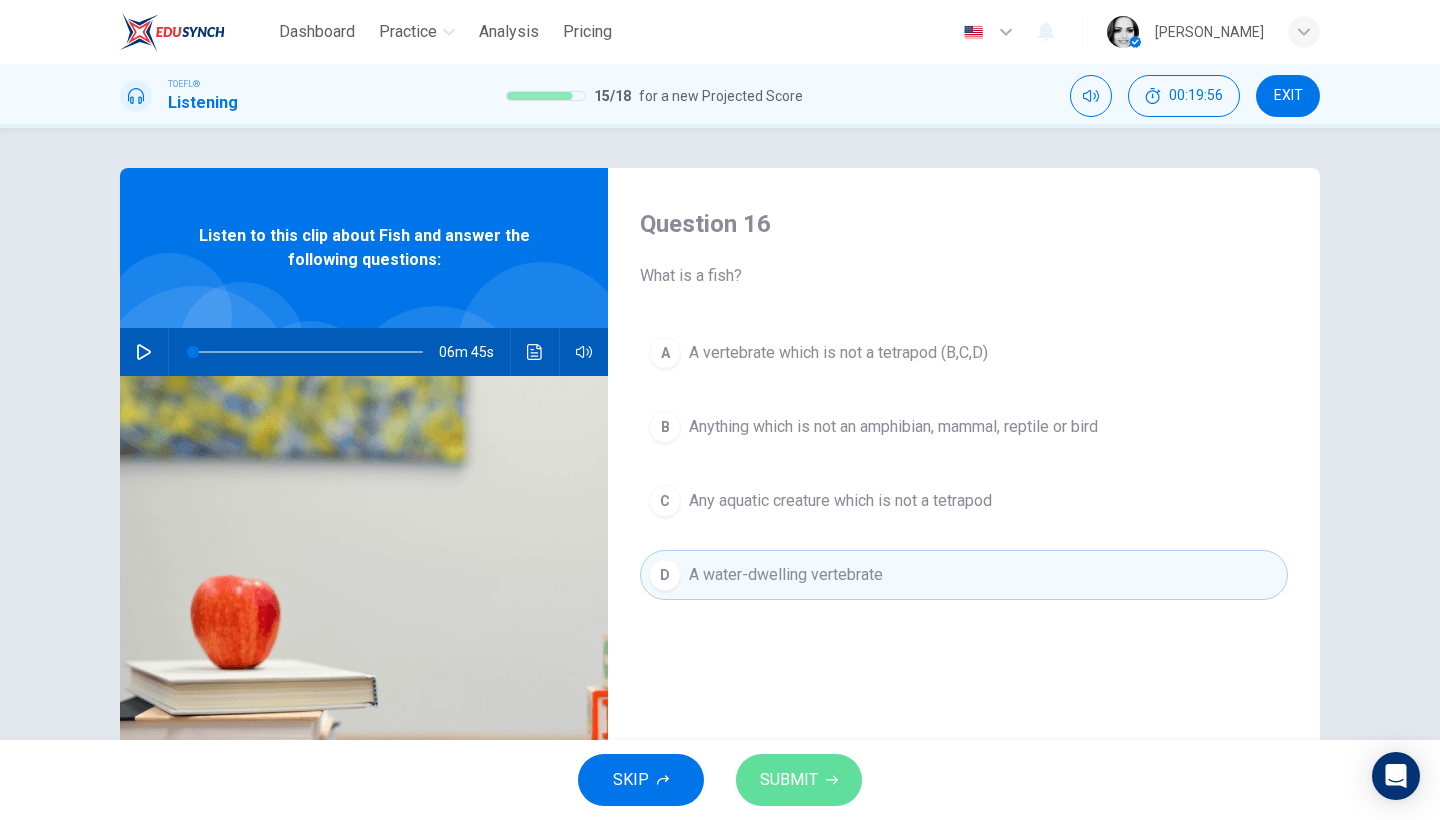 click on "SUBMIT" at bounding box center (789, 780) 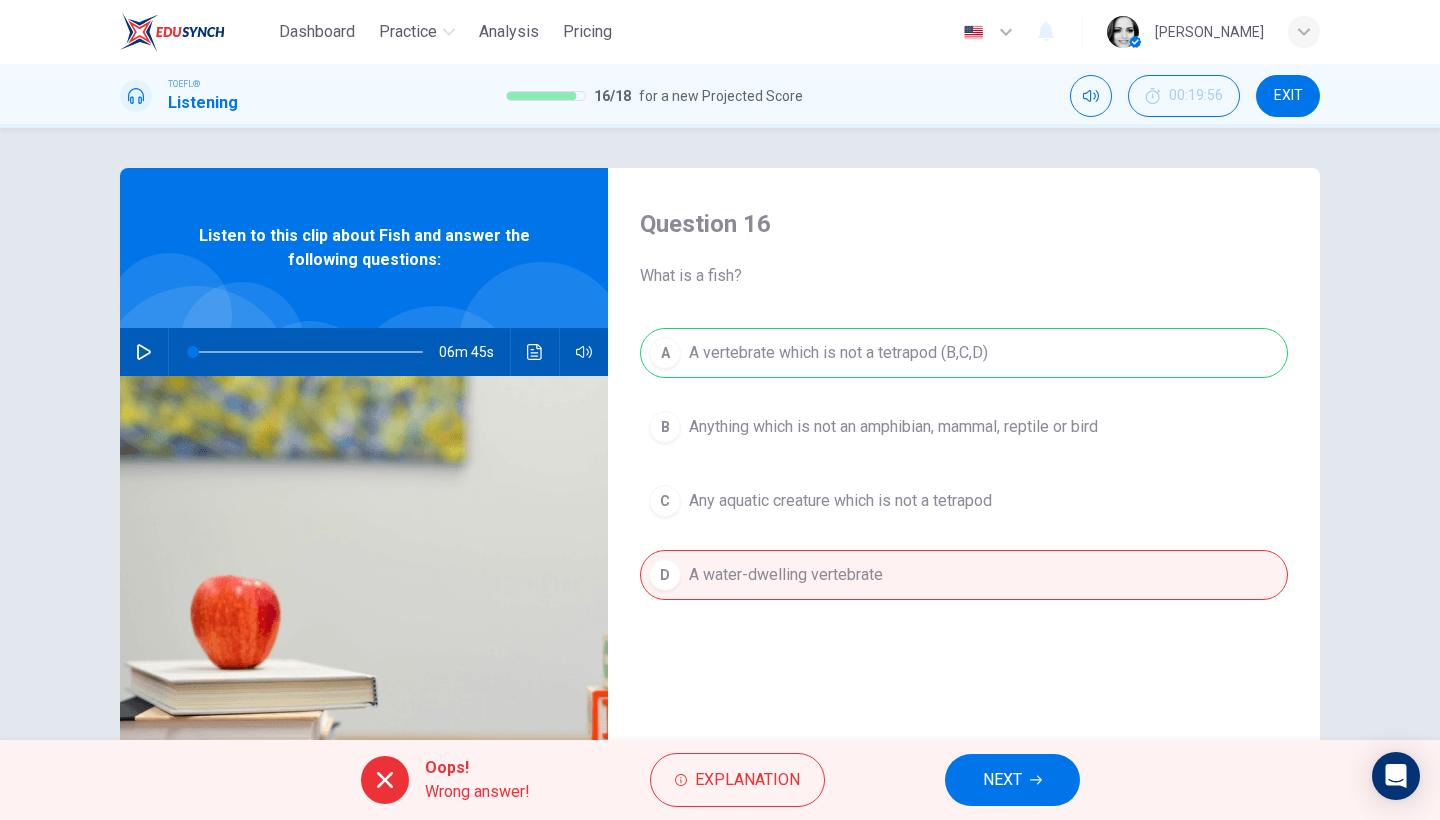 click on "NEXT" at bounding box center [1002, 780] 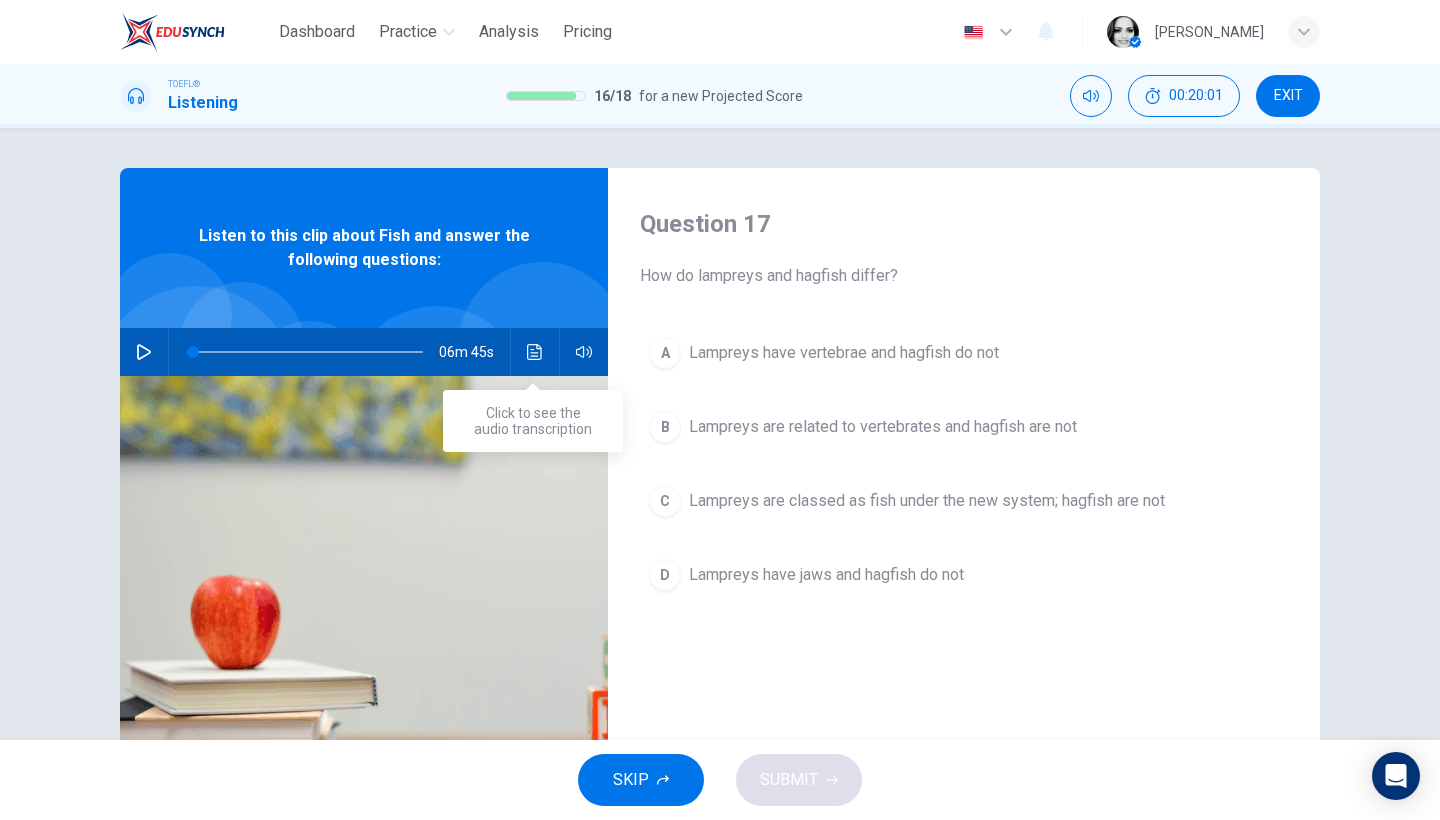 click 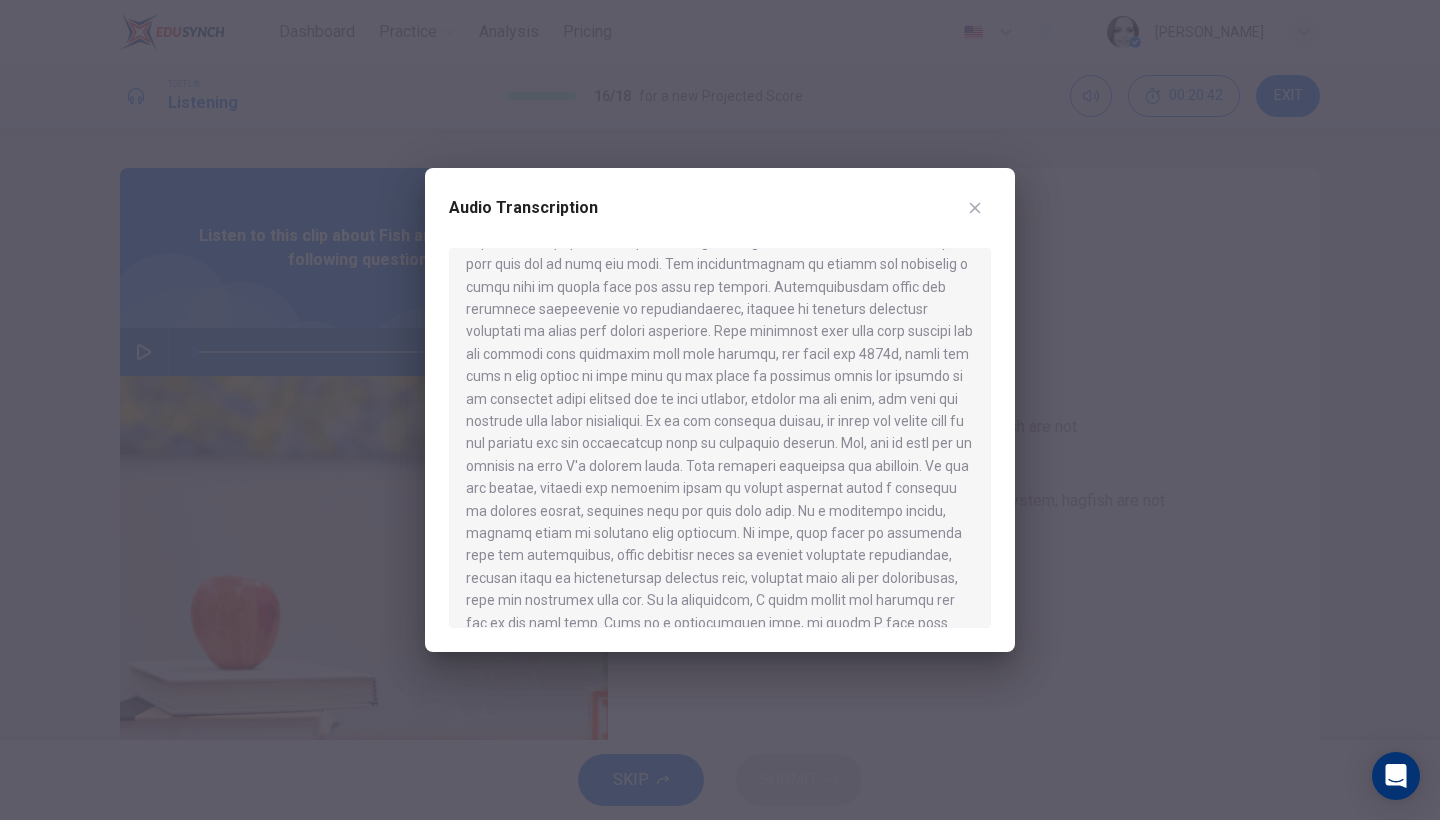 scroll, scrollTop: 386, scrollLeft: 0, axis: vertical 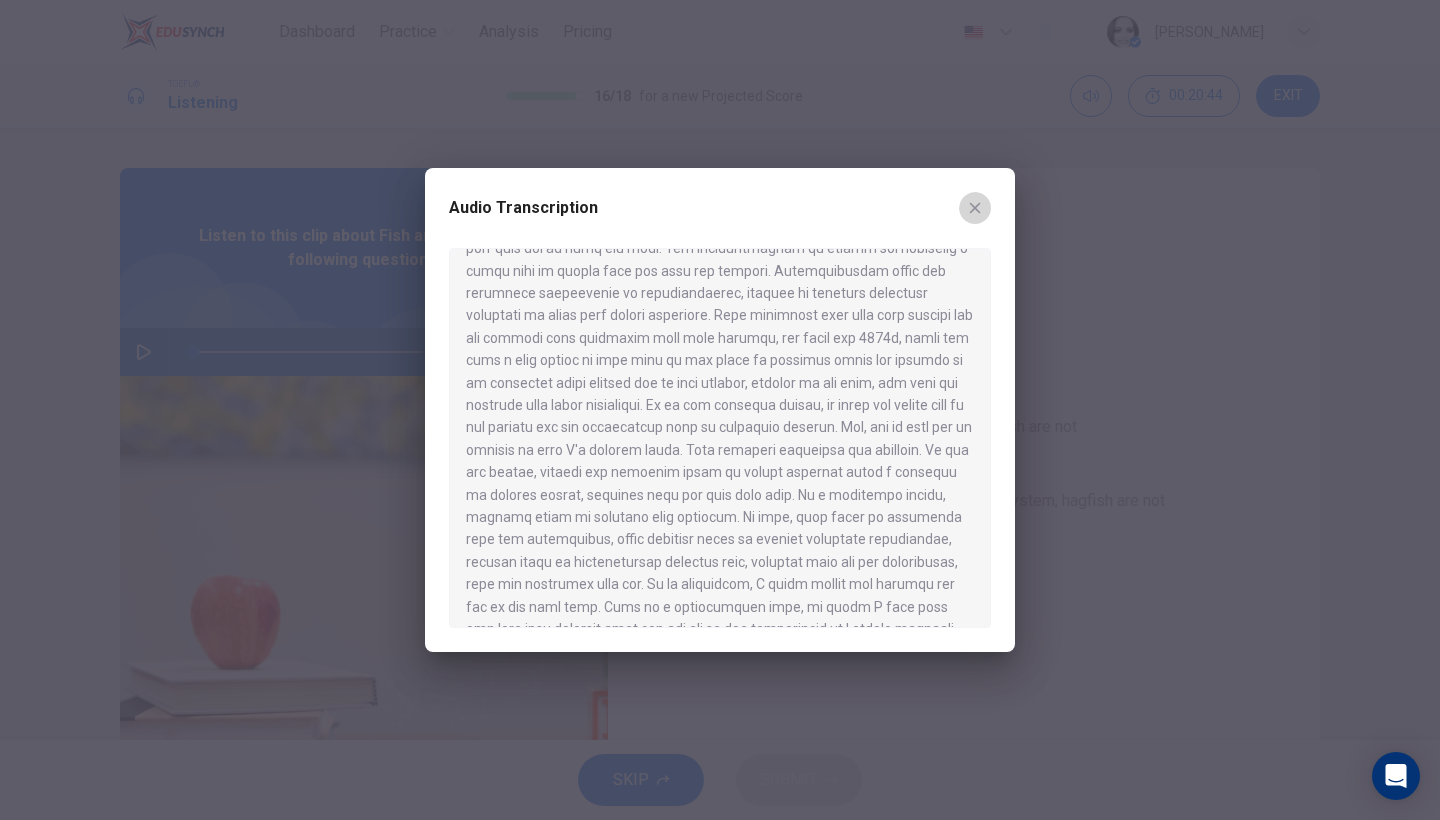 click 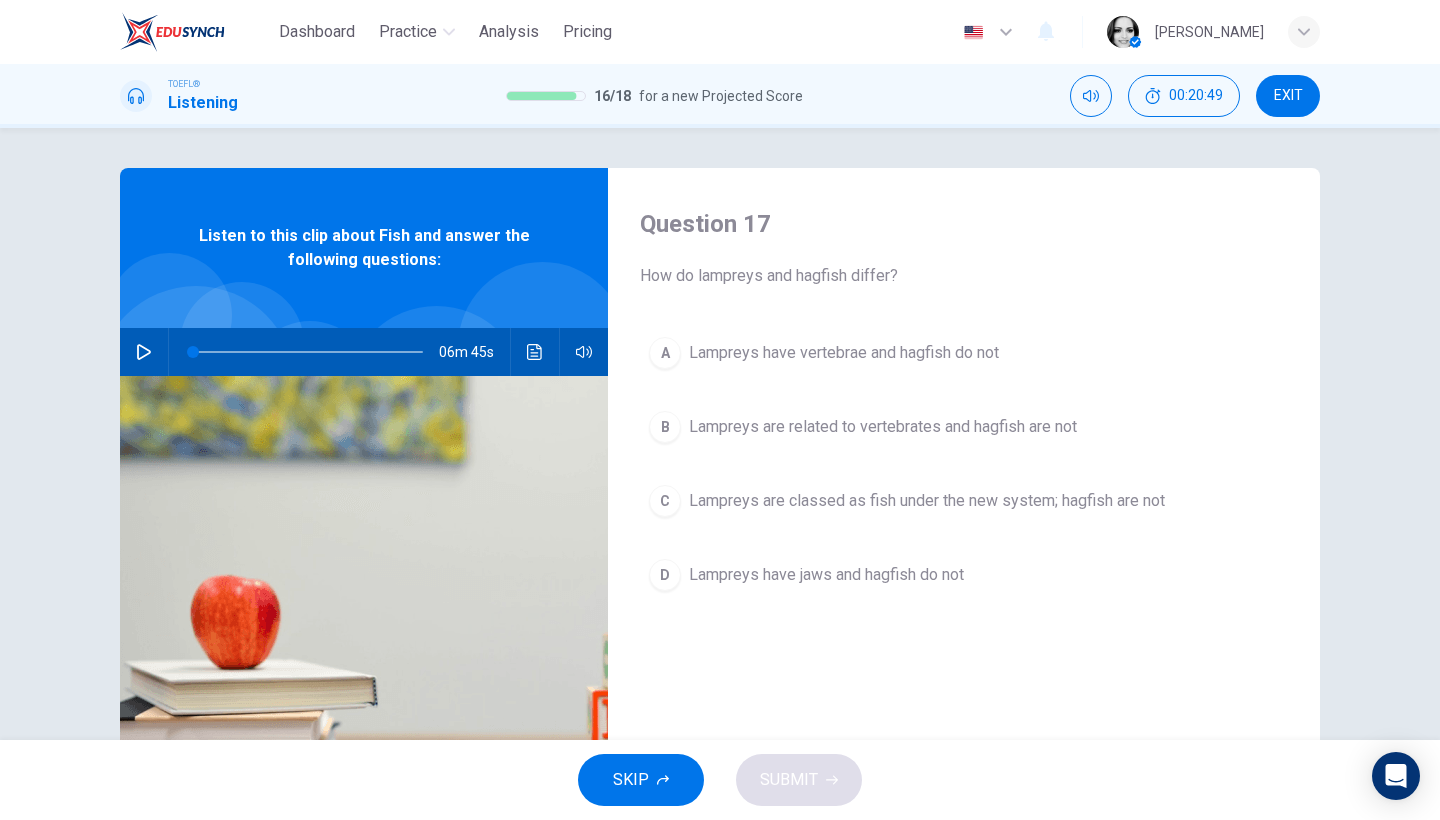 click on "B Lampreys are related to vertebrates and hagfish are not" at bounding box center (964, 427) 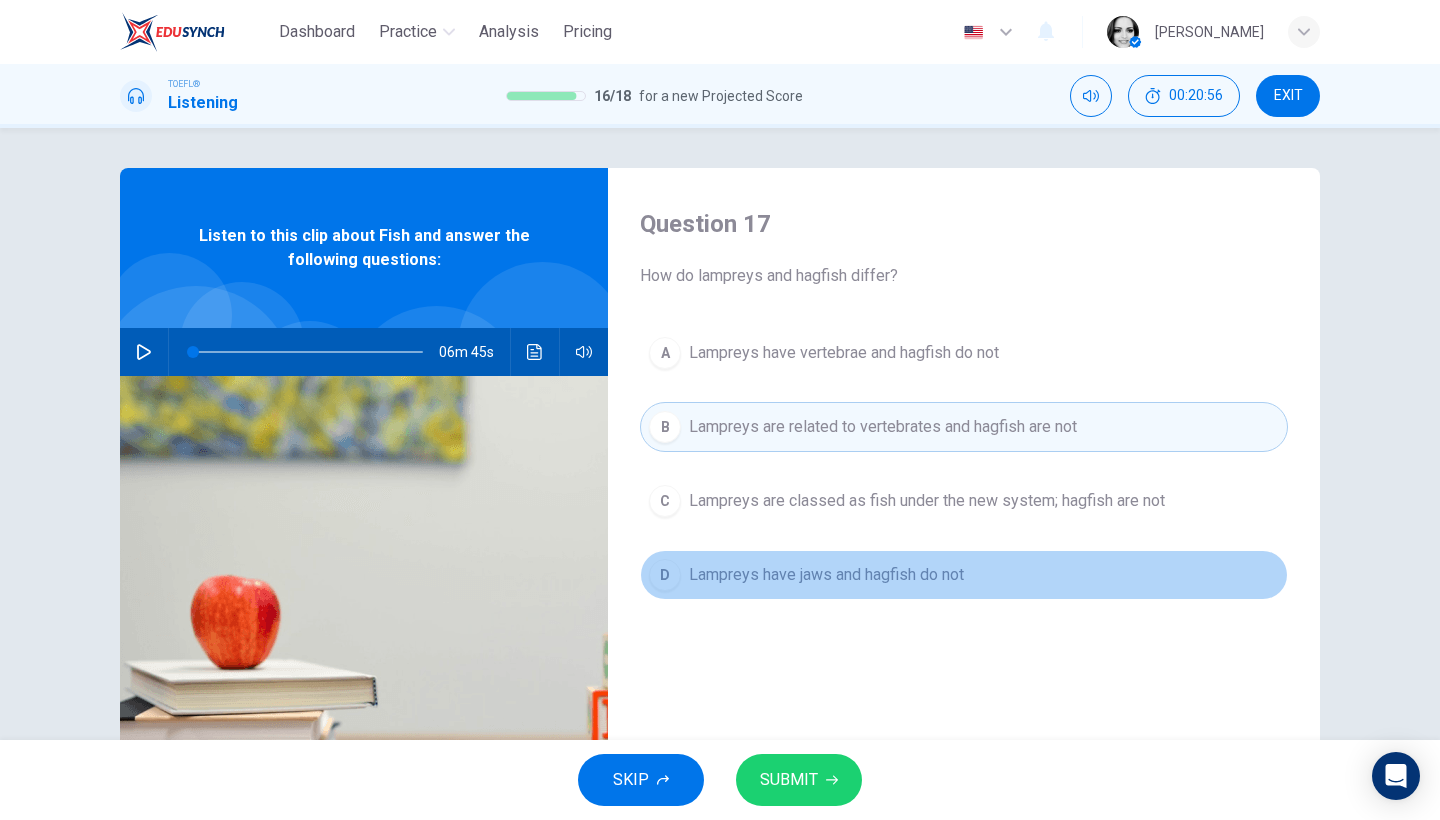 click on "Lampreys have jaws and hagfish do not" at bounding box center [826, 575] 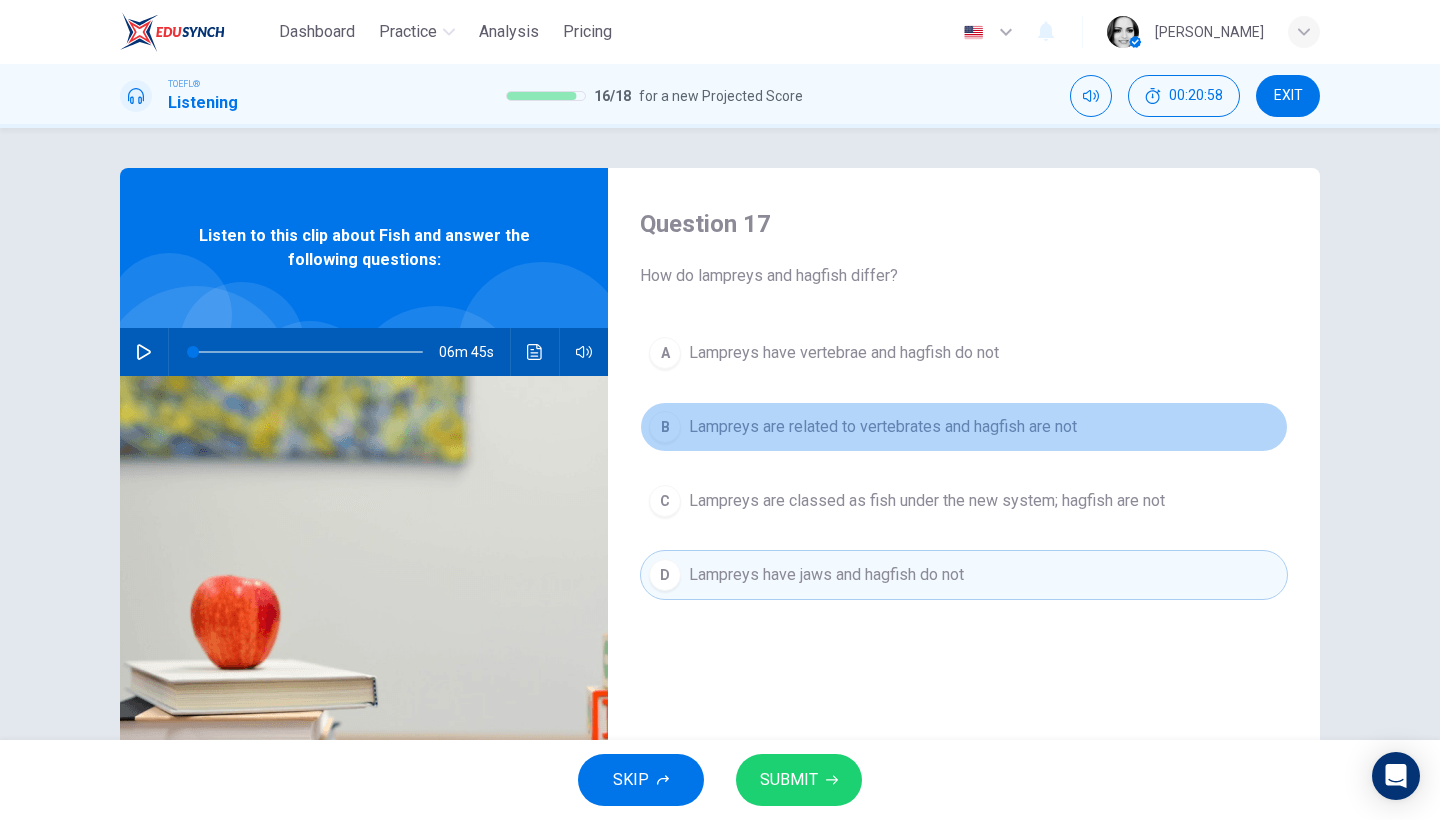 click on "Lampreys are related to vertebrates and hagfish are not" at bounding box center (883, 427) 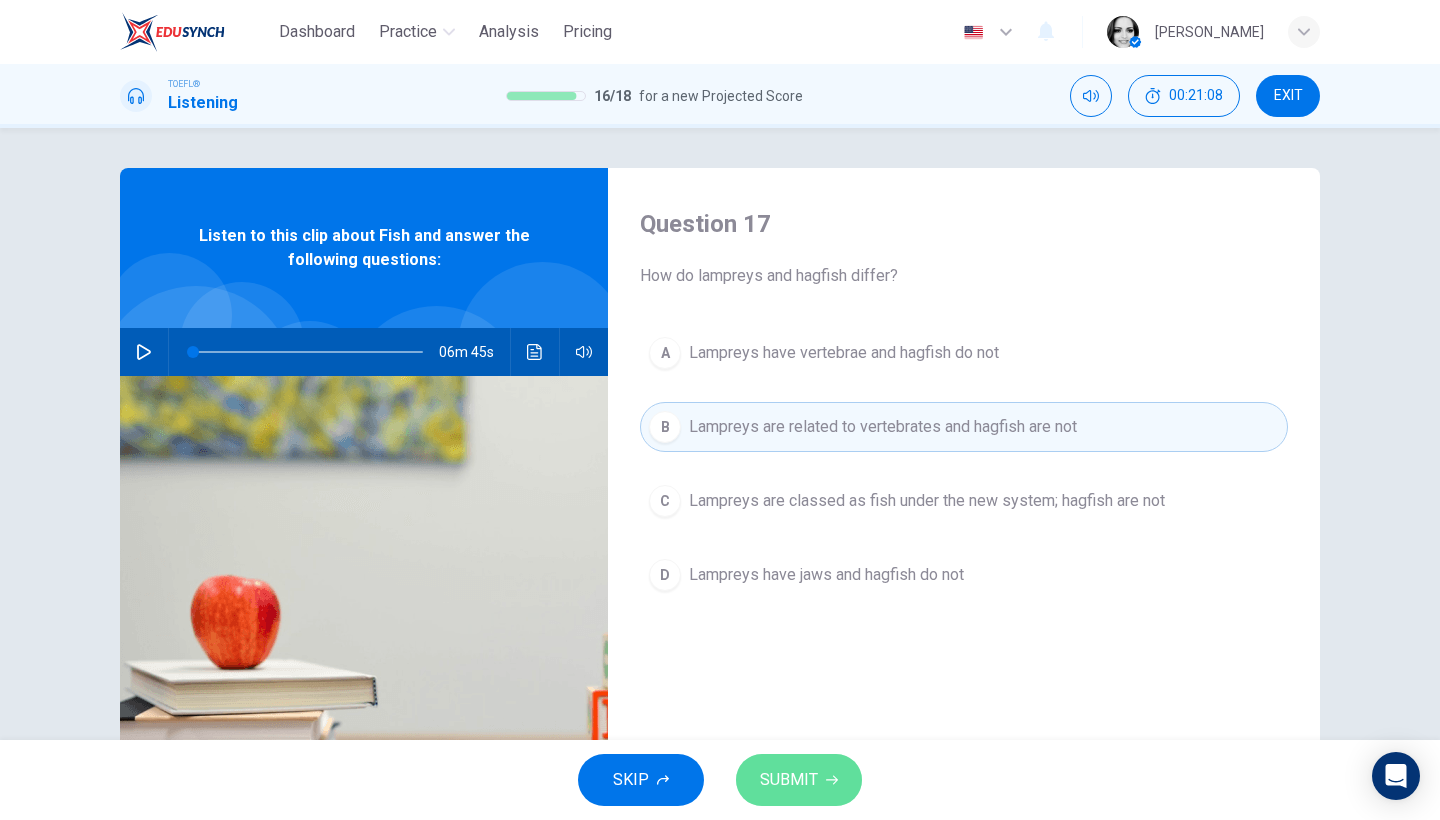 click on "SUBMIT" at bounding box center [799, 780] 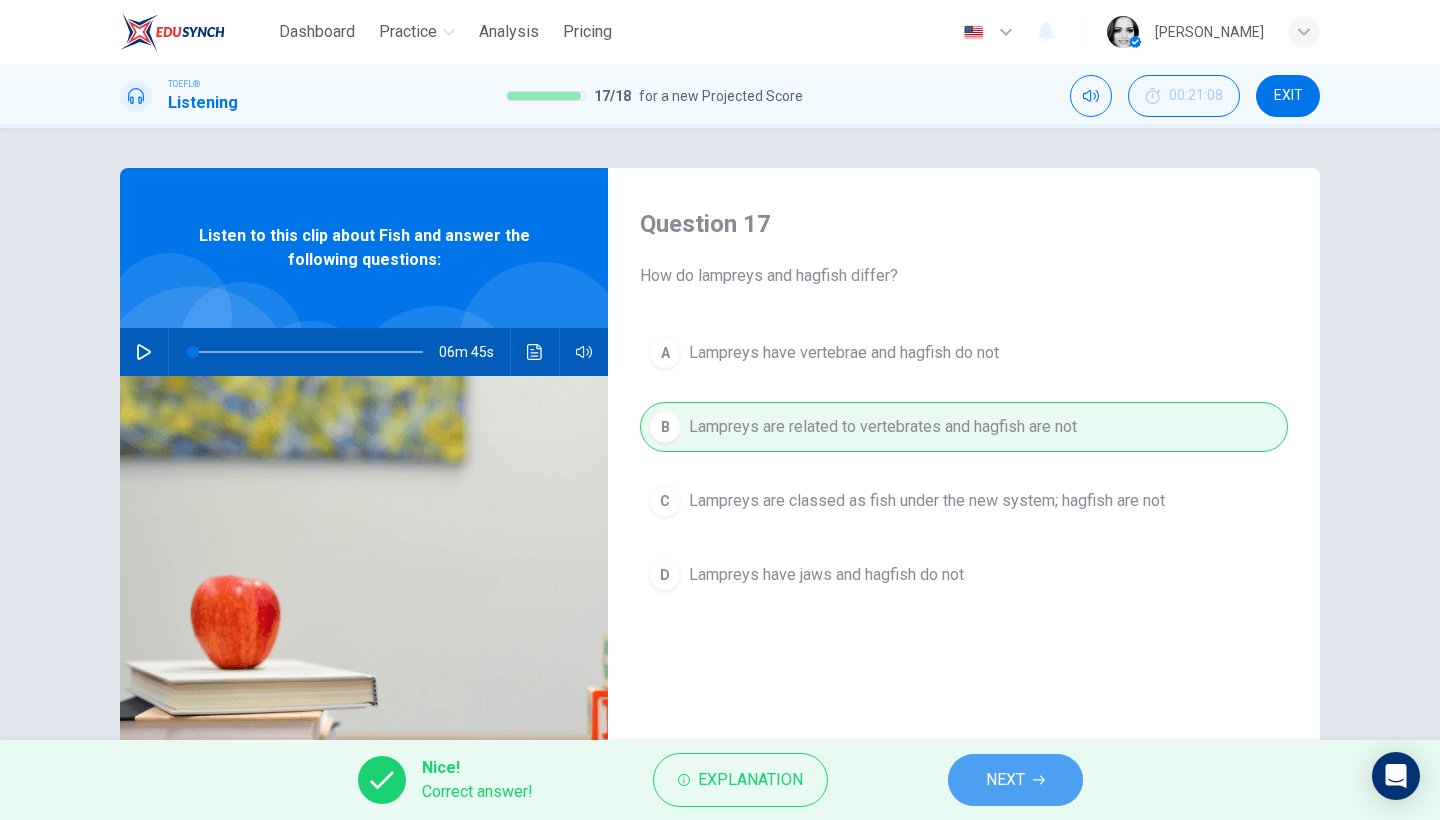click on "NEXT" at bounding box center [1005, 780] 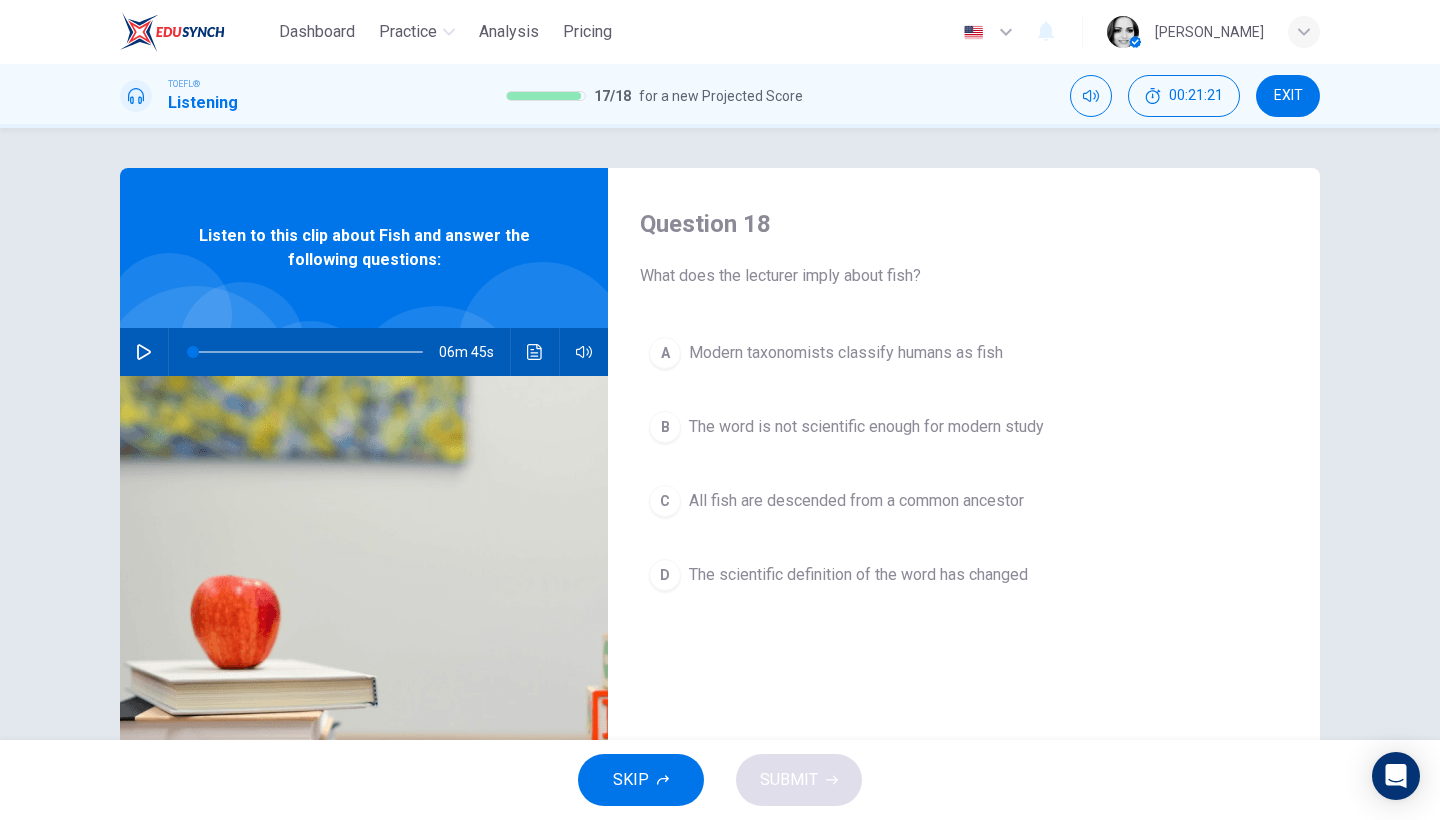 click on "The scientific definition of the word has changed" at bounding box center [858, 575] 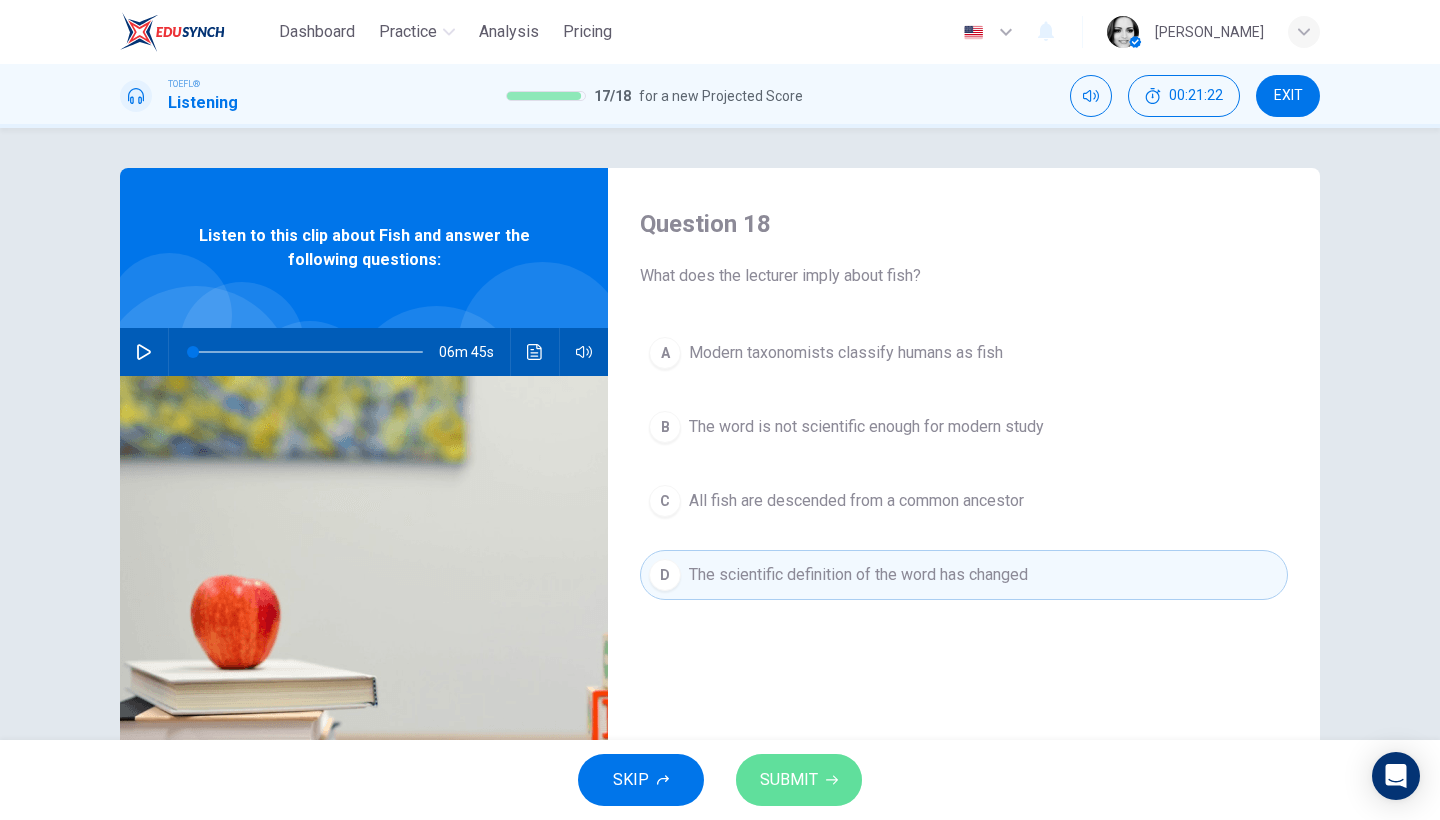 click on "SUBMIT" at bounding box center (789, 780) 